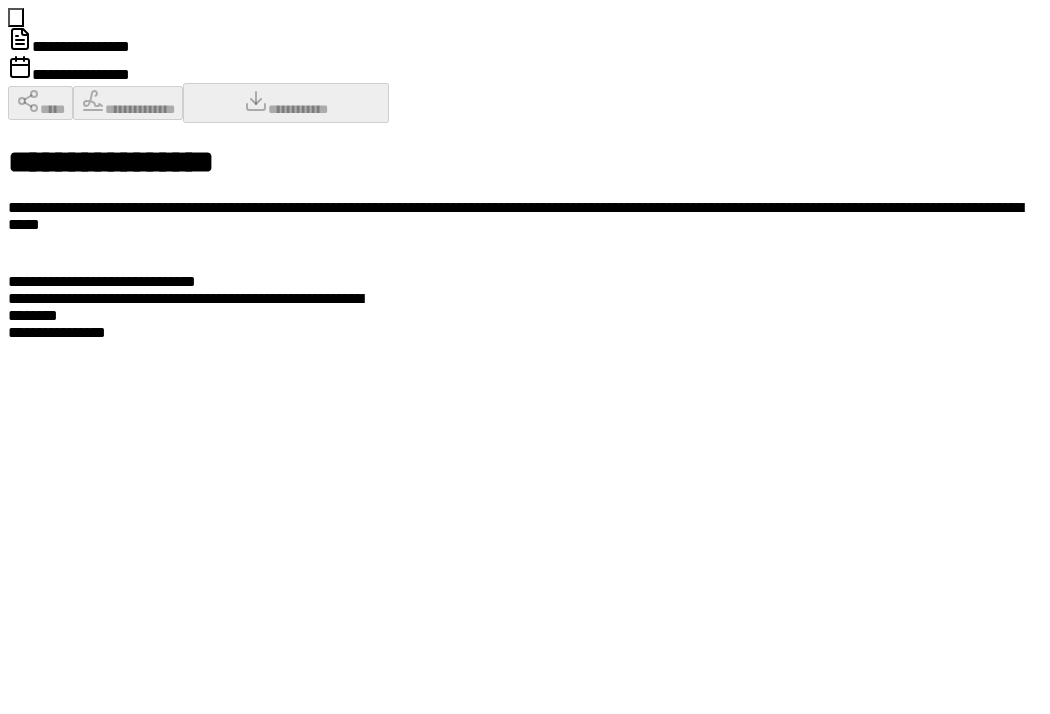 scroll, scrollTop: 0, scrollLeft: 0, axis: both 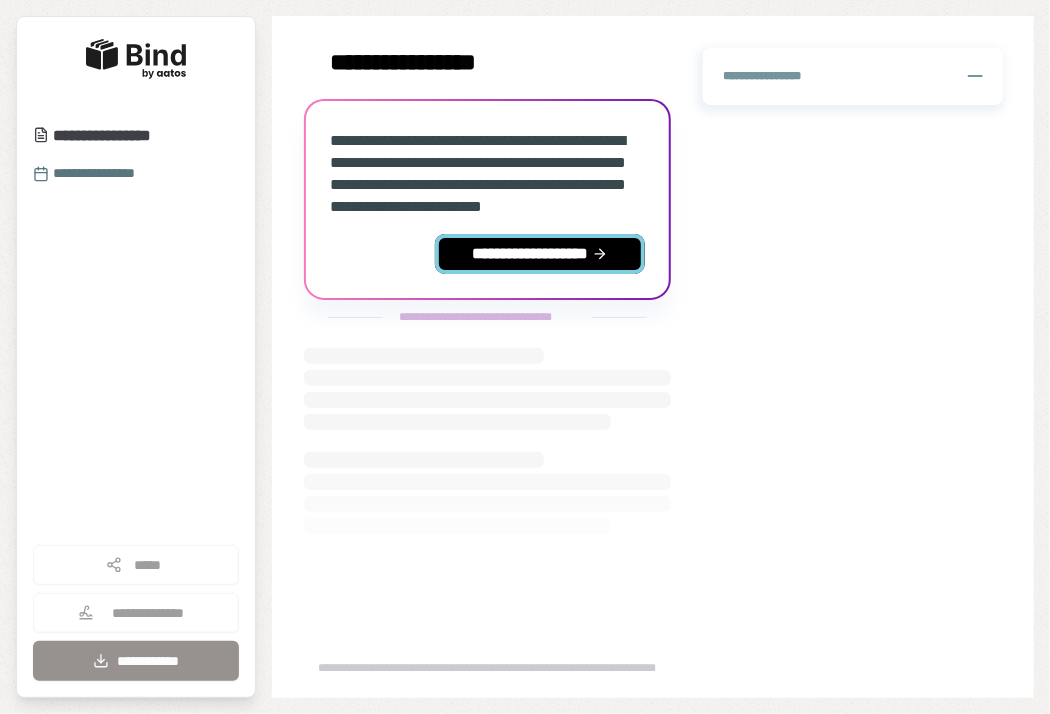 click on "**********" at bounding box center (540, 254) 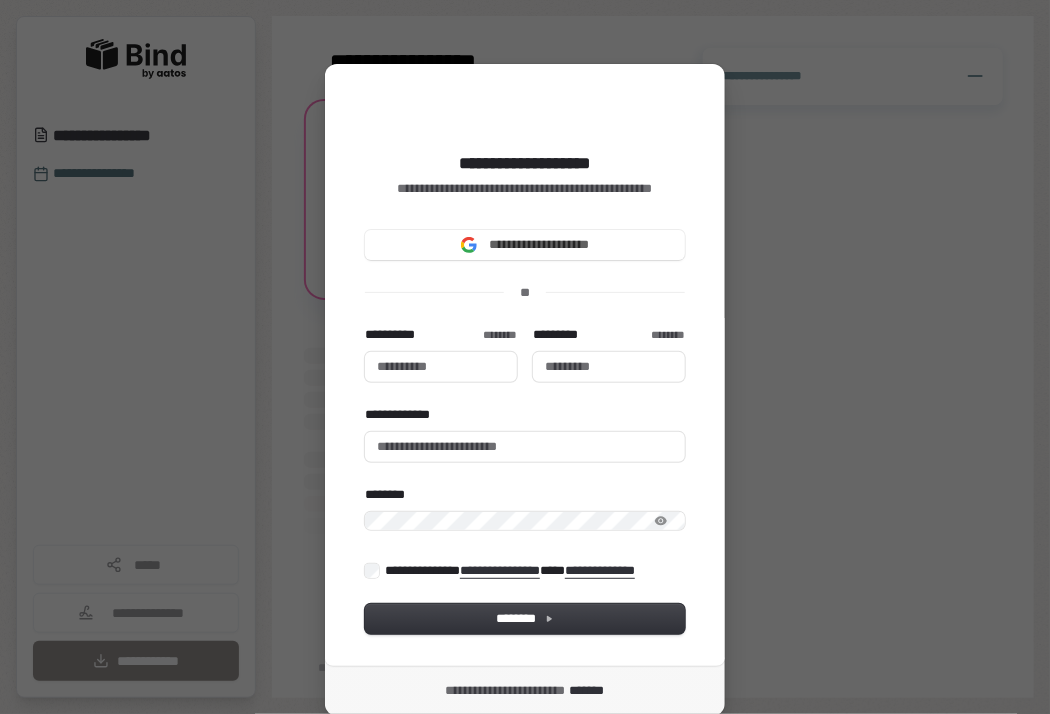 type 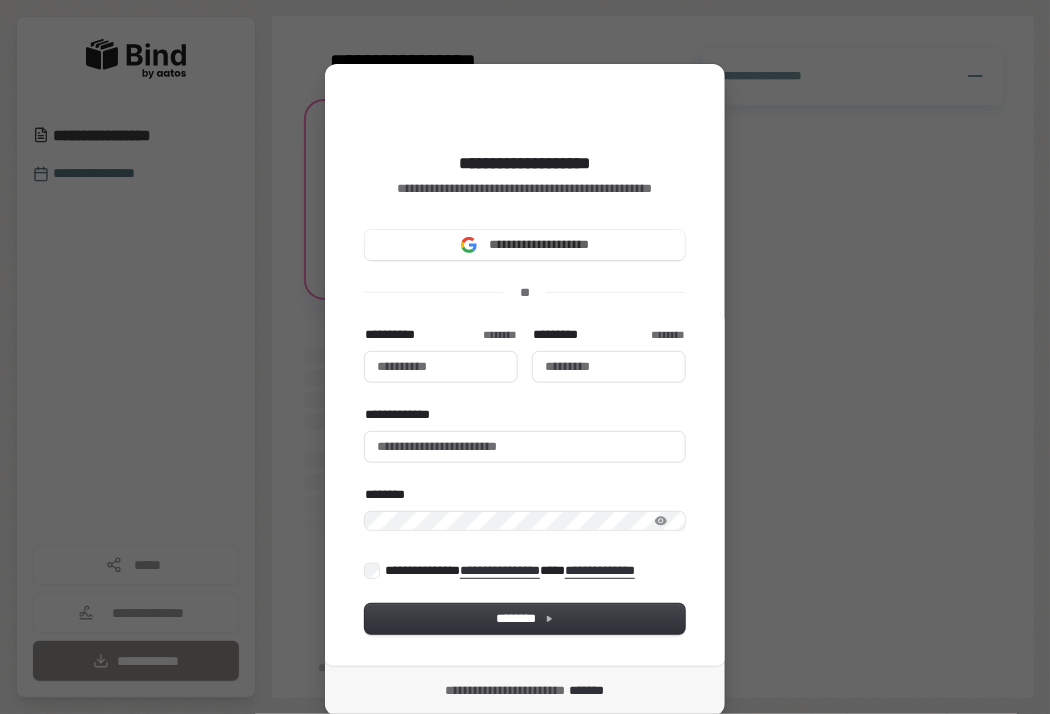 type 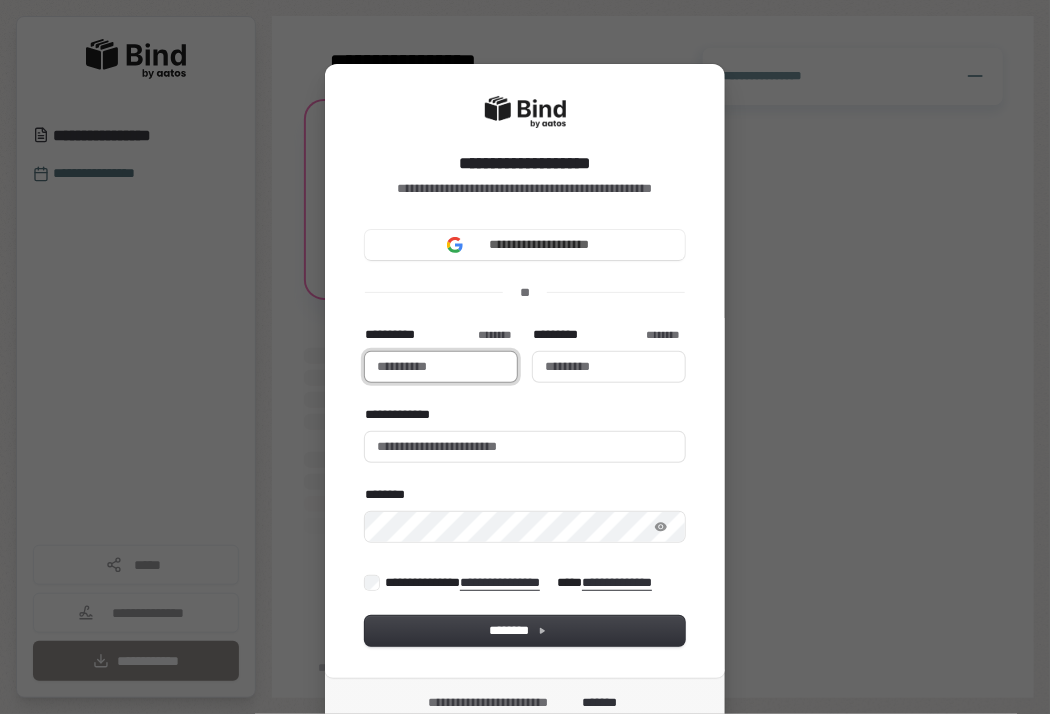 type 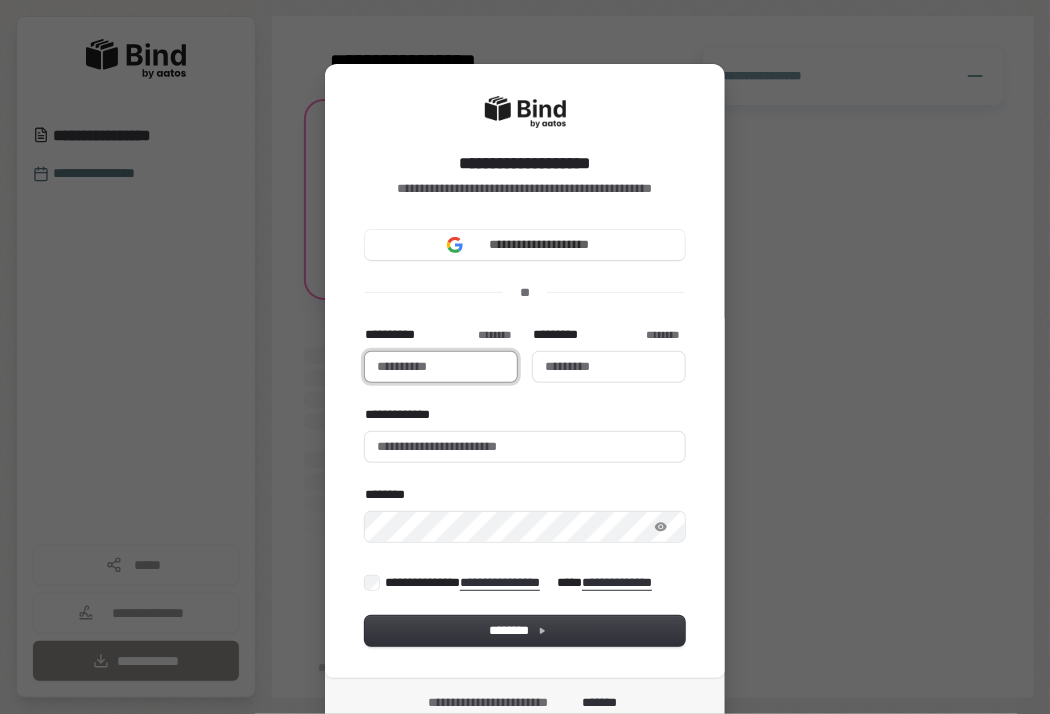 type 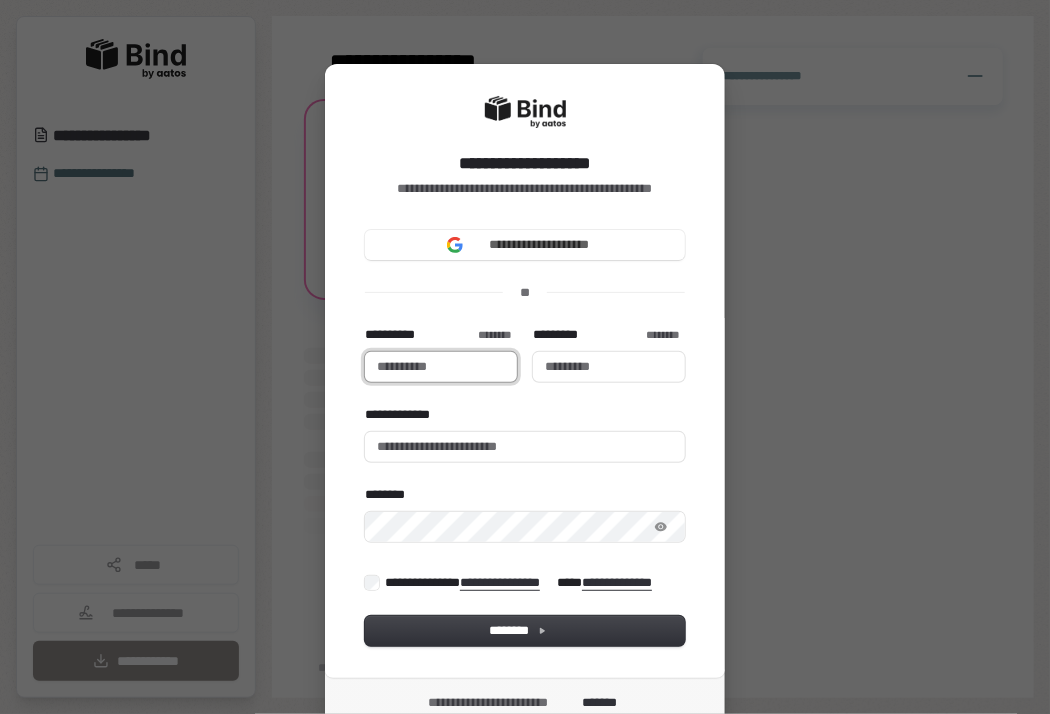 type on "*******" 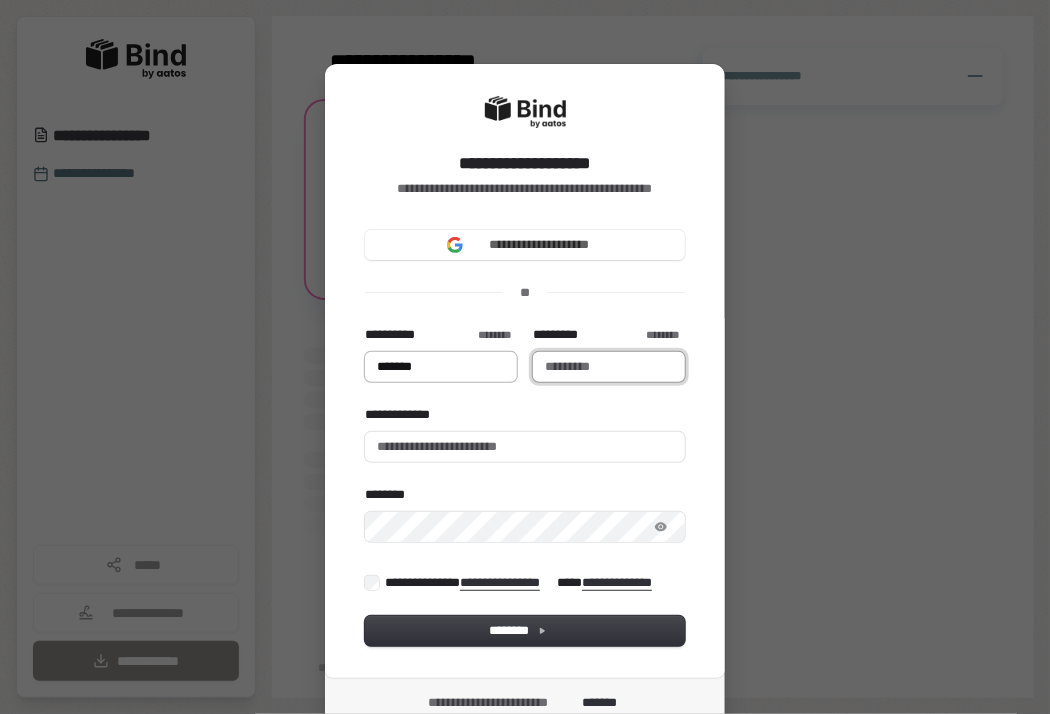 type on "******" 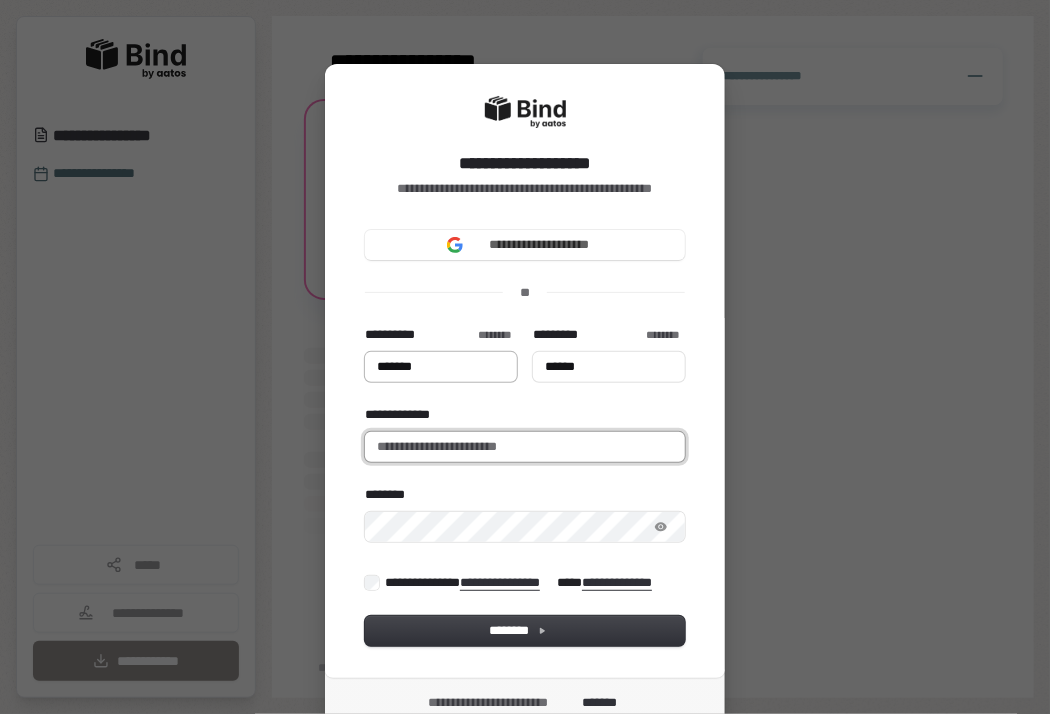 type on "**********" 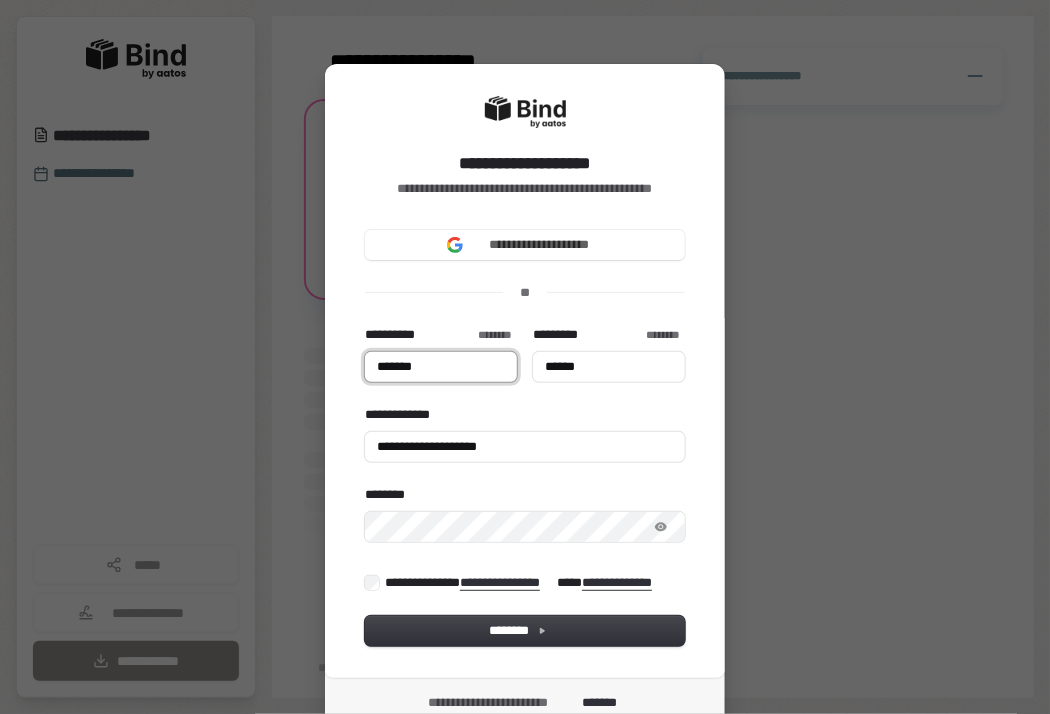 type on "*******" 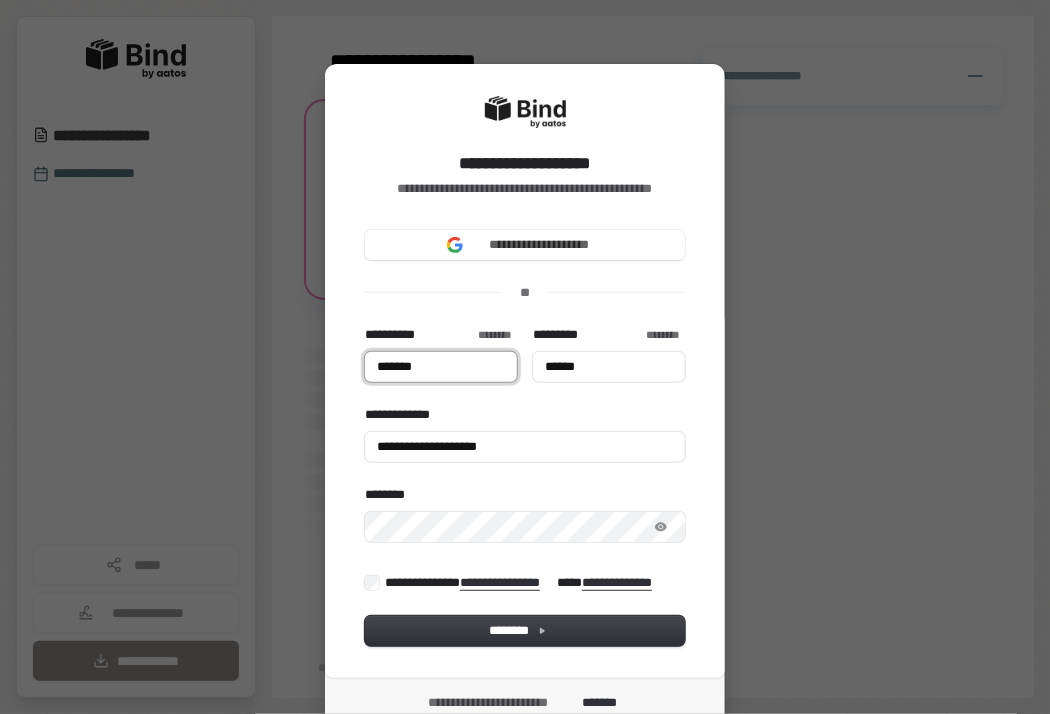 type on "******" 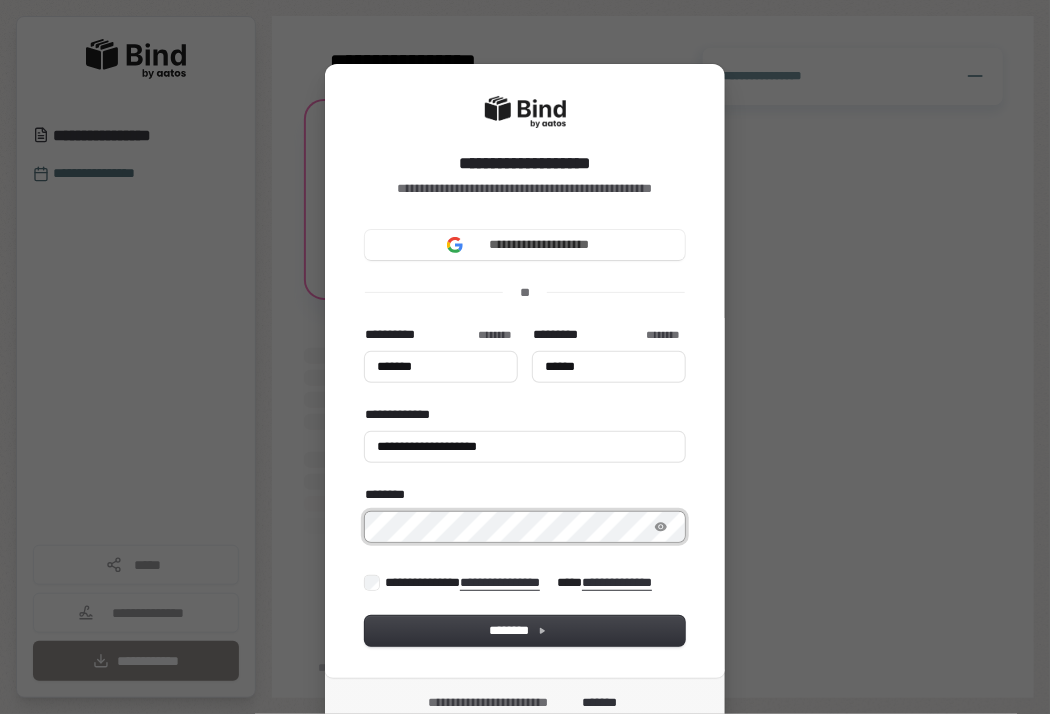 type on "*******" 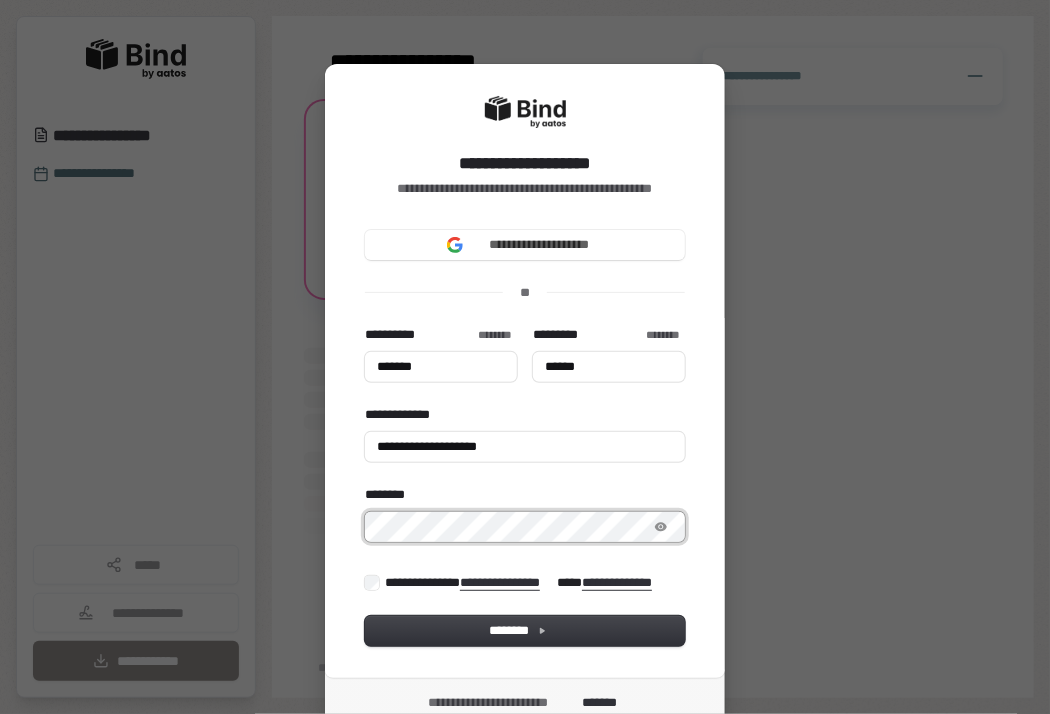 type on "******" 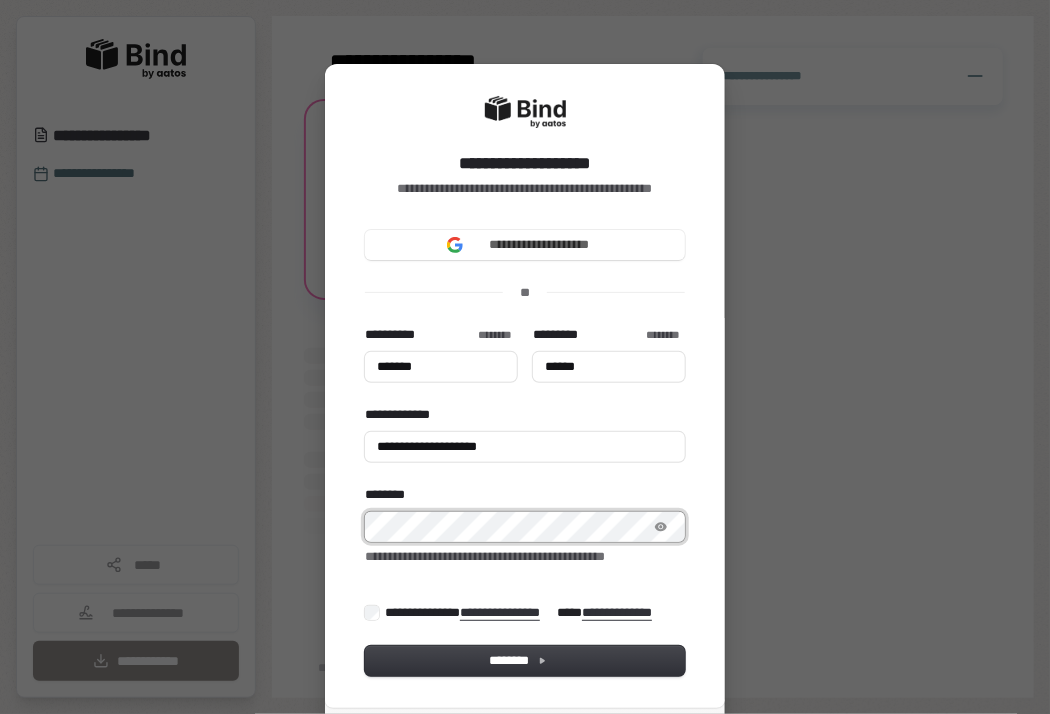 type on "*******" 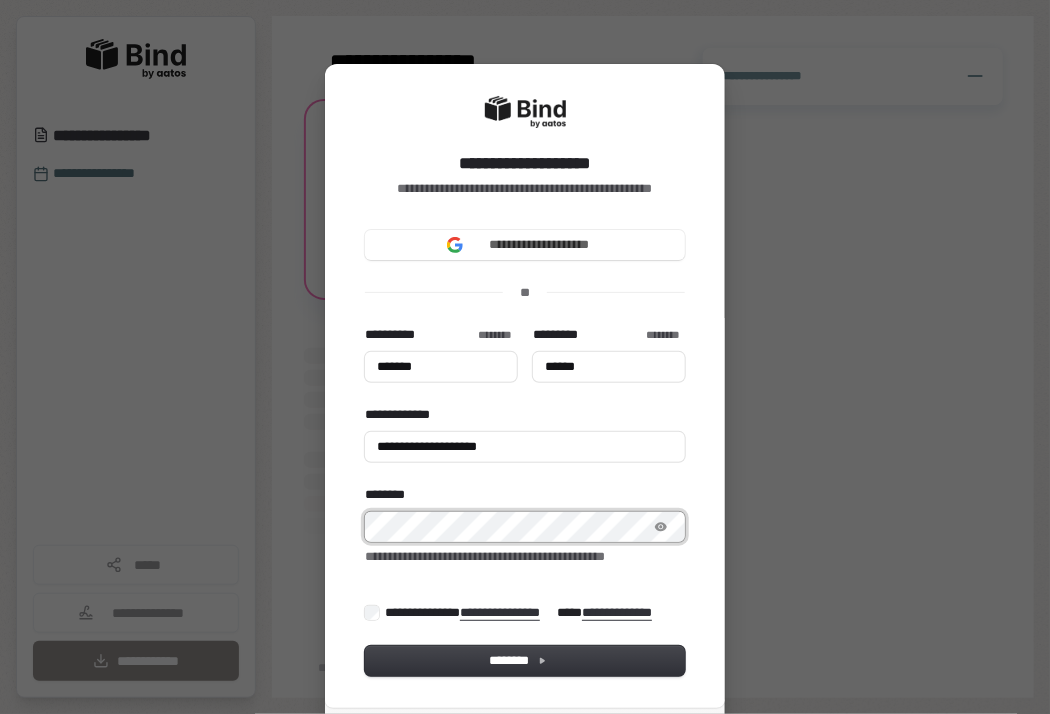 type on "******" 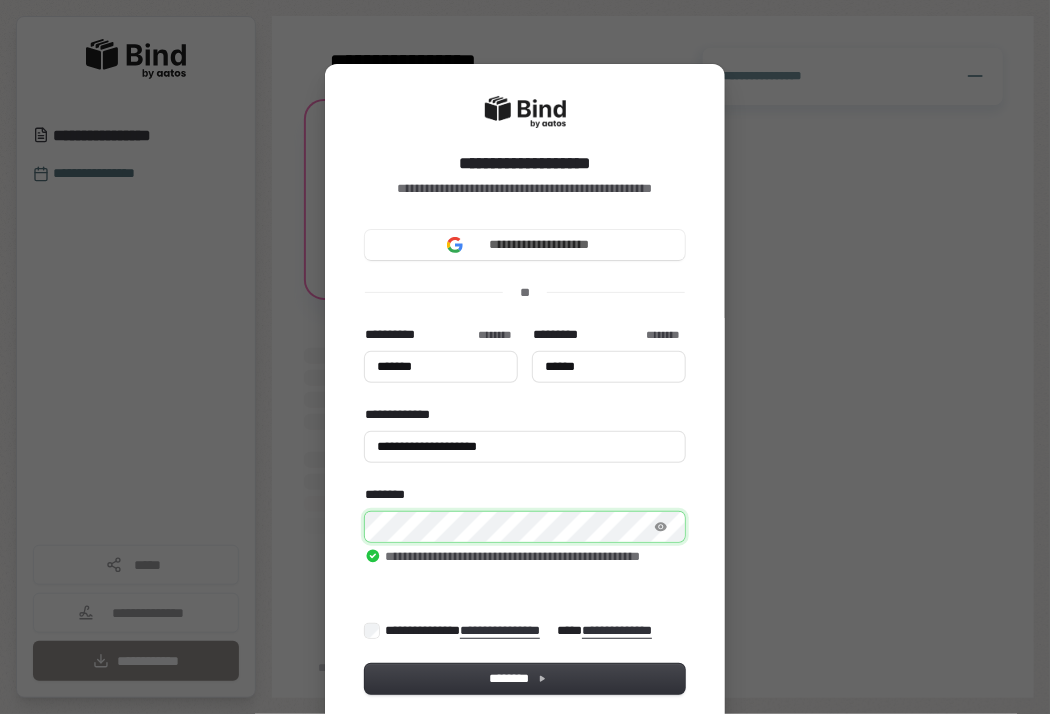 type on "*******" 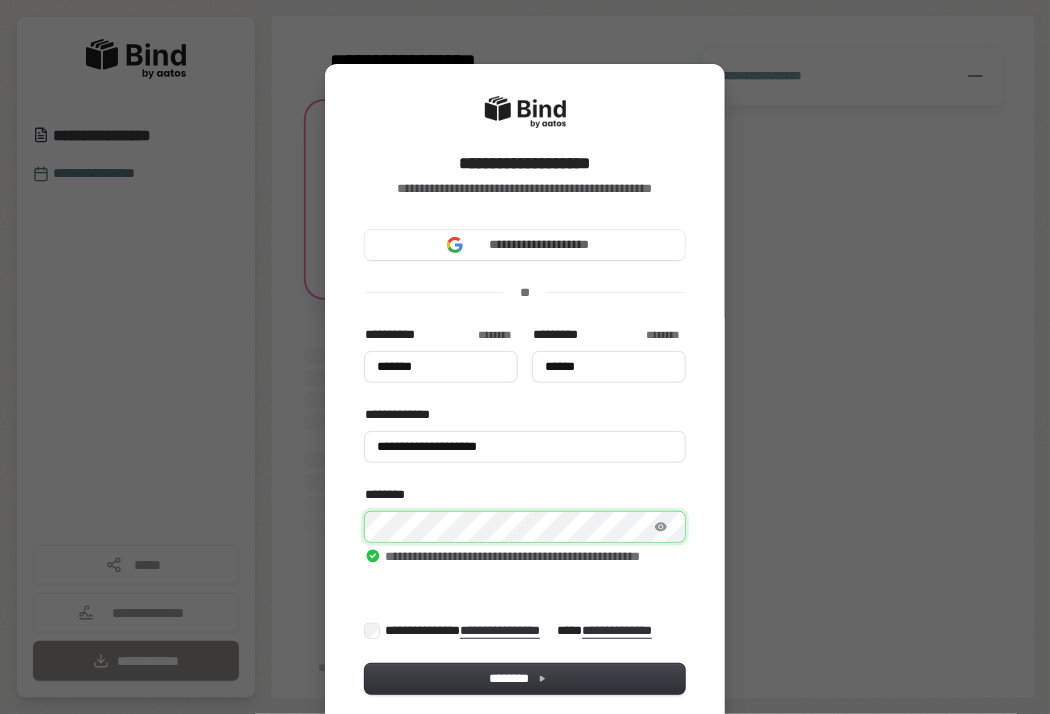 type on "******" 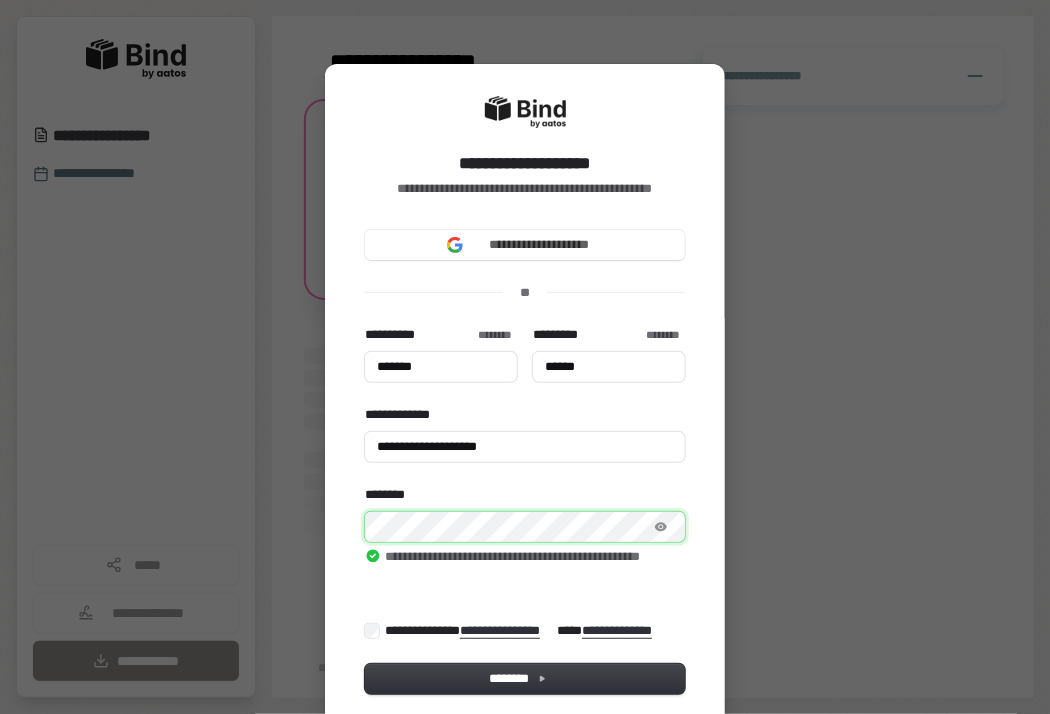 type on "*******" 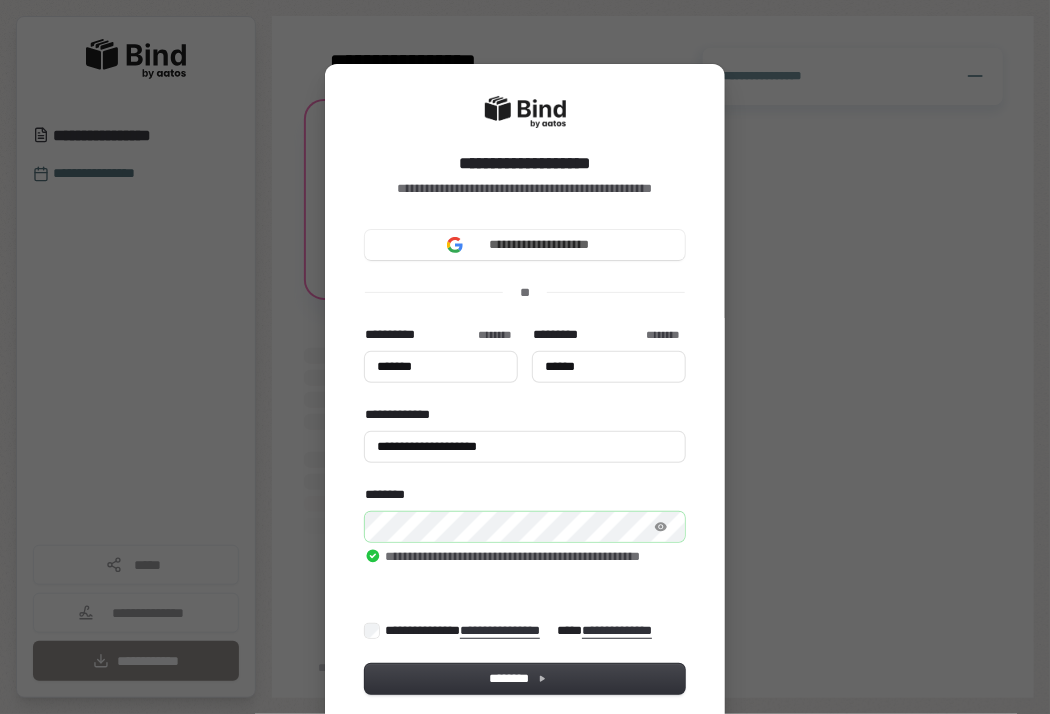 type on "*******" 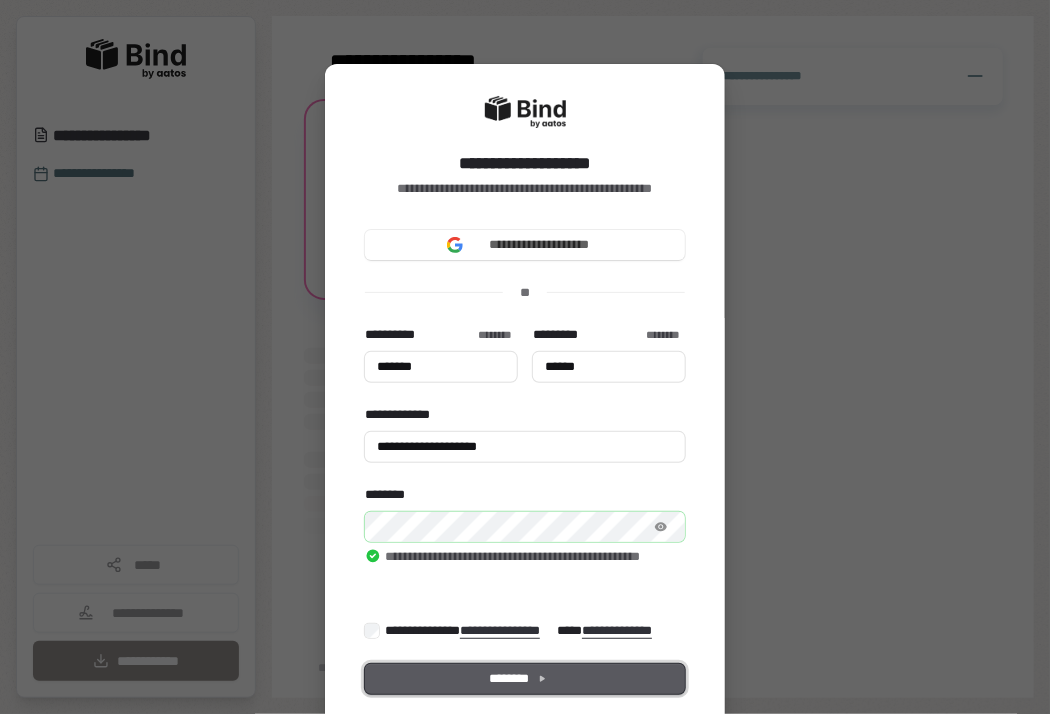 type on "*******" 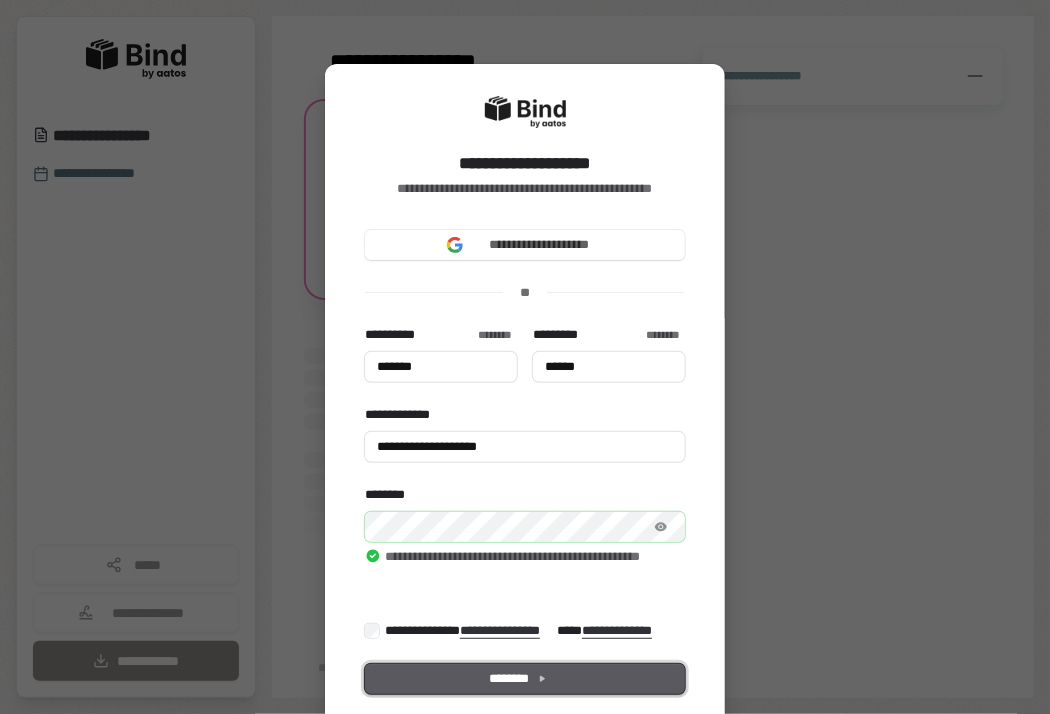 type on "******" 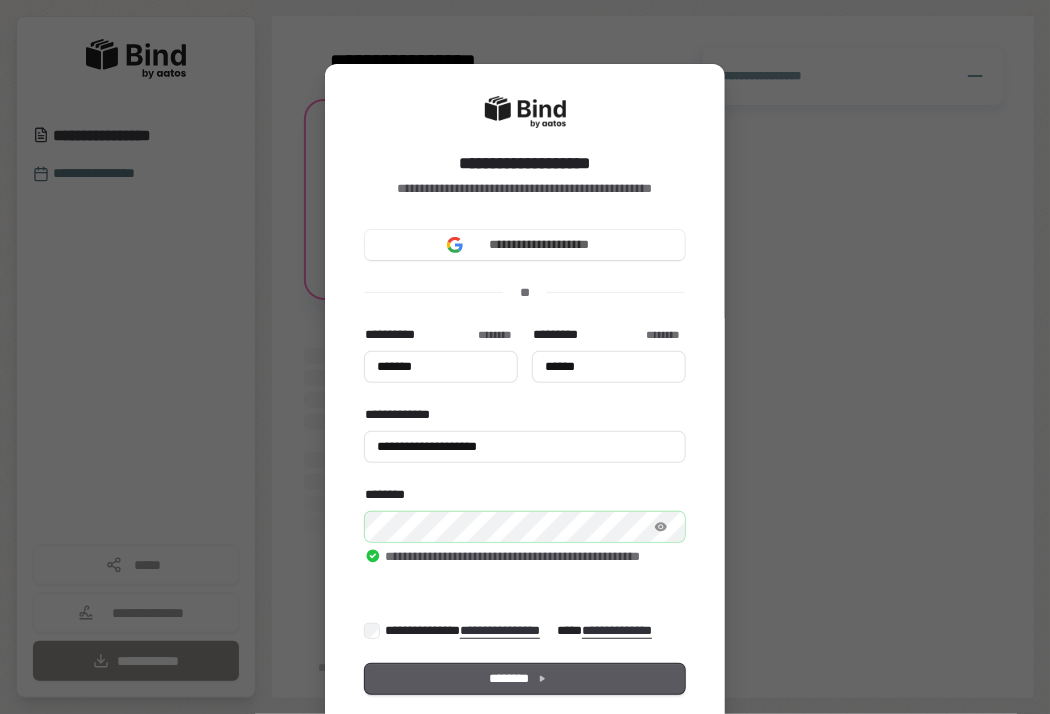 type on "*******" 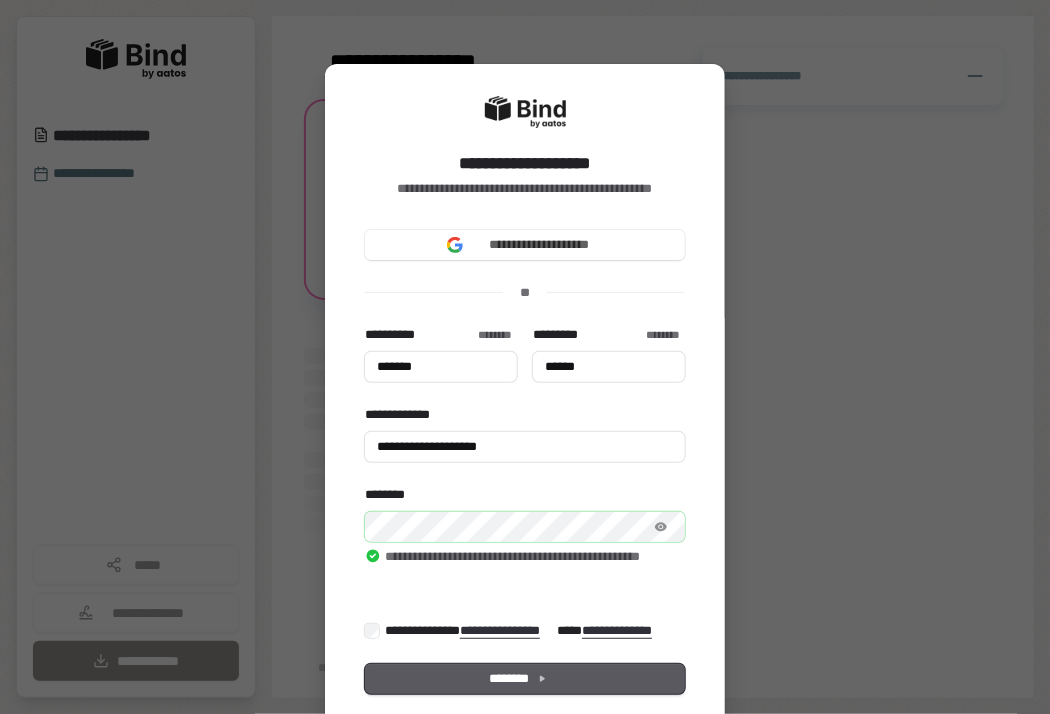 type on "******" 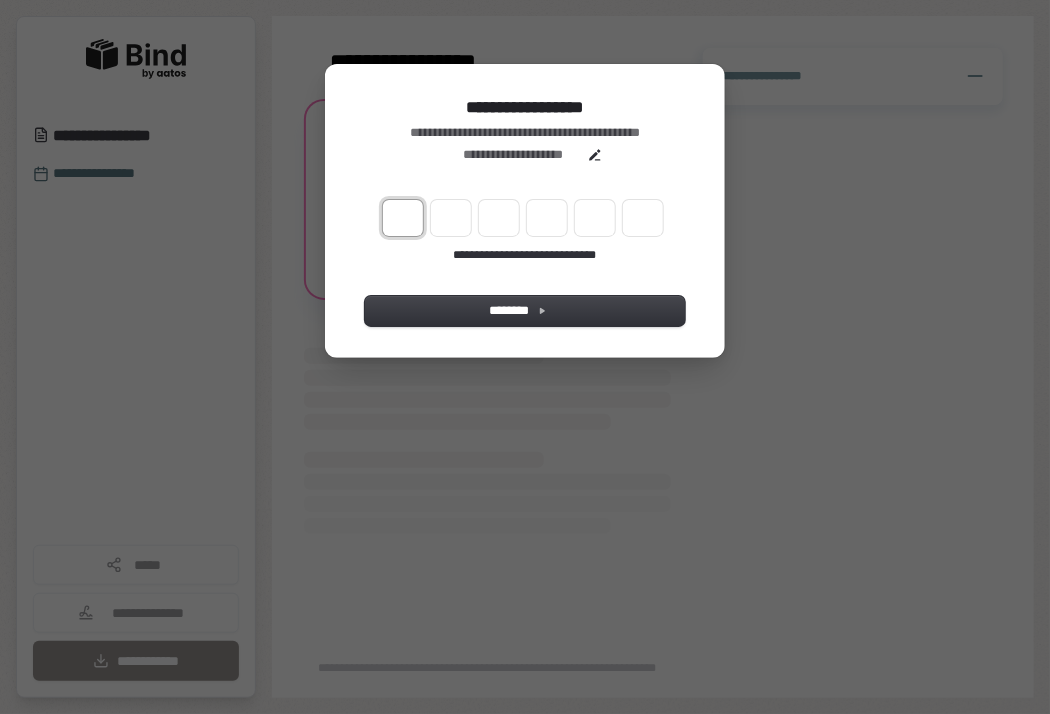 click at bounding box center (403, 218) 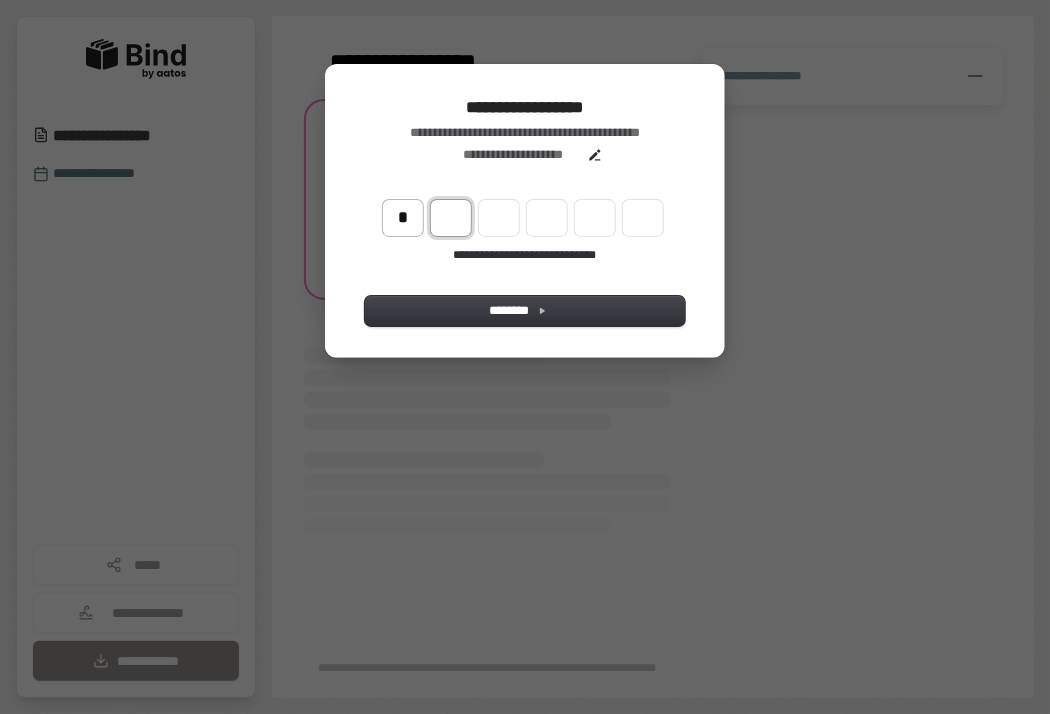 type on "*" 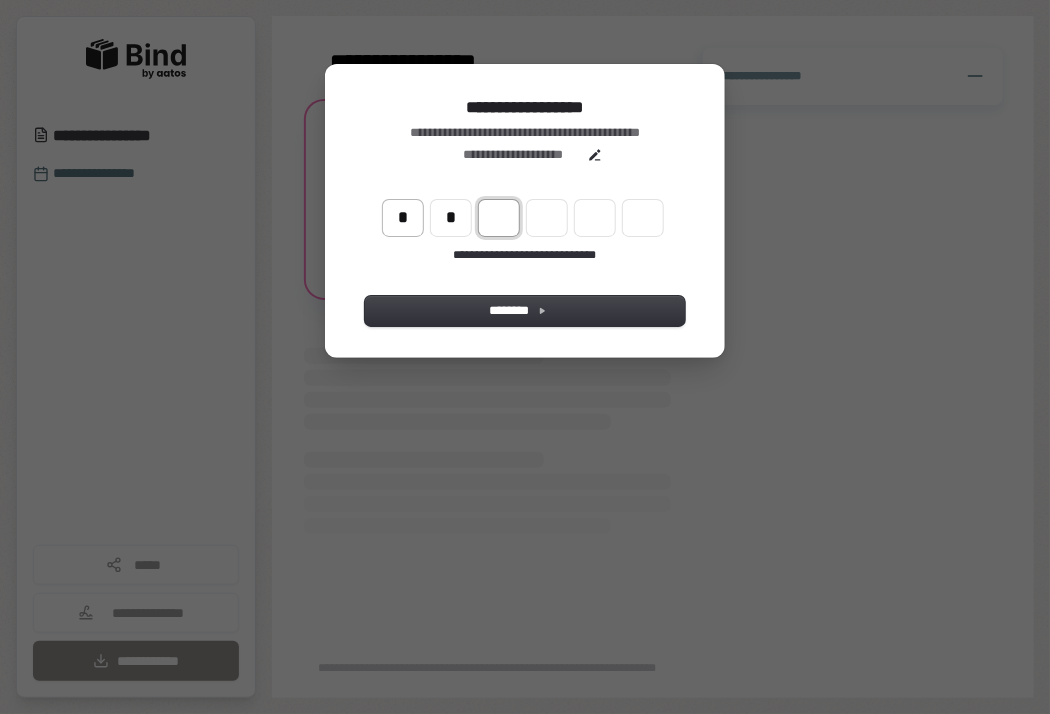 type on "**" 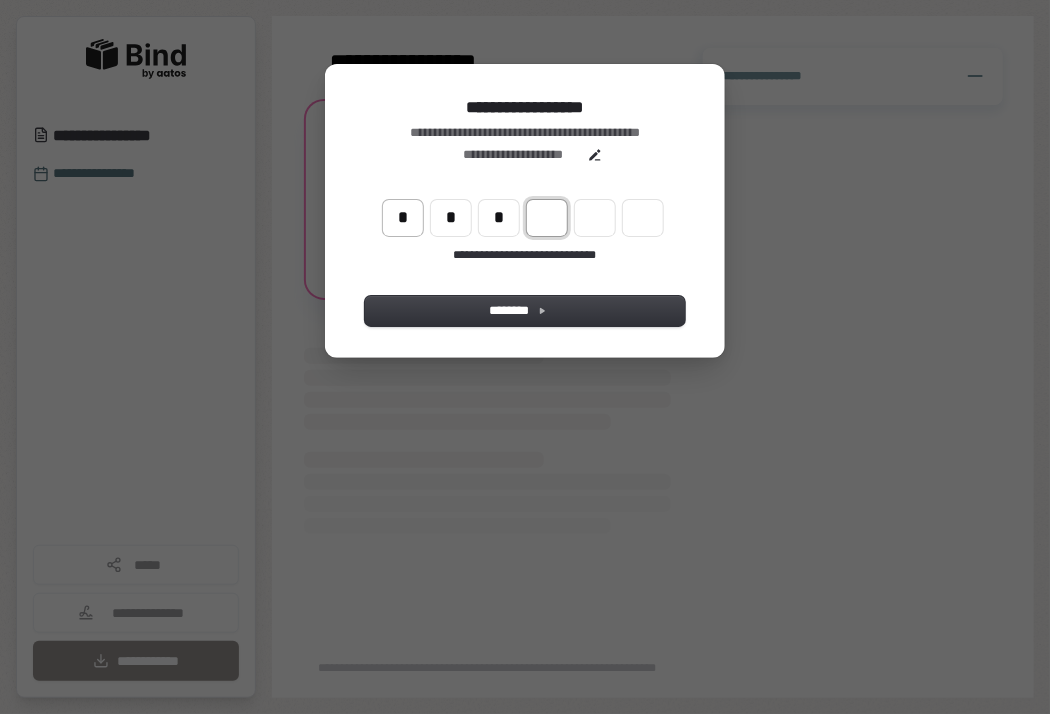 type on "***" 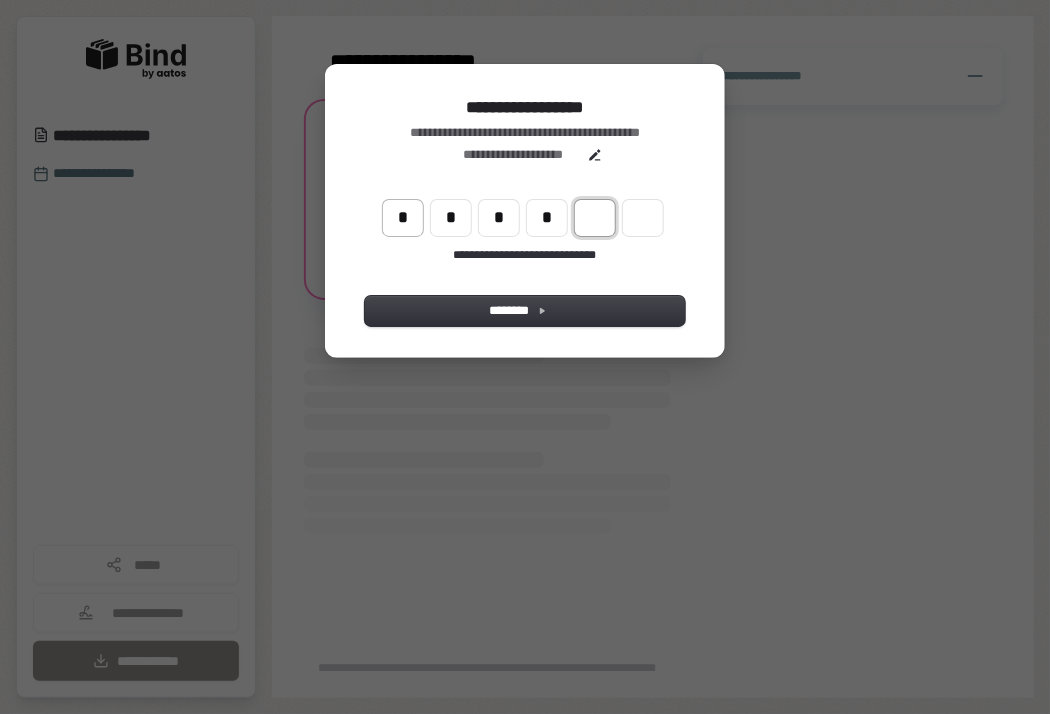 type on "****" 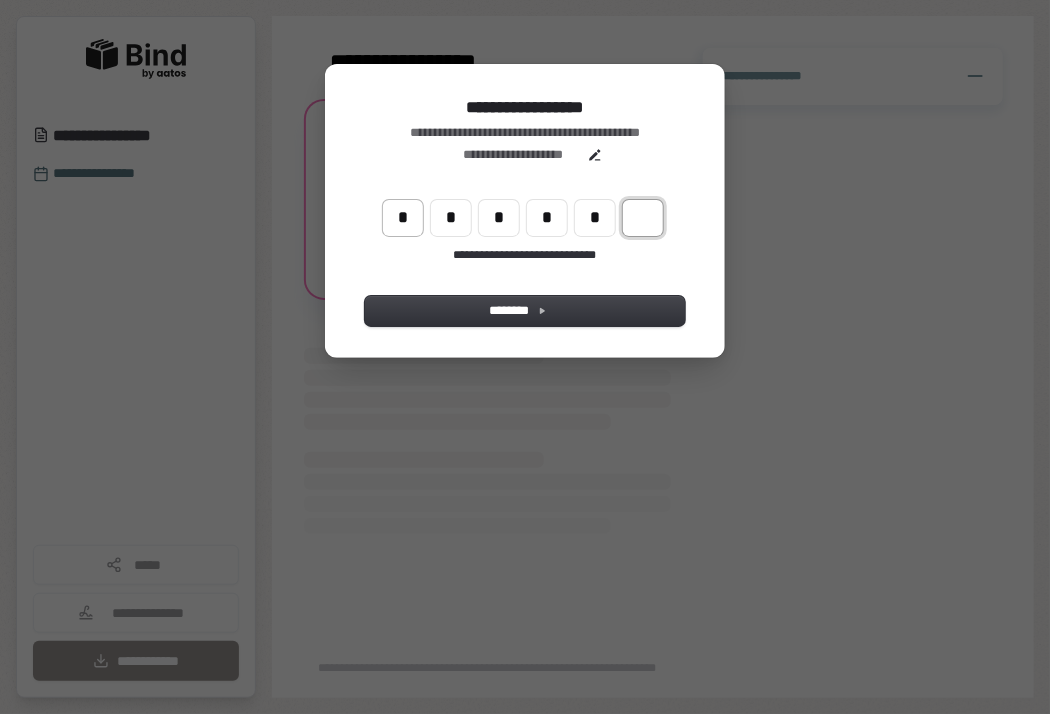 type on "******" 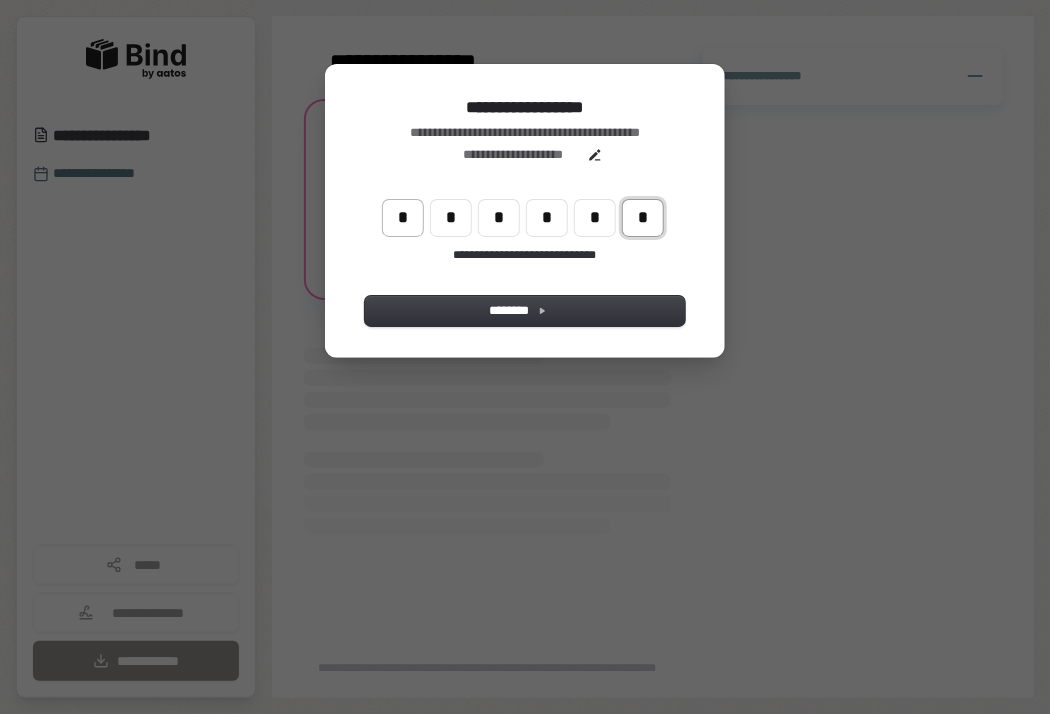 type on "*" 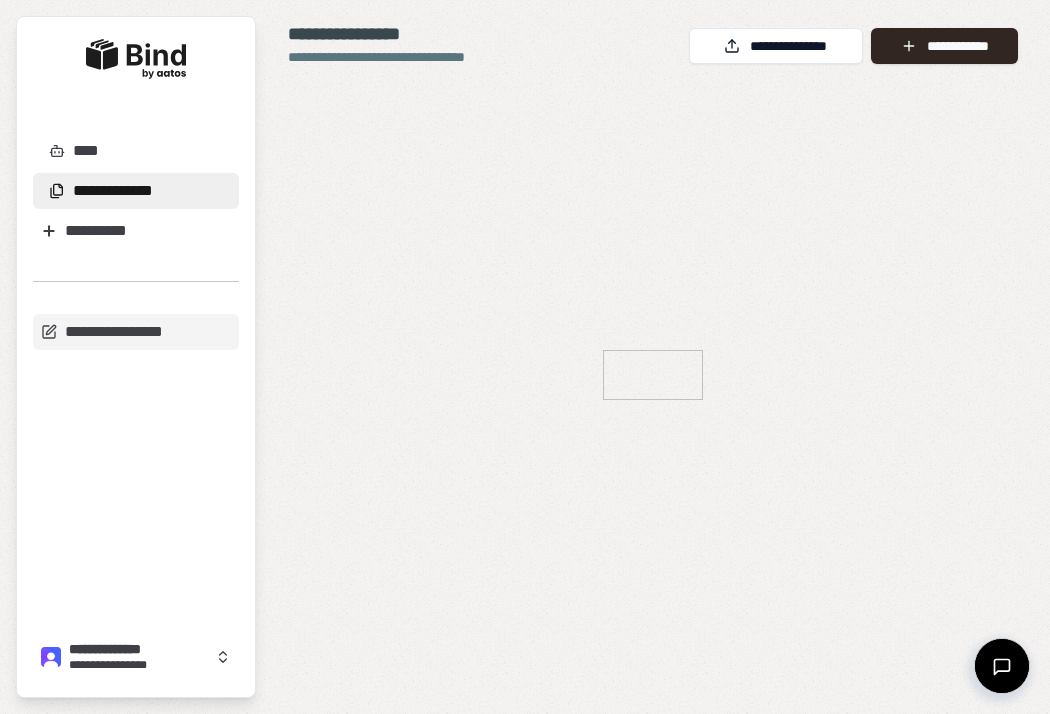 scroll, scrollTop: 0, scrollLeft: 0, axis: both 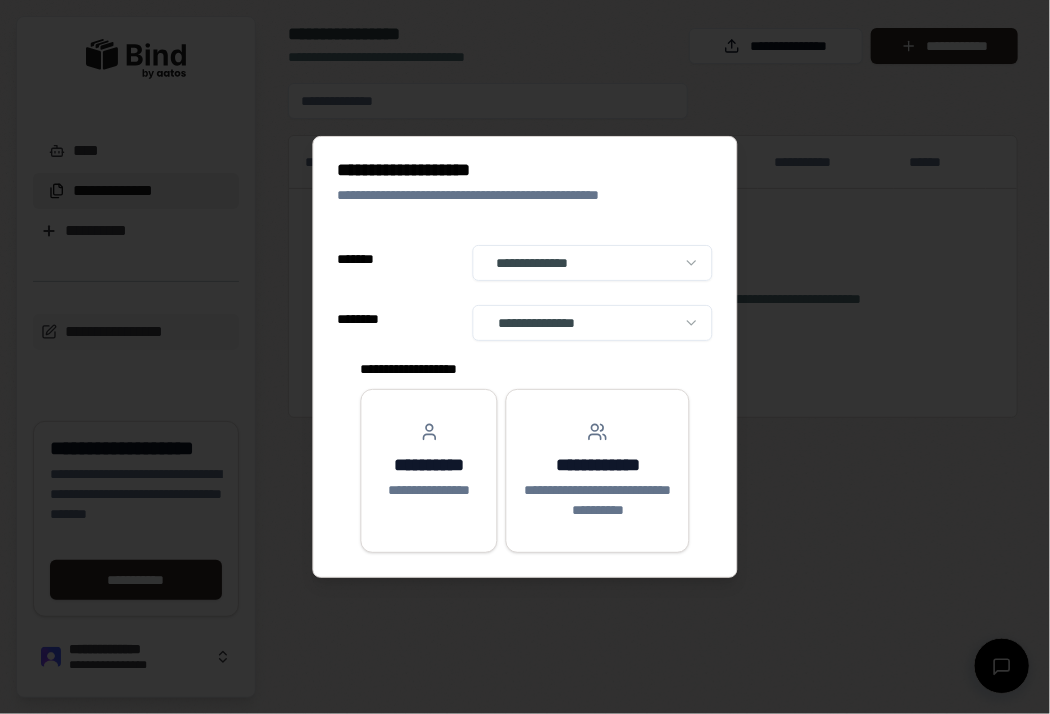 select on "**" 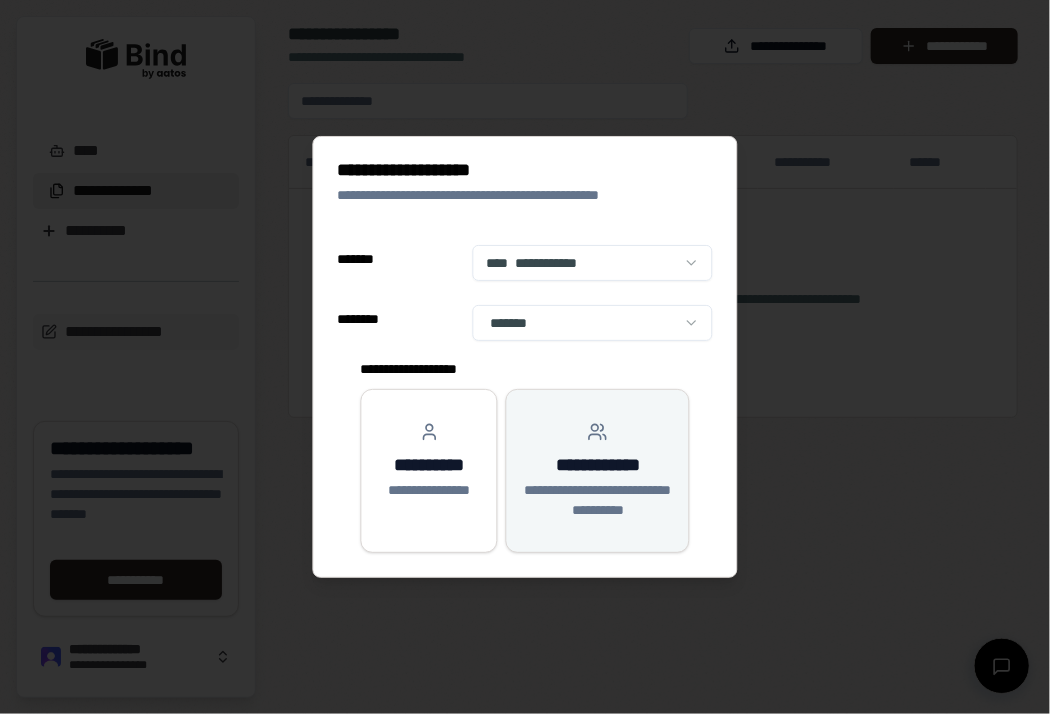 click on "**********" at bounding box center (598, 465) 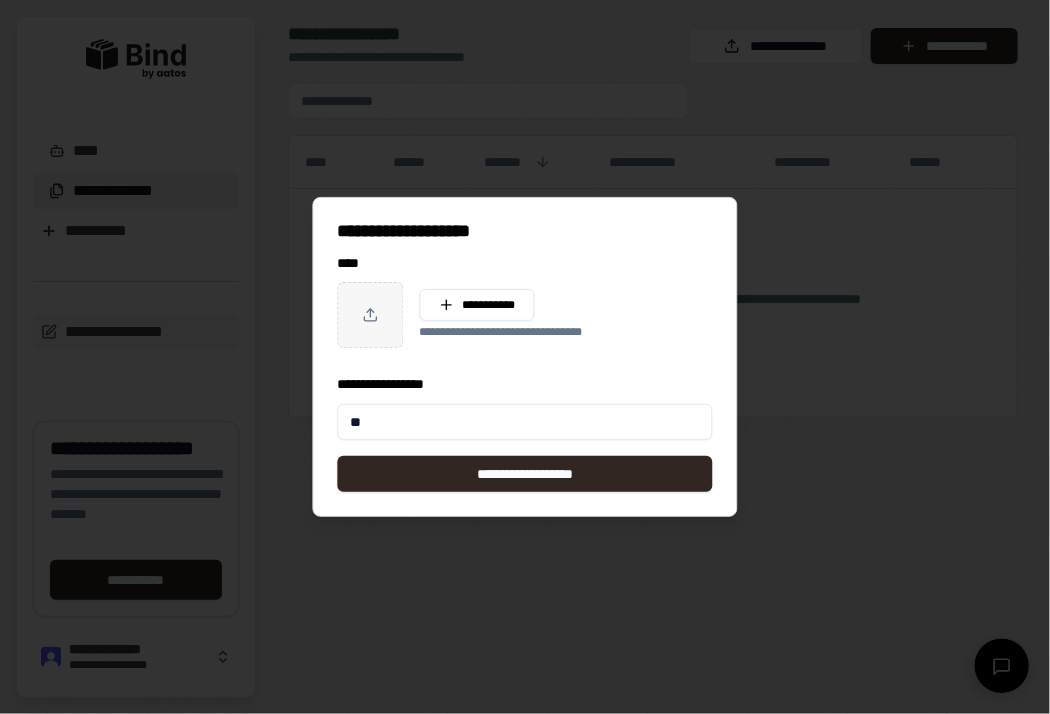 type on "*" 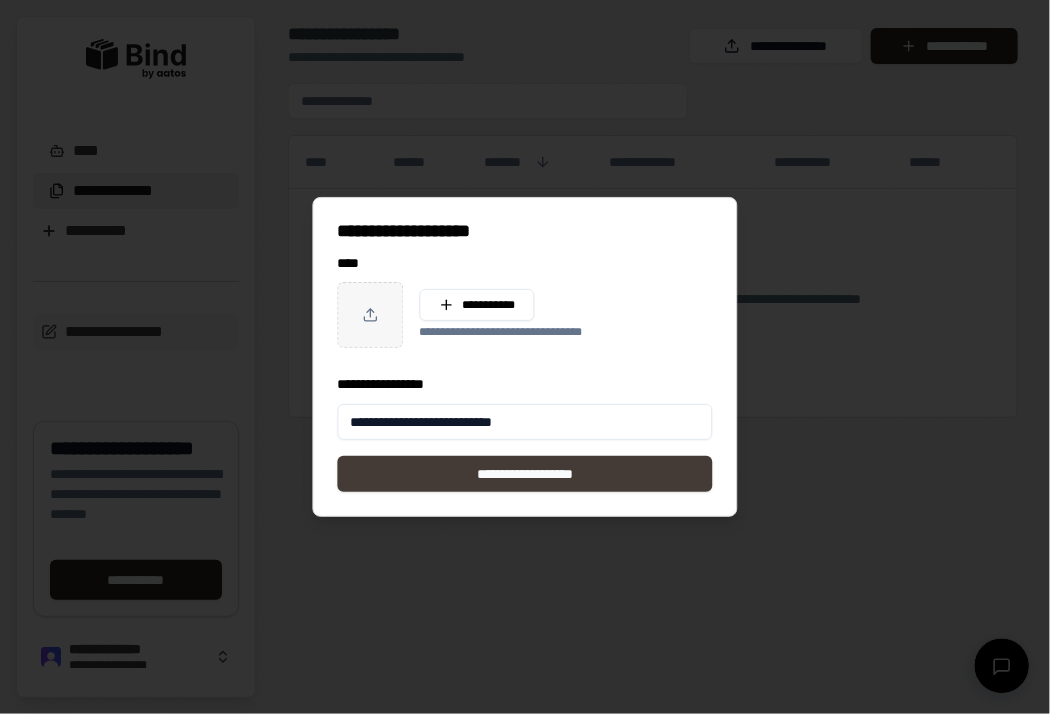 type on "**********" 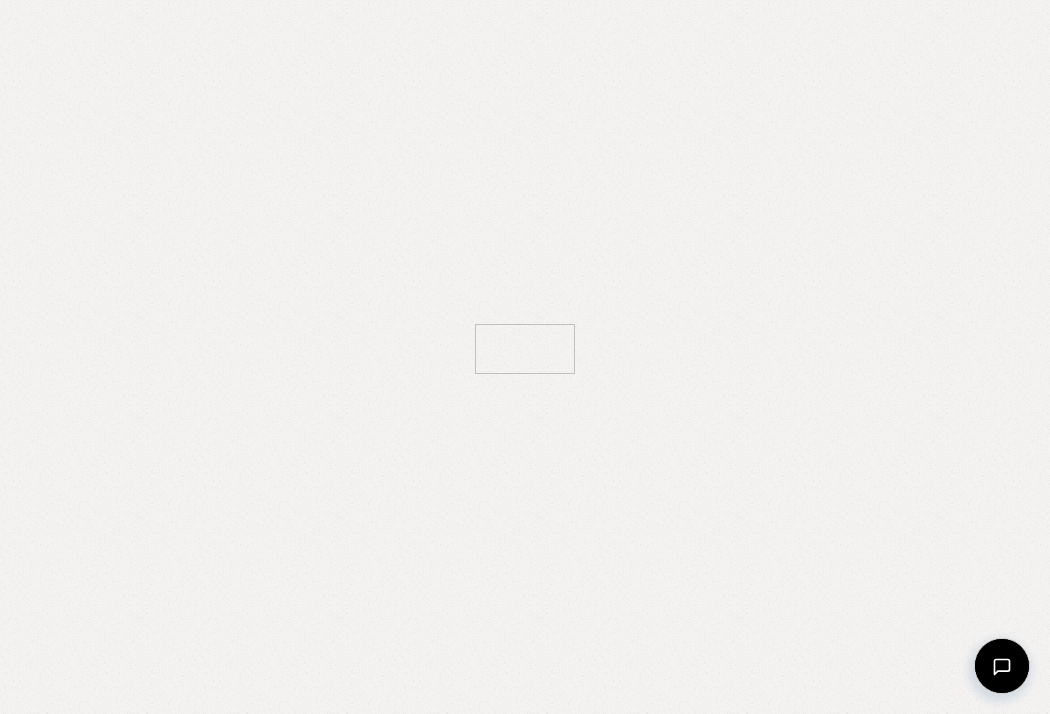 scroll, scrollTop: 0, scrollLeft: 0, axis: both 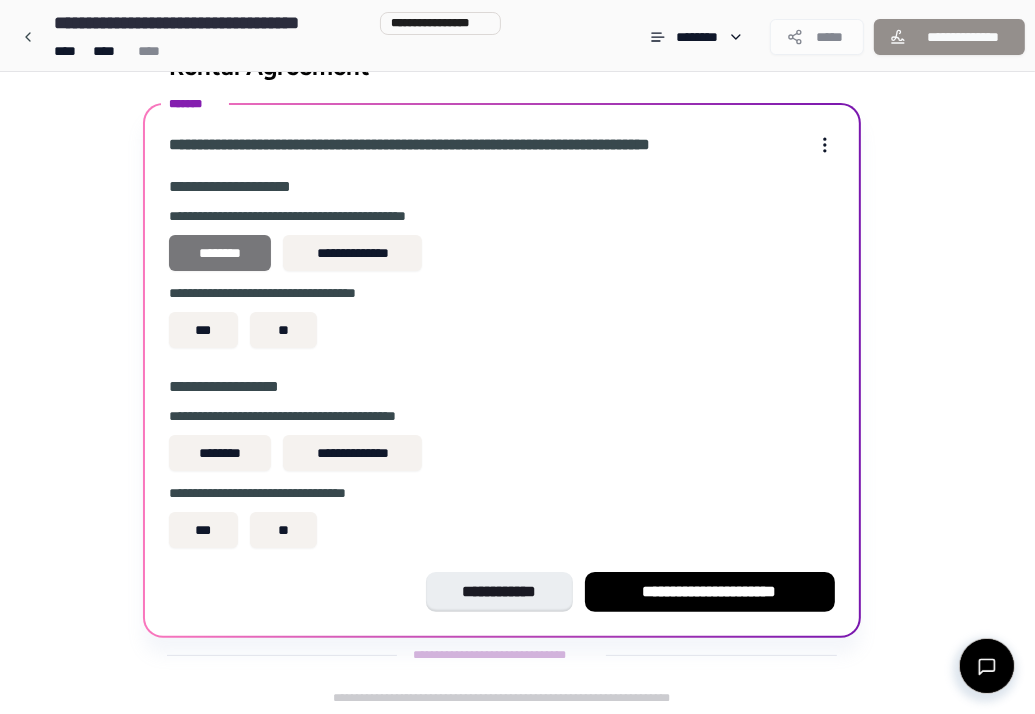 click on "********" at bounding box center (220, 253) 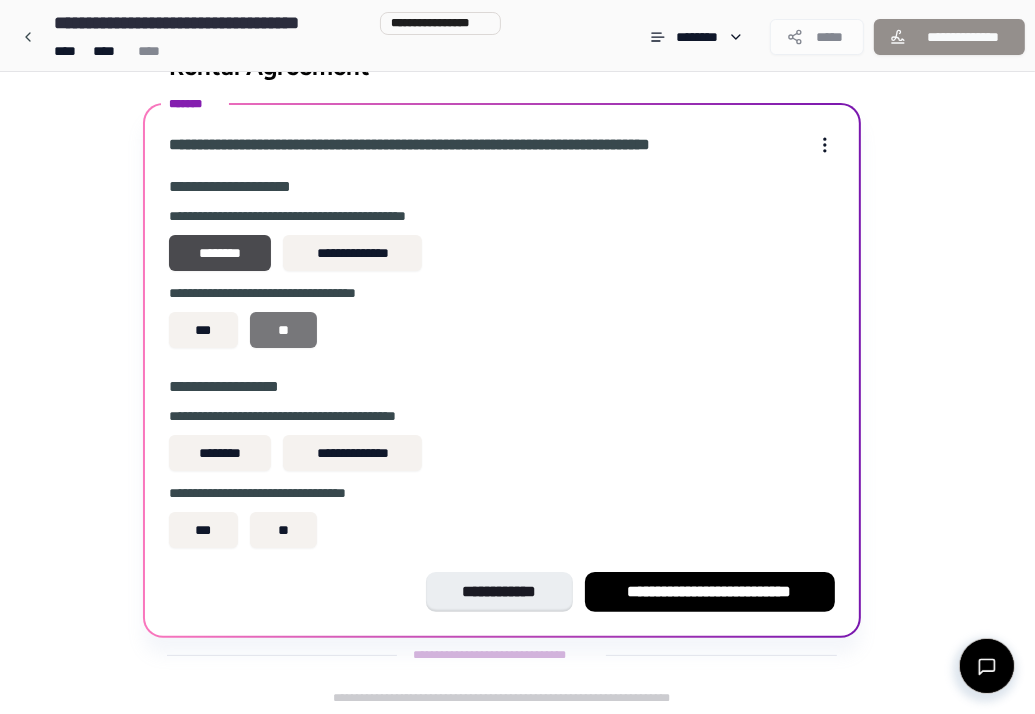 click on "**" at bounding box center [283, 330] 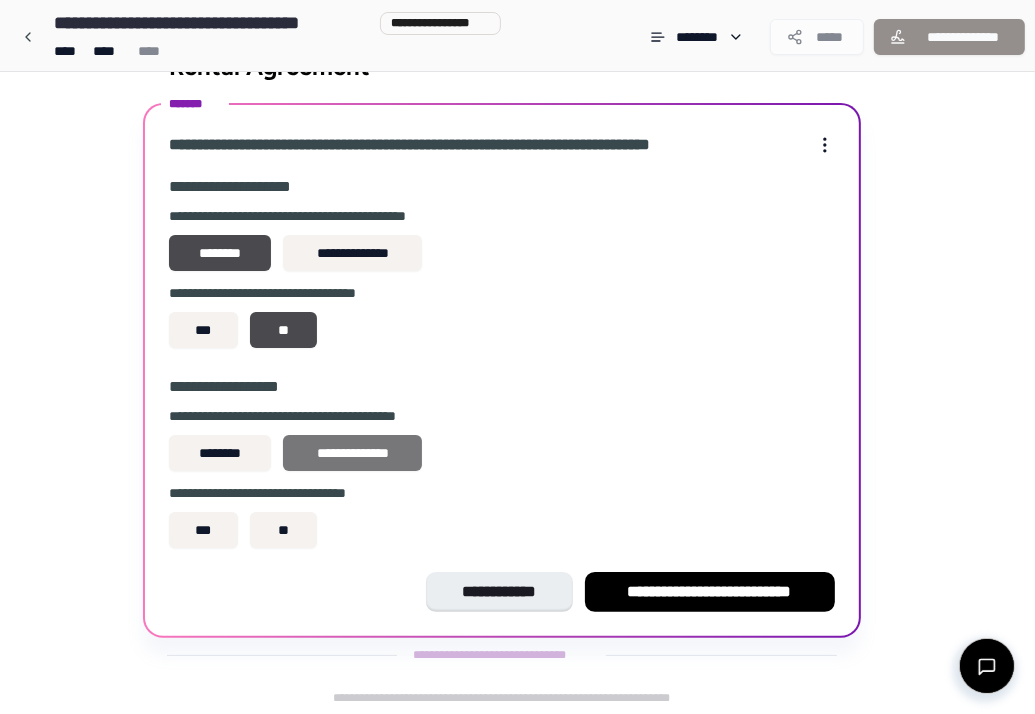 click on "**********" at bounding box center [352, 453] 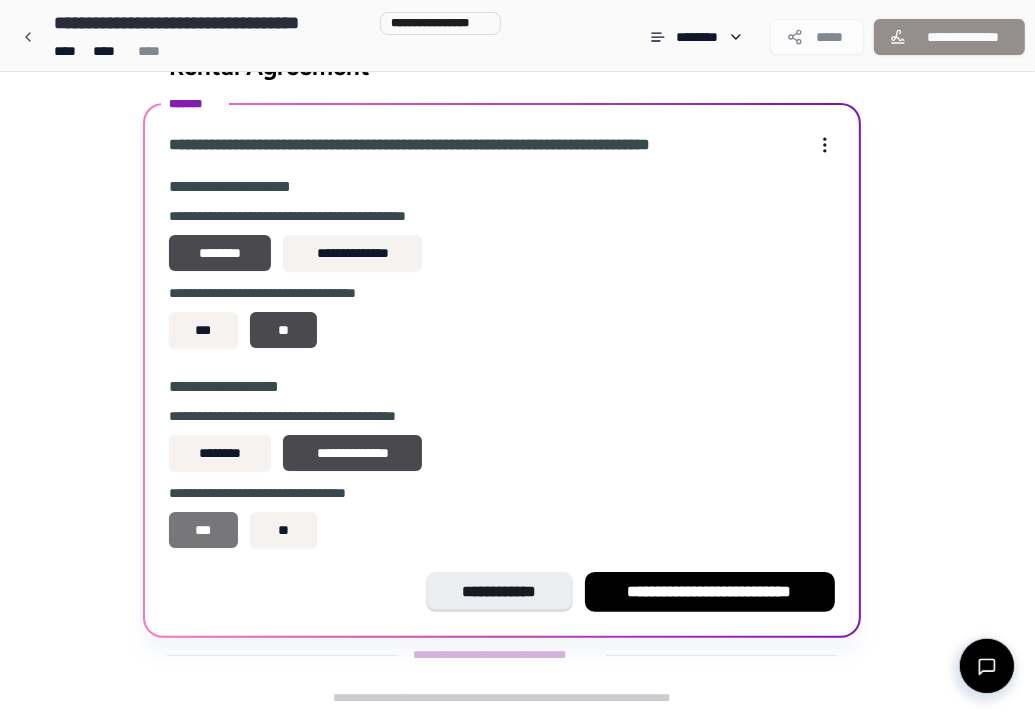 click on "***" at bounding box center (204, 530) 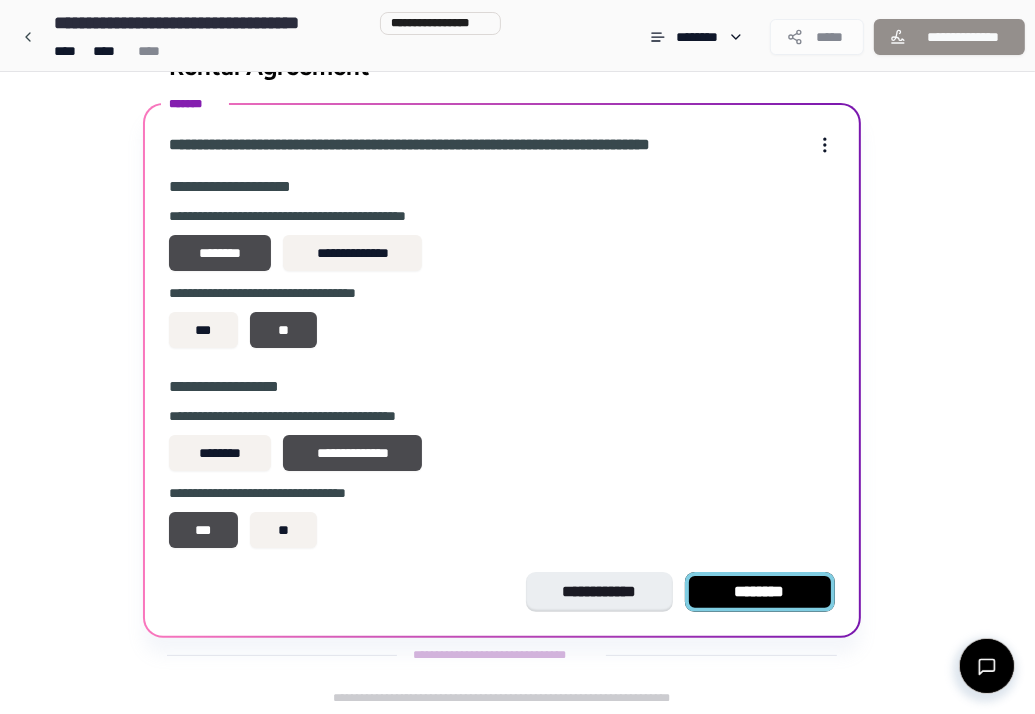 click on "********" at bounding box center [760, 592] 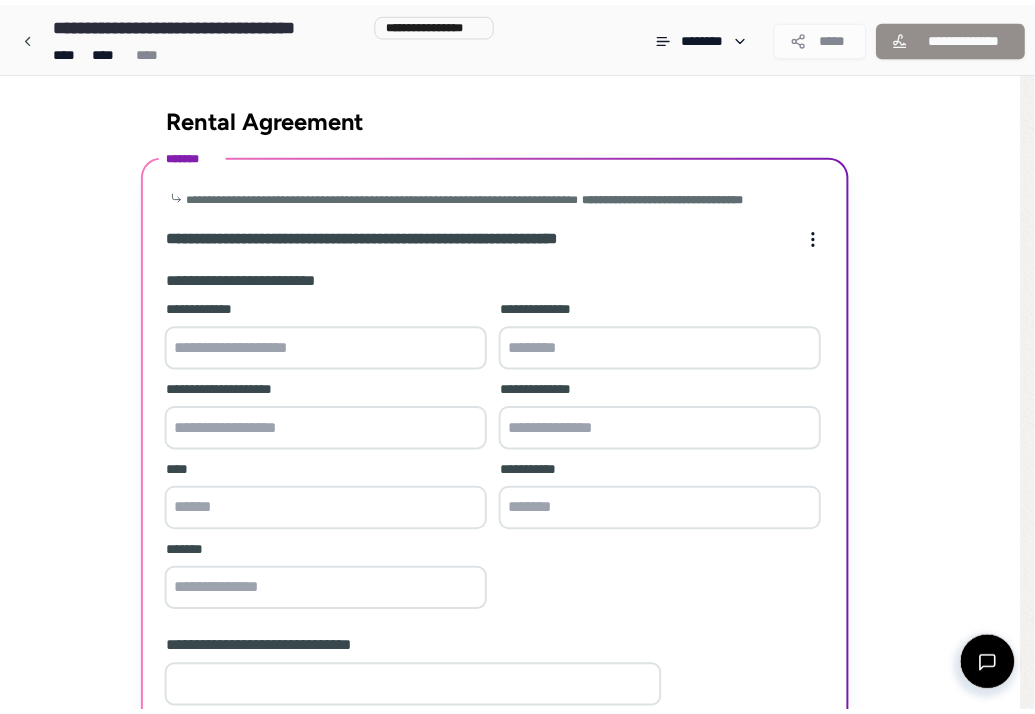 scroll, scrollTop: 161, scrollLeft: 0, axis: vertical 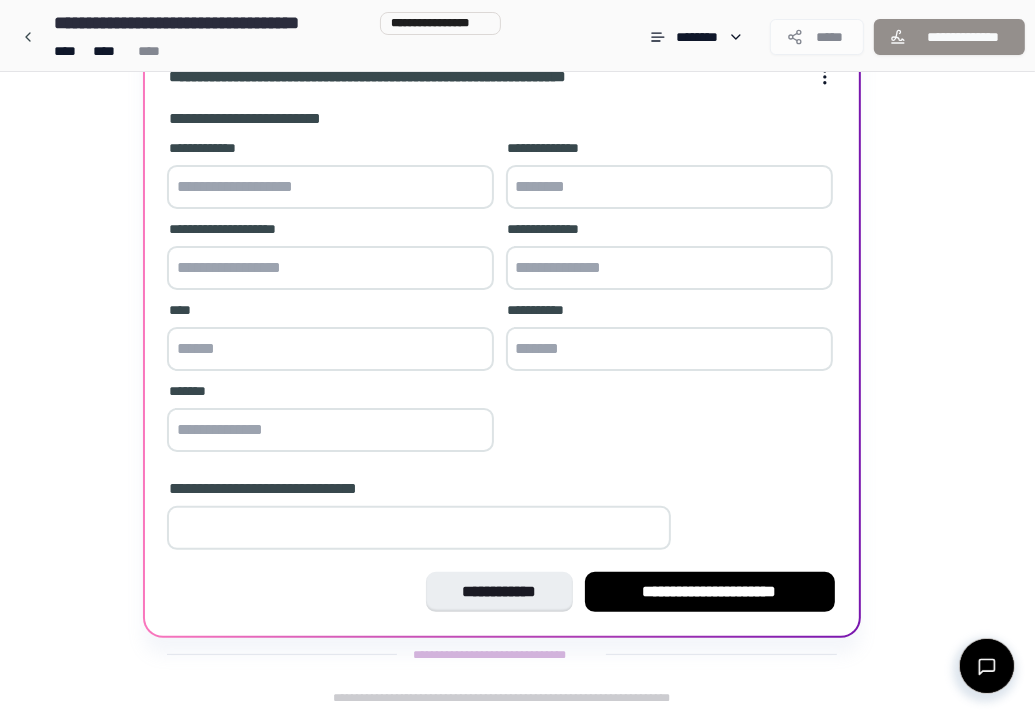 click at bounding box center [330, 187] 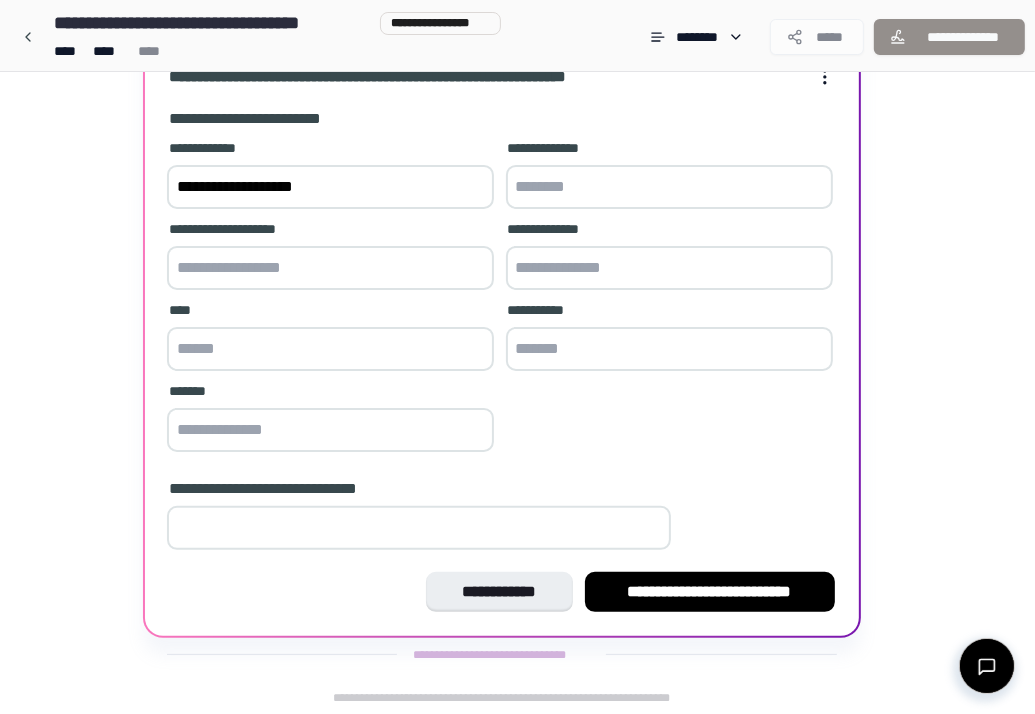 type on "**********" 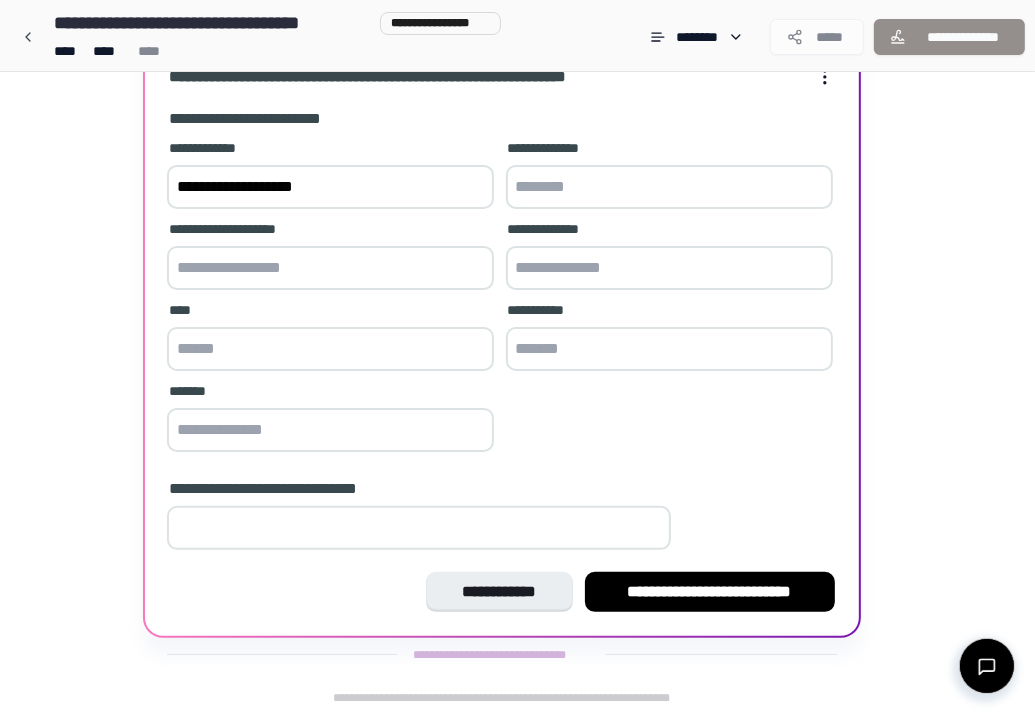 click at bounding box center [330, 268] 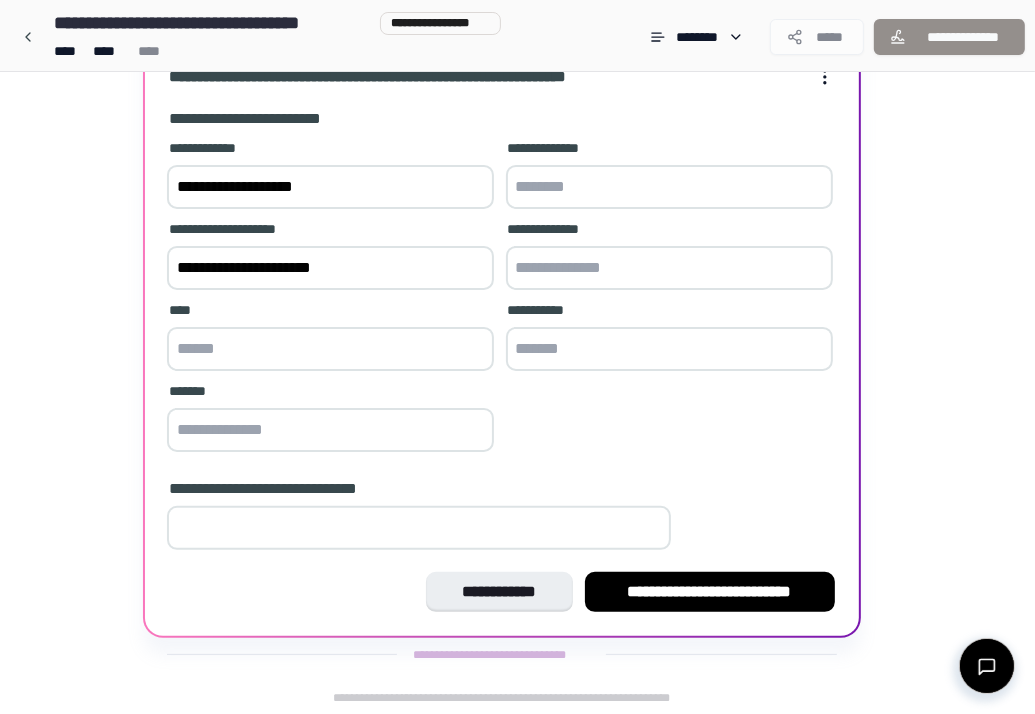 click on "**********" at bounding box center (330, 268) 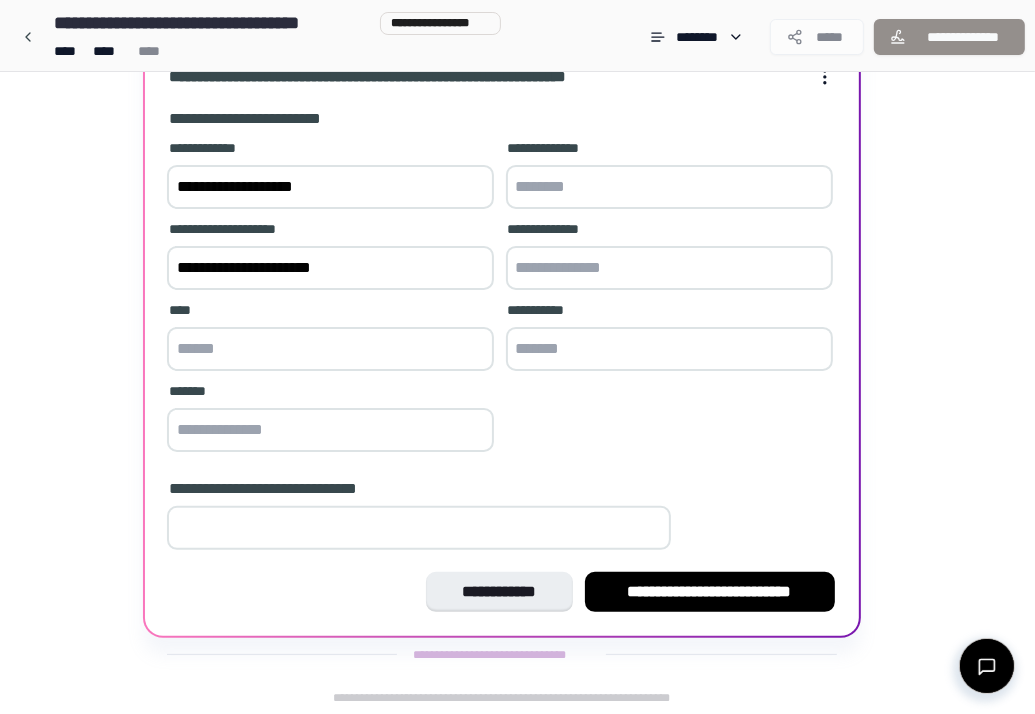 click at bounding box center [669, 268] 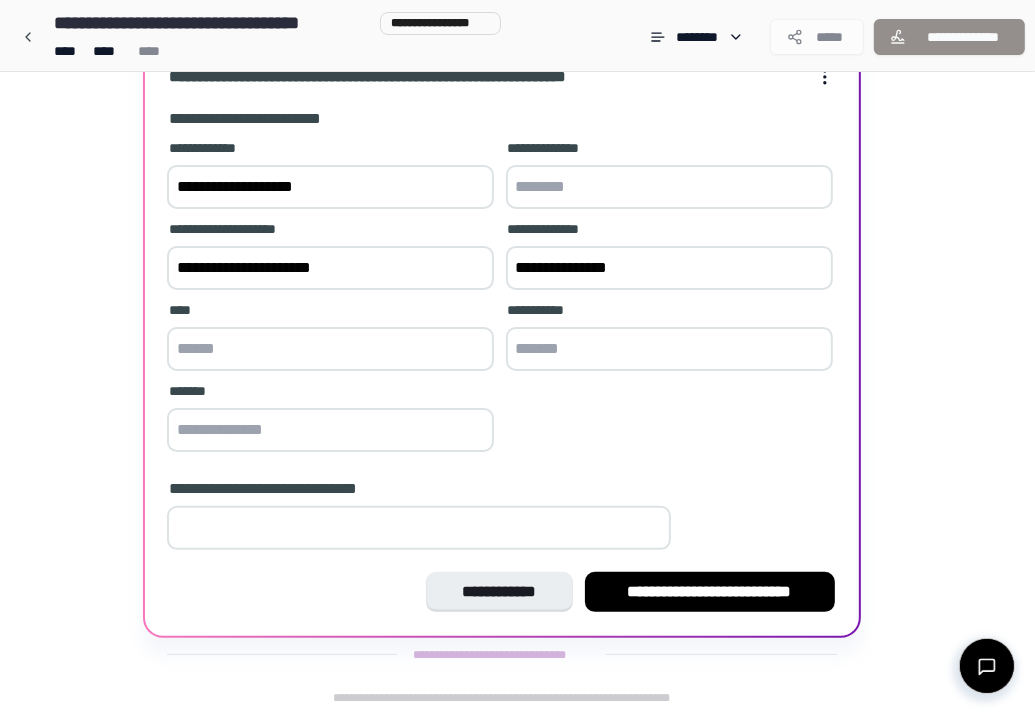 type on "**********" 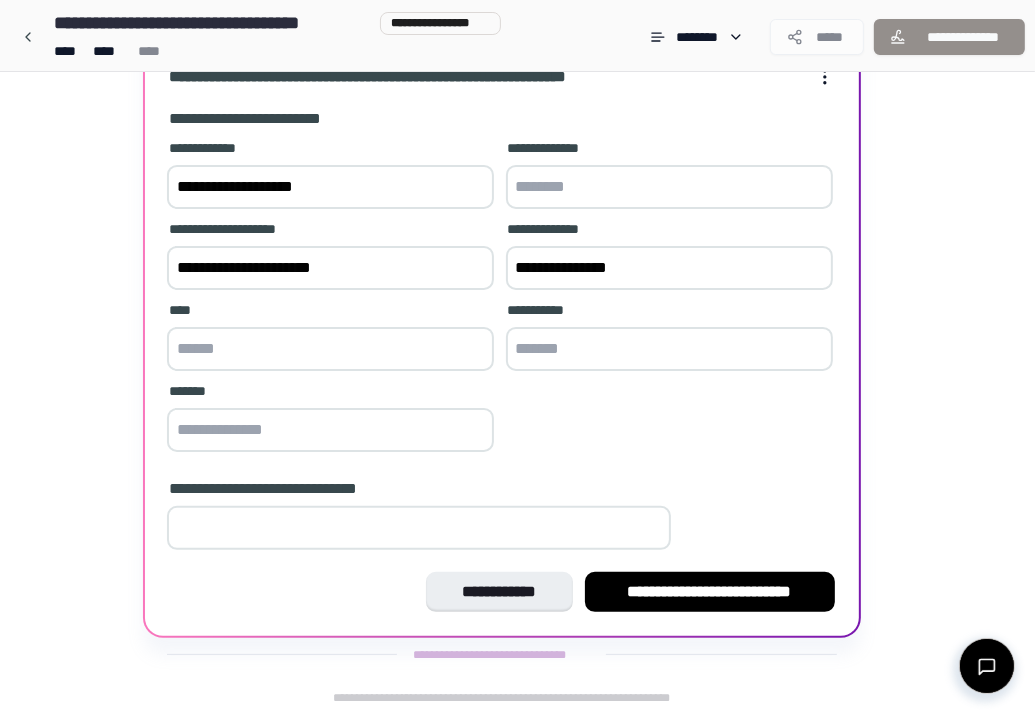 click at bounding box center [669, 349] 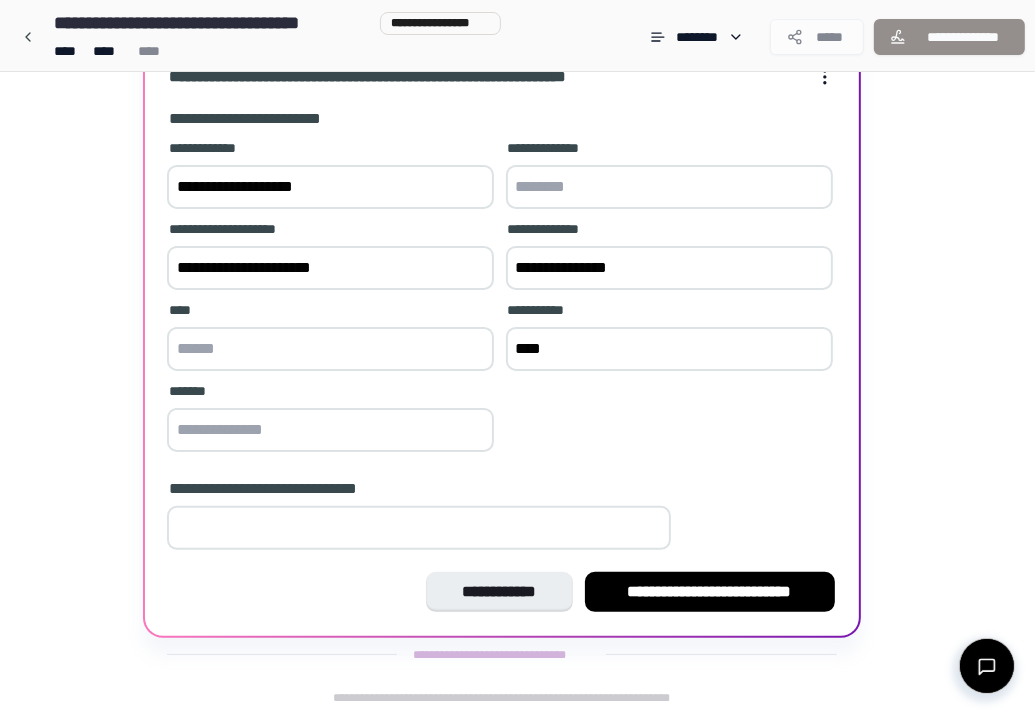 type on "****" 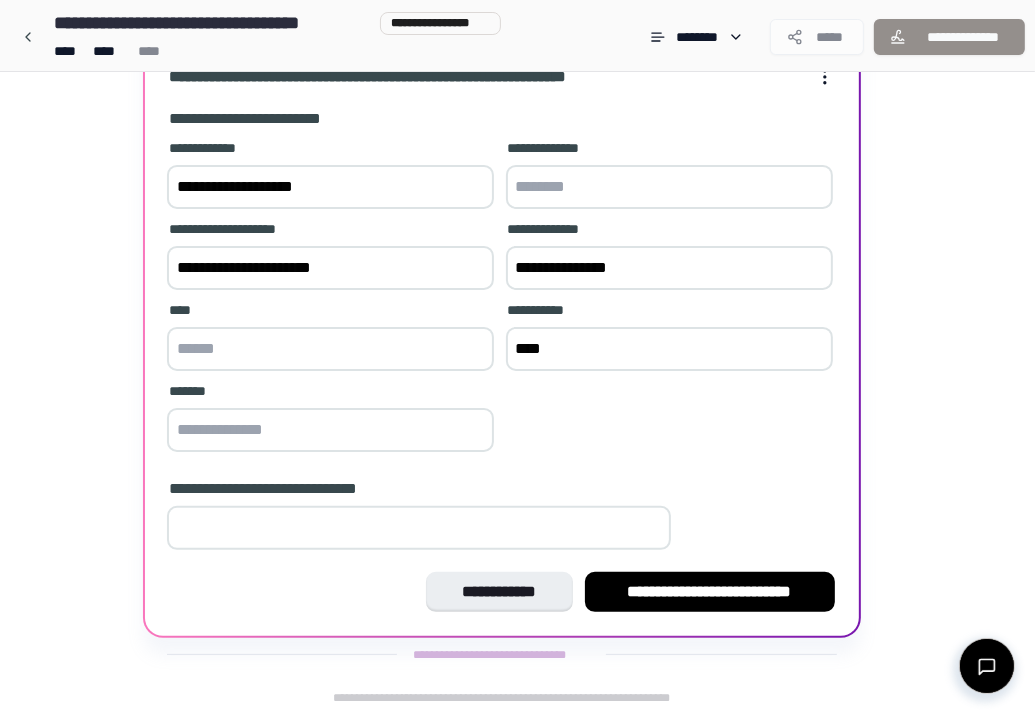 click at bounding box center [330, 349] 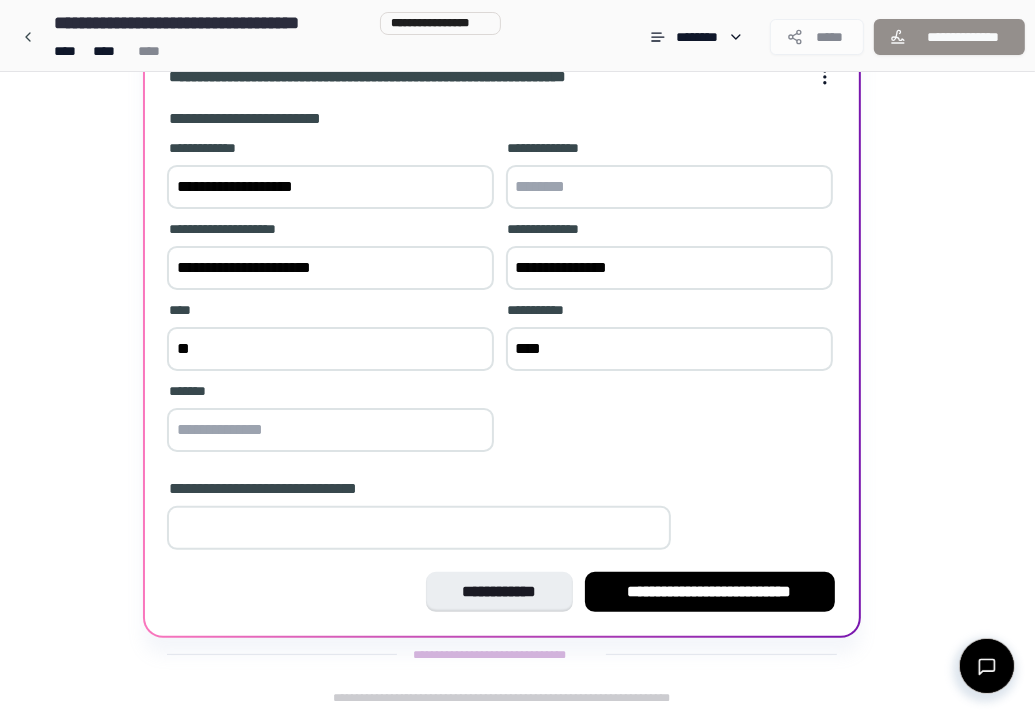type on "*" 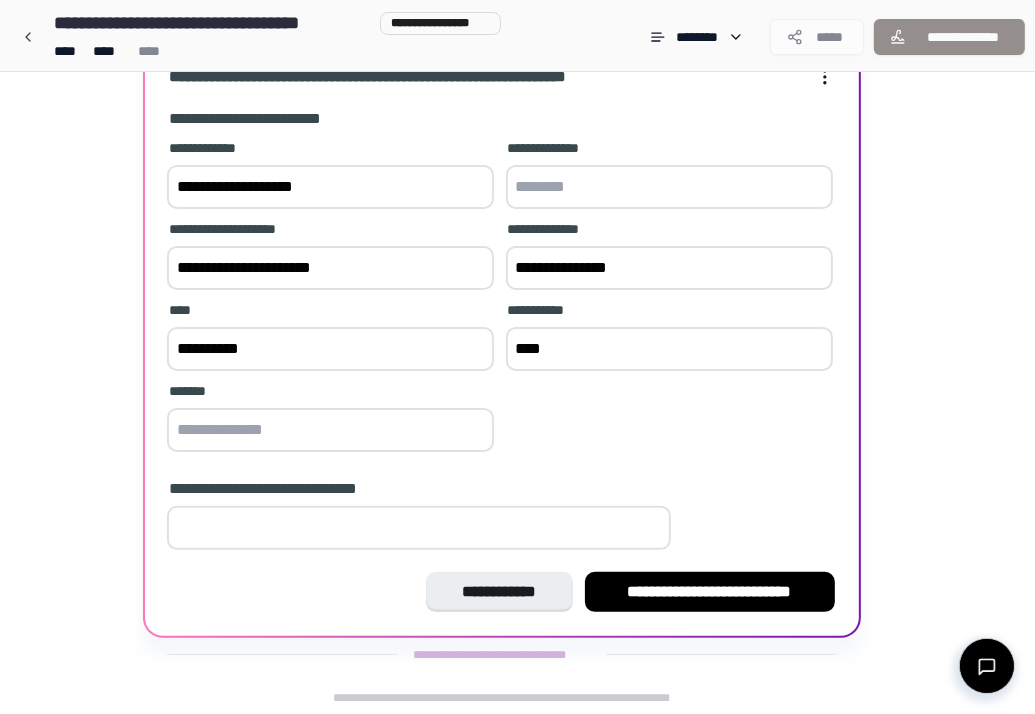 type on "**********" 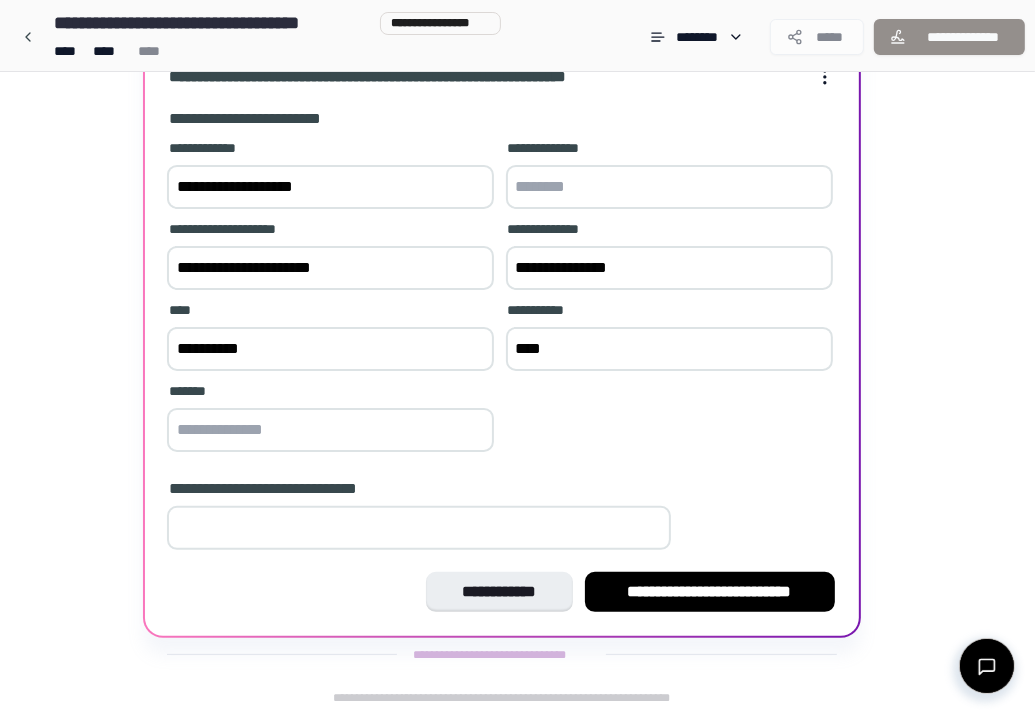 click at bounding box center [330, 430] 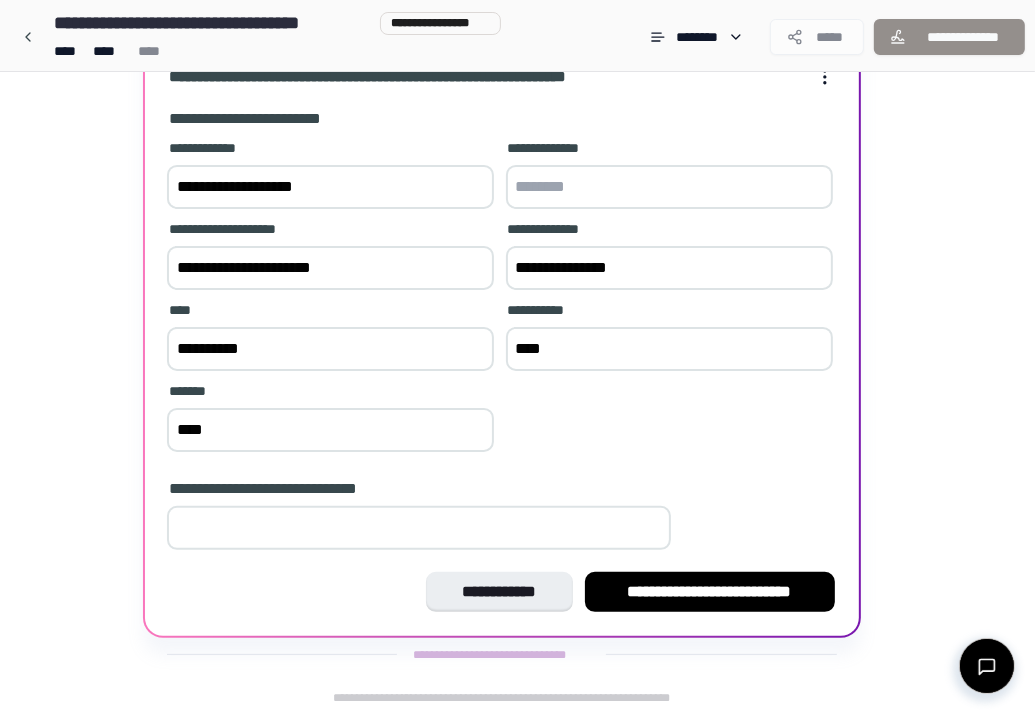 type on "****" 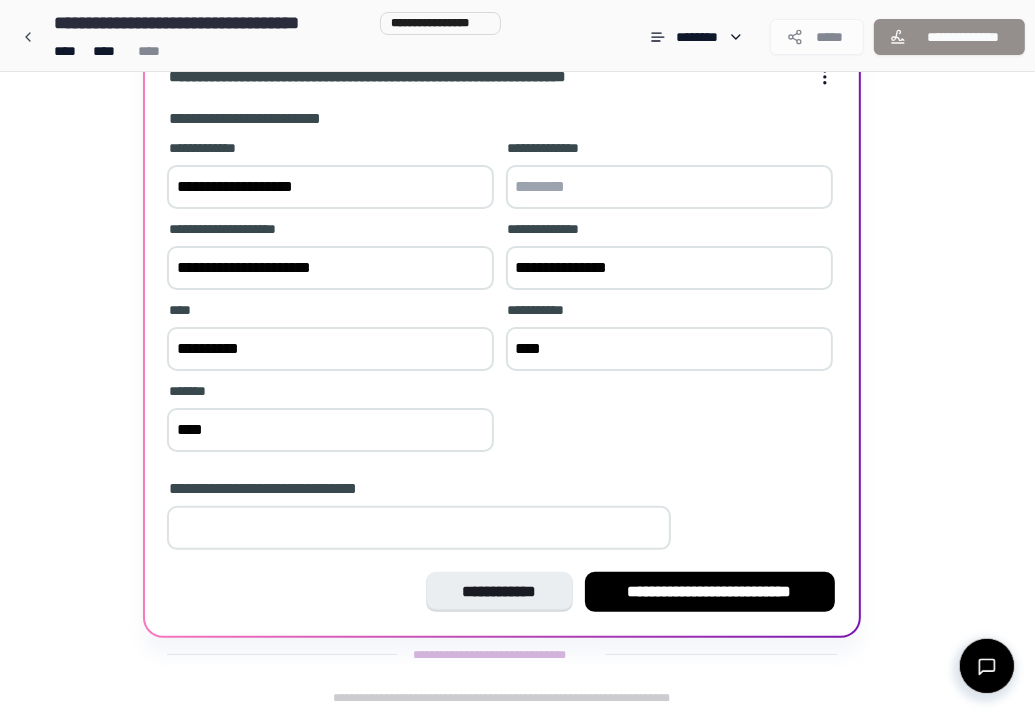 click on "**********" at bounding box center [330, 349] 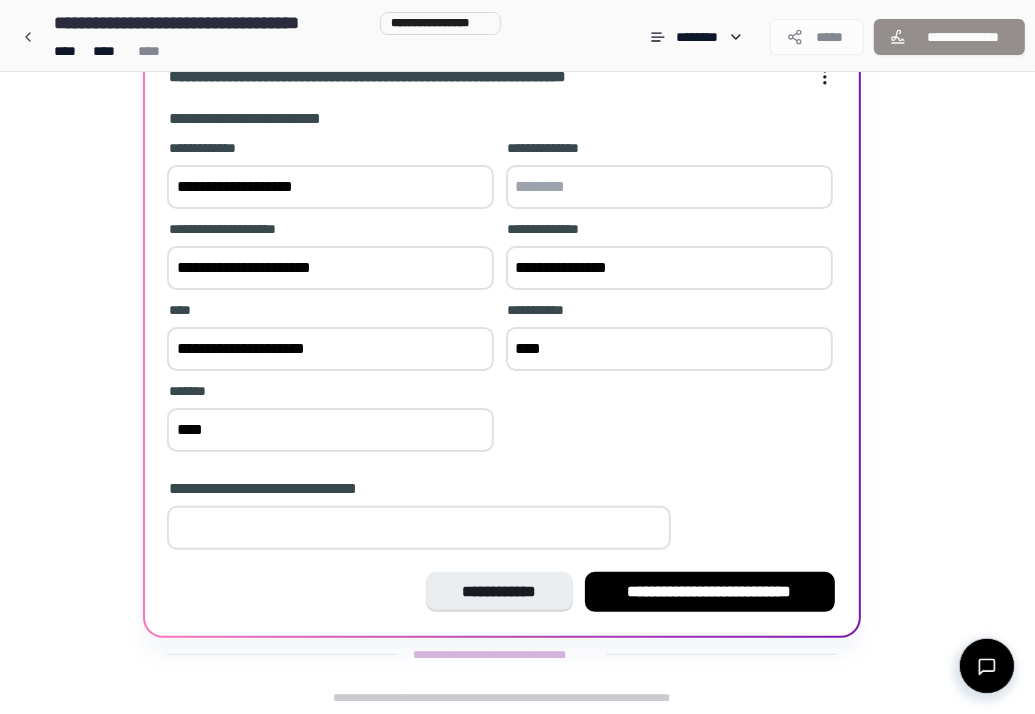 click on "**********" at bounding box center [330, 349] 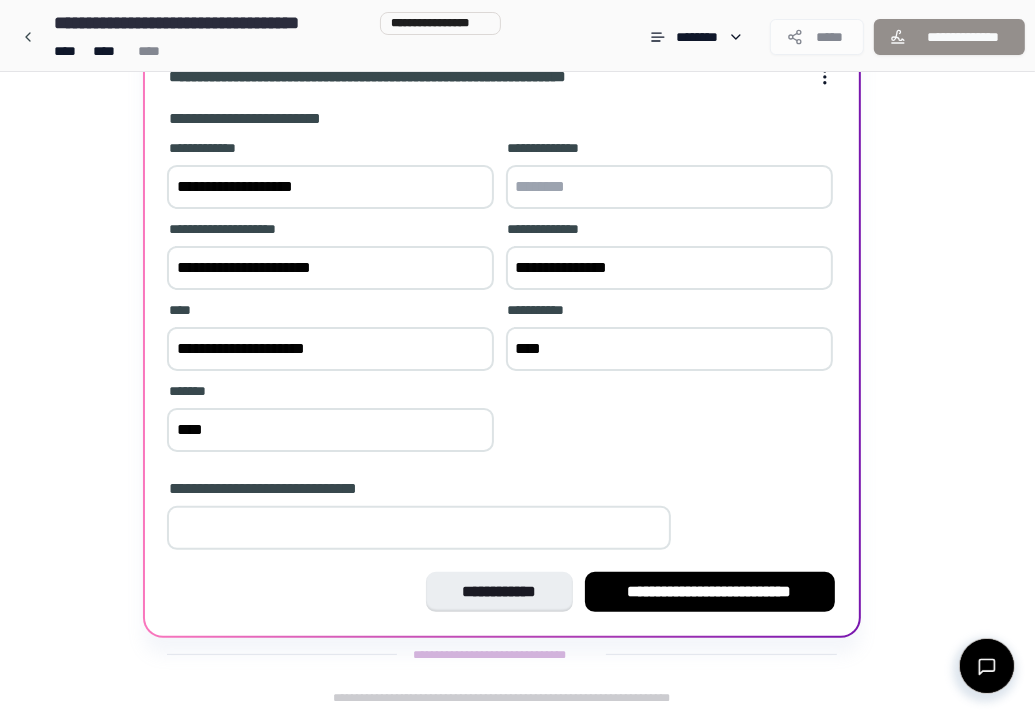 click on "****" at bounding box center [330, 430] 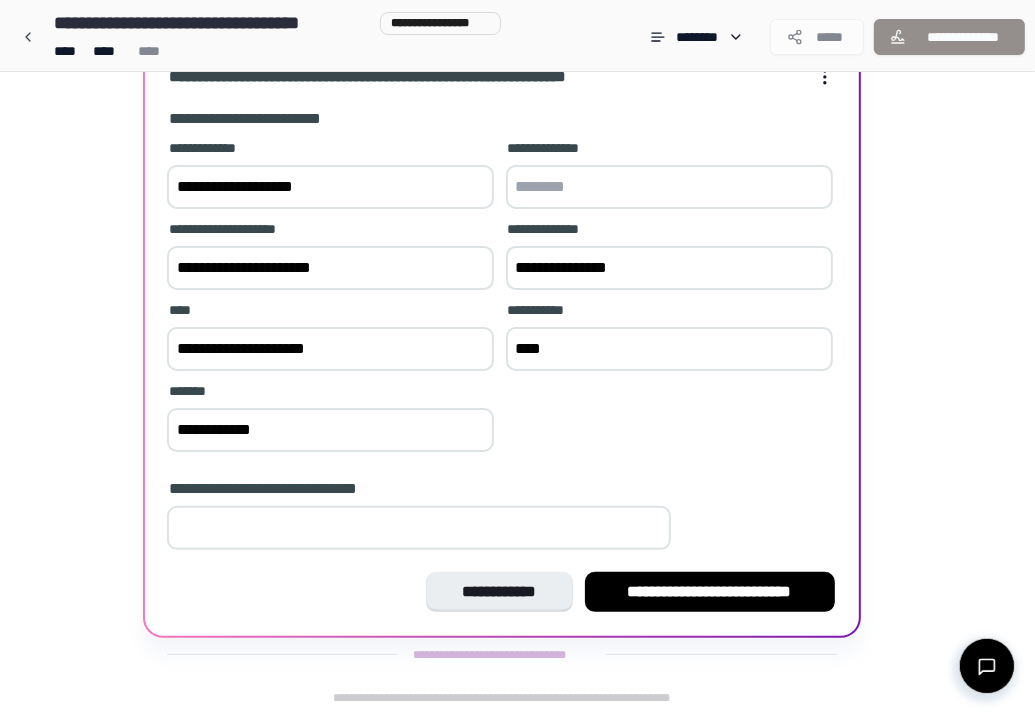 type on "**********" 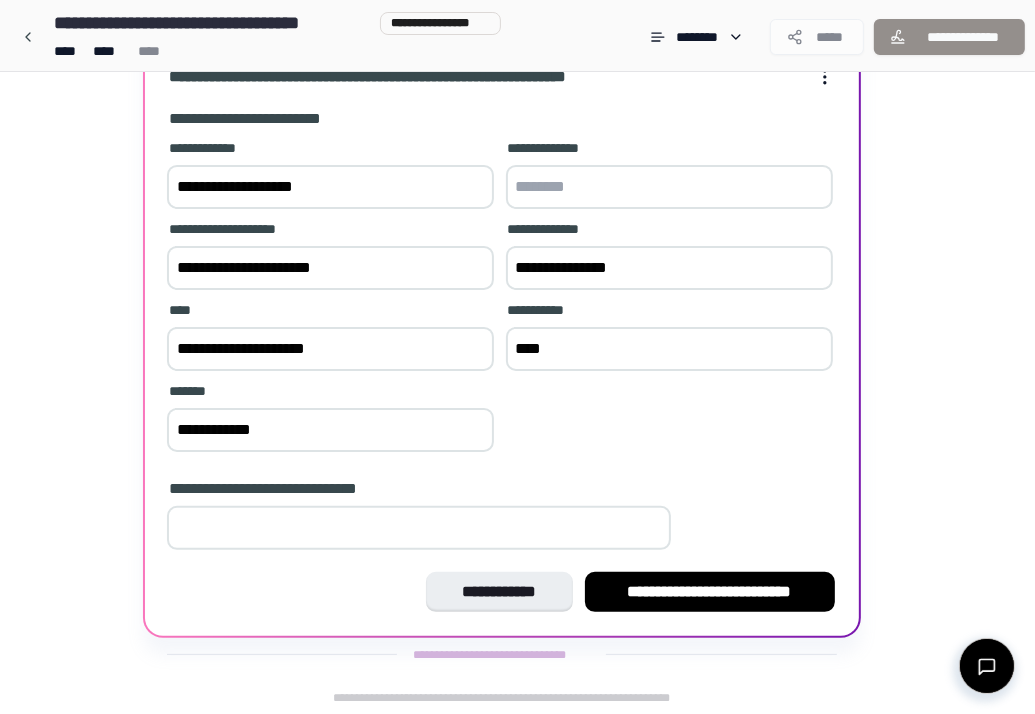 click at bounding box center (419, 528) 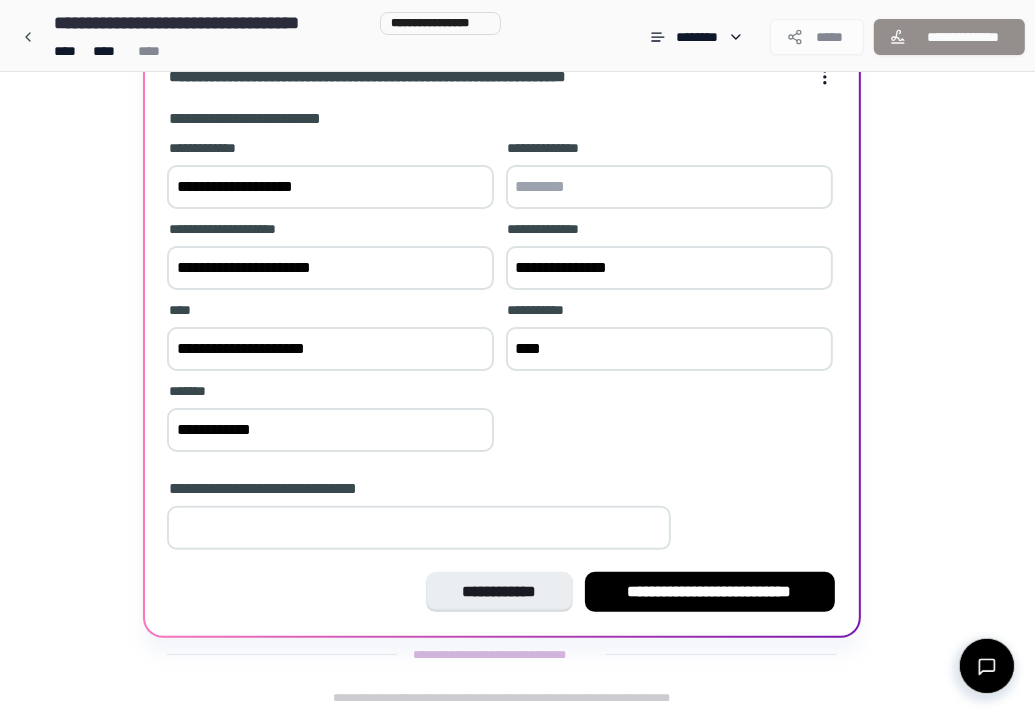 click at bounding box center (669, 187) 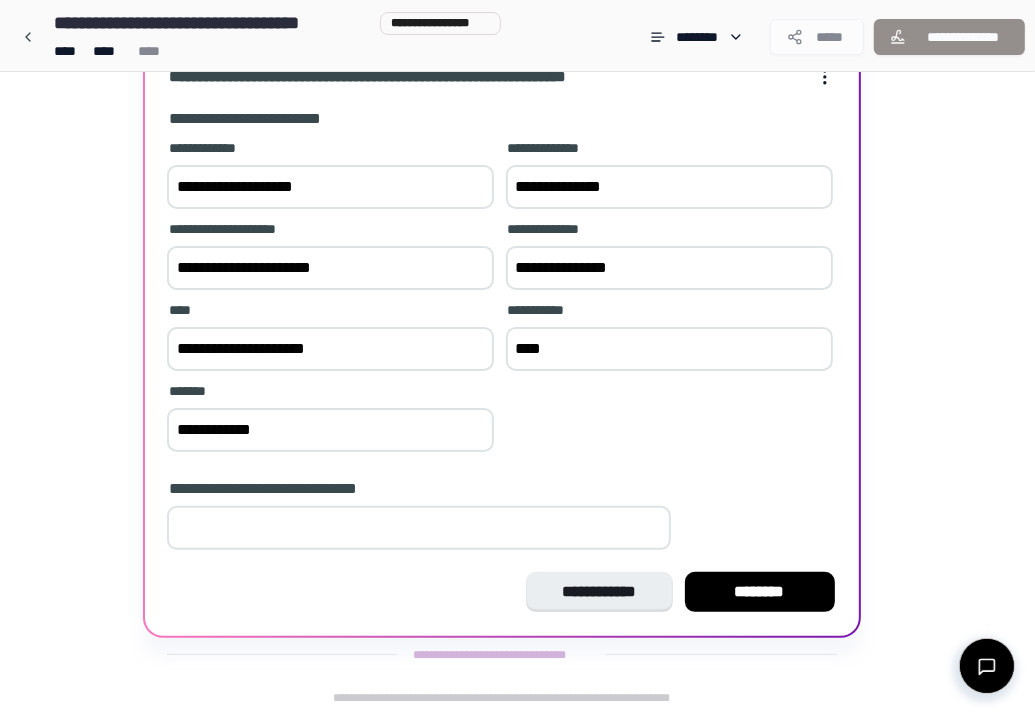 type on "**********" 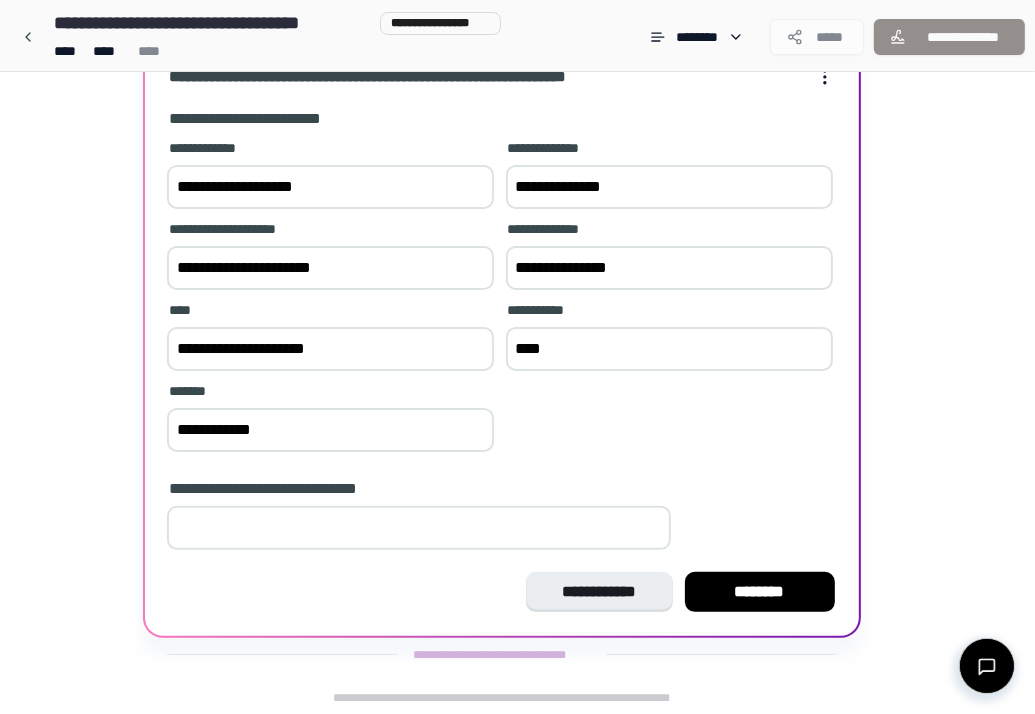 click on "*" at bounding box center [419, 528] 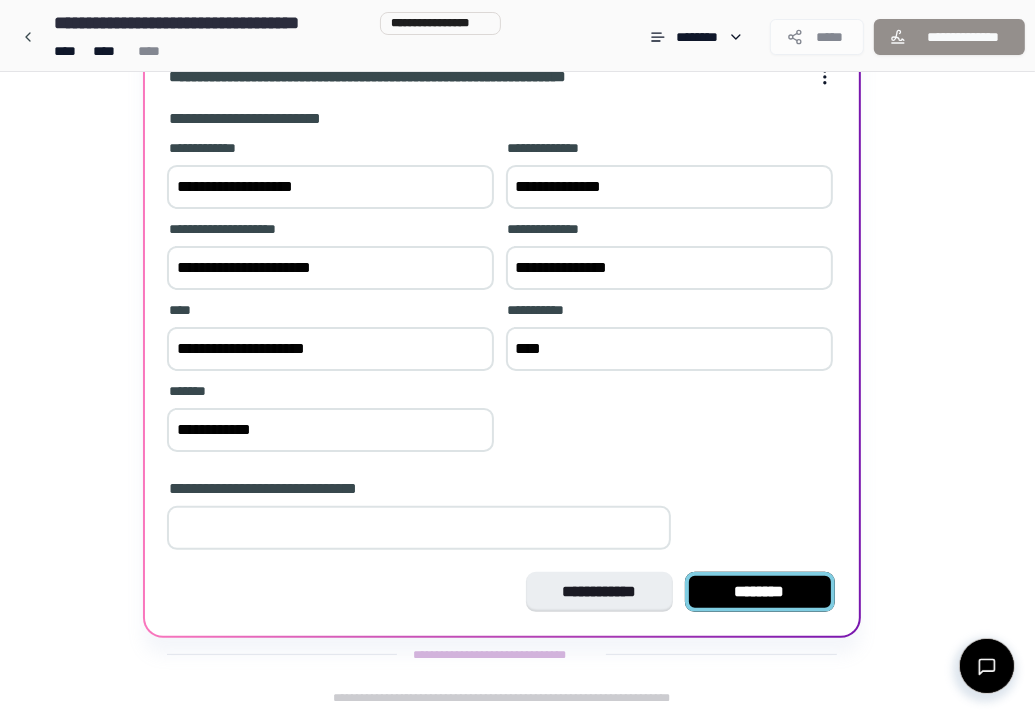 type on "*" 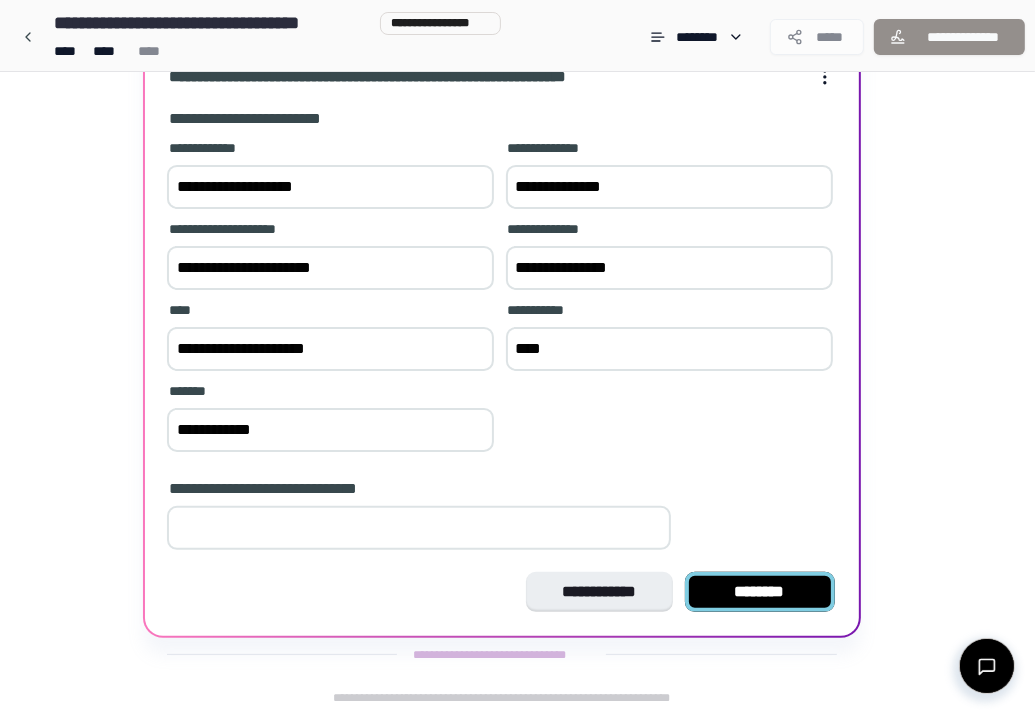 click on "********" at bounding box center [760, 592] 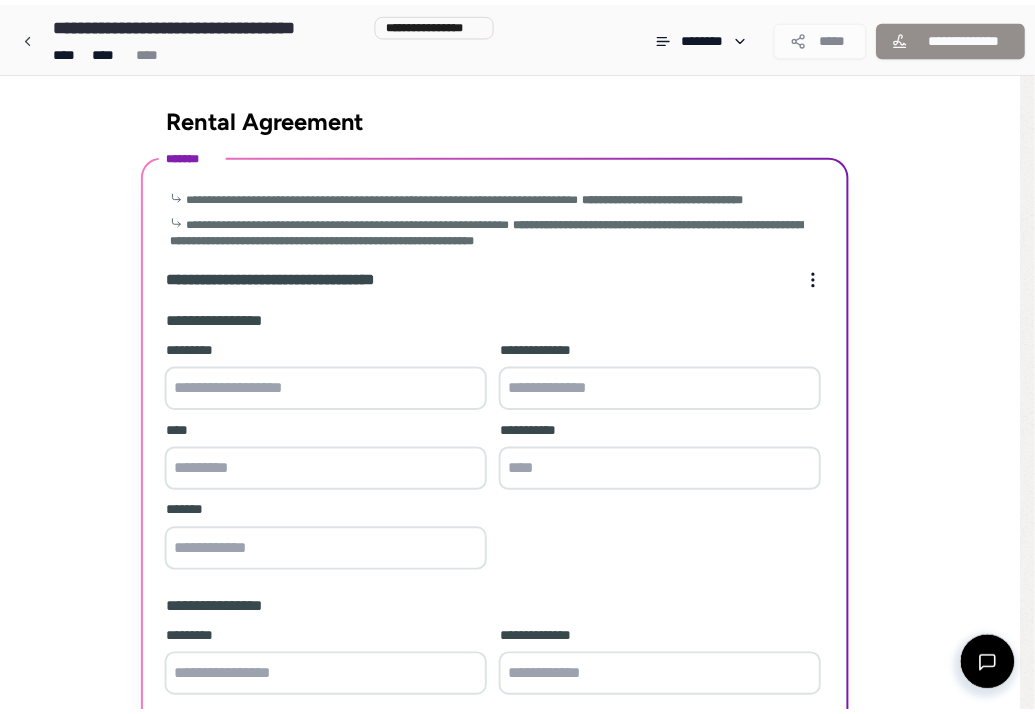 scroll, scrollTop: 602, scrollLeft: 0, axis: vertical 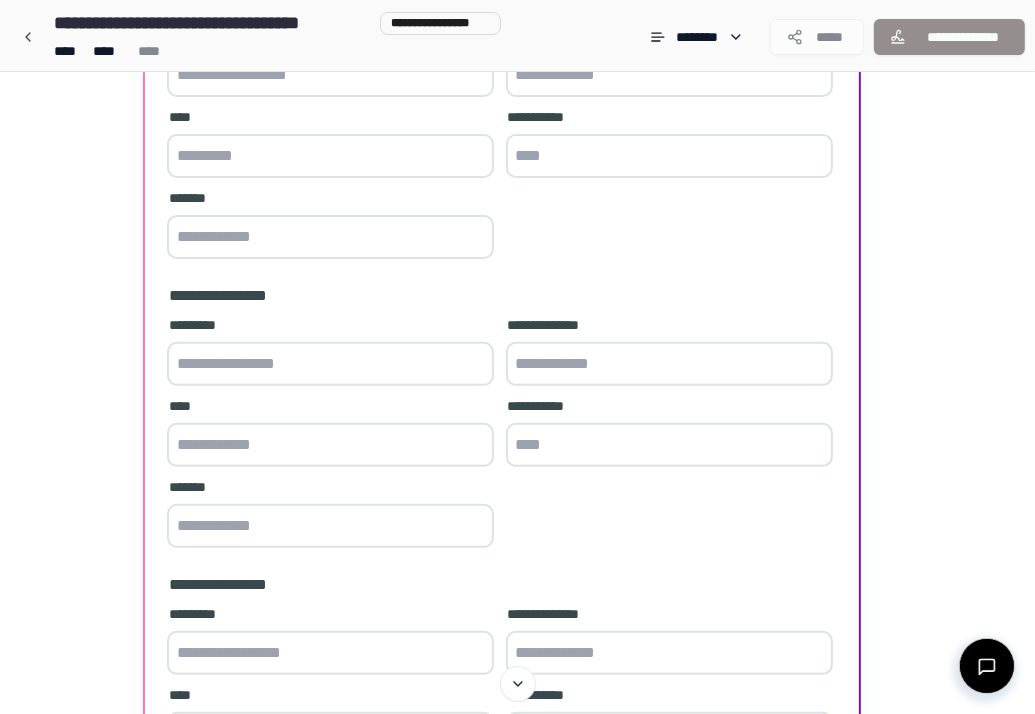 drag, startPoint x: 1032, startPoint y: 369, endPoint x: 1036, endPoint y: 249, distance: 120.06665 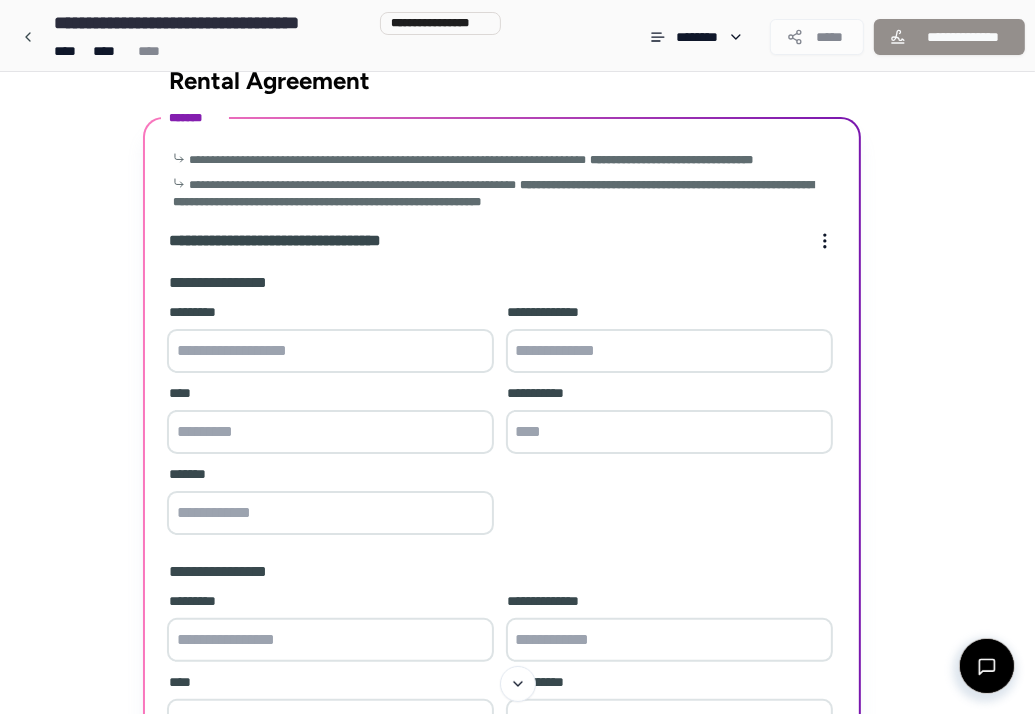 scroll, scrollTop: 32, scrollLeft: 0, axis: vertical 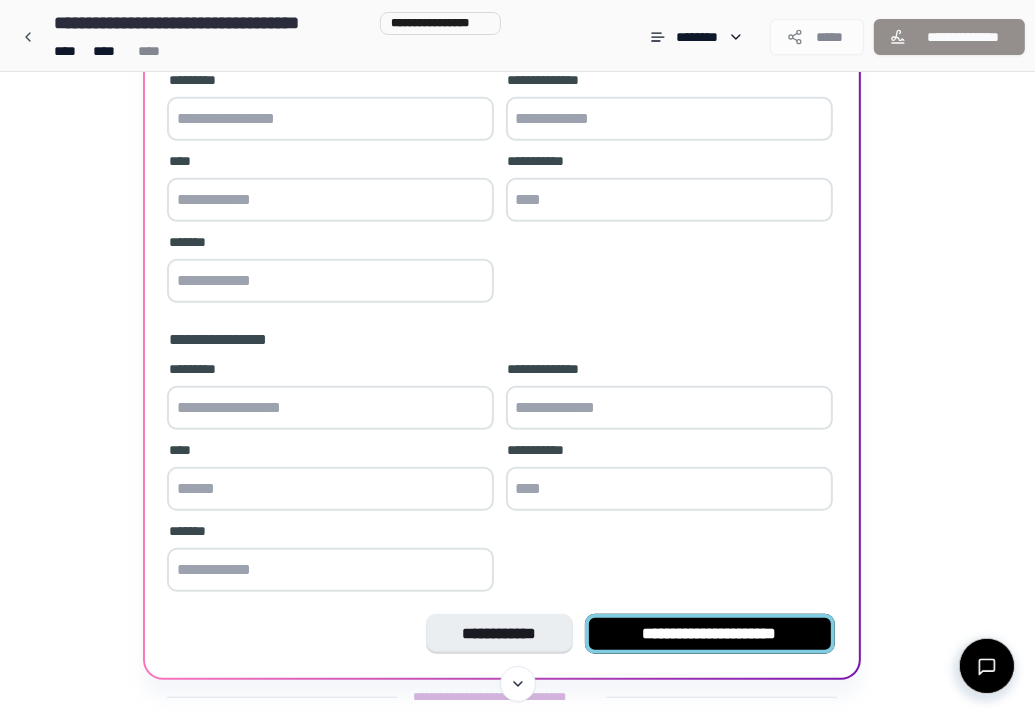 click on "**********" at bounding box center (710, 634) 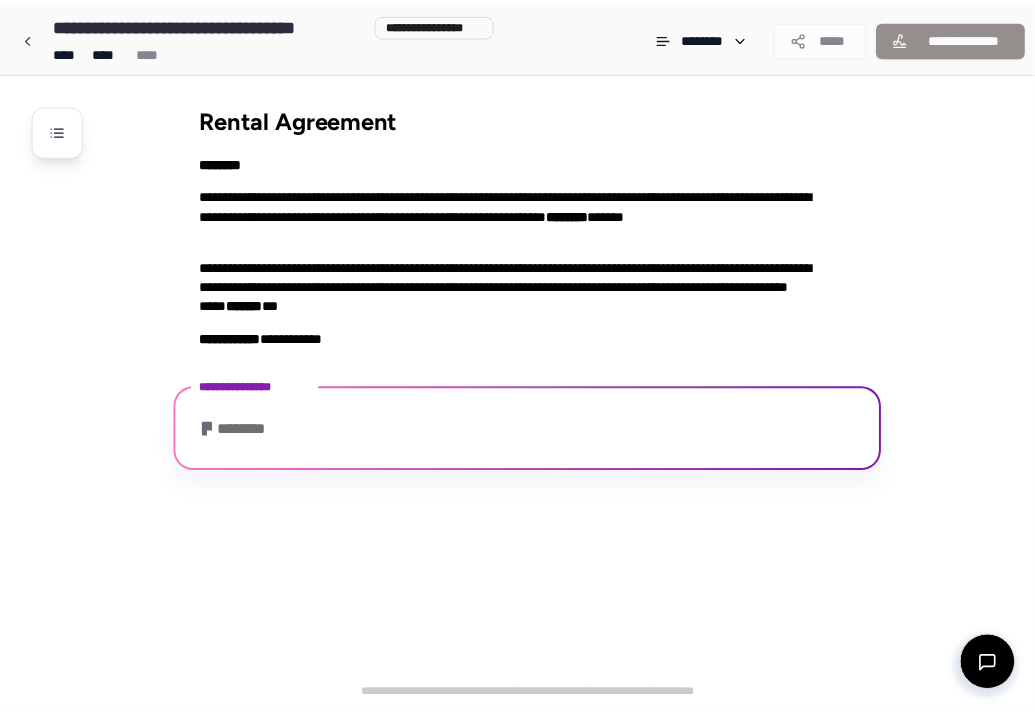 scroll, scrollTop: 50, scrollLeft: 0, axis: vertical 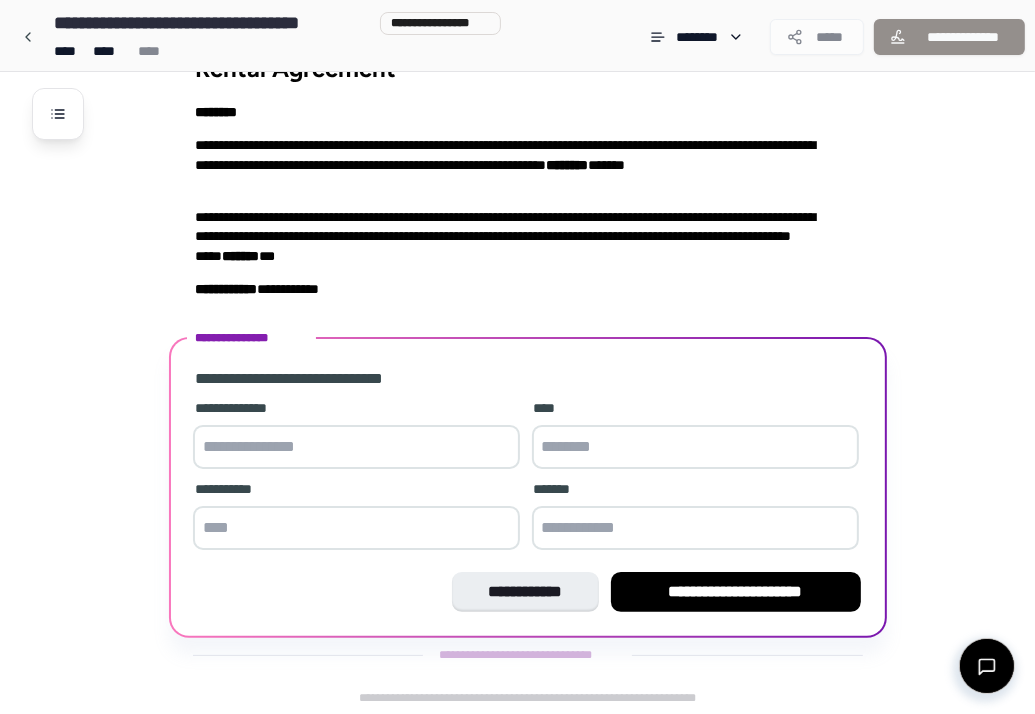 click at bounding box center (356, 447) 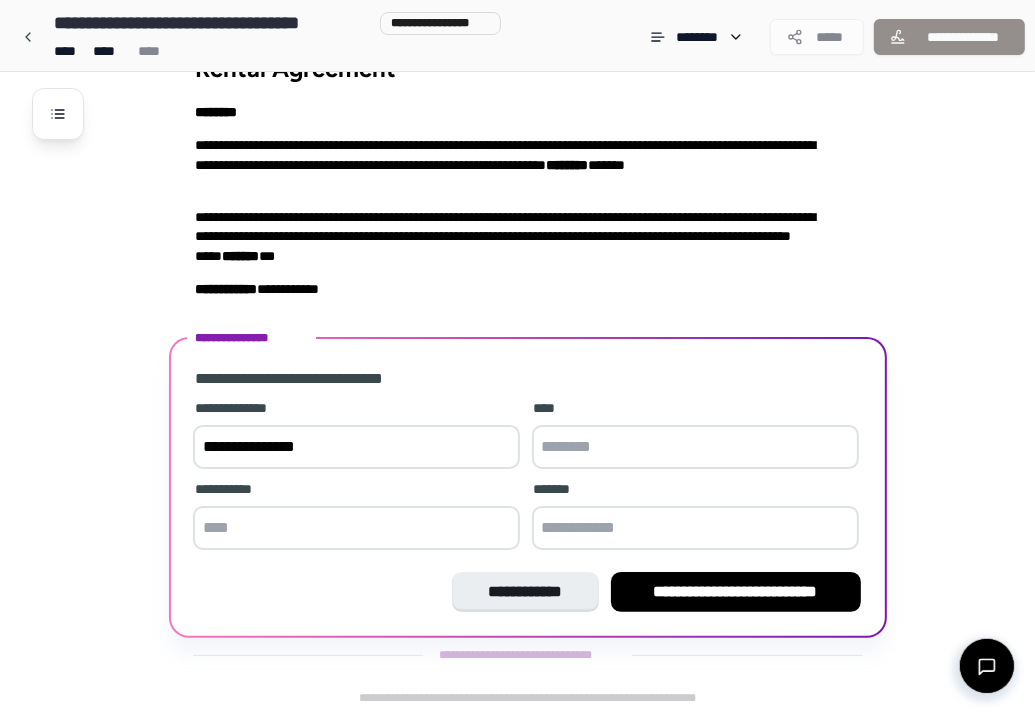 type on "**********" 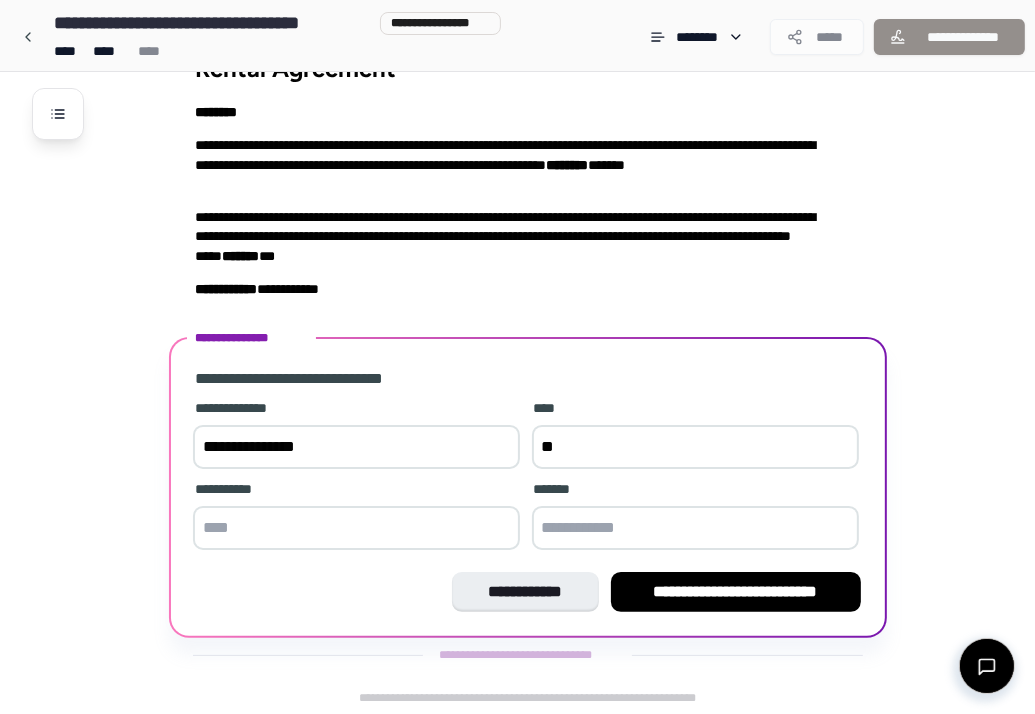 type on "*" 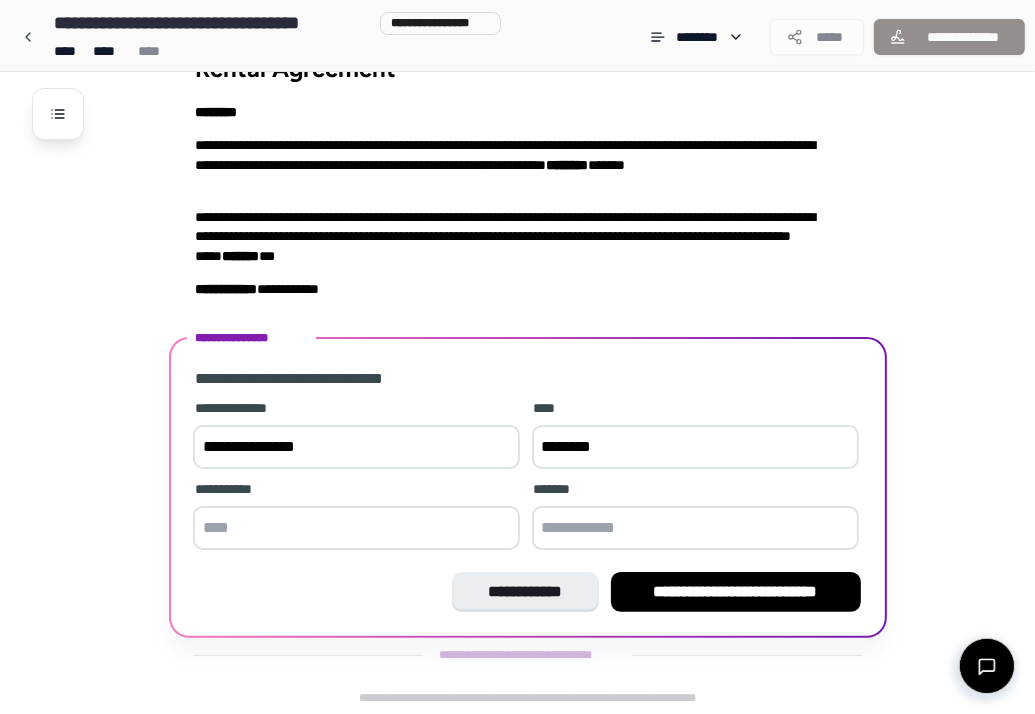 type on "********" 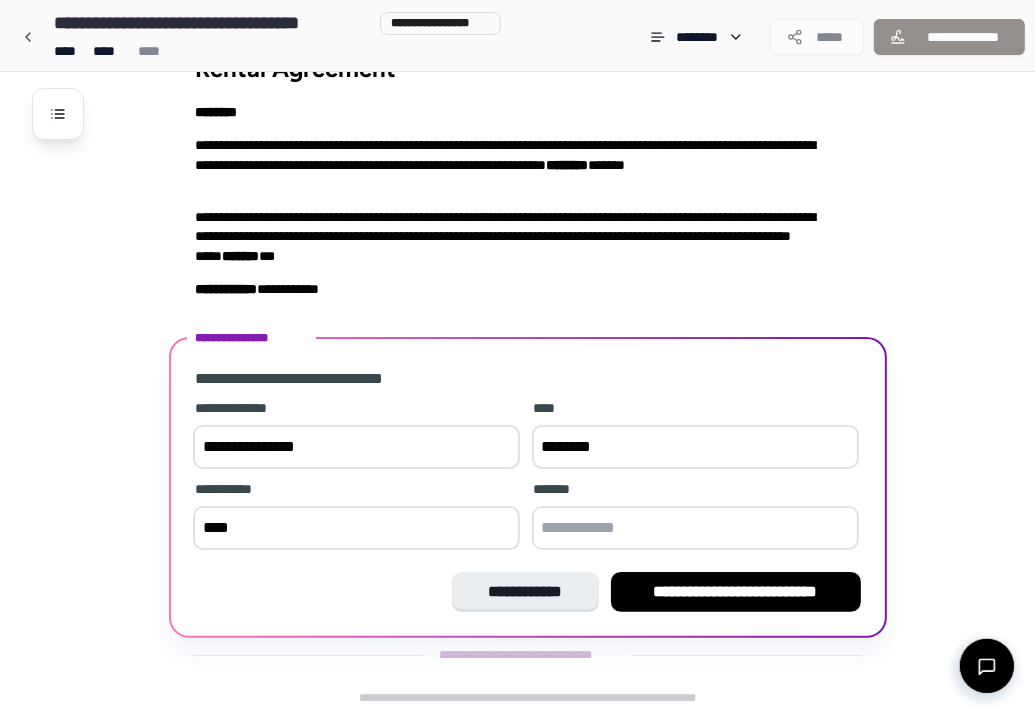 type on "****" 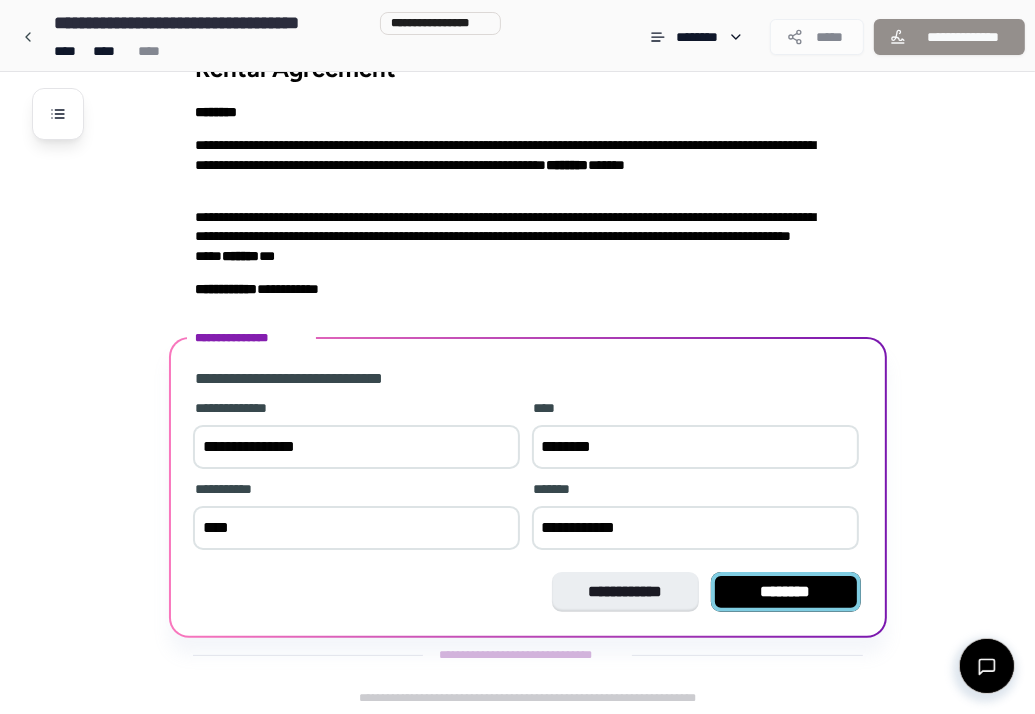 type on "**********" 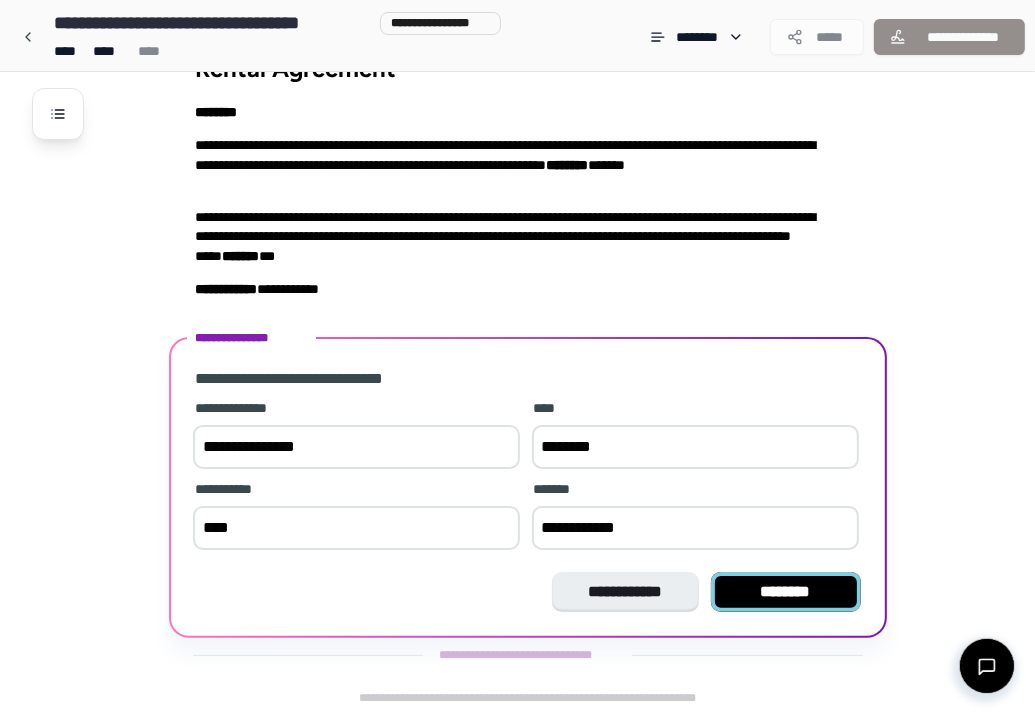 click on "********" at bounding box center [786, 592] 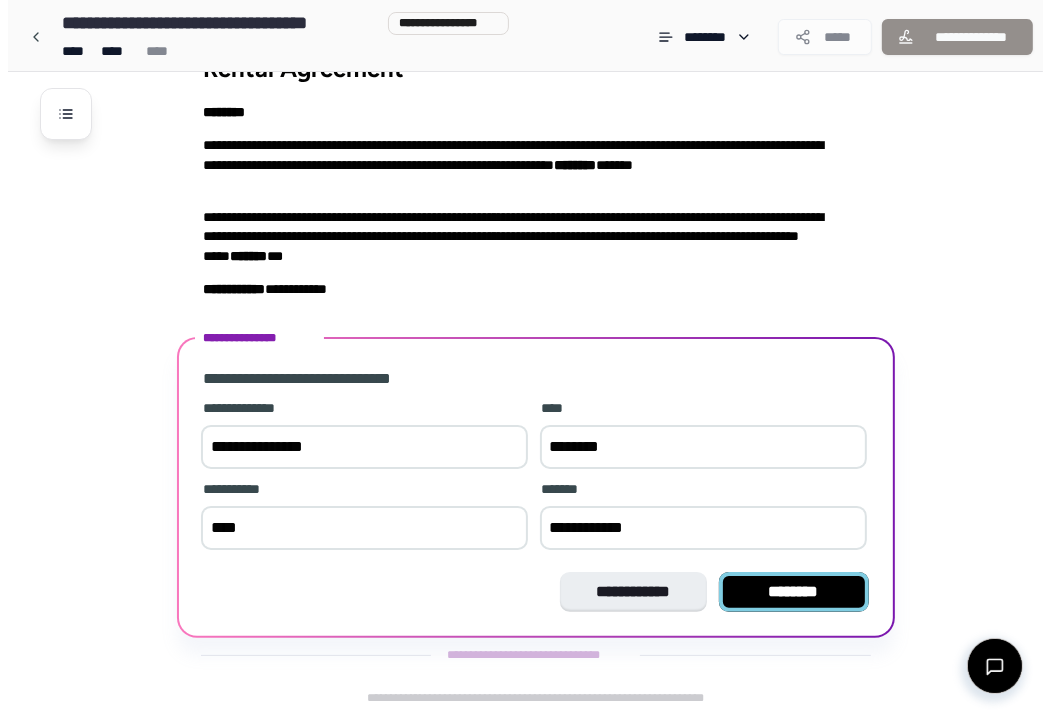 scroll, scrollTop: 0, scrollLeft: 0, axis: both 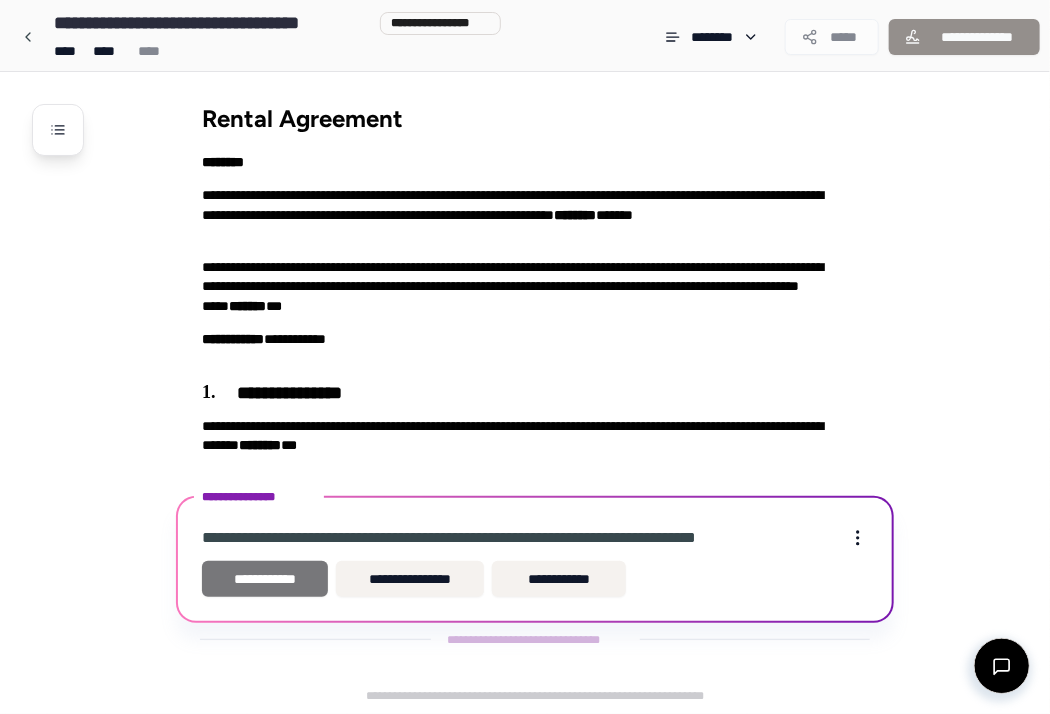 click on "**********" at bounding box center [265, 579] 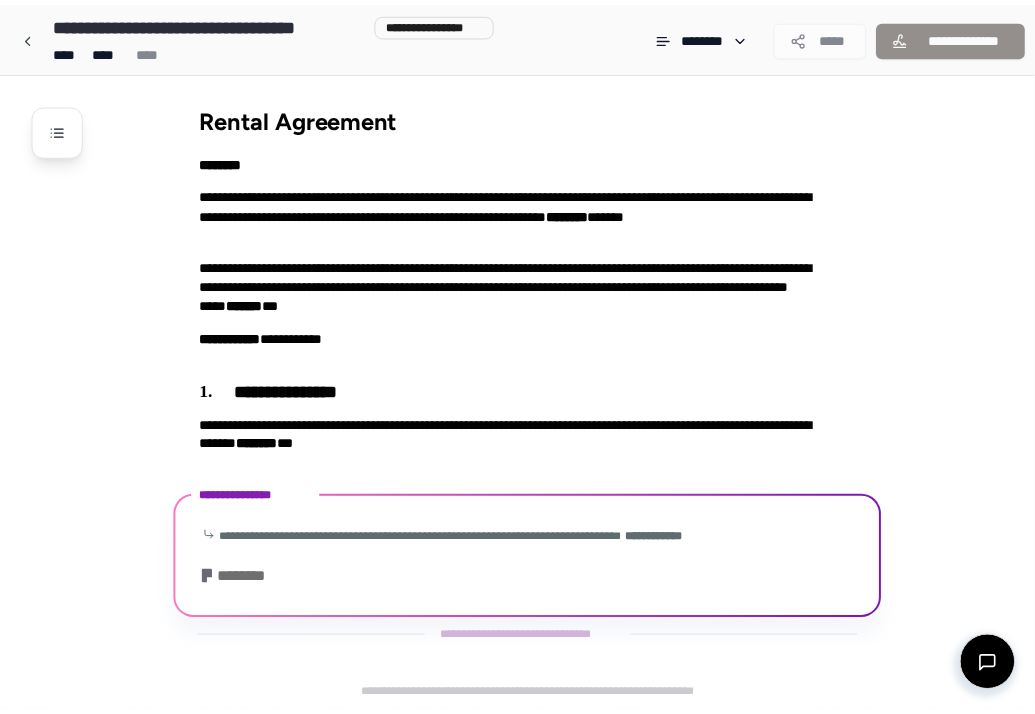 scroll, scrollTop: 120, scrollLeft: 0, axis: vertical 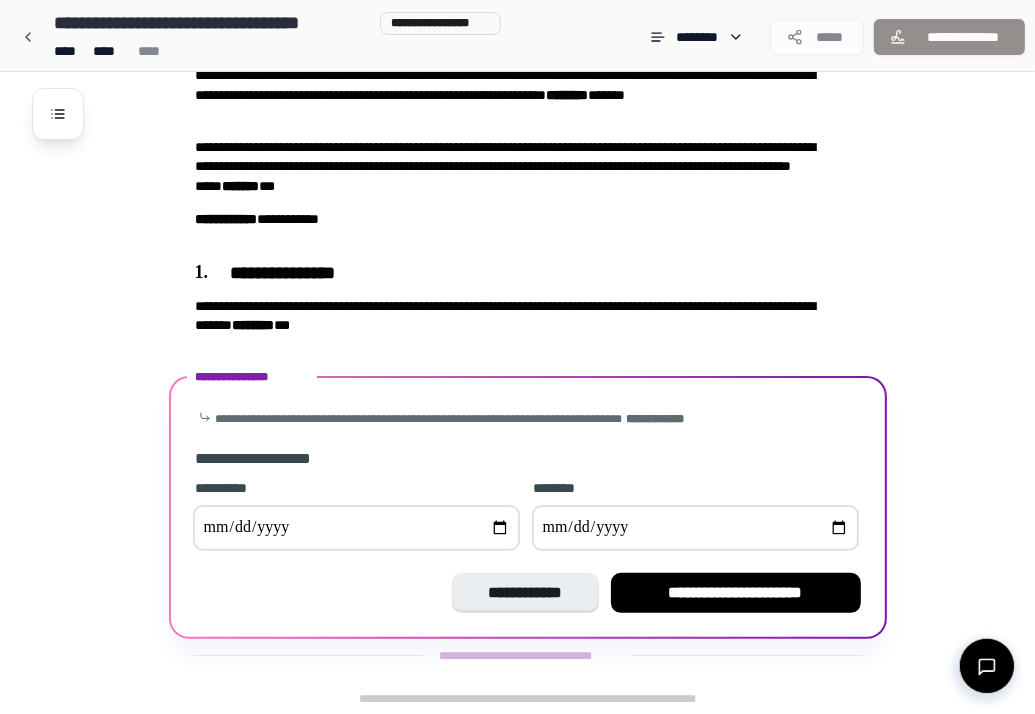 click at bounding box center (356, 528) 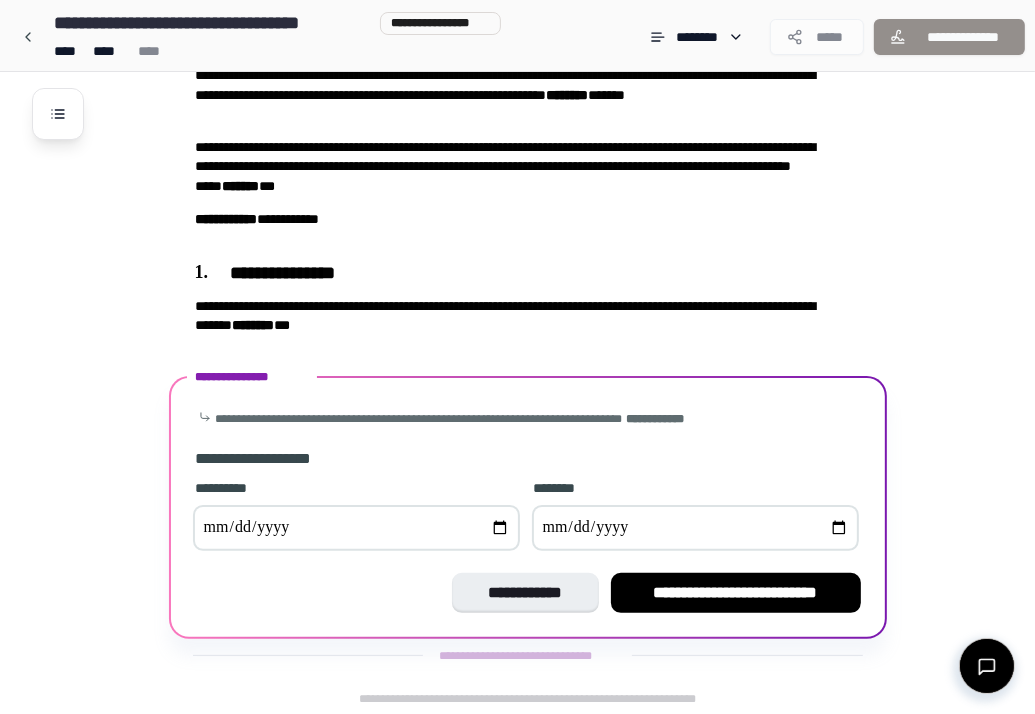 click at bounding box center [695, 528] 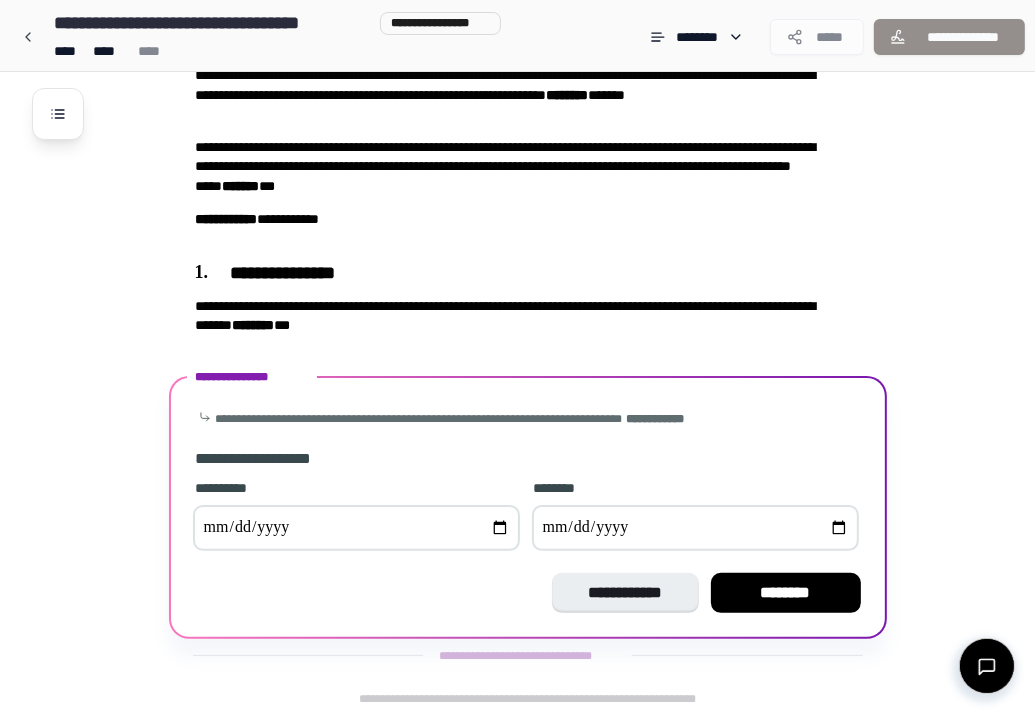 type on "**********" 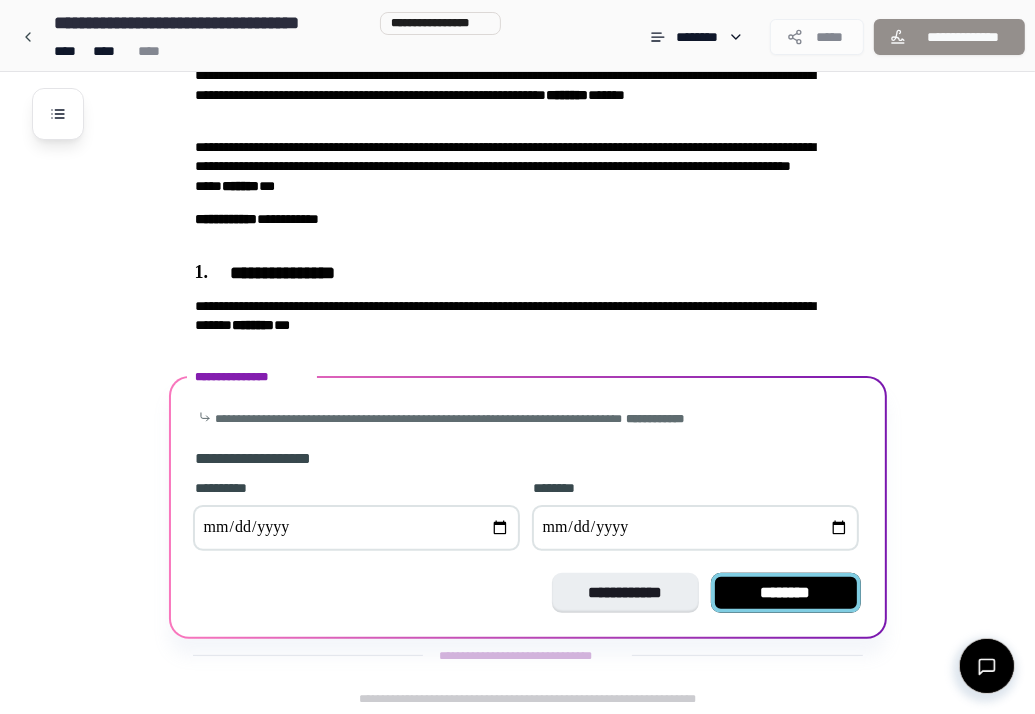 click on "********" at bounding box center [786, 593] 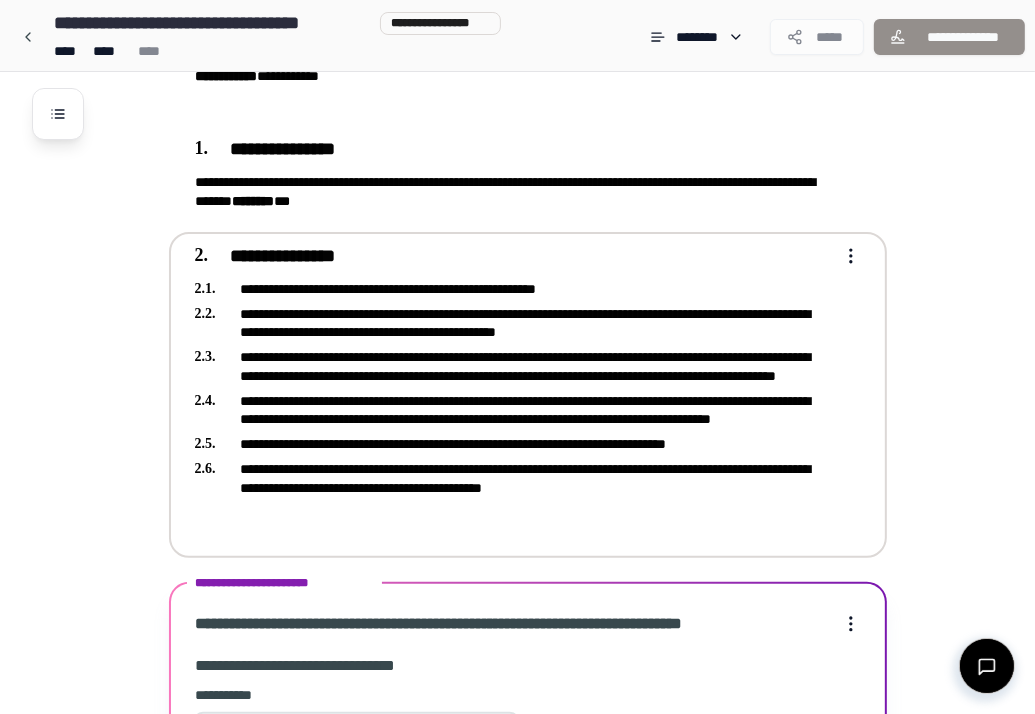 scroll, scrollTop: 898, scrollLeft: 0, axis: vertical 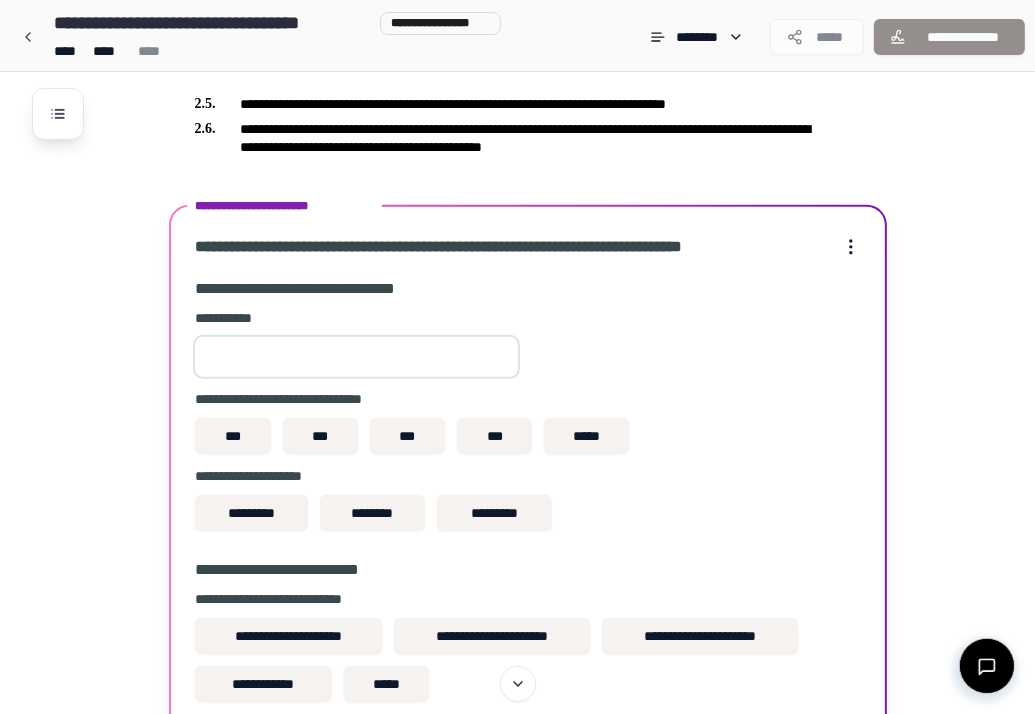 click at bounding box center (356, 357) 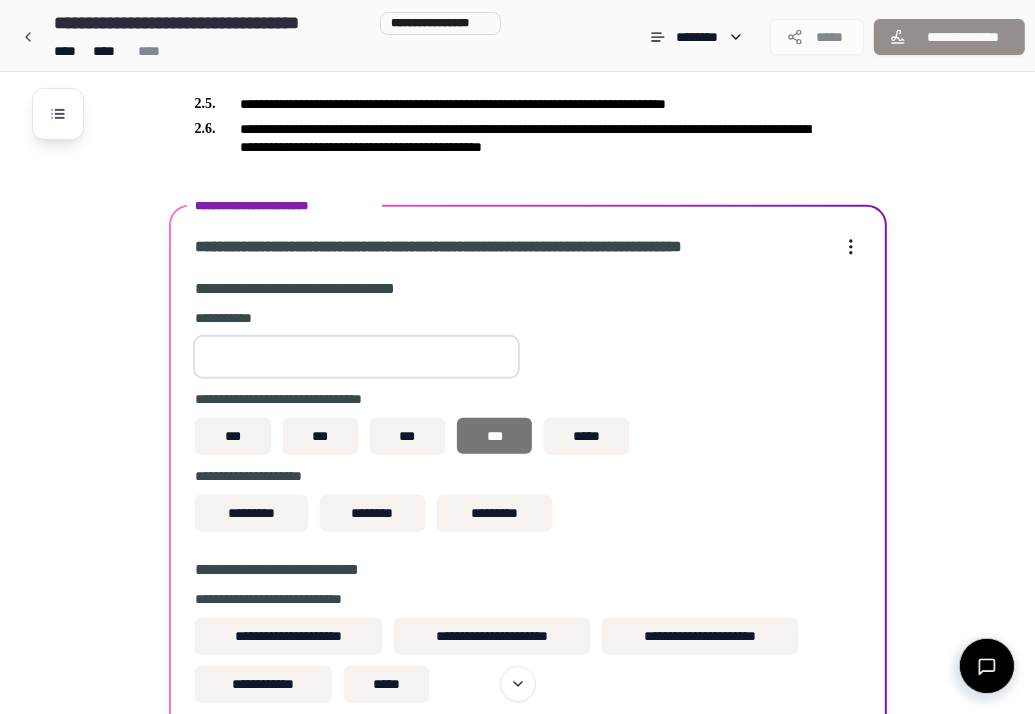 type on "****" 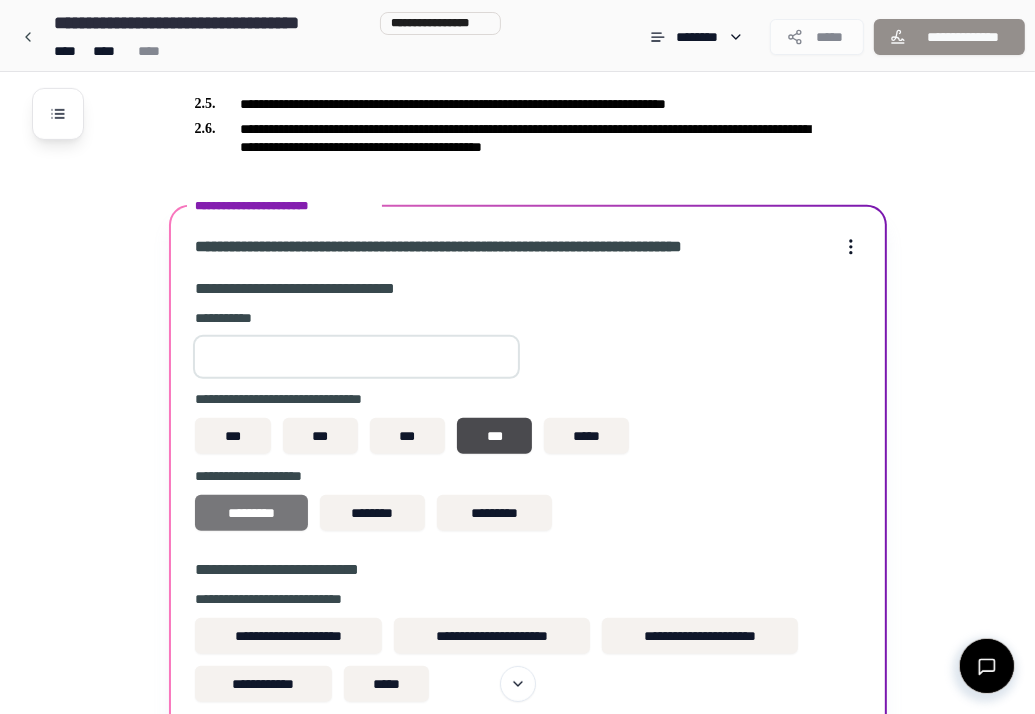 click on "*********" at bounding box center [251, 513] 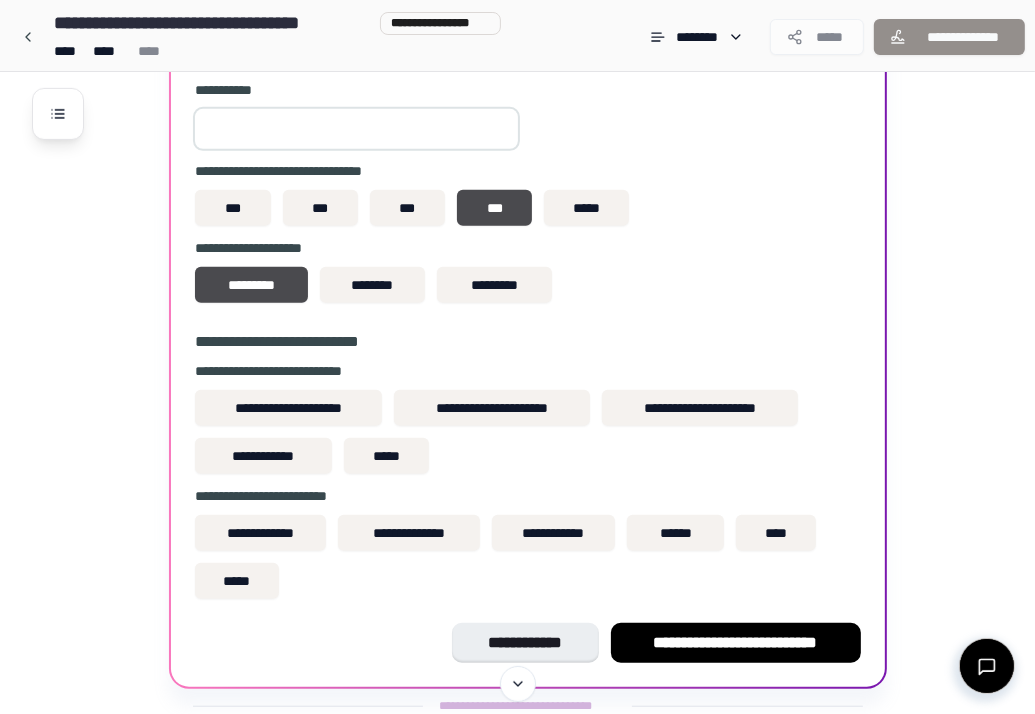 scroll, scrollTop: 852, scrollLeft: 0, axis: vertical 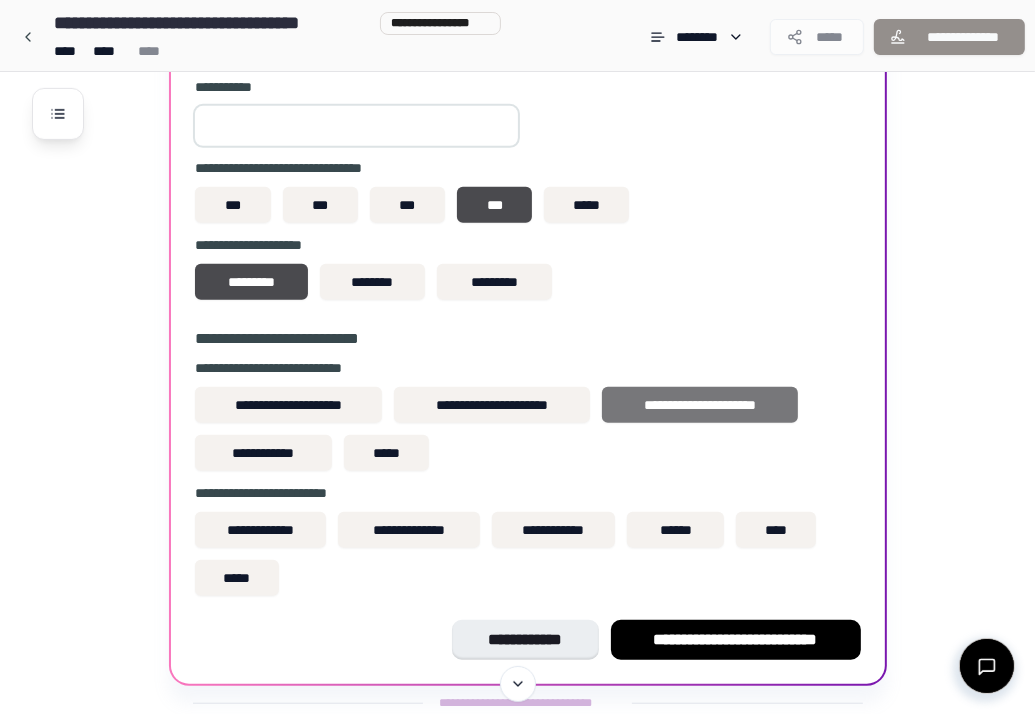click on "**********" at bounding box center (700, 405) 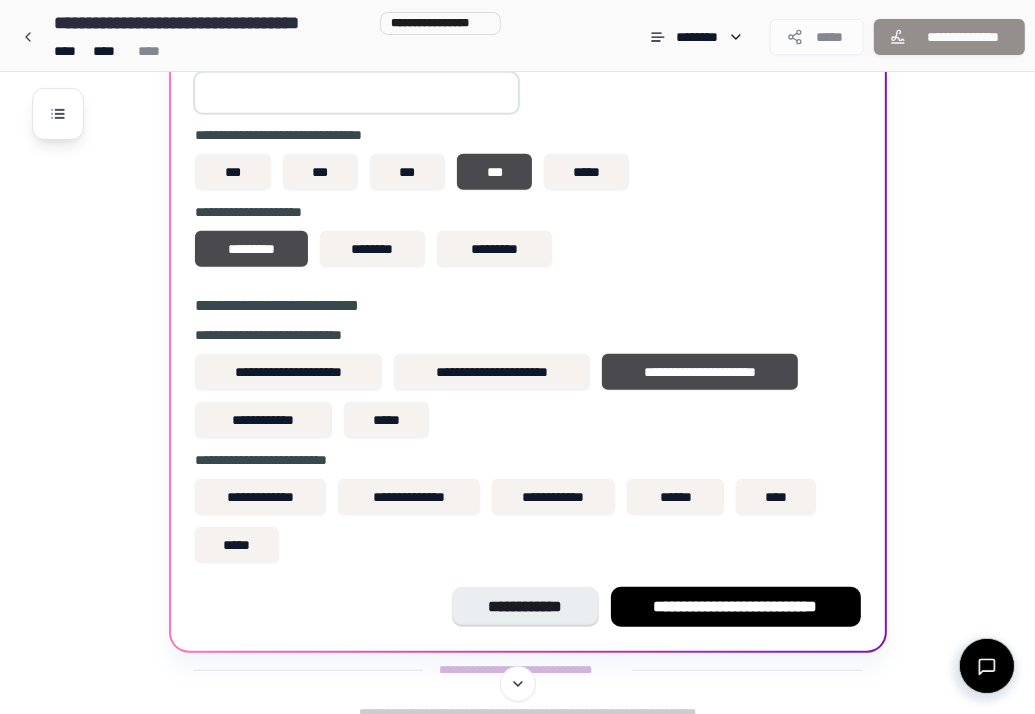scroll, scrollTop: 898, scrollLeft: 0, axis: vertical 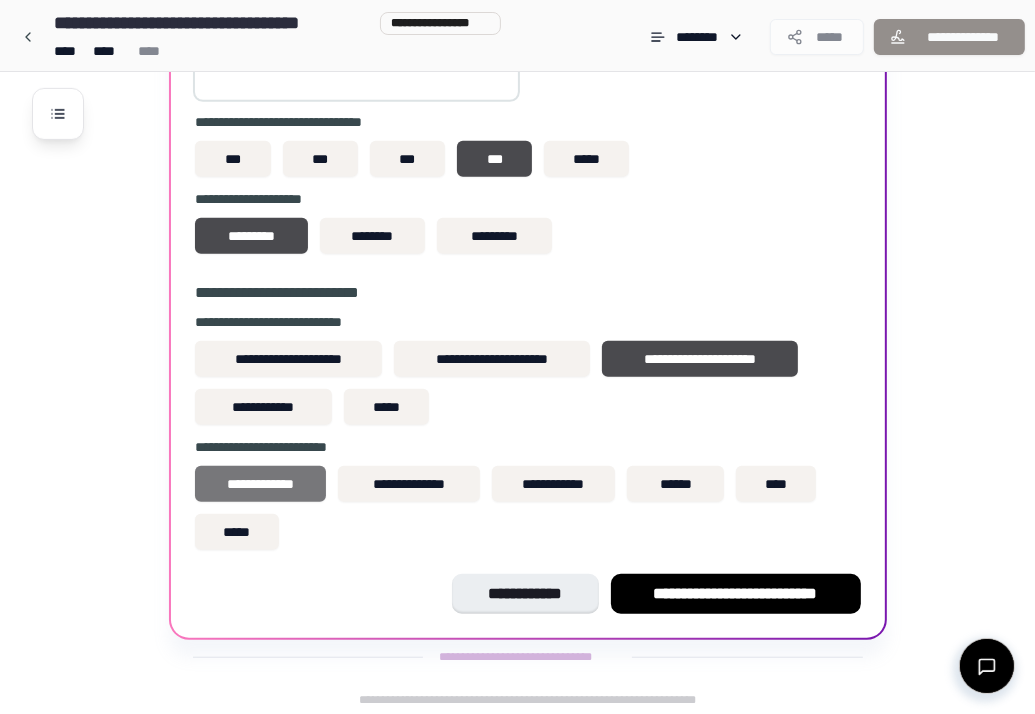 click on "**********" at bounding box center [261, 484] 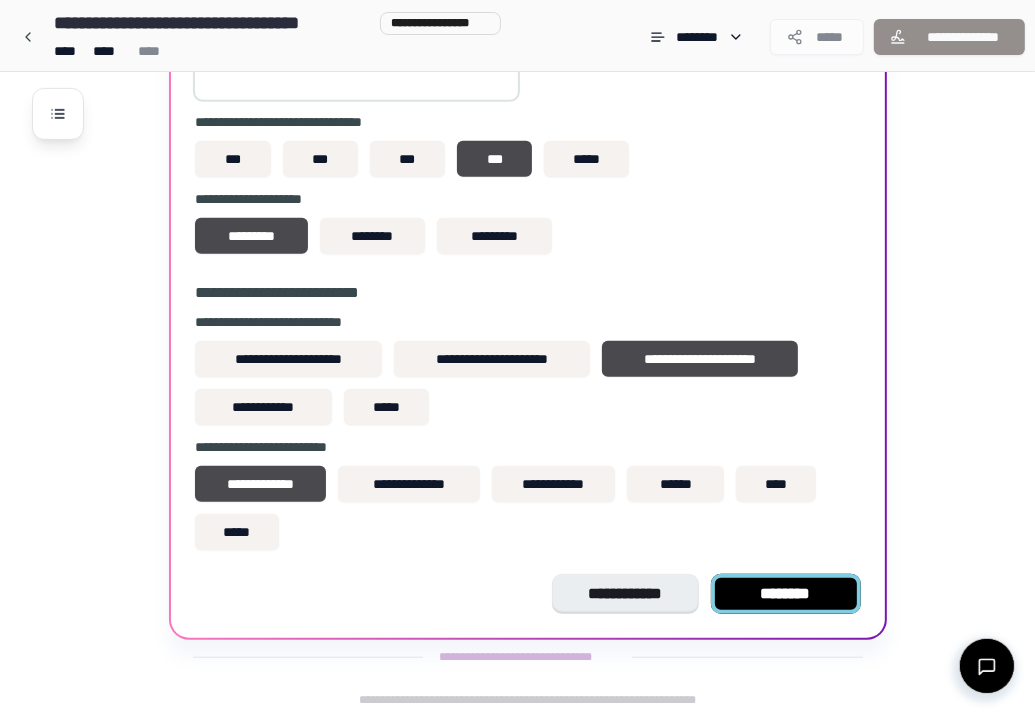 click on "********" at bounding box center (786, 594) 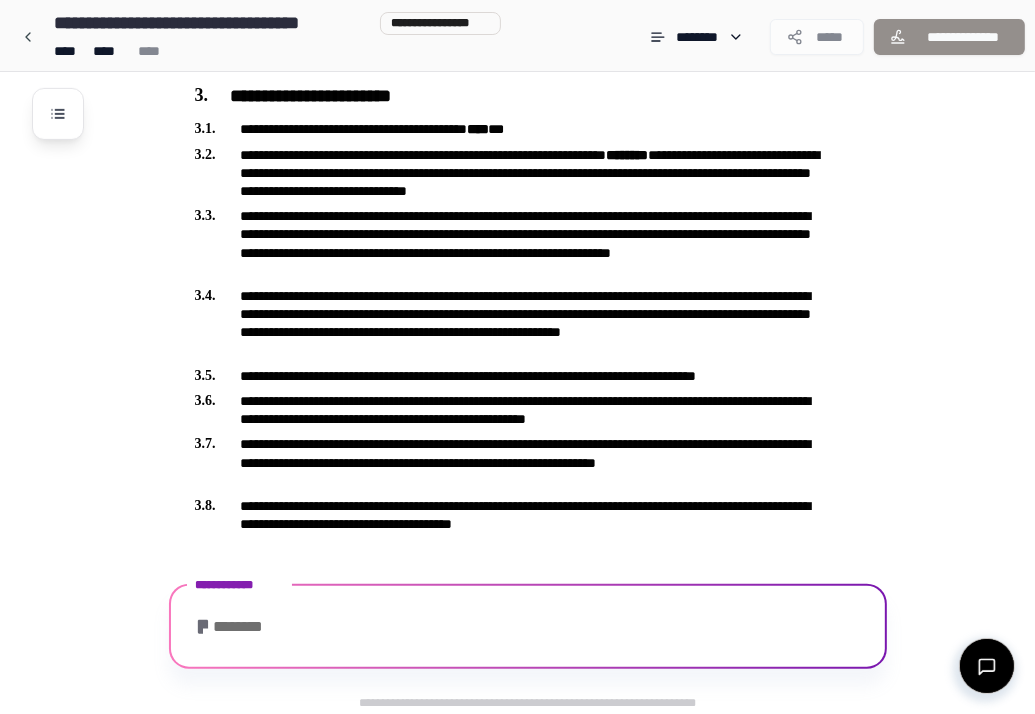 scroll, scrollTop: 888, scrollLeft: 0, axis: vertical 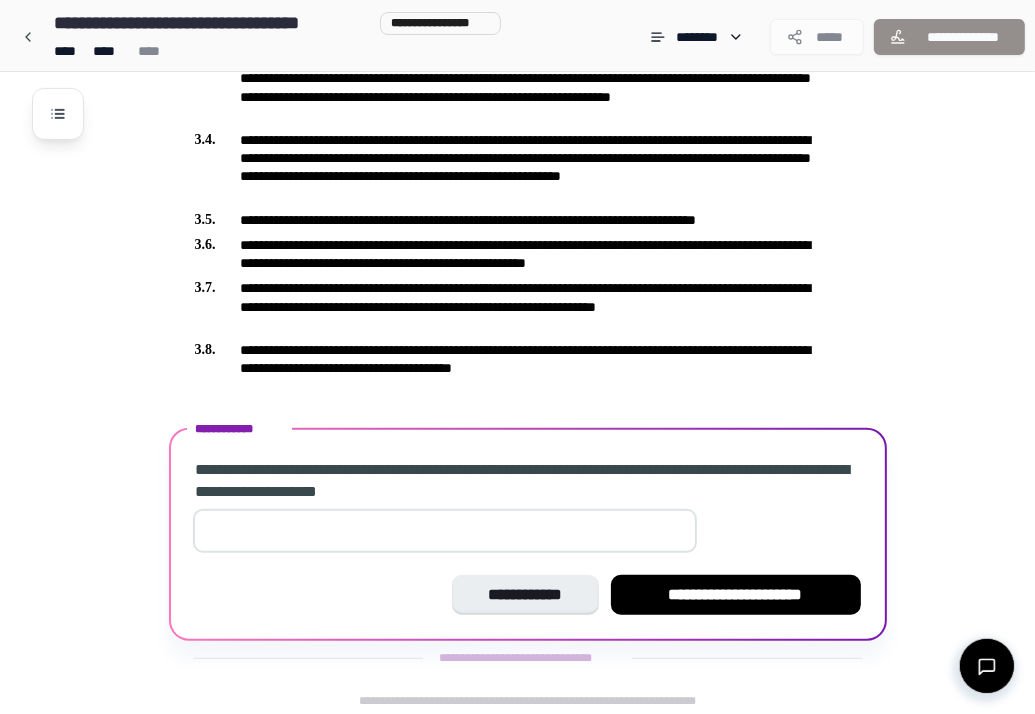 click at bounding box center (445, 531) 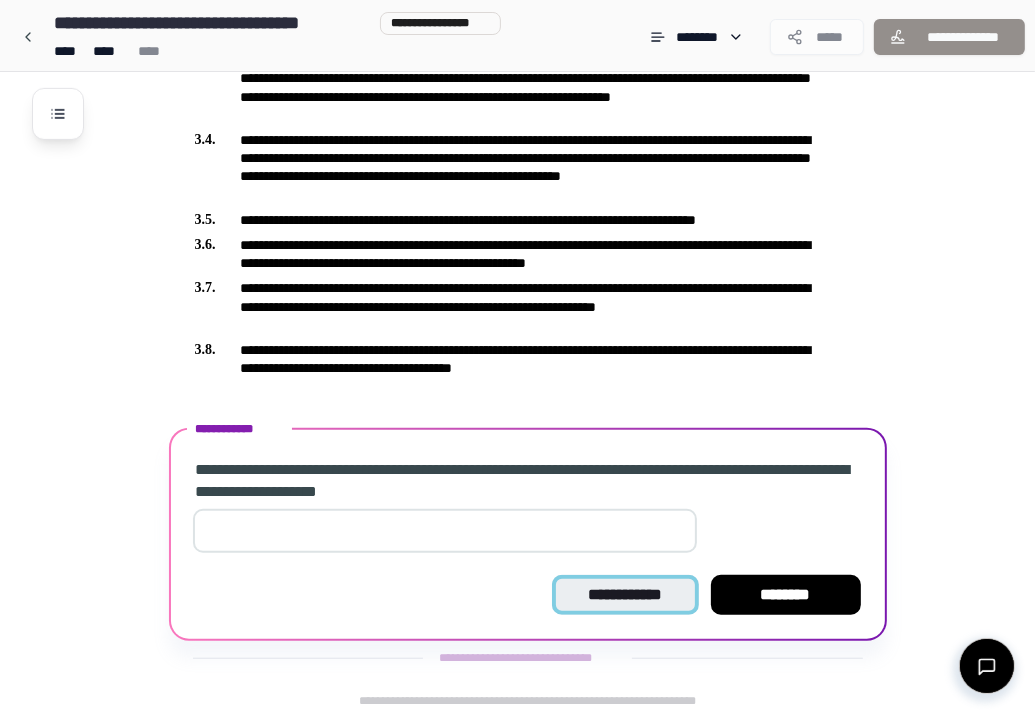 type on "*" 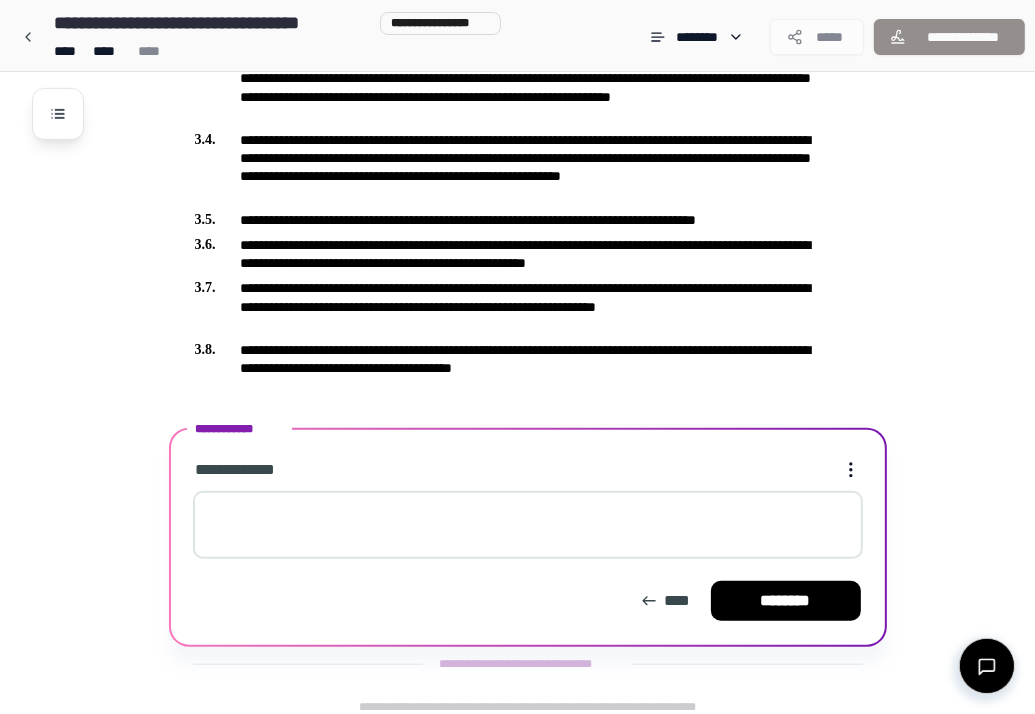 scroll, scrollTop: 895, scrollLeft: 0, axis: vertical 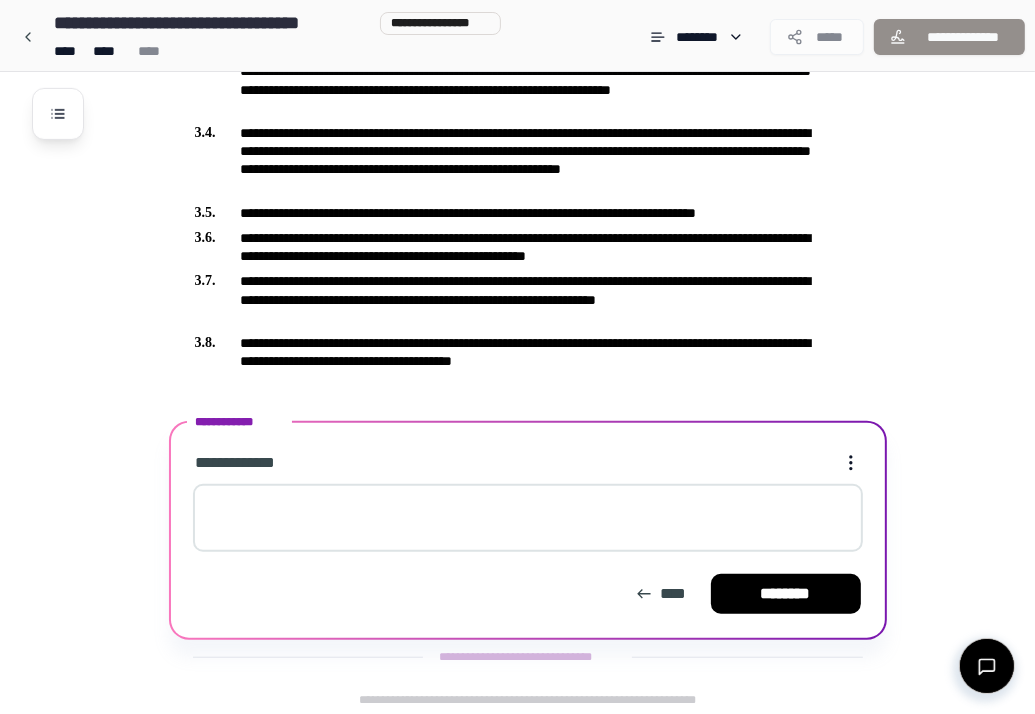 click at bounding box center (528, 518) 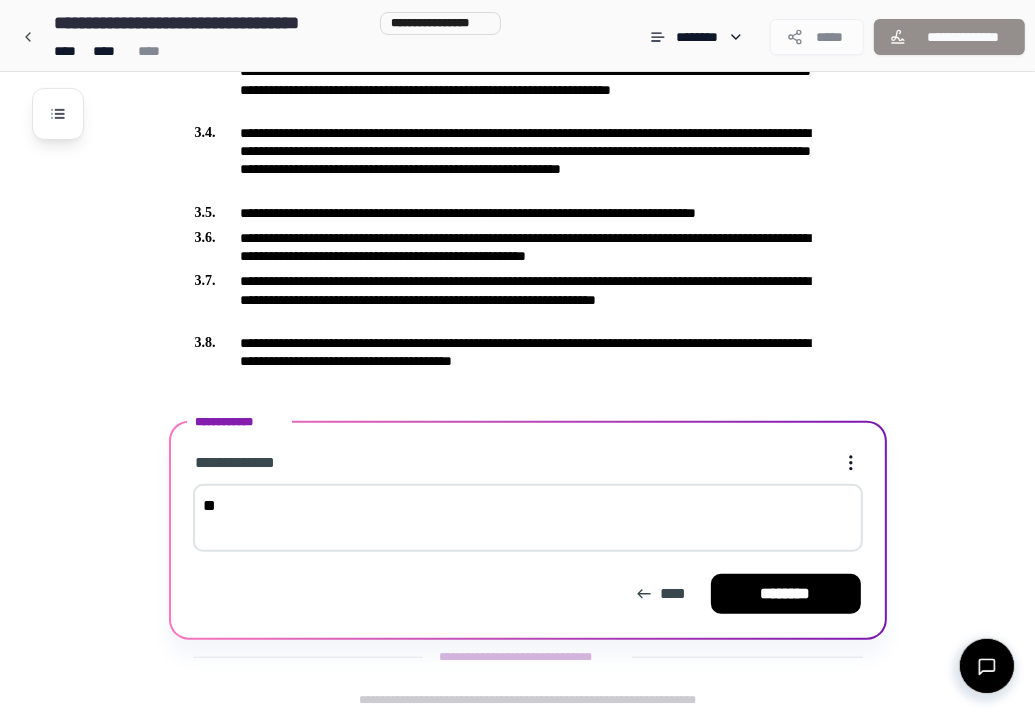type on "*" 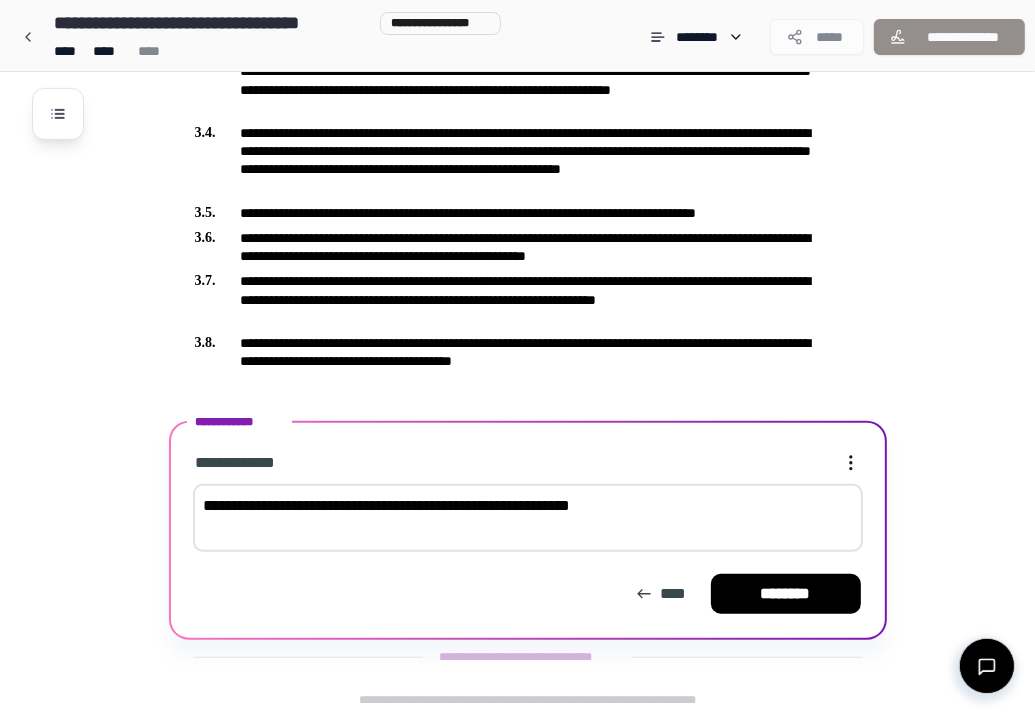 click on "**********" at bounding box center (528, 518) 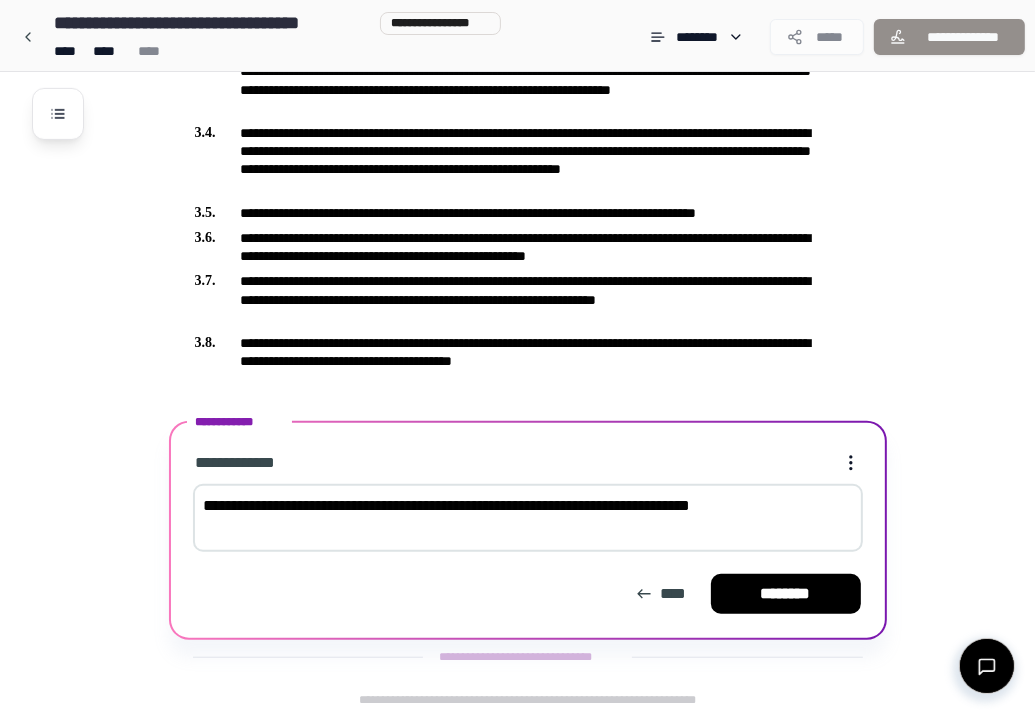click on "**********" at bounding box center (528, 518) 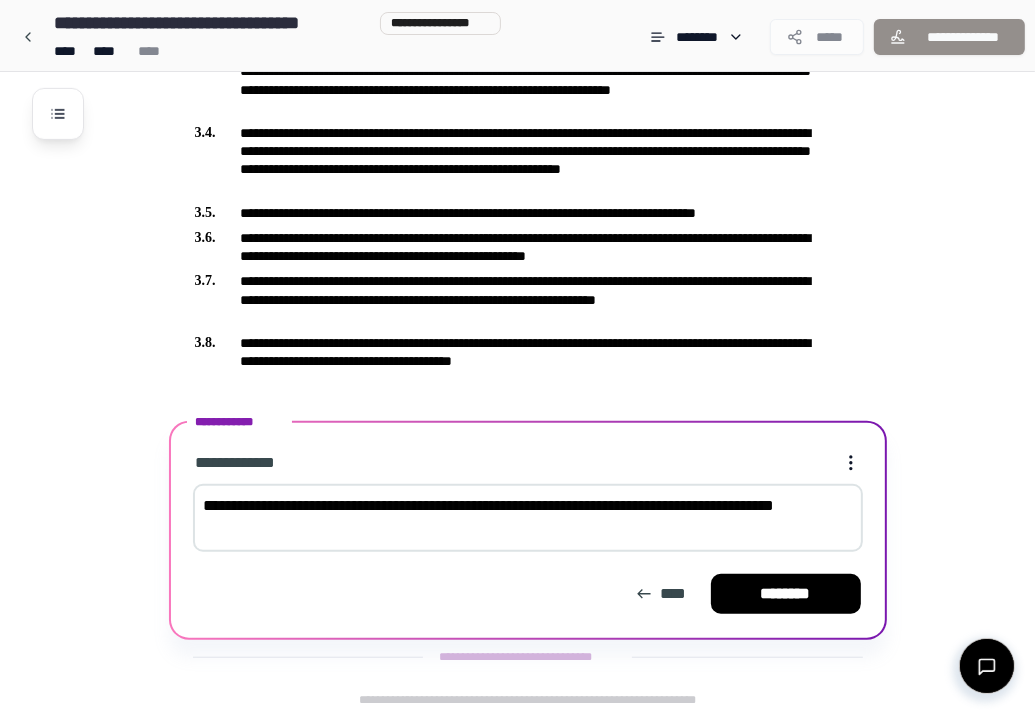 click on "**********" at bounding box center [528, 518] 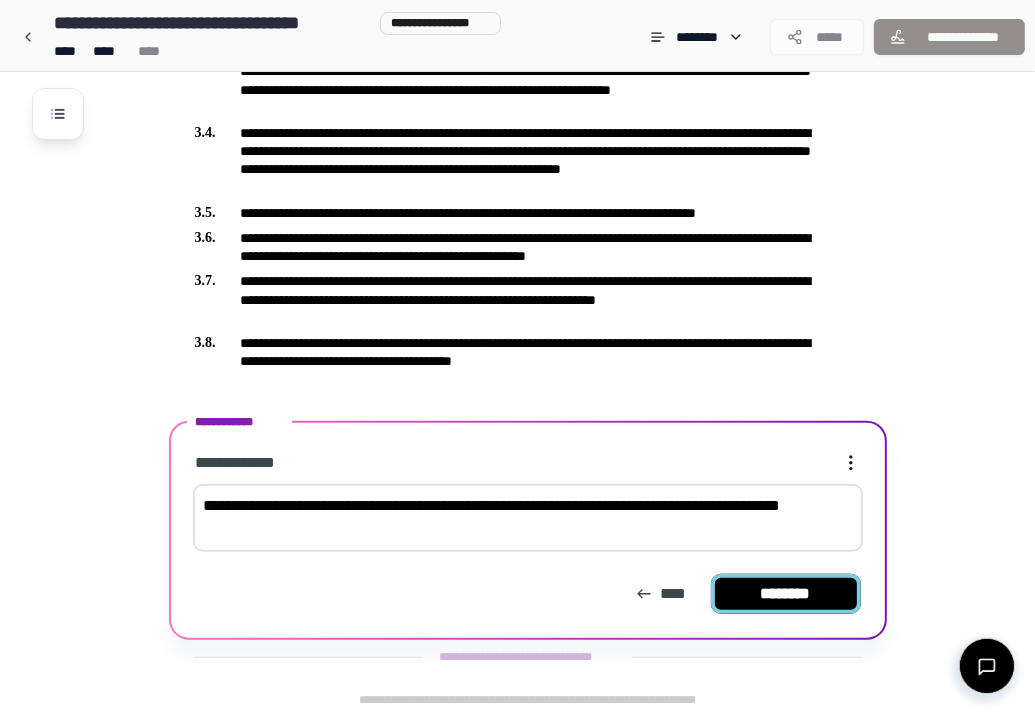 type on "**********" 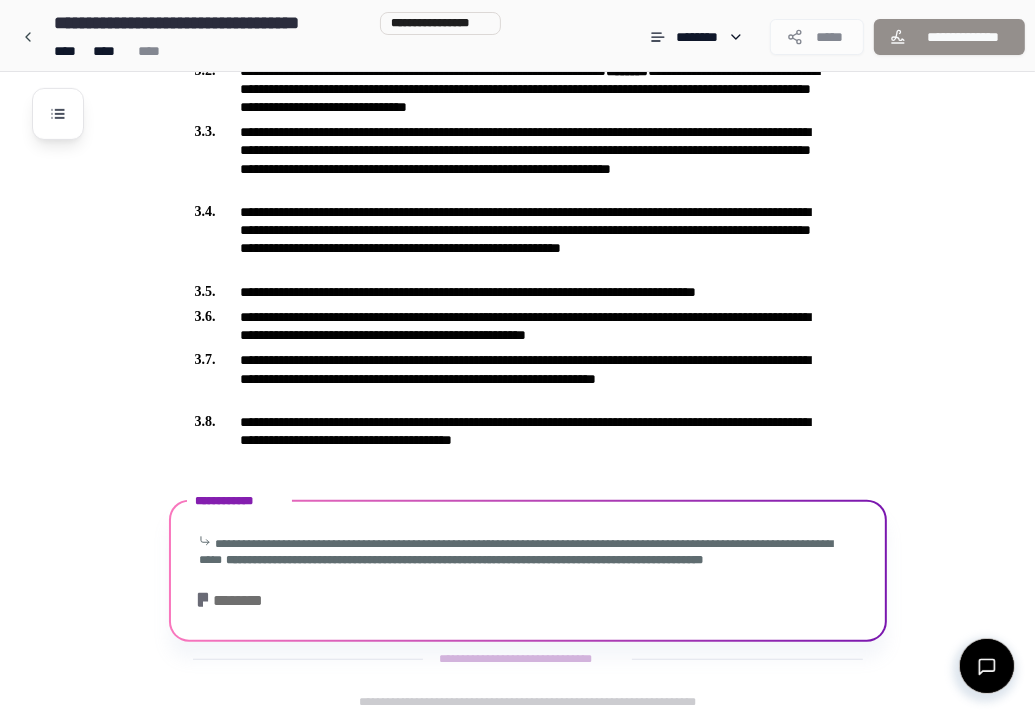 scroll, scrollTop: 926, scrollLeft: 0, axis: vertical 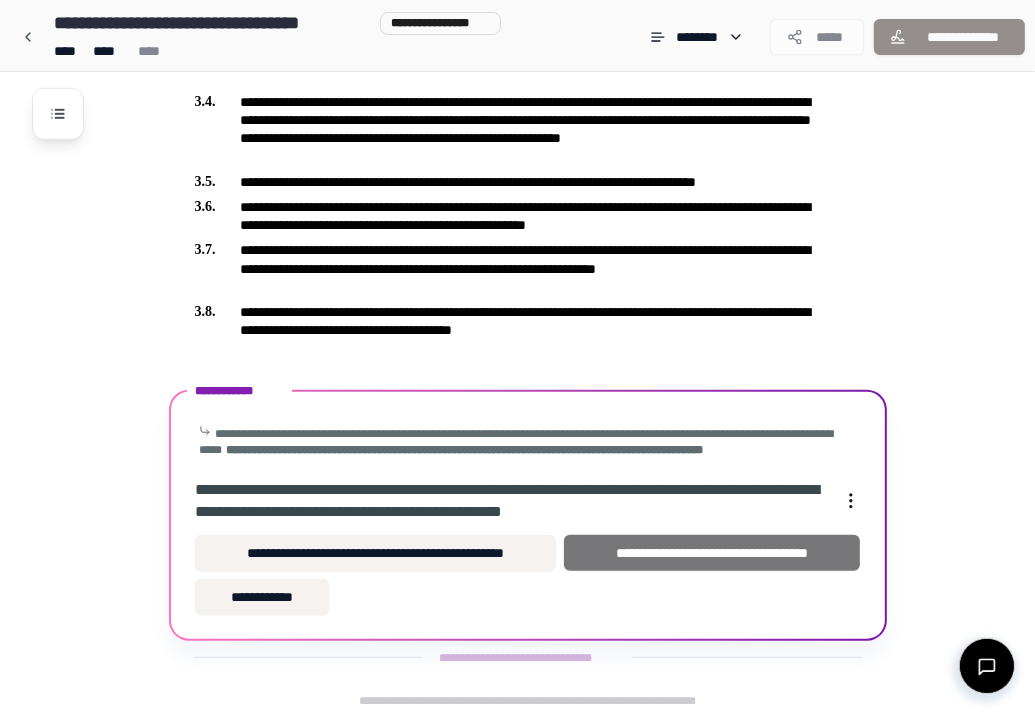 click on "**********" at bounding box center (712, 553) 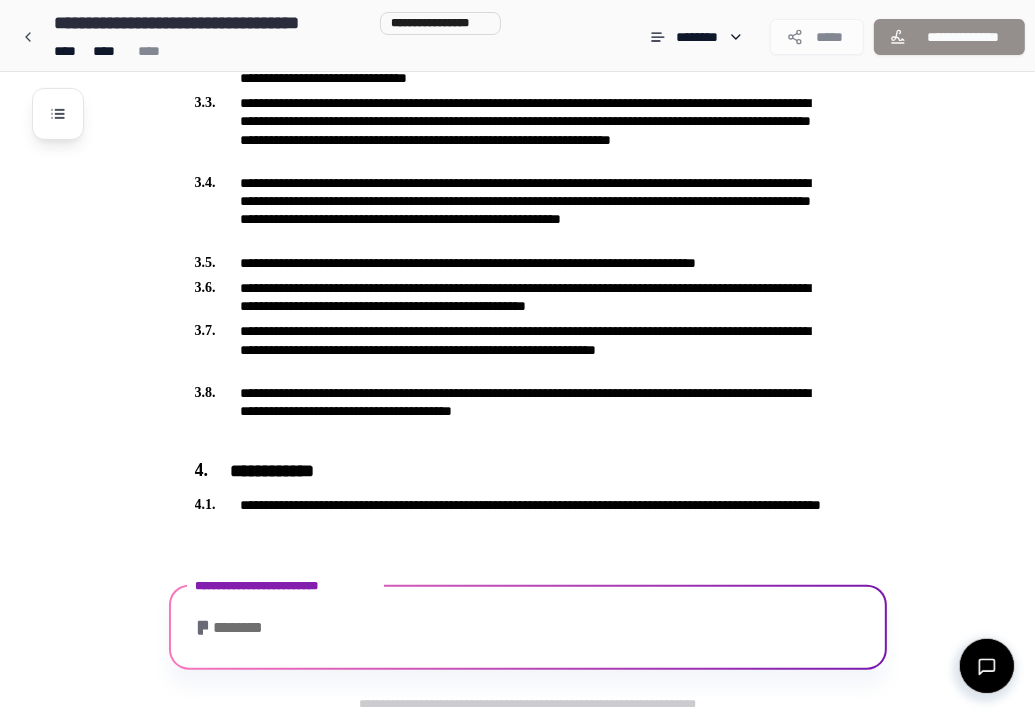 scroll, scrollTop: 937, scrollLeft: 0, axis: vertical 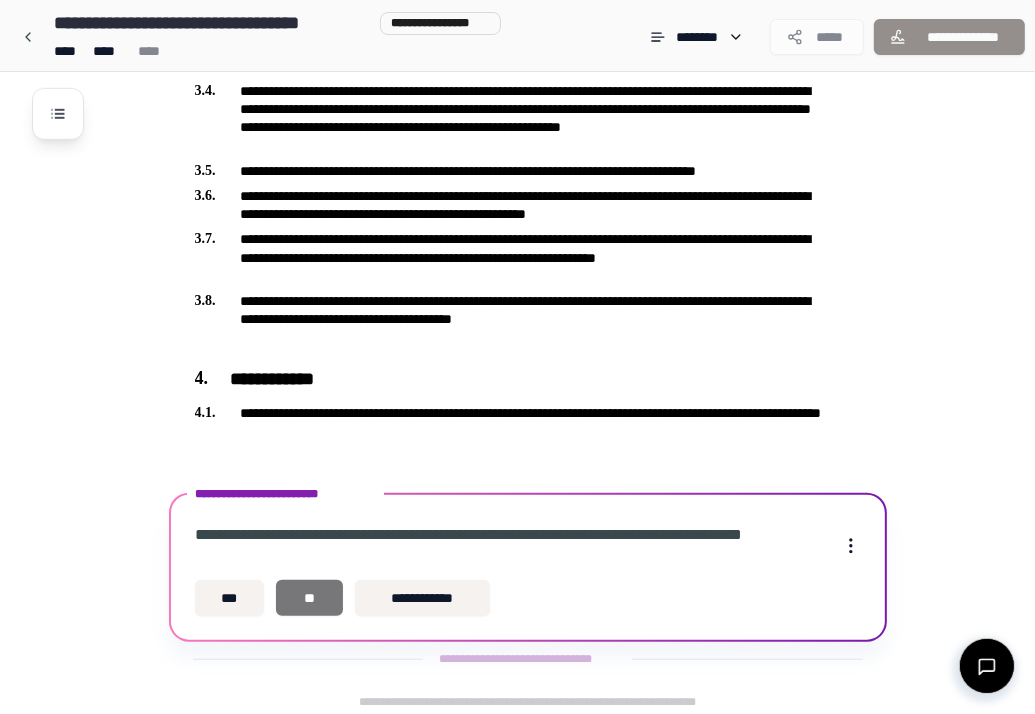 click on "**" at bounding box center (309, 598) 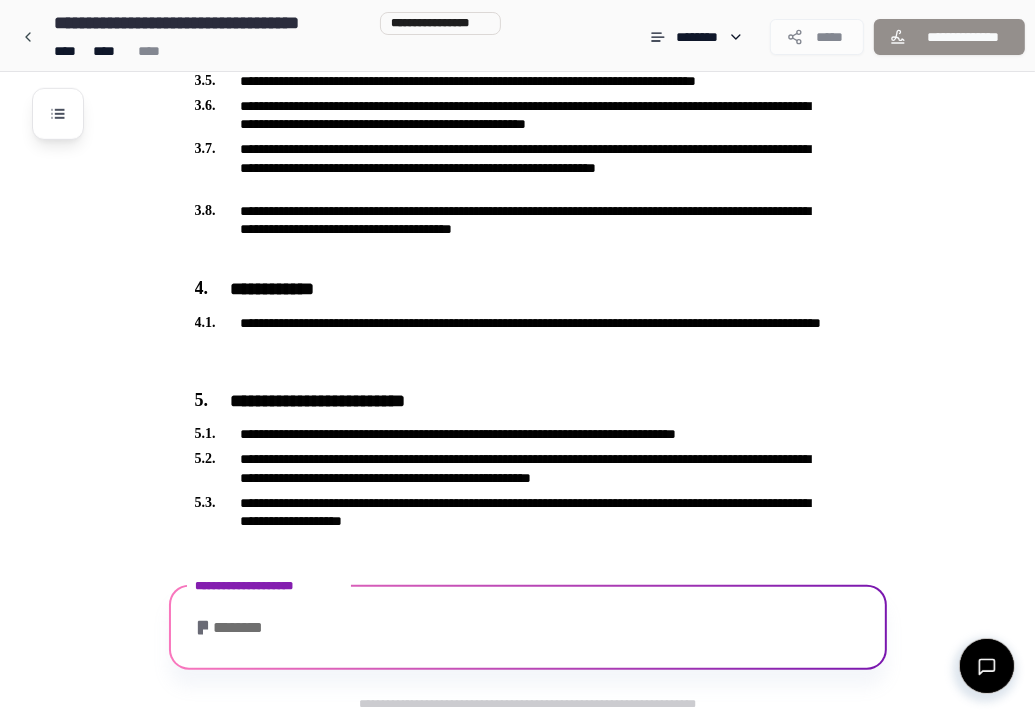scroll, scrollTop: 1097, scrollLeft: 0, axis: vertical 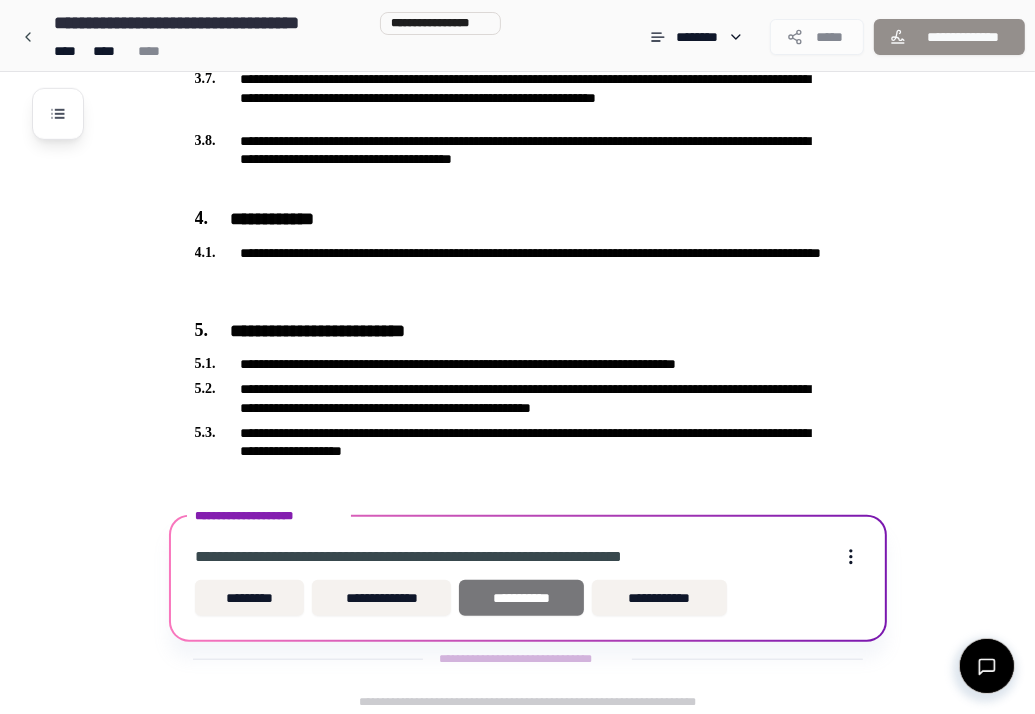 click on "**********" at bounding box center [521, 598] 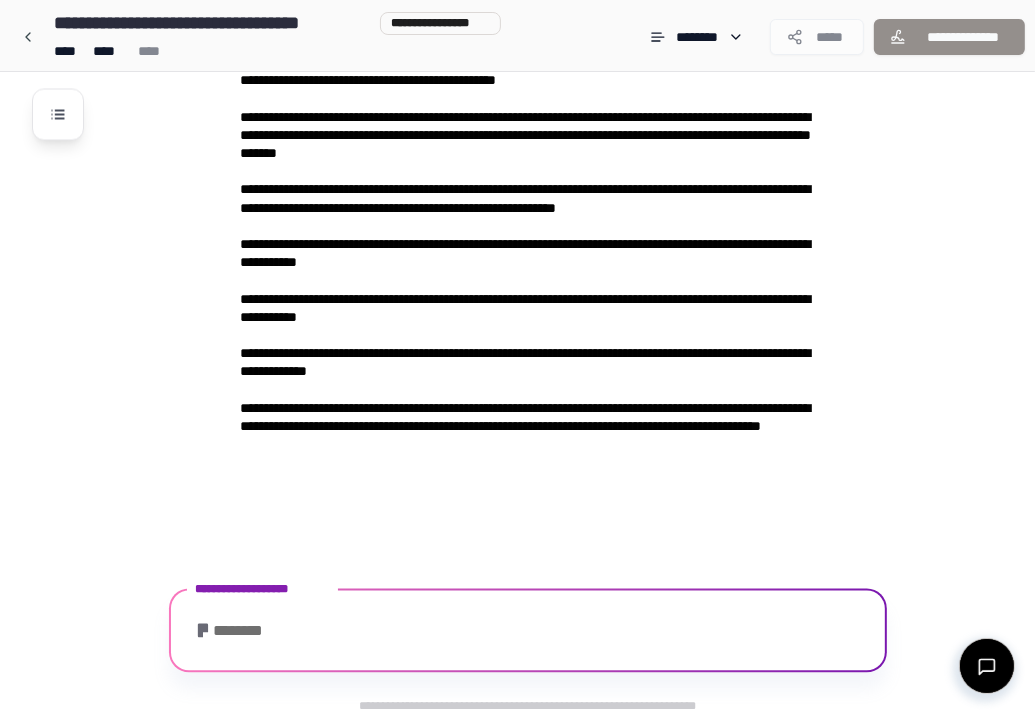 scroll, scrollTop: 2716, scrollLeft: 0, axis: vertical 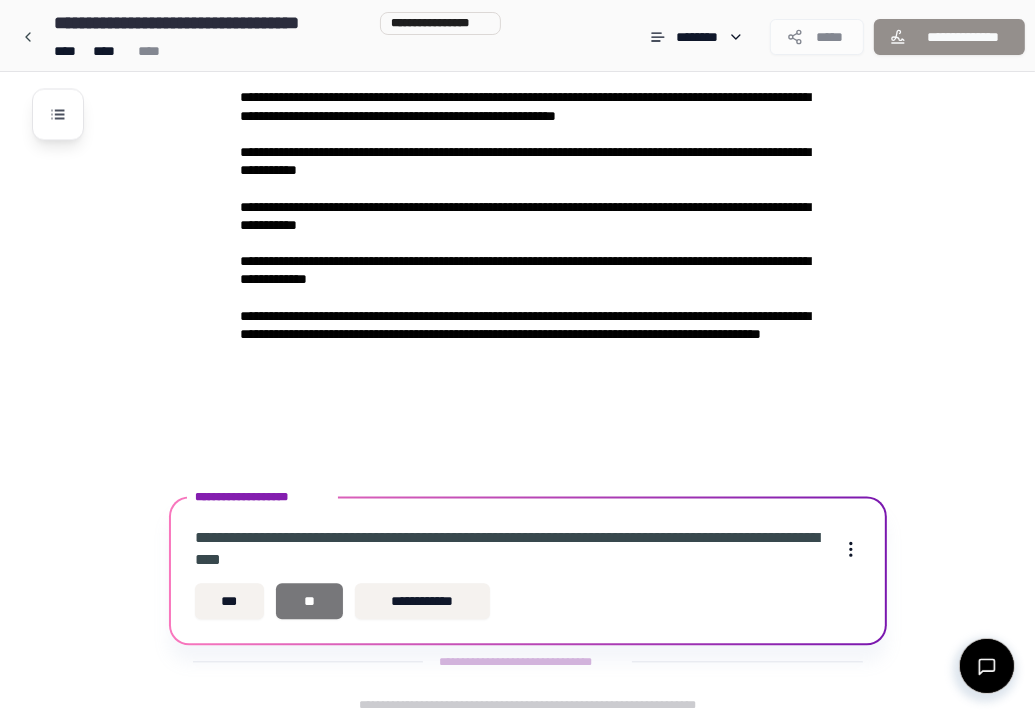 click on "**" at bounding box center (309, 601) 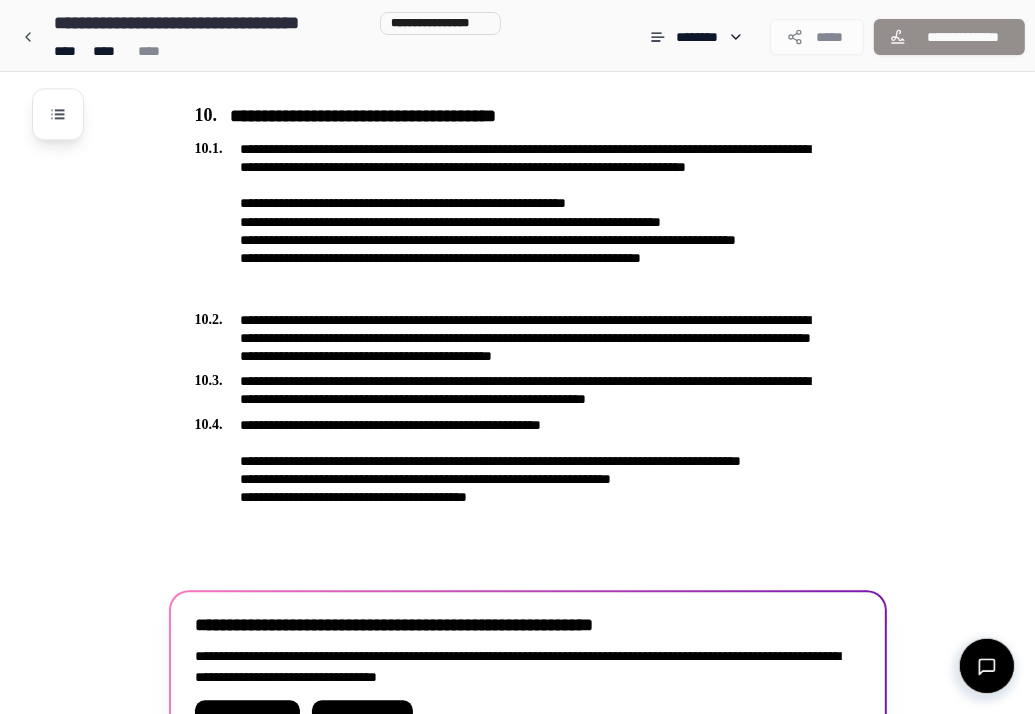 scroll, scrollTop: 3464, scrollLeft: 0, axis: vertical 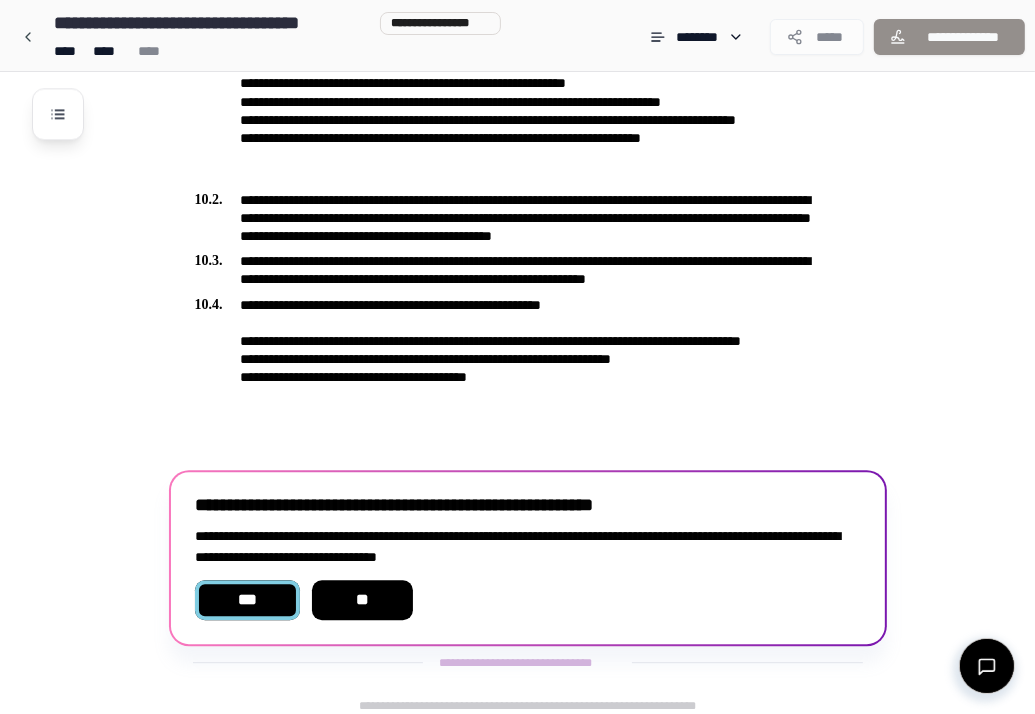 click on "***" at bounding box center [247, 600] 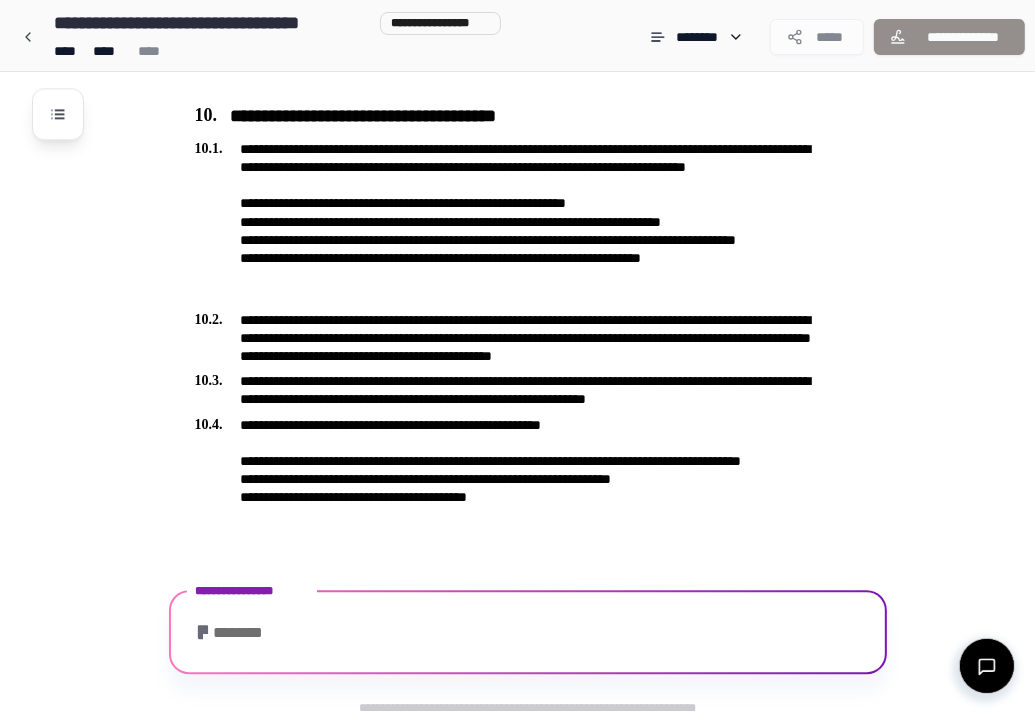 scroll, scrollTop: 3479, scrollLeft: 0, axis: vertical 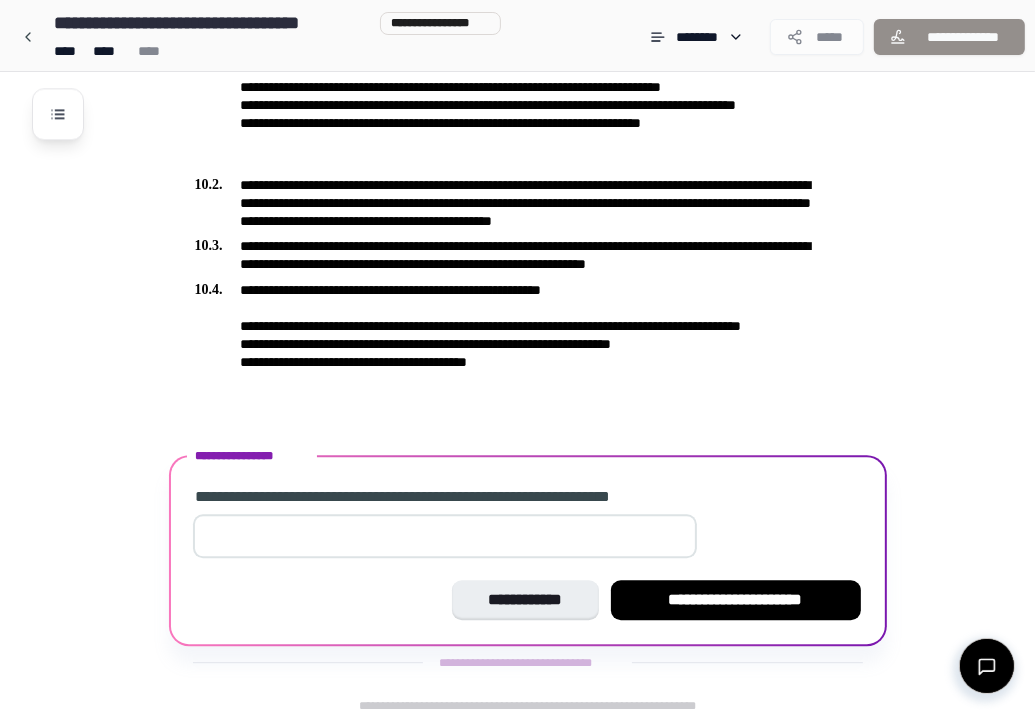 click at bounding box center (445, 536) 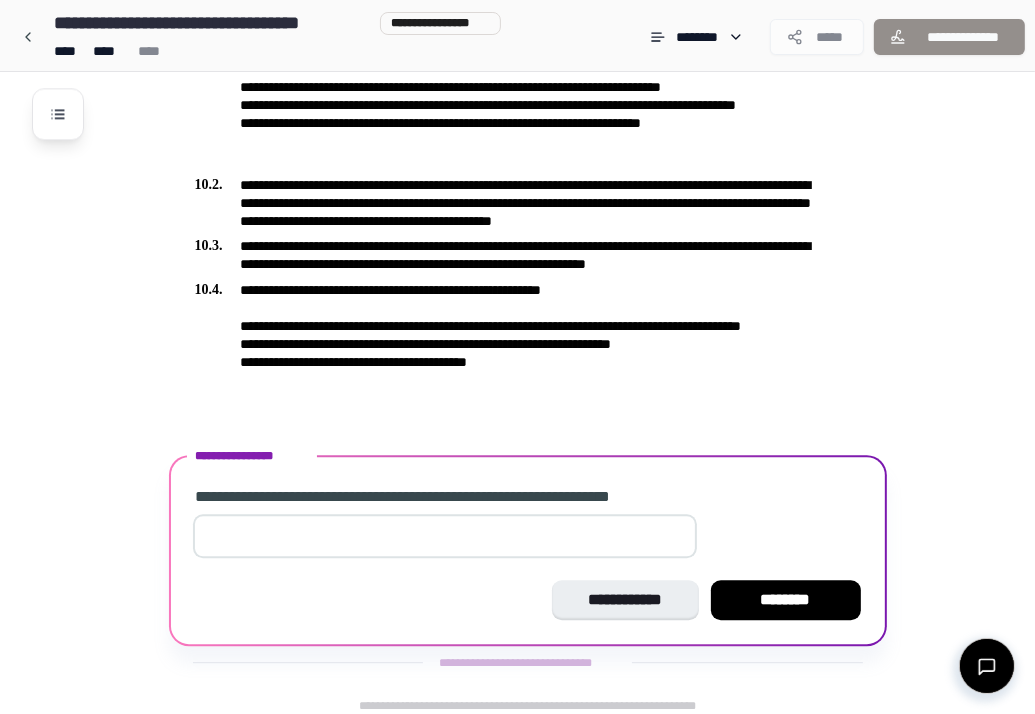 click on "****" at bounding box center (445, 536) 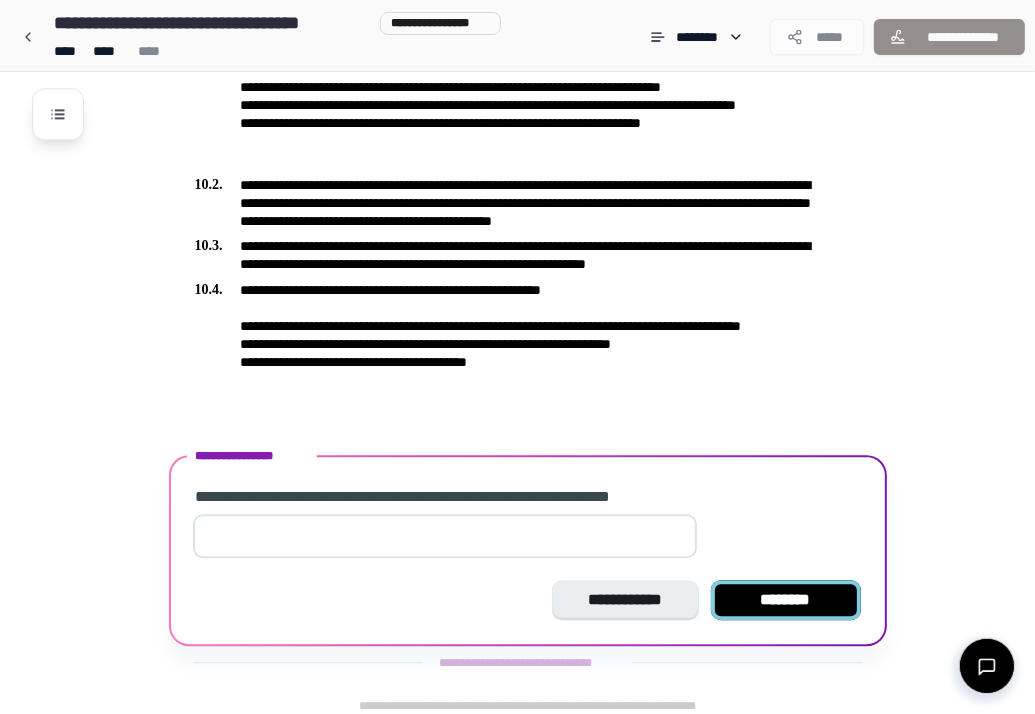 click on "********" at bounding box center (786, 600) 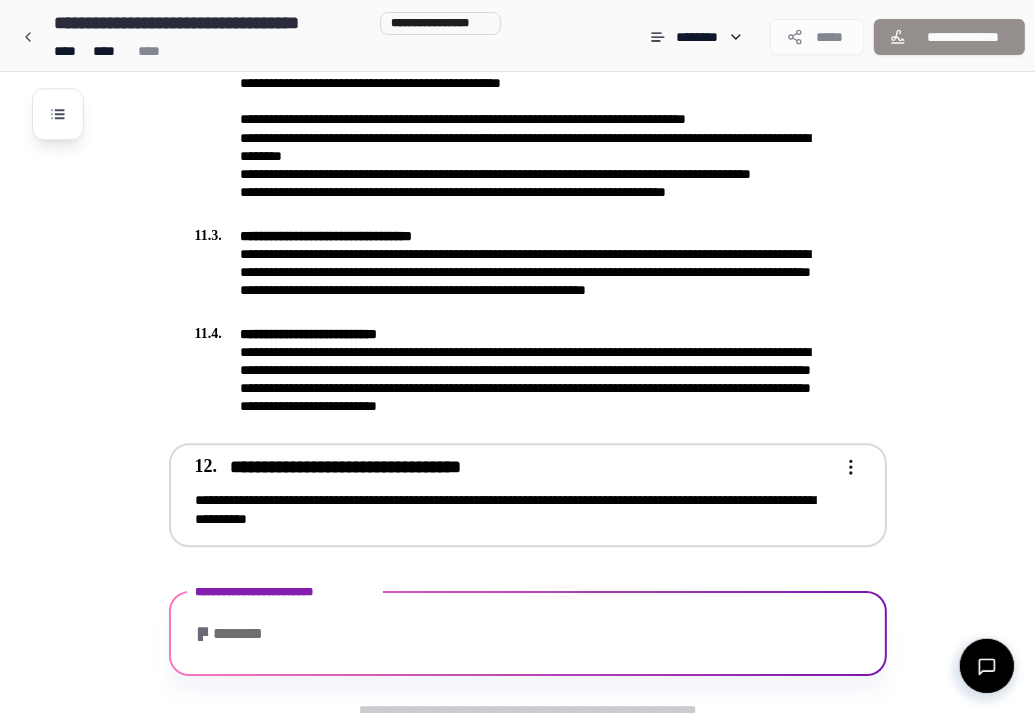 scroll, scrollTop: 4104, scrollLeft: 0, axis: vertical 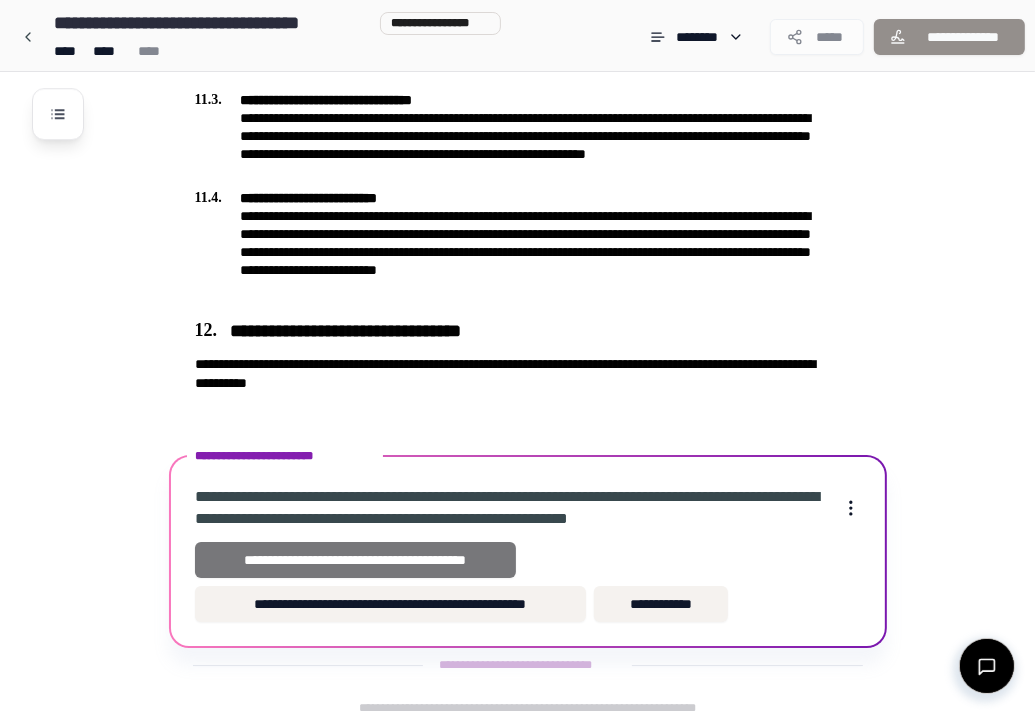 click on "**********" at bounding box center (356, 560) 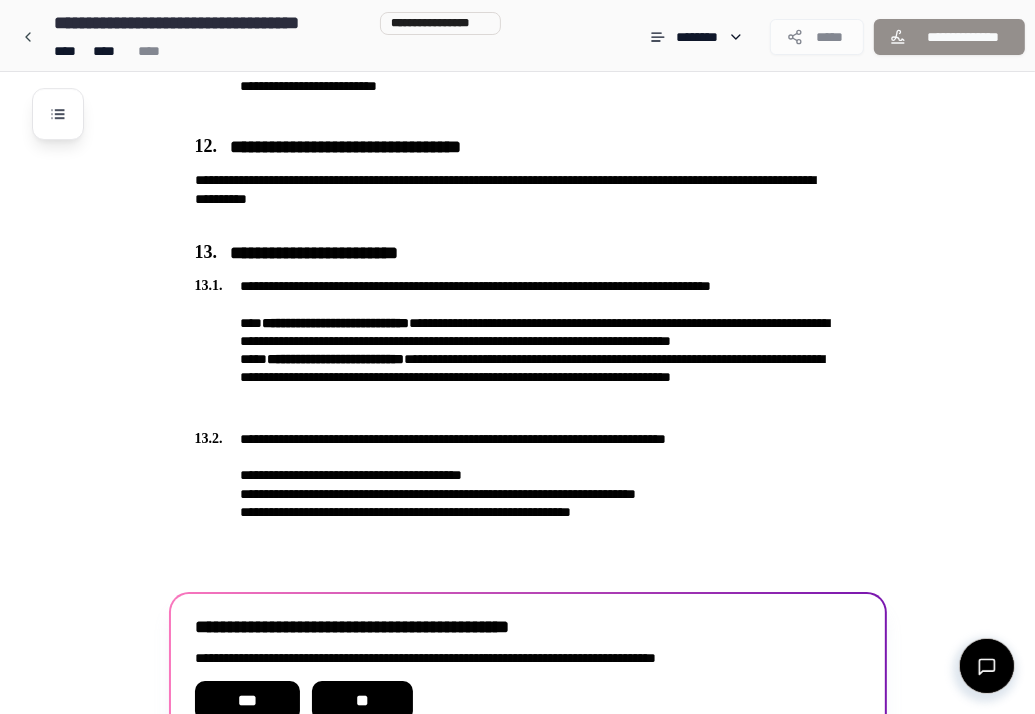 scroll, scrollTop: 4386, scrollLeft: 0, axis: vertical 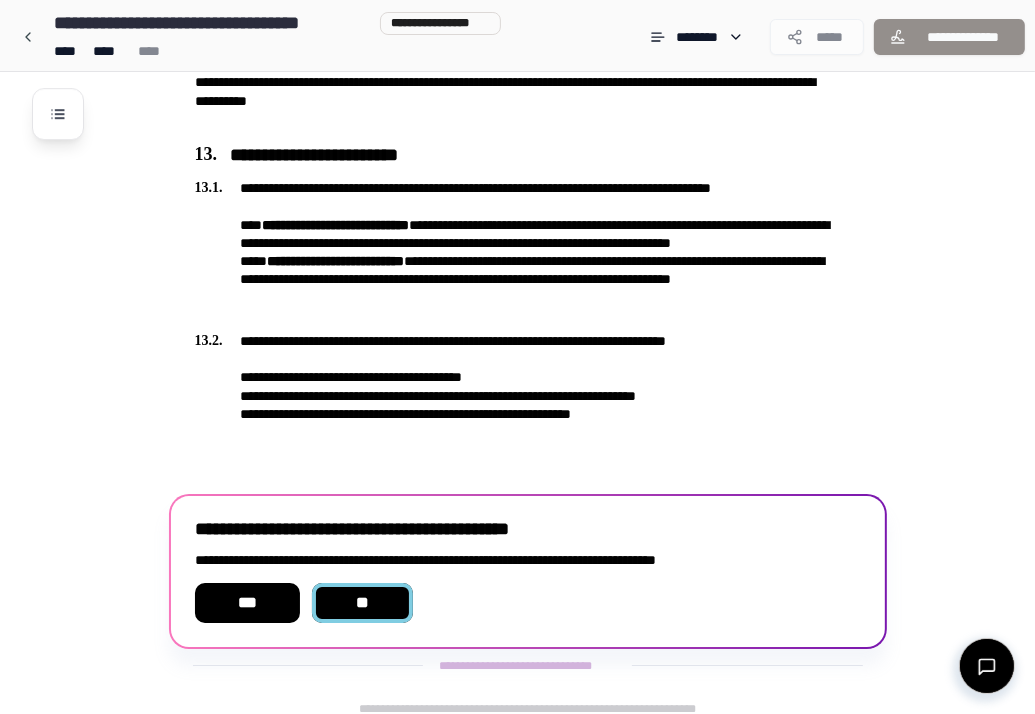 click on "**" at bounding box center (363, 603) 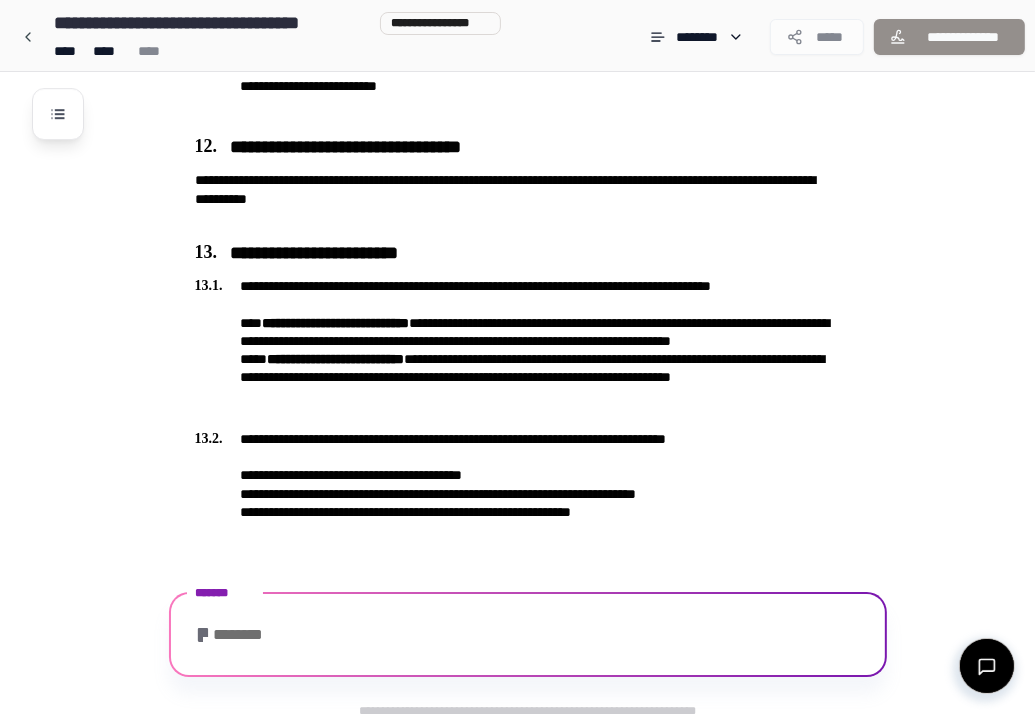 scroll, scrollTop: 4386, scrollLeft: 0, axis: vertical 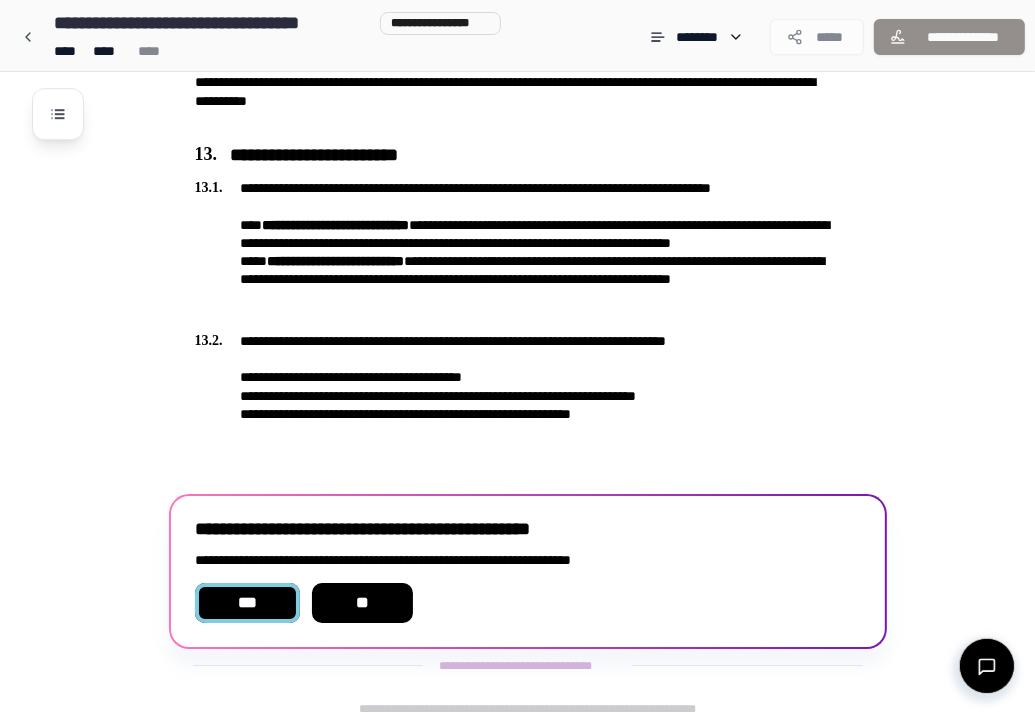 click on "***" at bounding box center [247, 603] 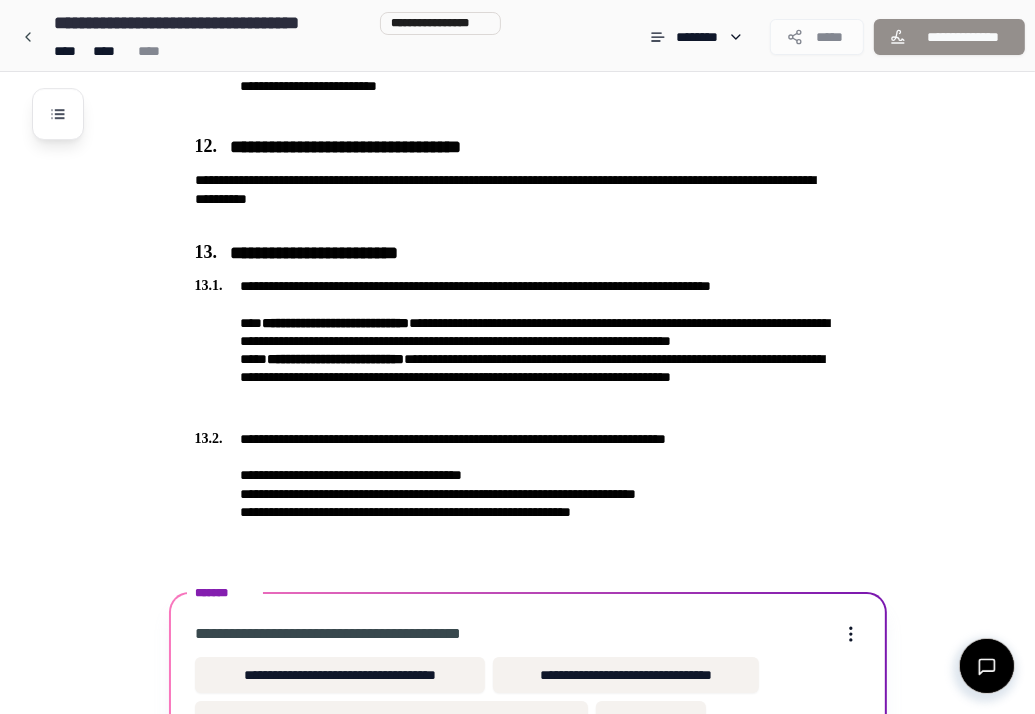 scroll, scrollTop: 4403, scrollLeft: 0, axis: vertical 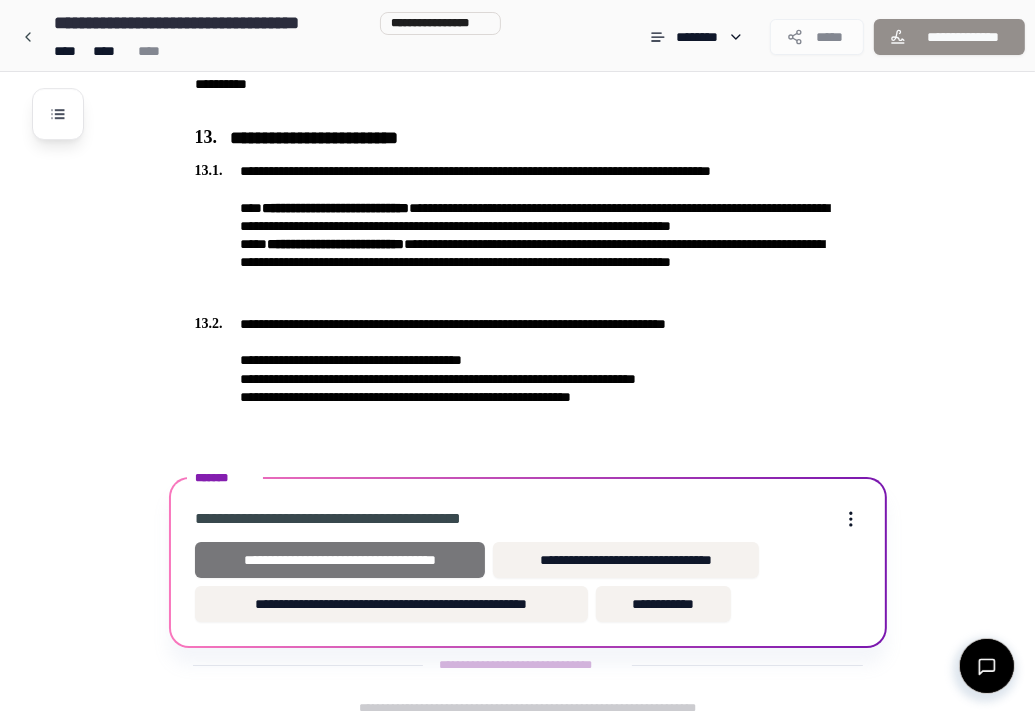 click on "**********" at bounding box center (340, 560) 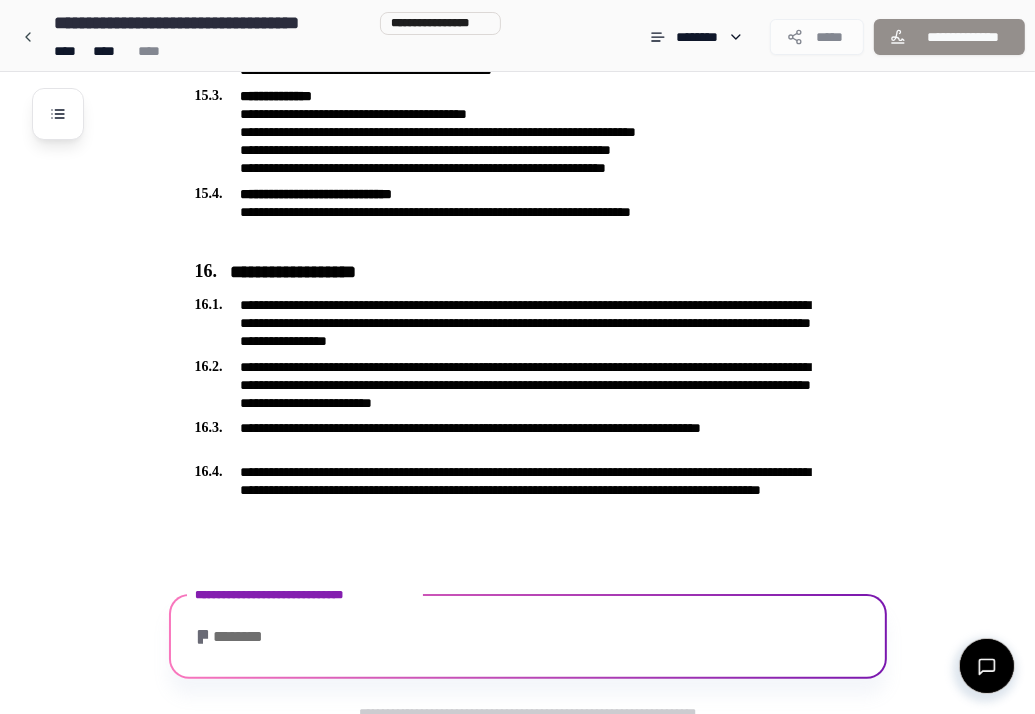 scroll, scrollTop: 5317, scrollLeft: 0, axis: vertical 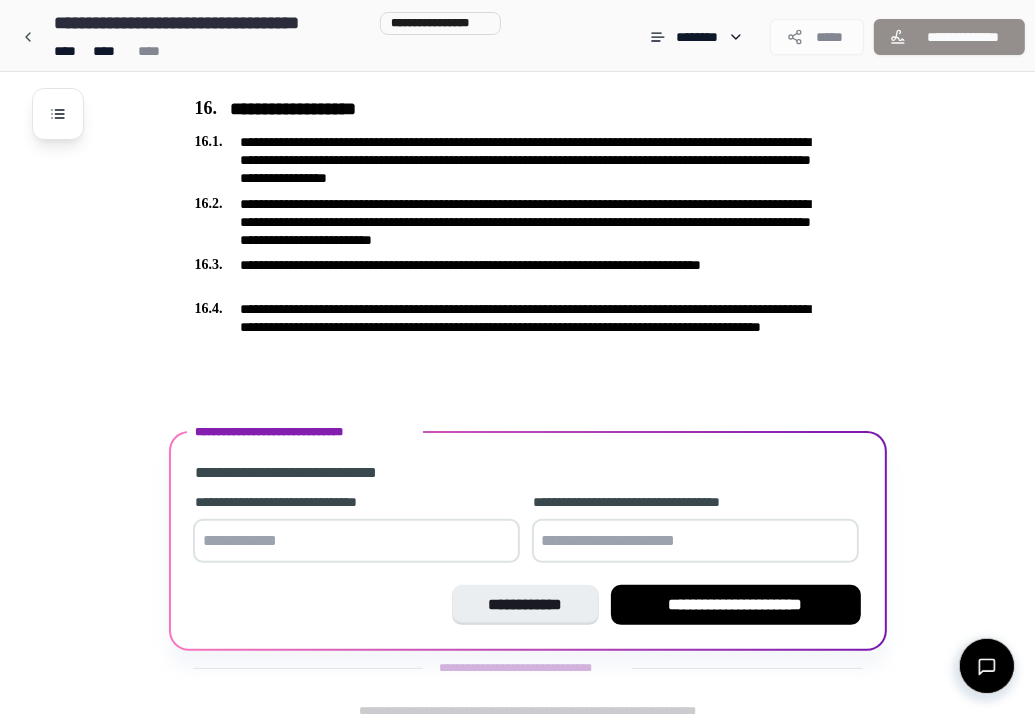 click on "**********" at bounding box center [356, 502] 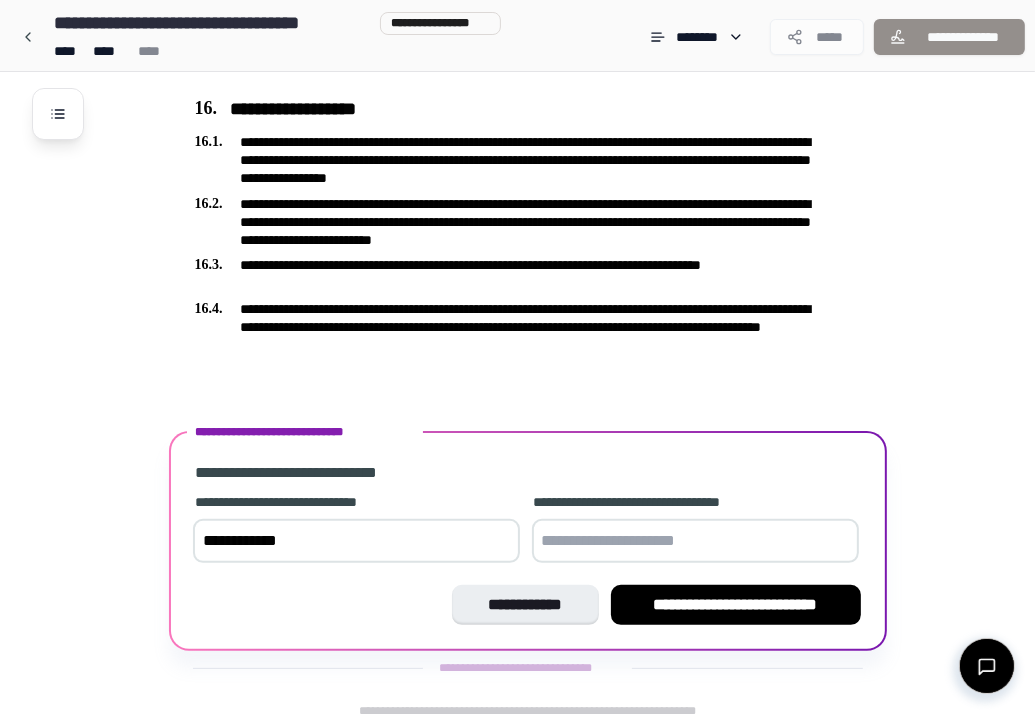 type on "**********" 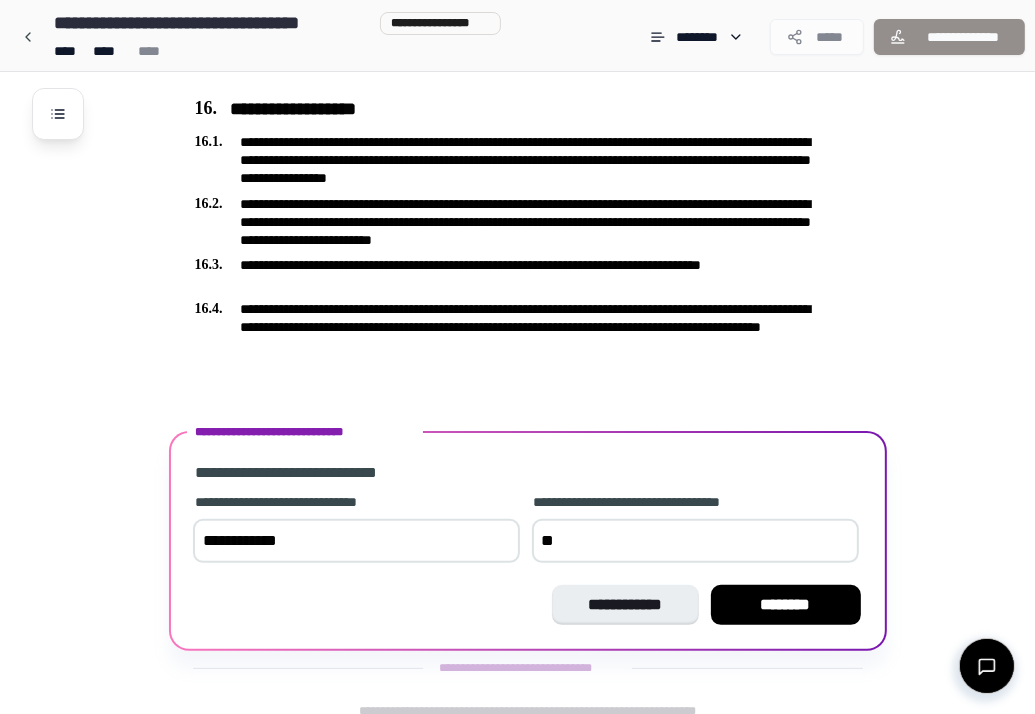 type on "*" 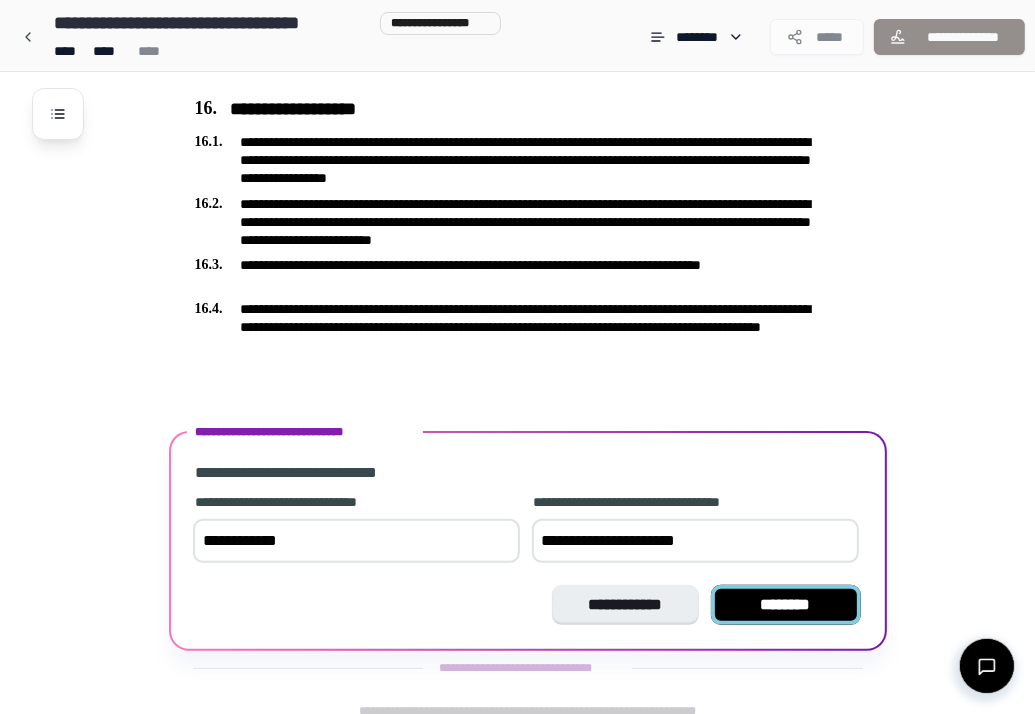 type on "**********" 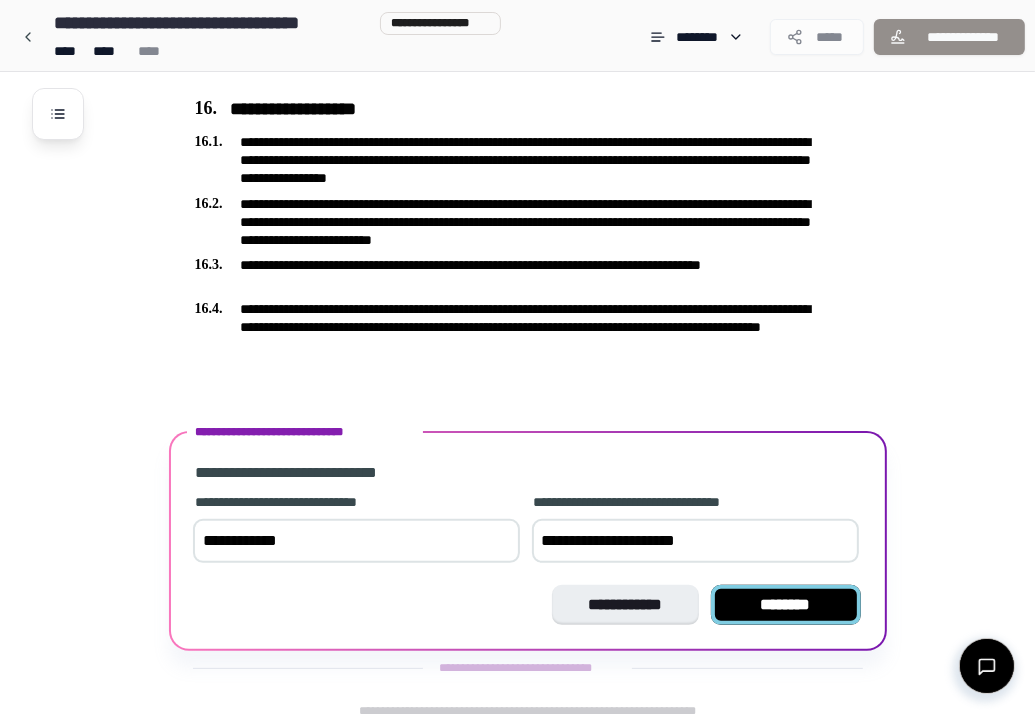 click on "********" at bounding box center (786, 605) 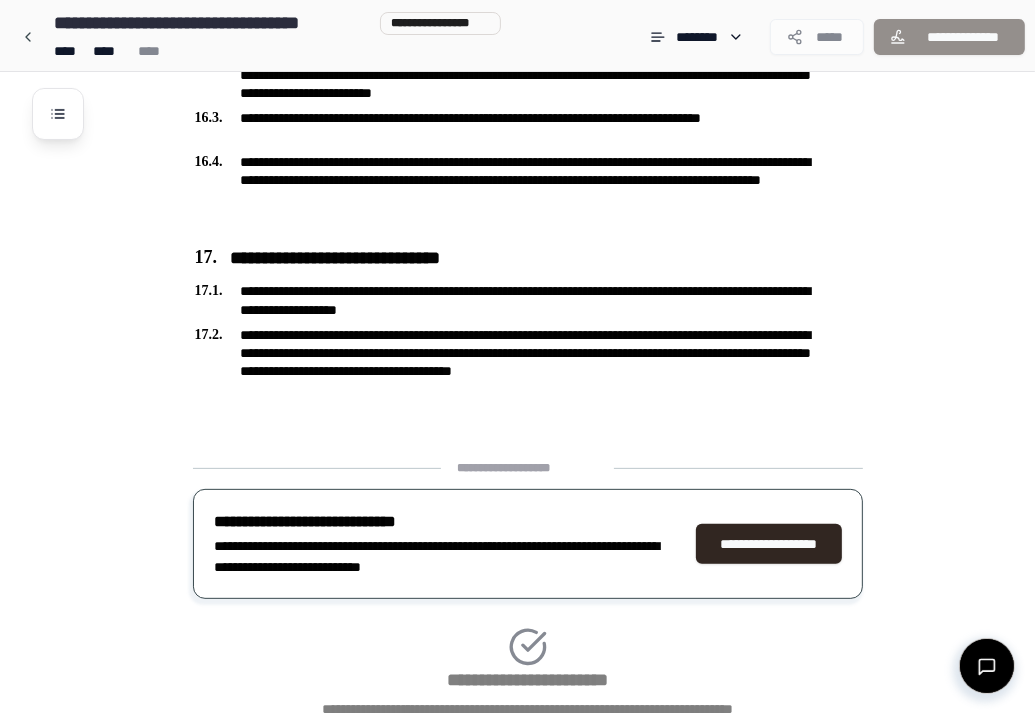 scroll, scrollTop: 5597, scrollLeft: 0, axis: vertical 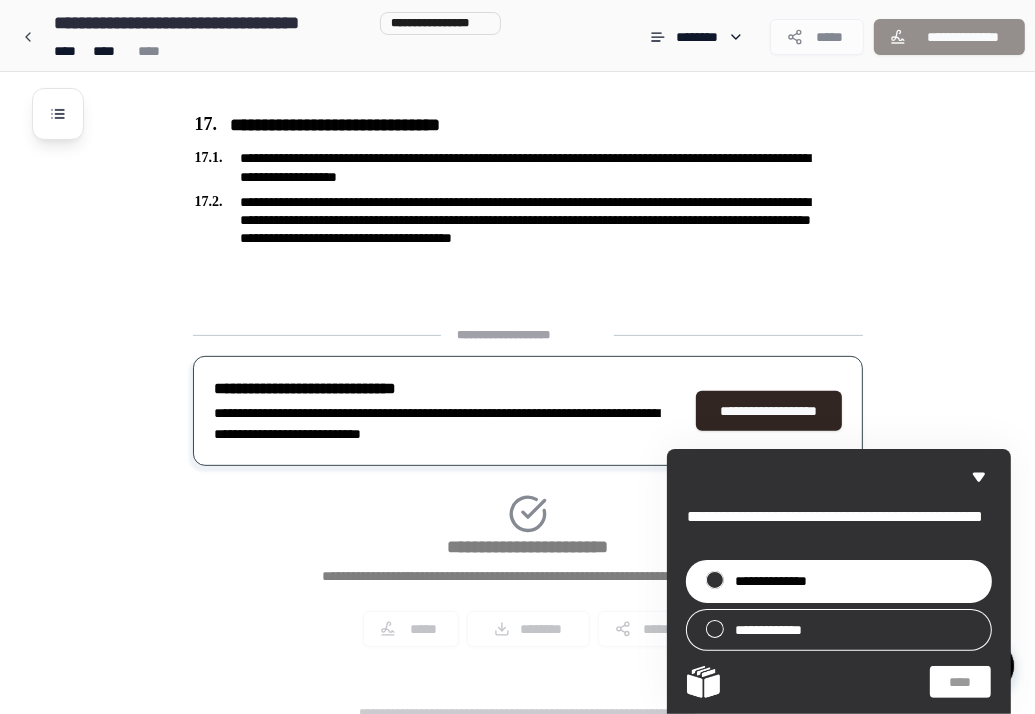 click on "**********" at bounding box center (839, 581) 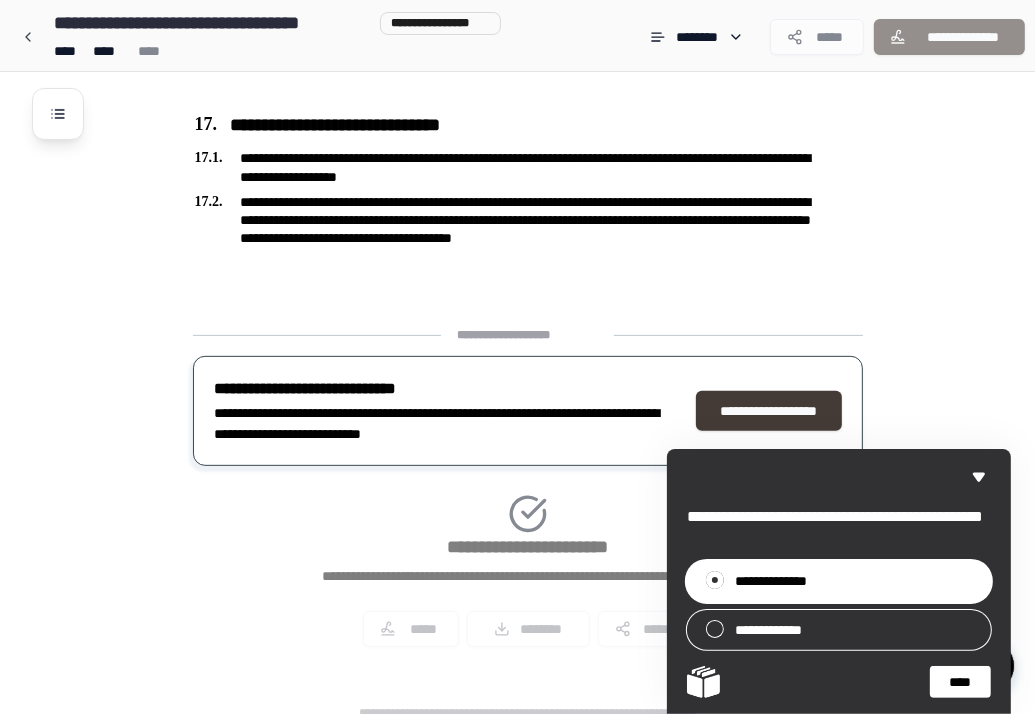 click on "**********" at bounding box center [769, 411] 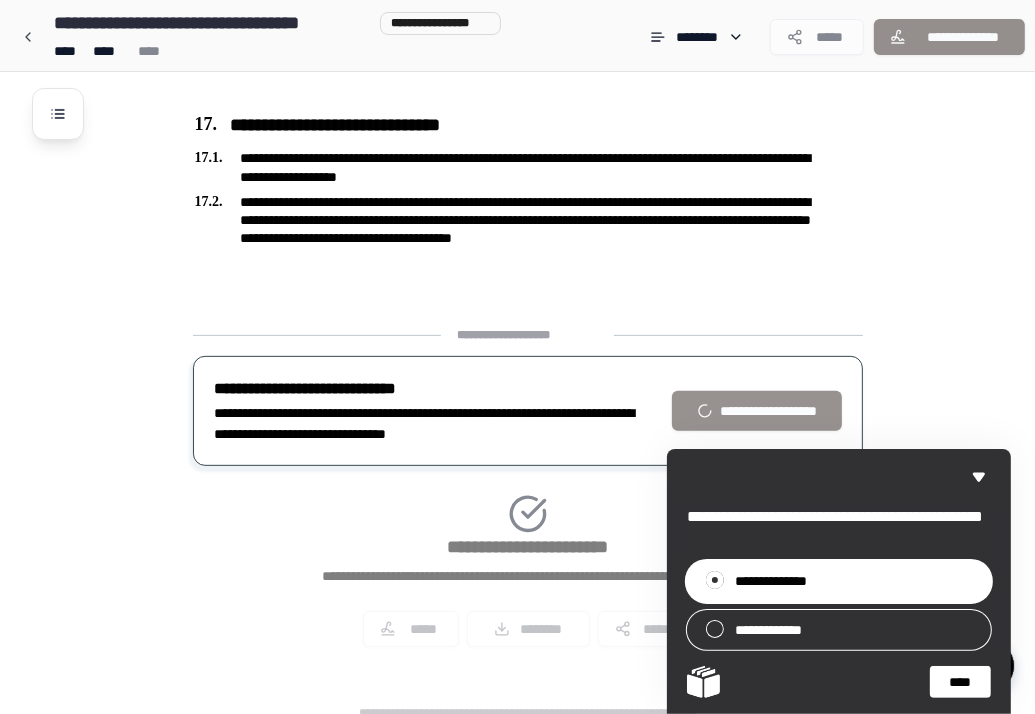 click on "****" at bounding box center [960, 682] 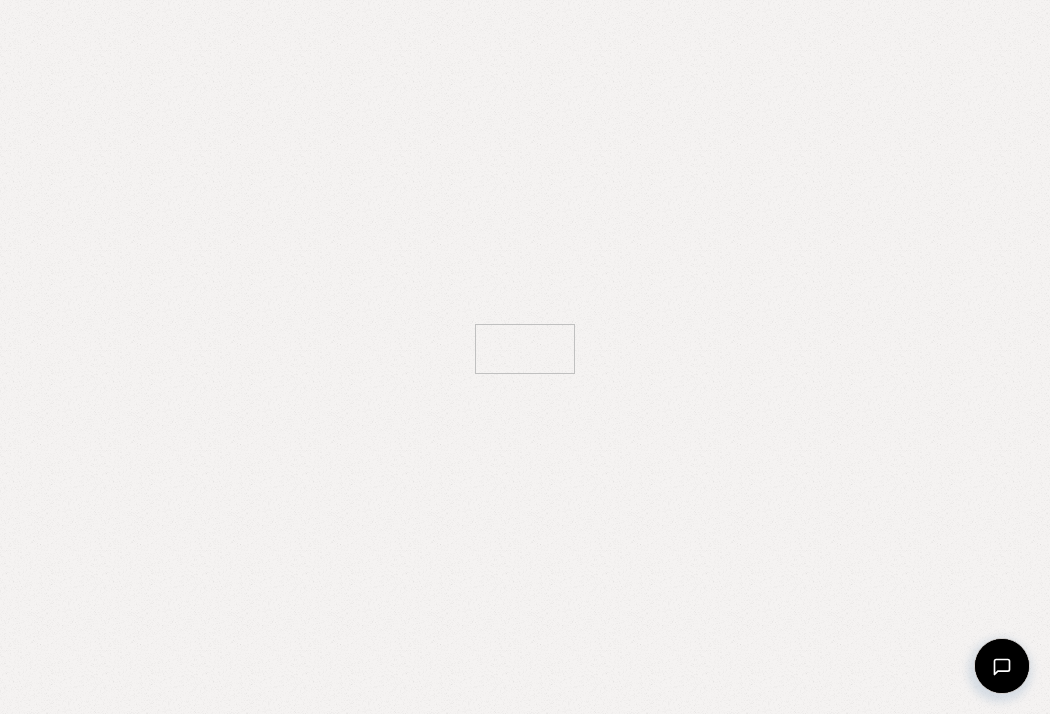 scroll, scrollTop: 0, scrollLeft: 0, axis: both 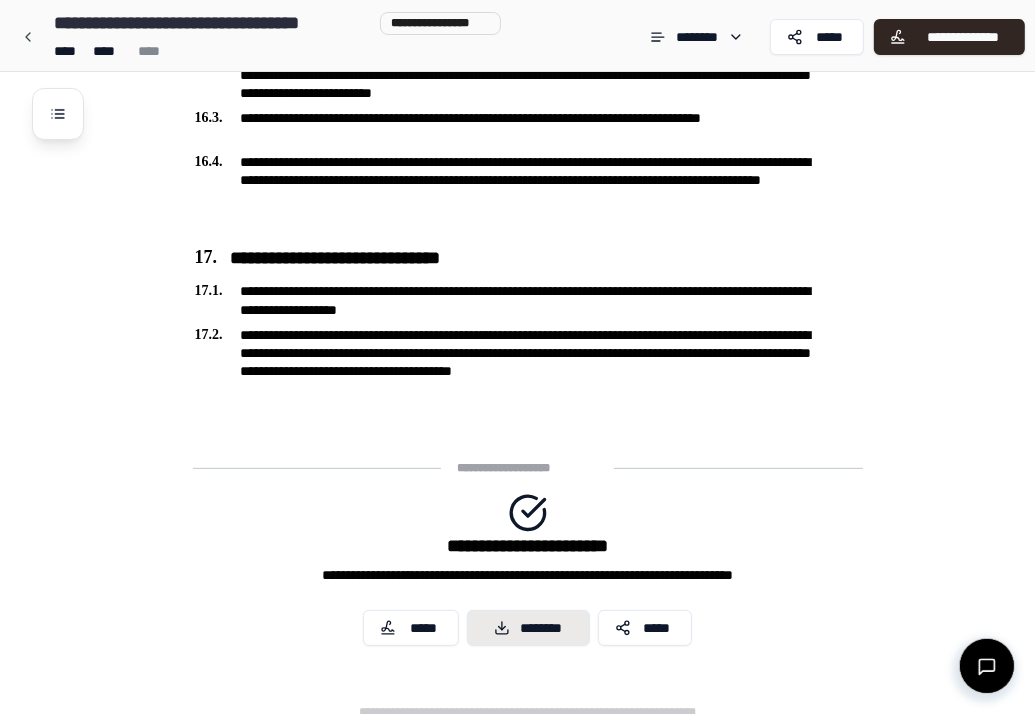 click on "********" at bounding box center (528, 628) 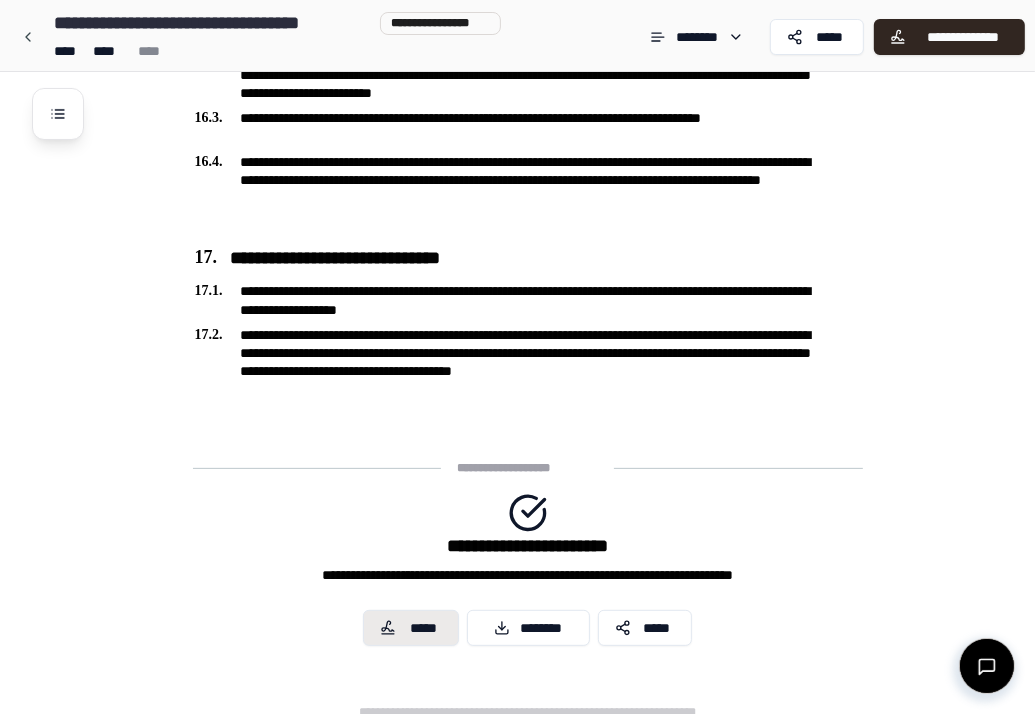 click on "*****" at bounding box center (424, 628) 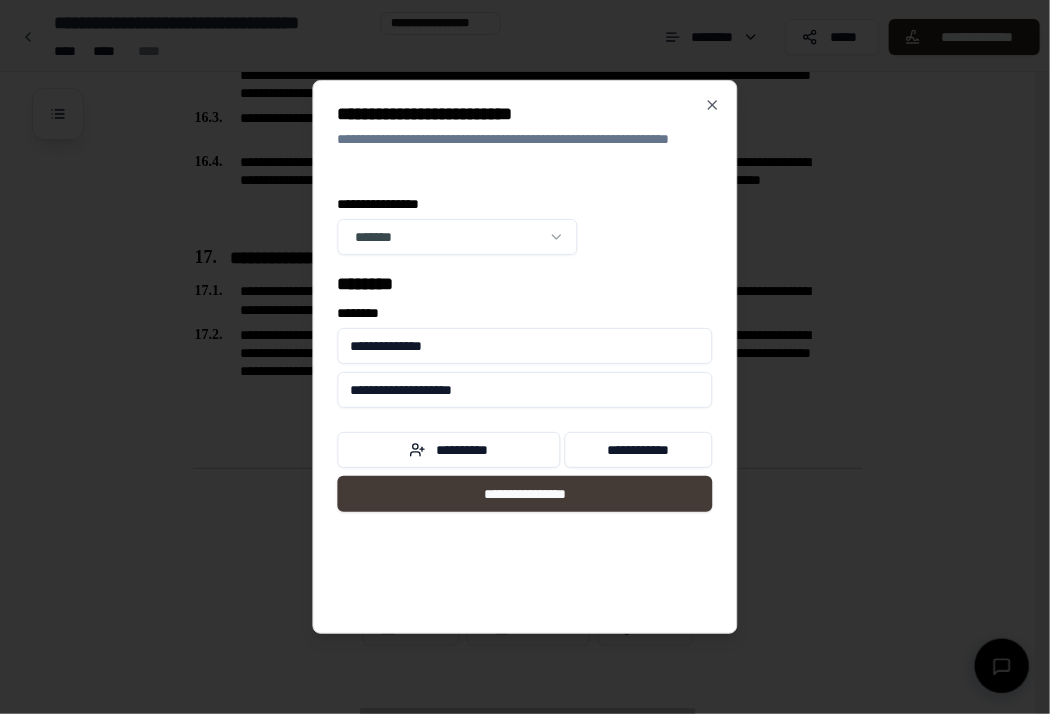 click on "**********" at bounding box center (525, 494) 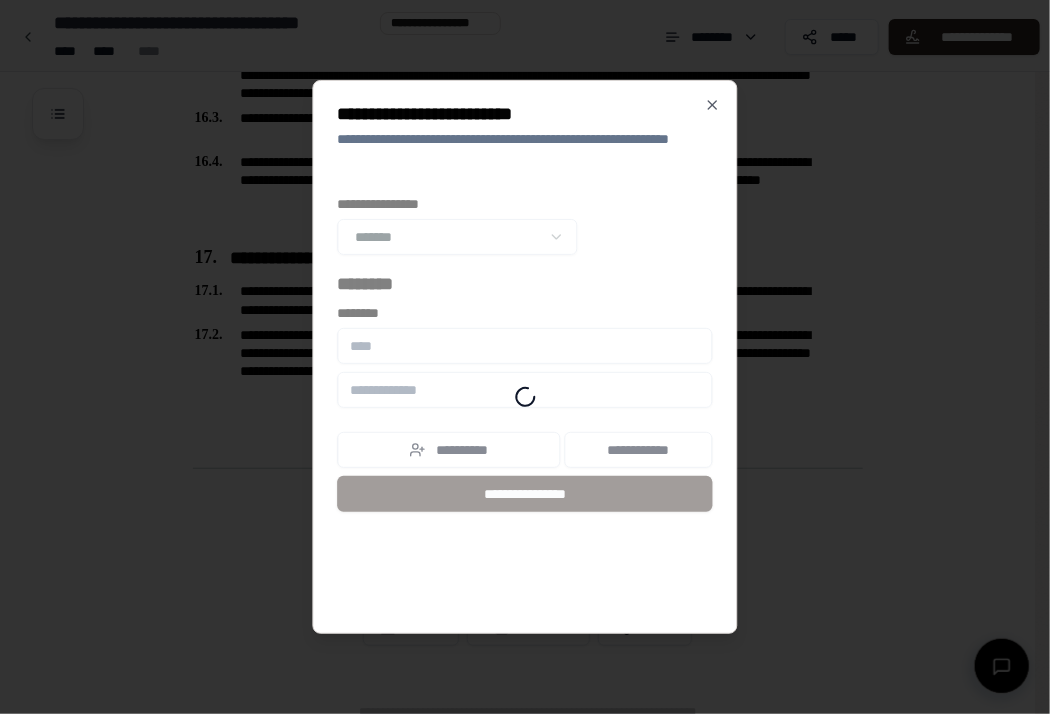 scroll, scrollTop: 5700, scrollLeft: 0, axis: vertical 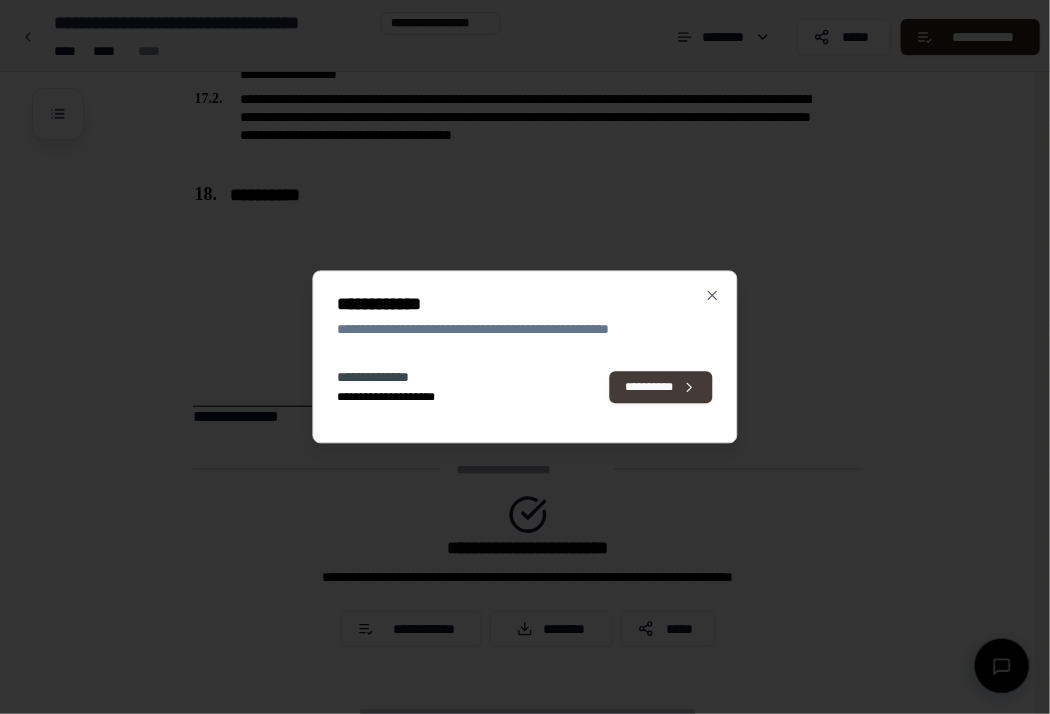 click on "**********" at bounding box center (661, 387) 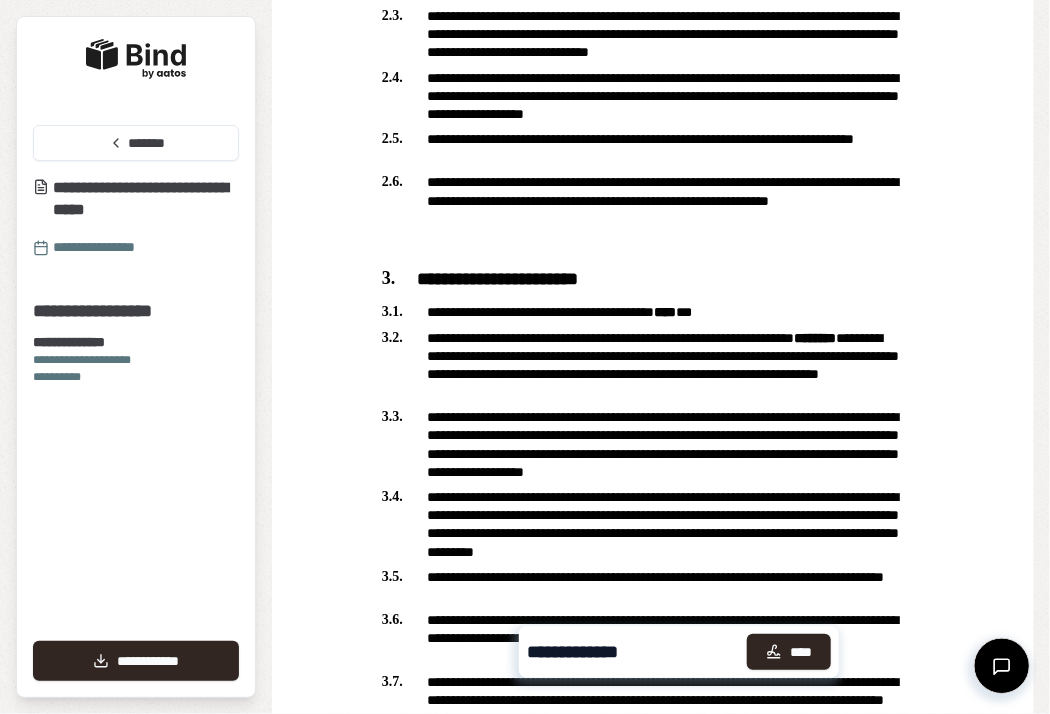 scroll, scrollTop: 616, scrollLeft: 0, axis: vertical 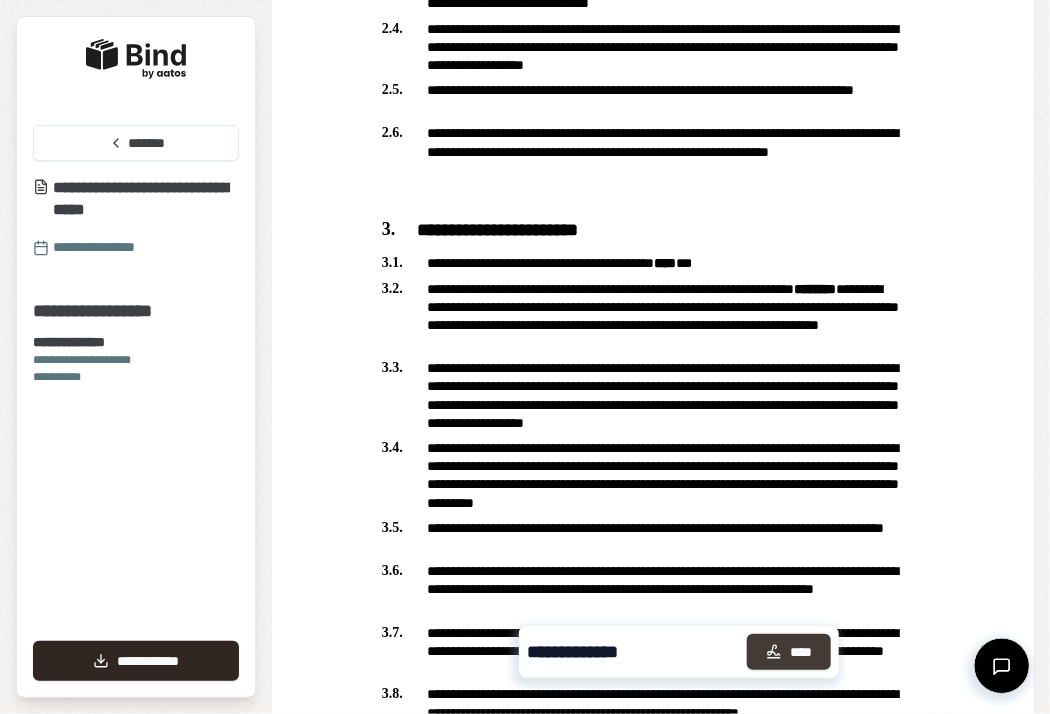 click on "****" at bounding box center (789, 652) 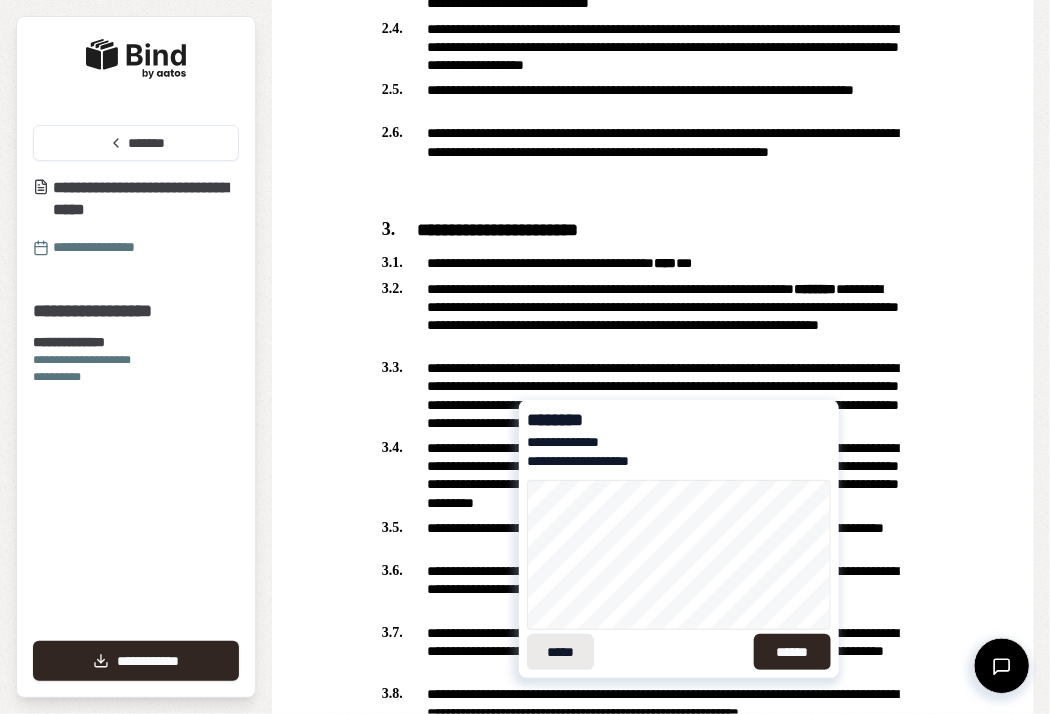 click on "*****" at bounding box center (560, 652) 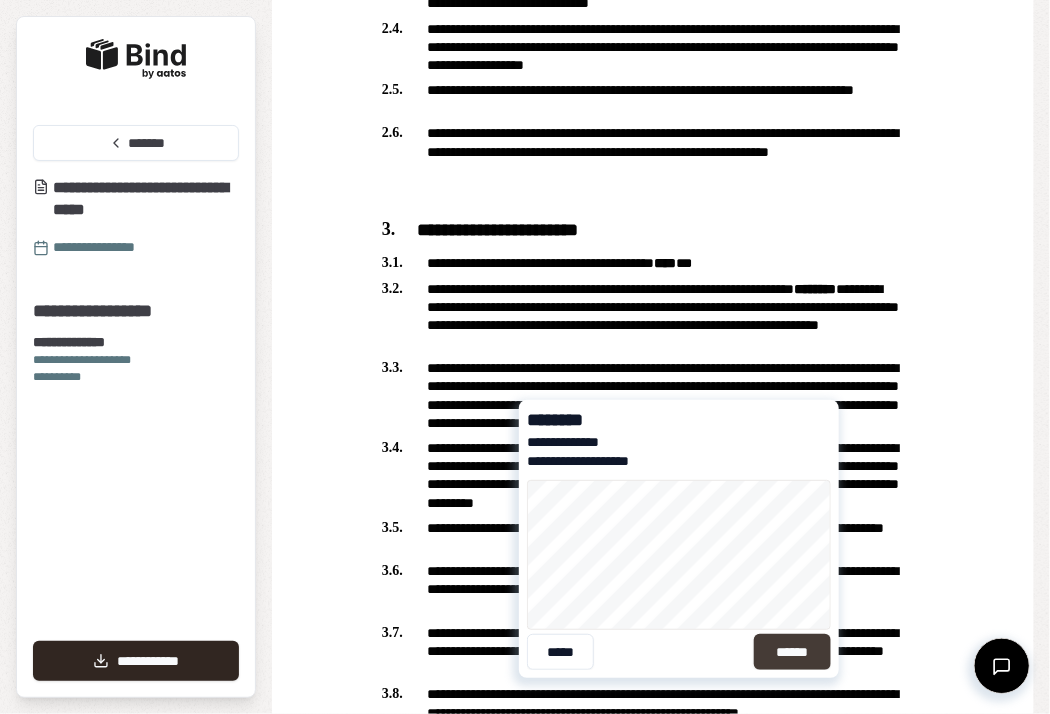 click on "******" at bounding box center [792, 652] 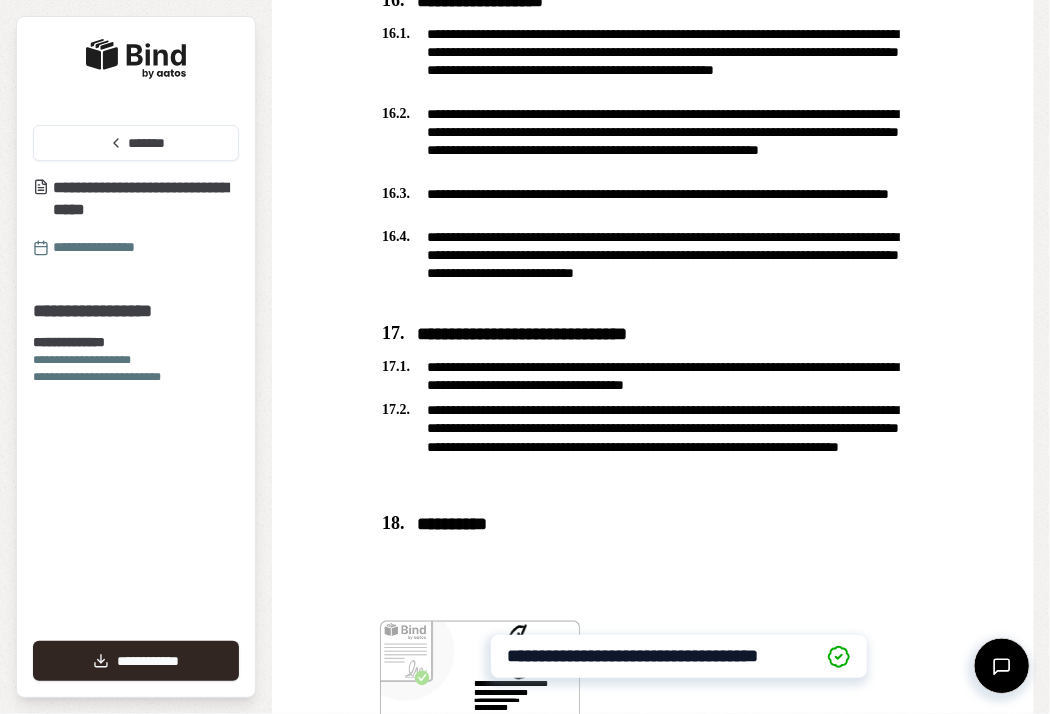 scroll, scrollTop: 6175, scrollLeft: 0, axis: vertical 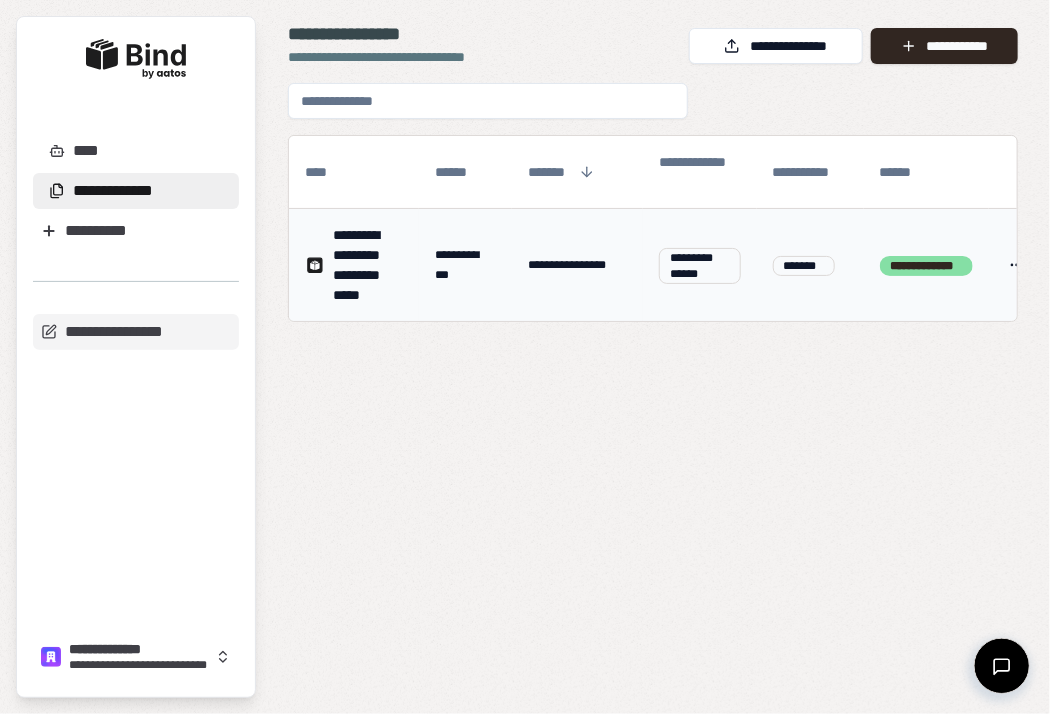 click on "**********" at bounding box center [700, 266] 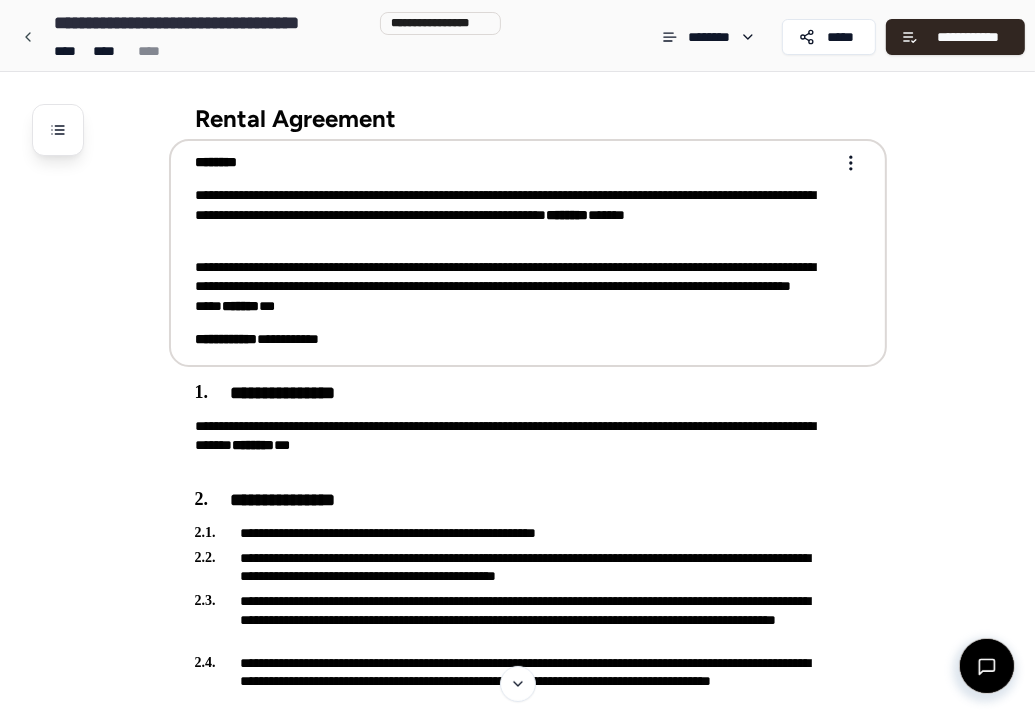 click on "**********" at bounding box center [514, 287] 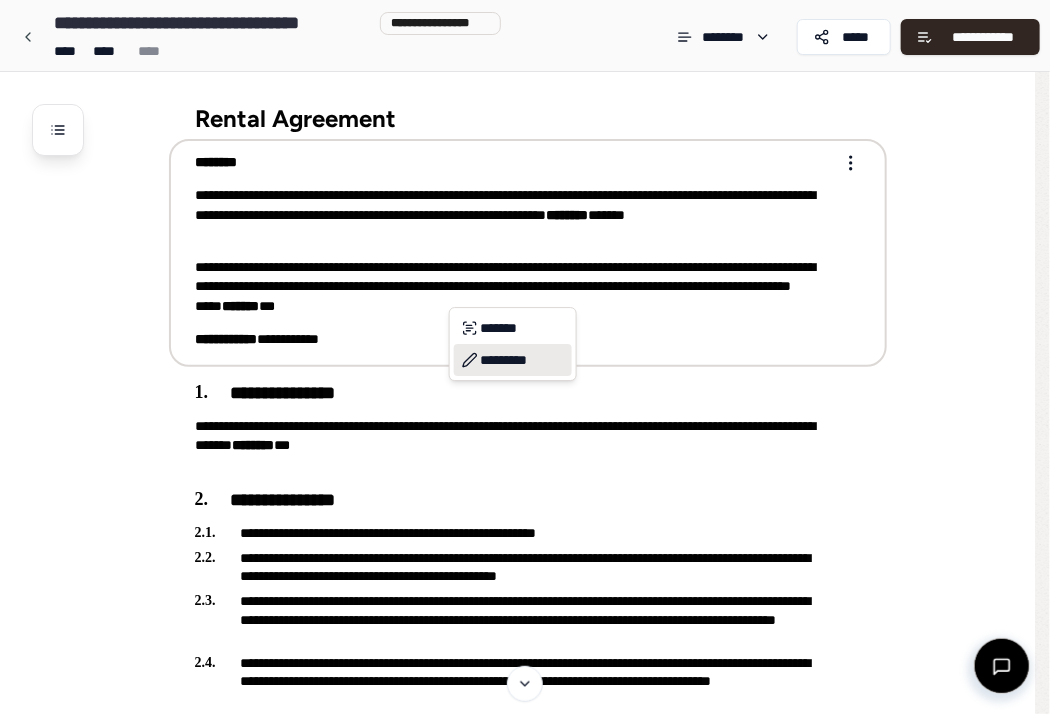 click on "*********" at bounding box center [513, 360] 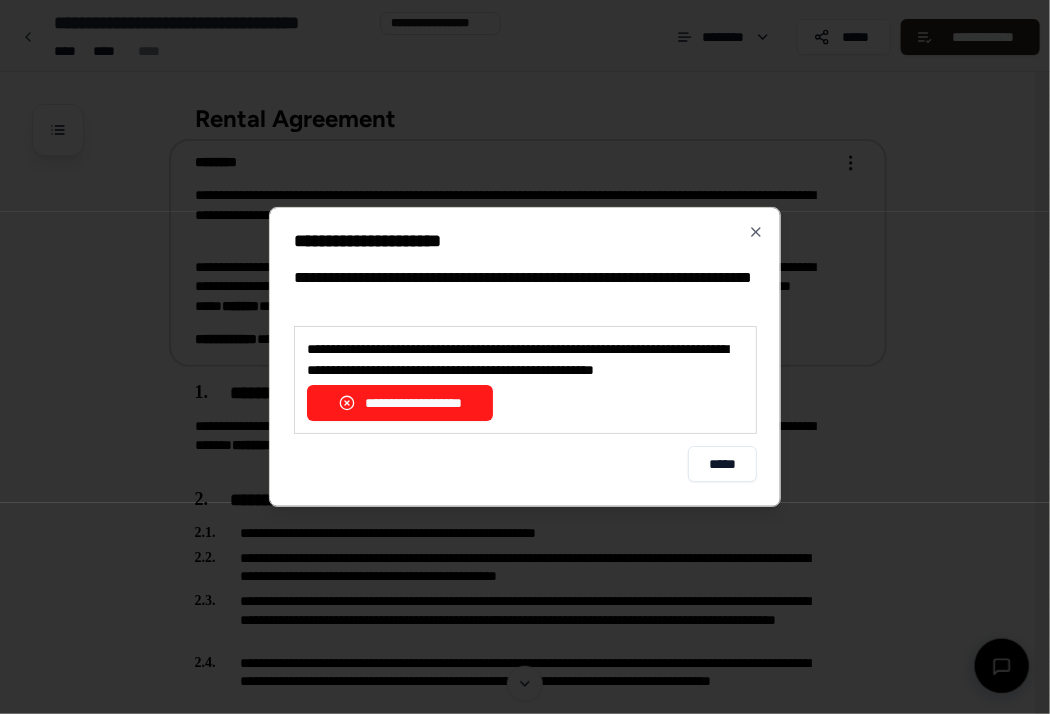 click on "**********" at bounding box center (400, 403) 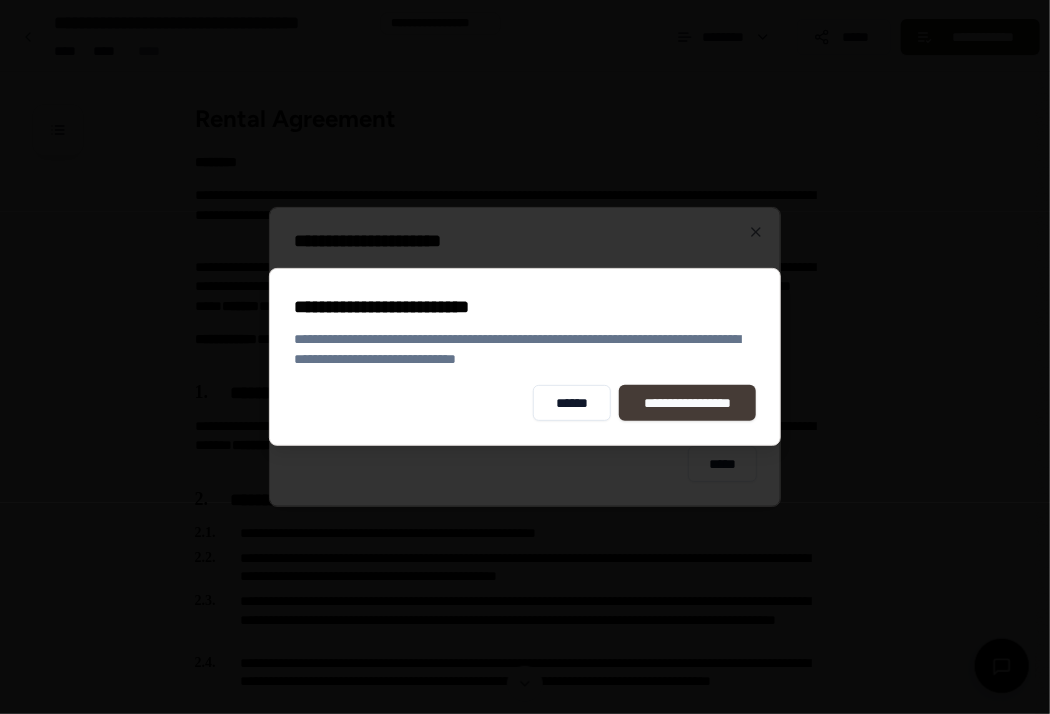 click on "**********" at bounding box center (688, 403) 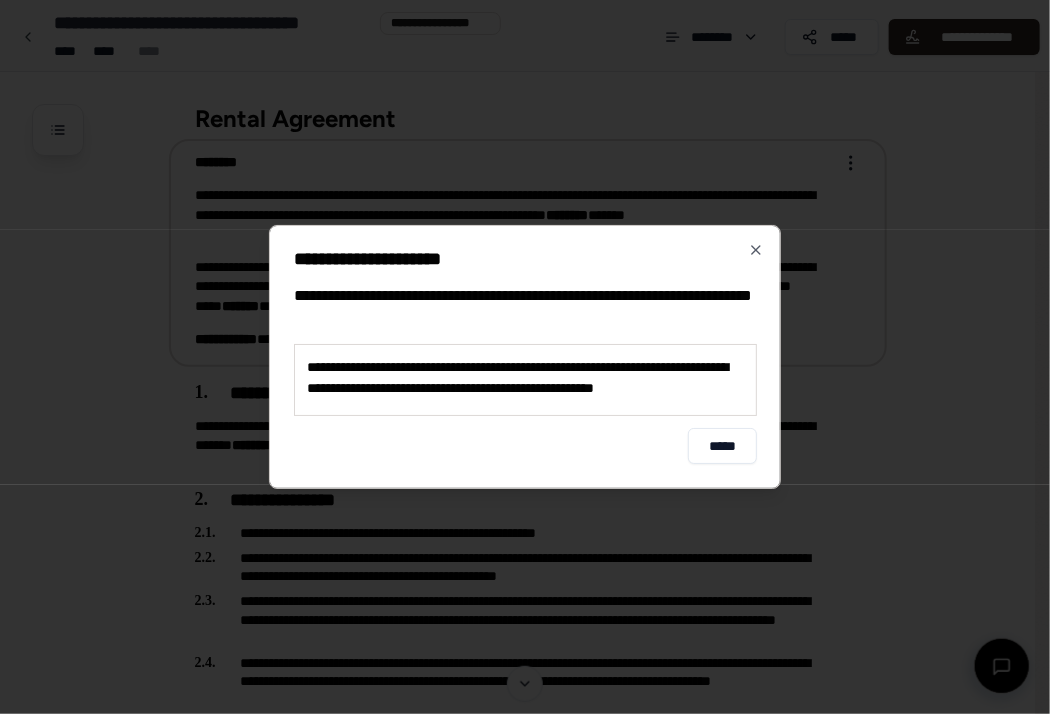 click on "**********" at bounding box center (525, 378) 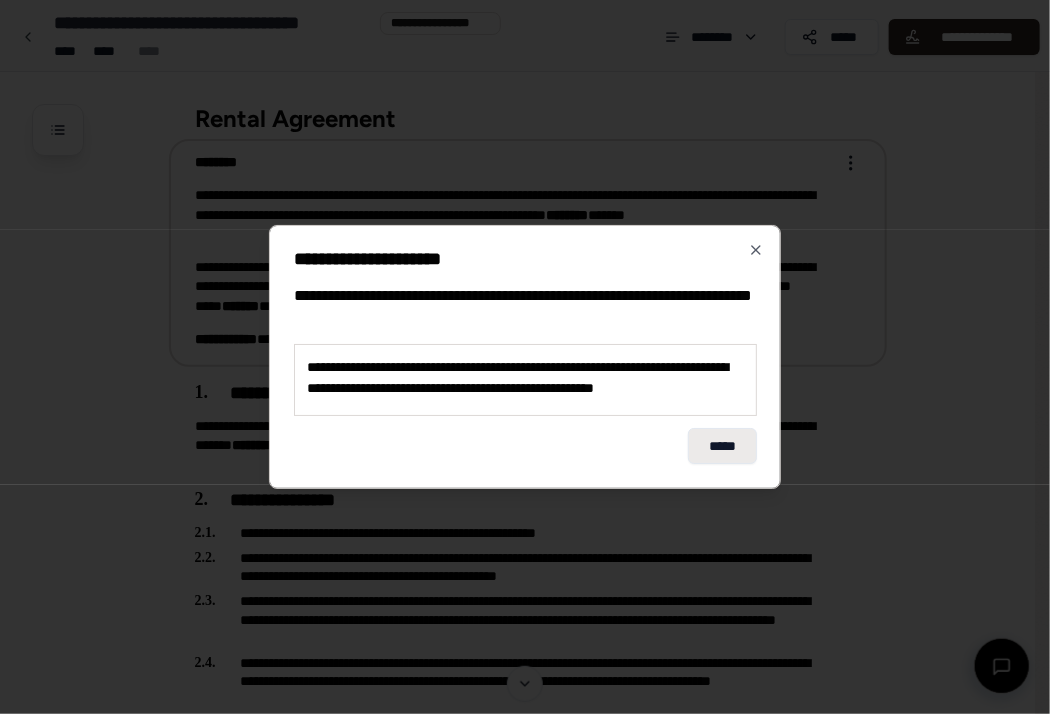 click on "*****" at bounding box center [722, 446] 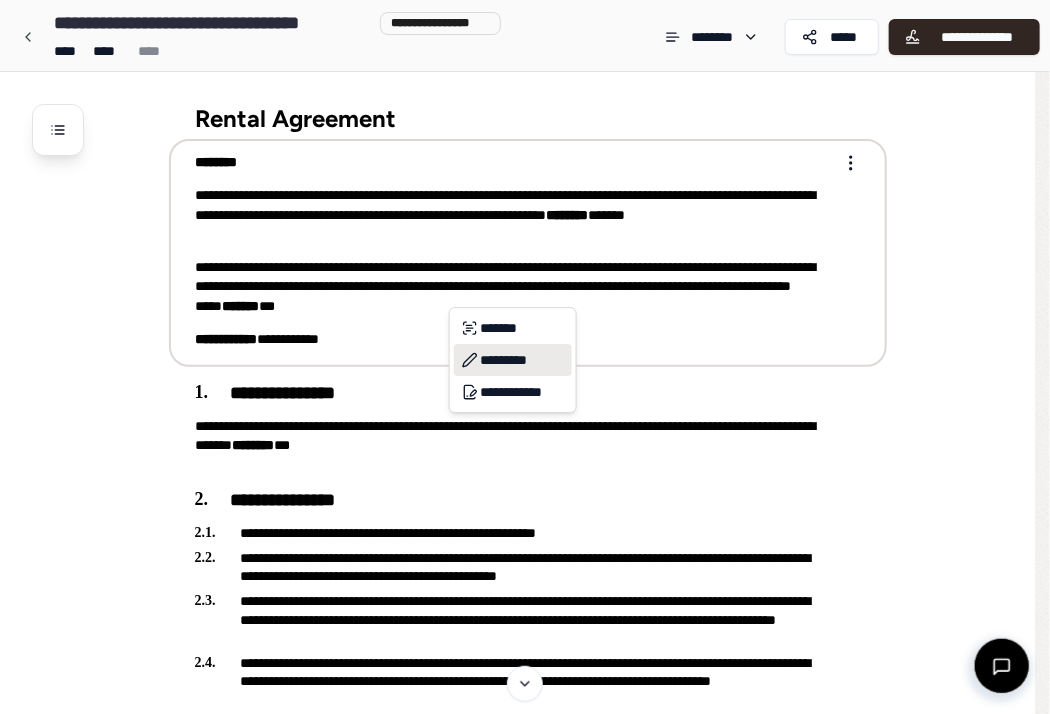 click on "*********" at bounding box center (513, 360) 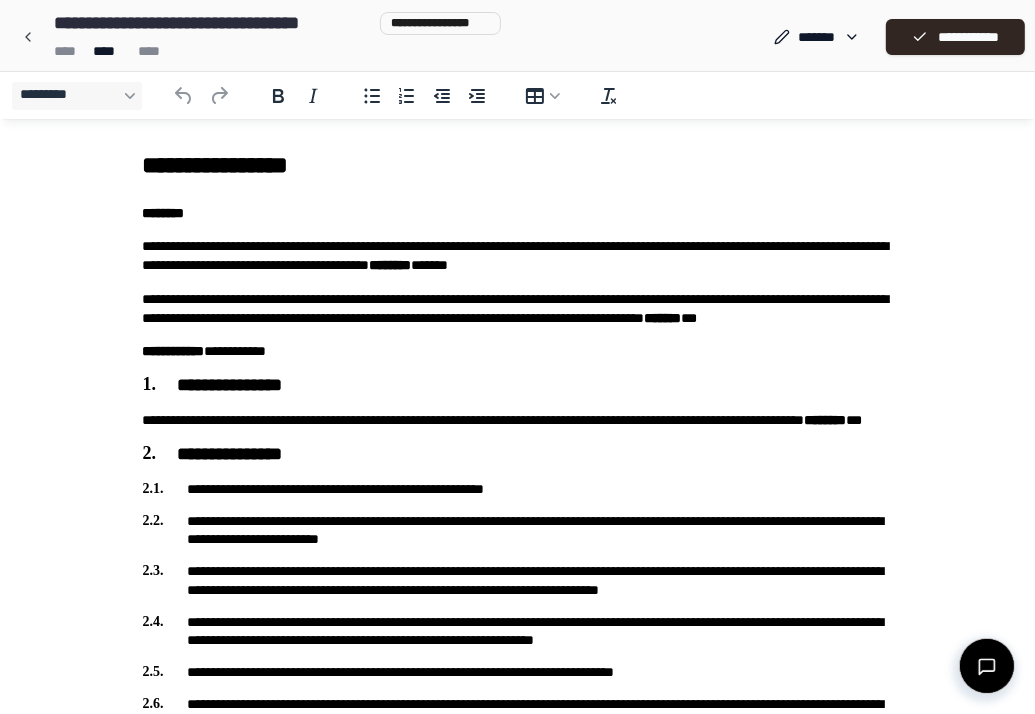 scroll, scrollTop: 0, scrollLeft: 0, axis: both 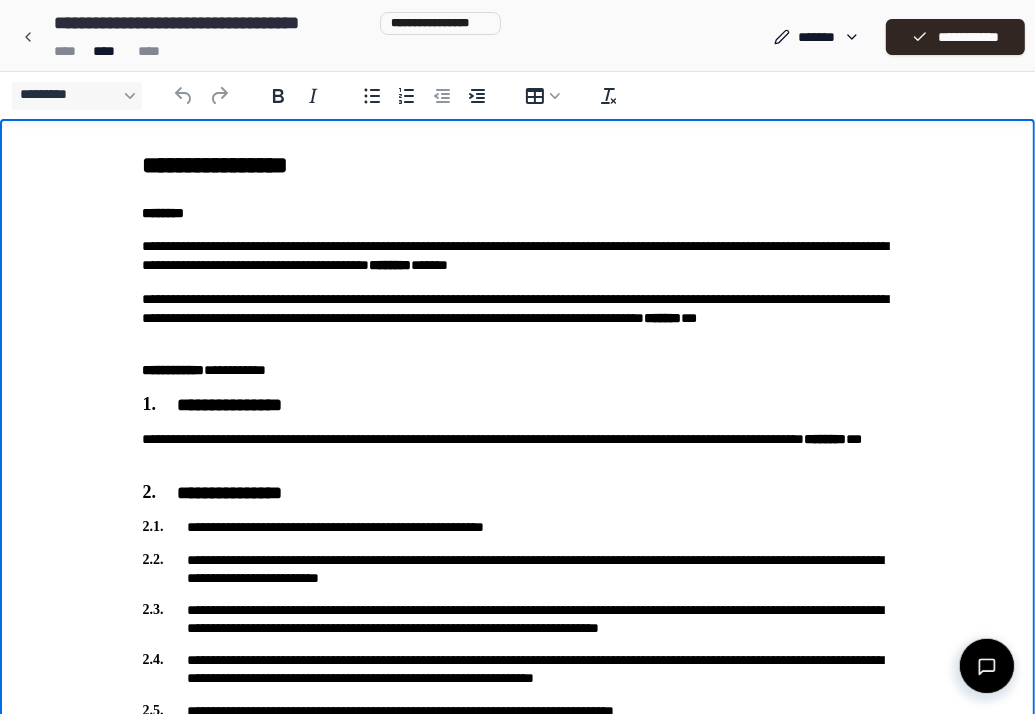 click on "**********" at bounding box center [518, 318] 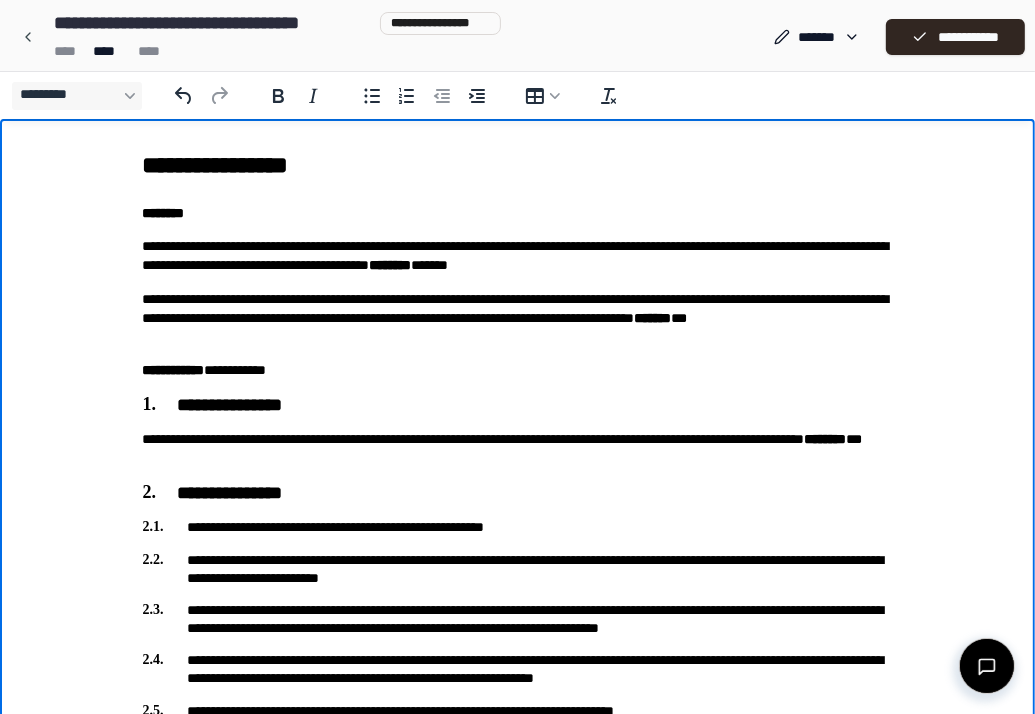 click on "**********" at bounding box center [518, 318] 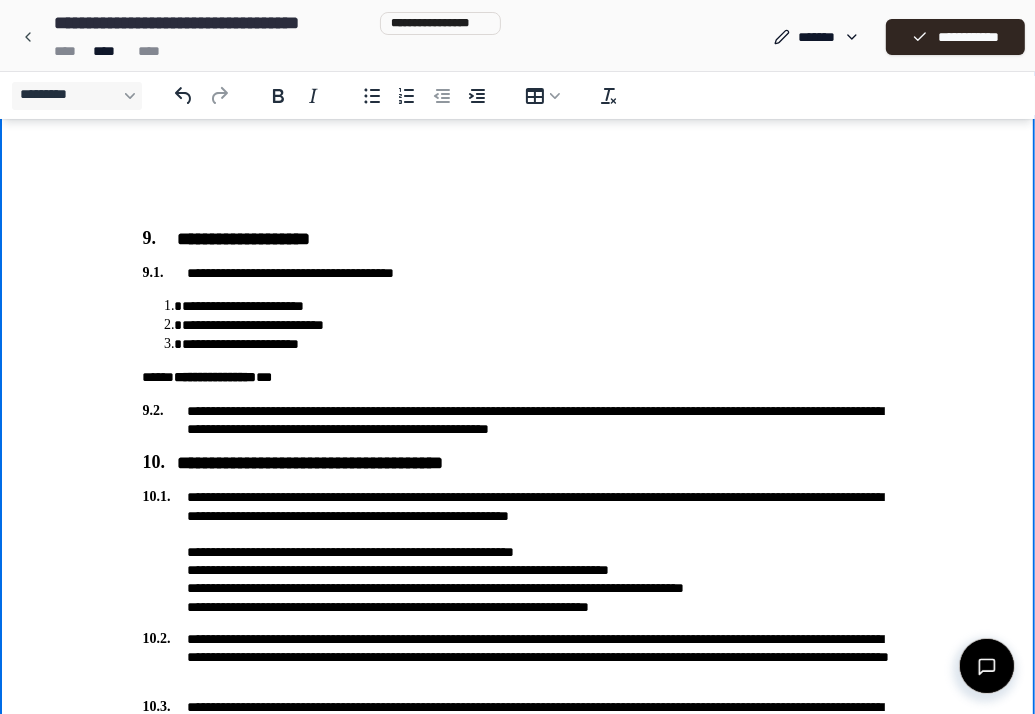 scroll, scrollTop: 2645, scrollLeft: 0, axis: vertical 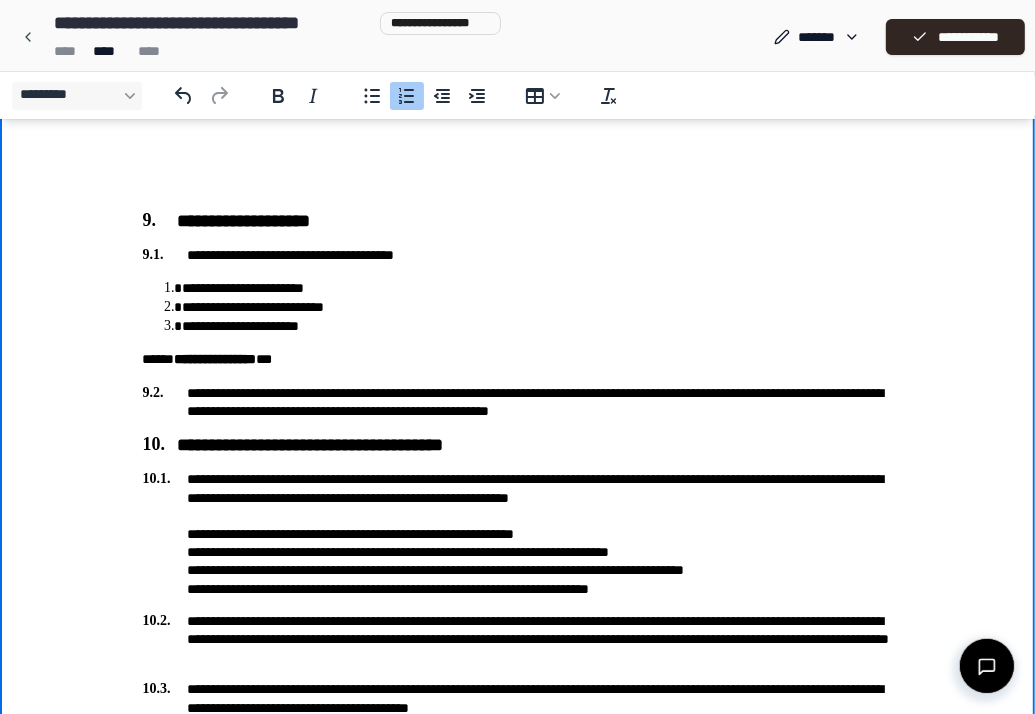 click on "**********" at bounding box center (538, 289) 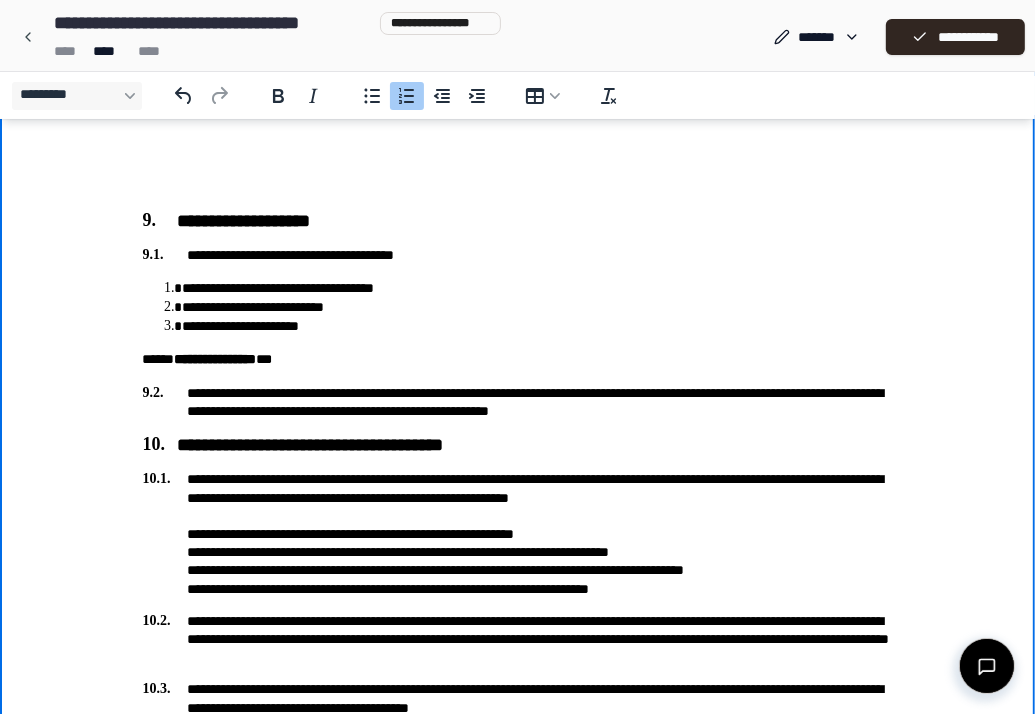 click on "**********" at bounding box center [538, 289] 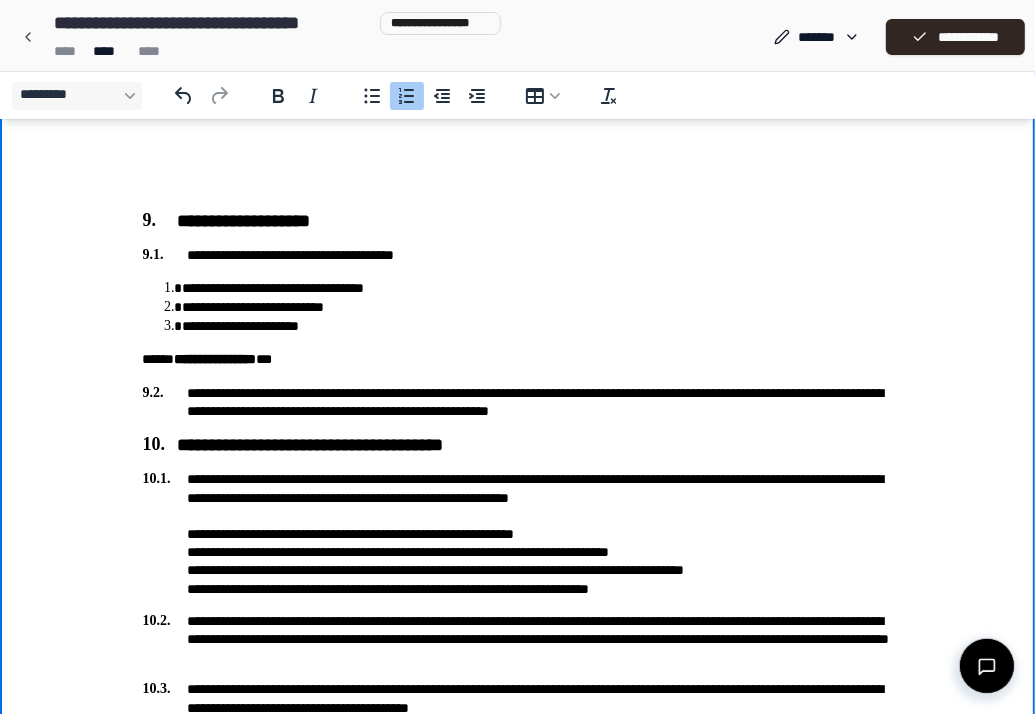 click on "**********" at bounding box center (538, 289) 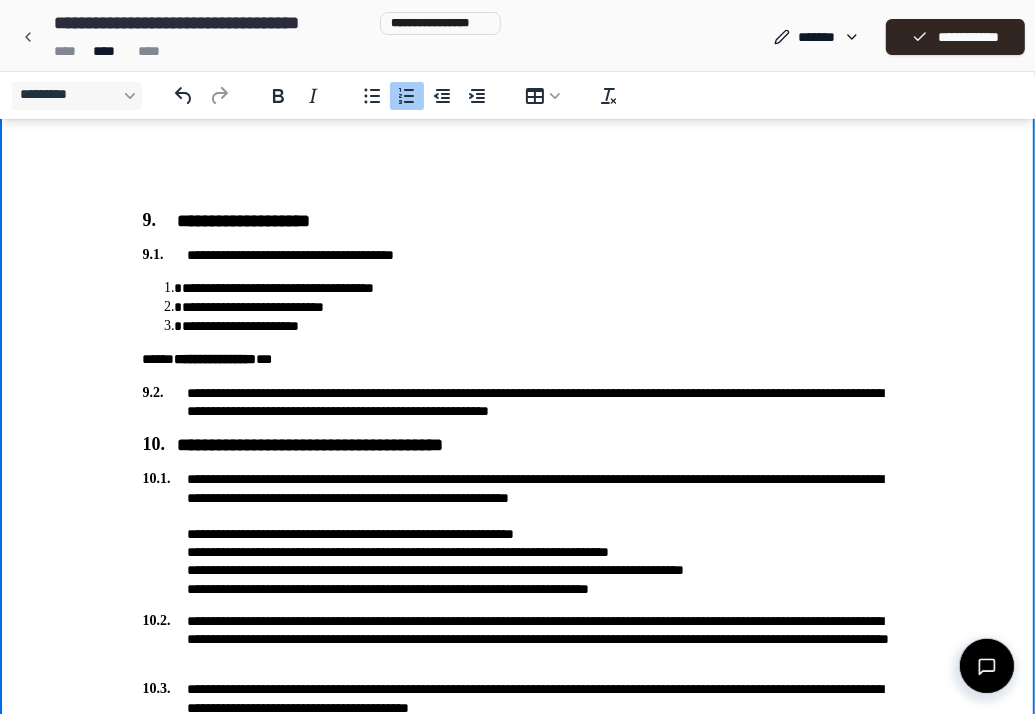 click on "**********" at bounding box center [538, 327] 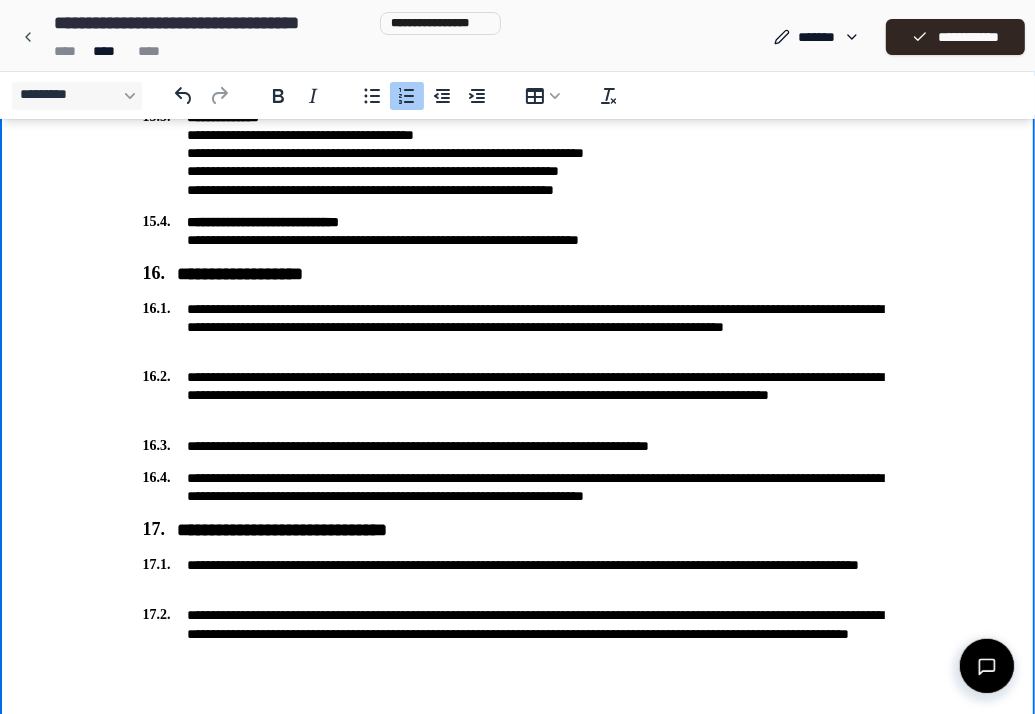 scroll, scrollTop: 4560, scrollLeft: 0, axis: vertical 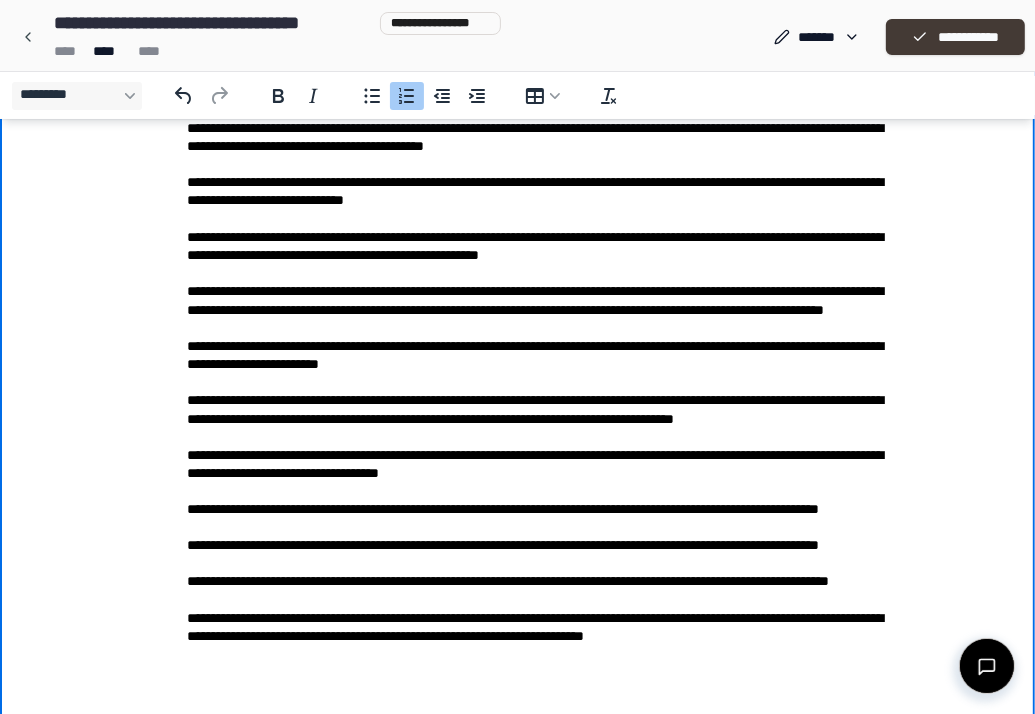 click on "**********" at bounding box center (955, 37) 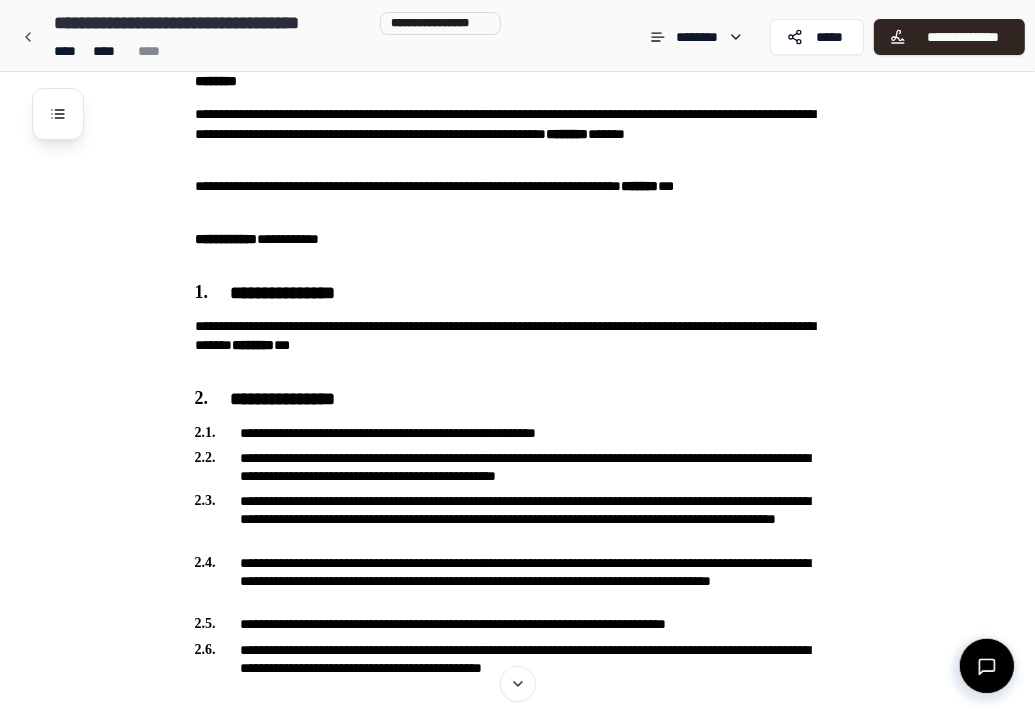 scroll, scrollTop: 0, scrollLeft: 0, axis: both 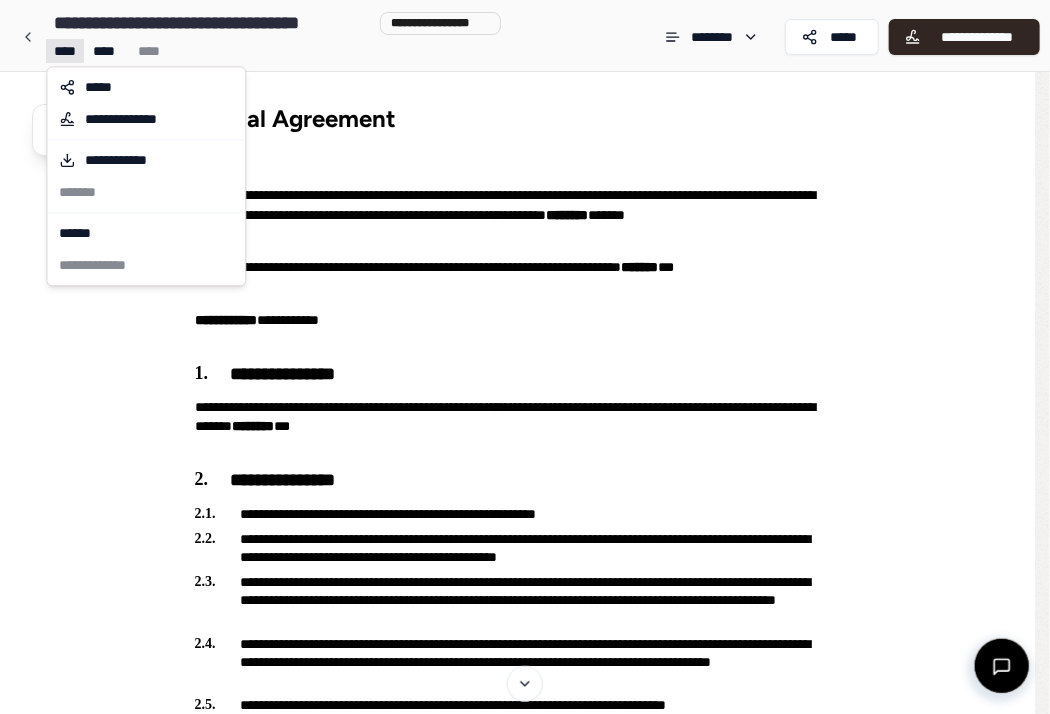 click on "**********" at bounding box center [525, 3060] 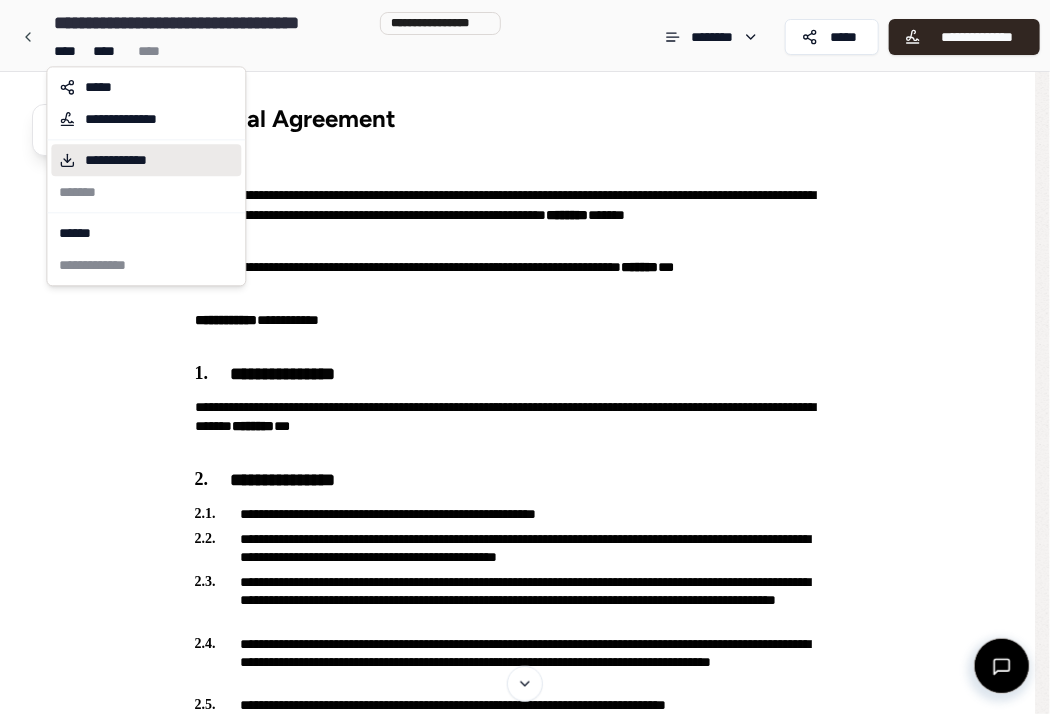 click on "**********" at bounding box center (131, 160) 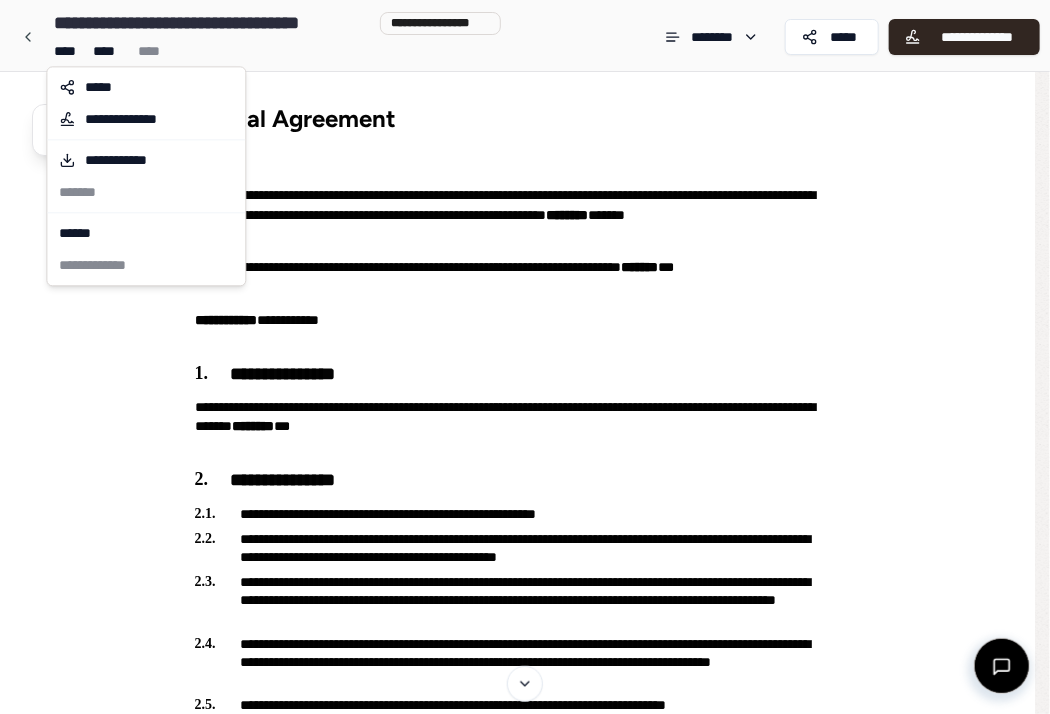 click on "**********" at bounding box center [525, 3060] 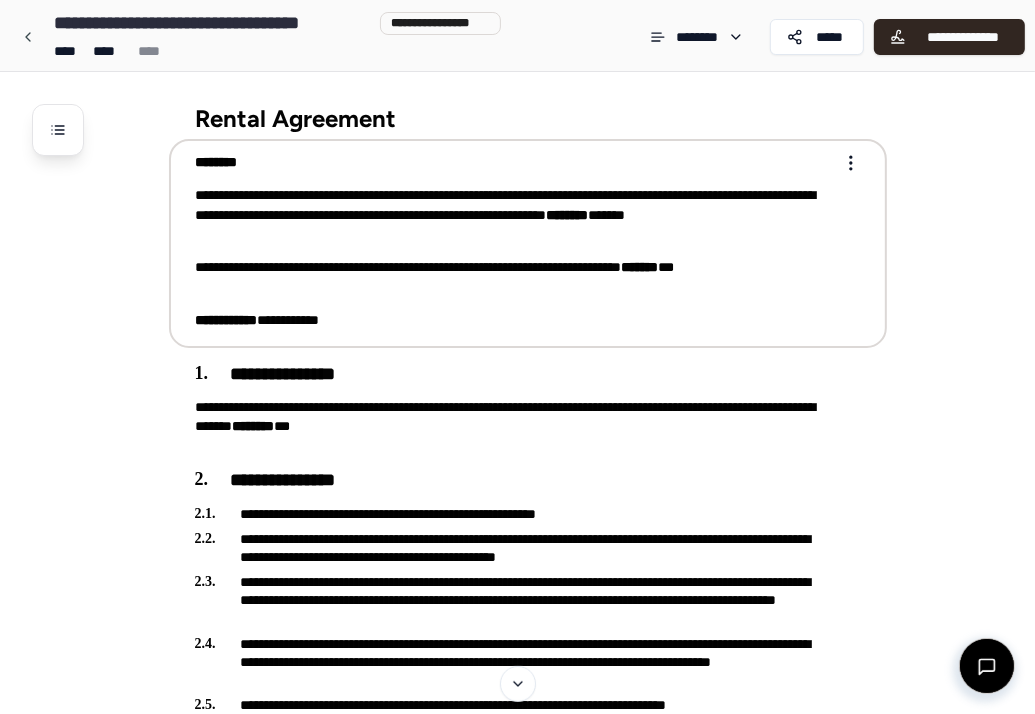 click on "**********" at bounding box center (514, 277) 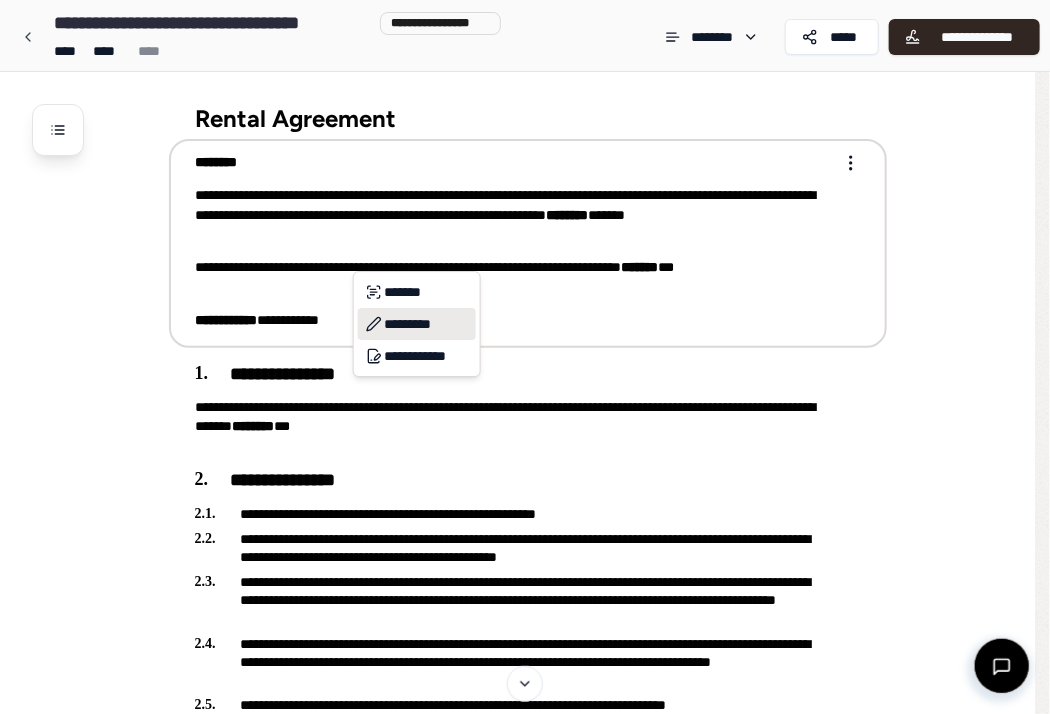 click on "*********" at bounding box center [417, 324] 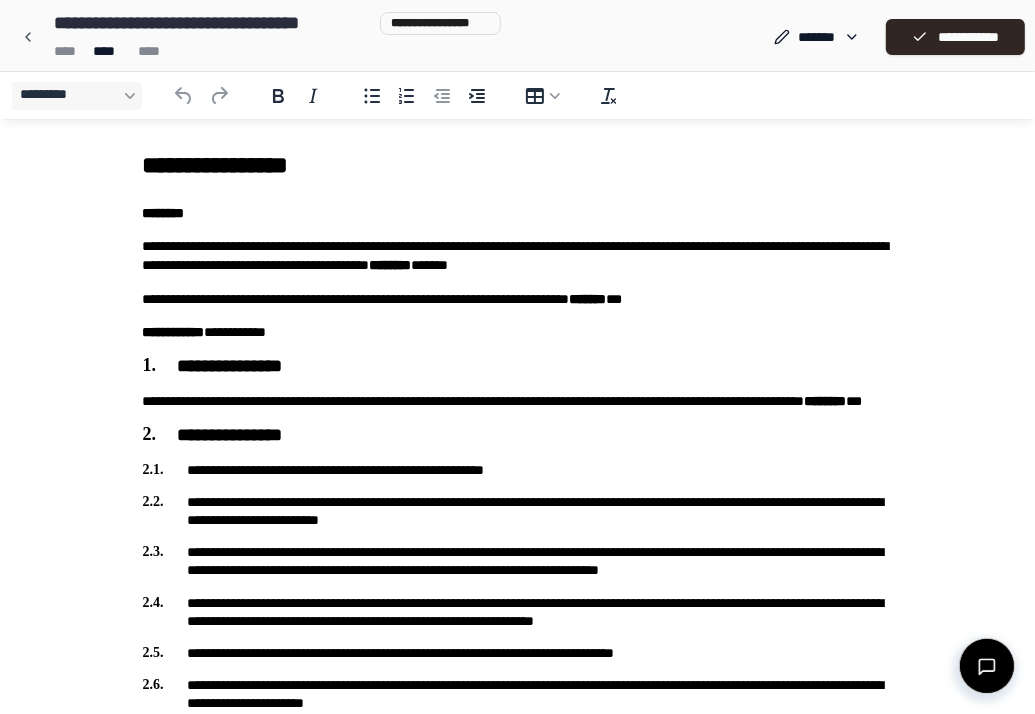 scroll, scrollTop: 0, scrollLeft: 0, axis: both 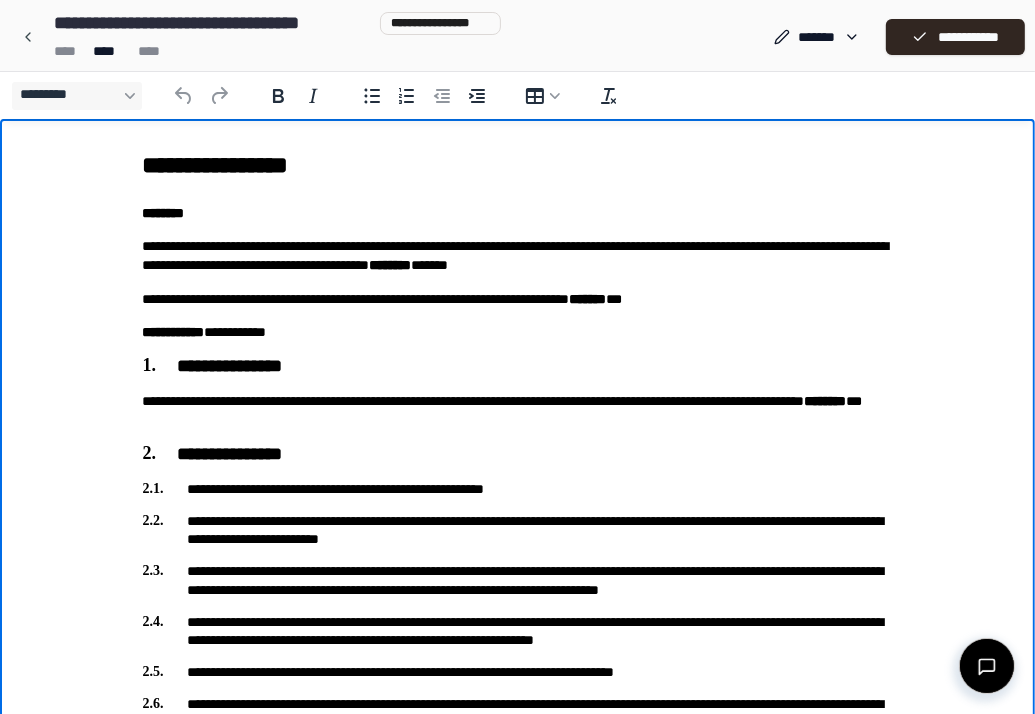 click on "**********" at bounding box center (518, 298) 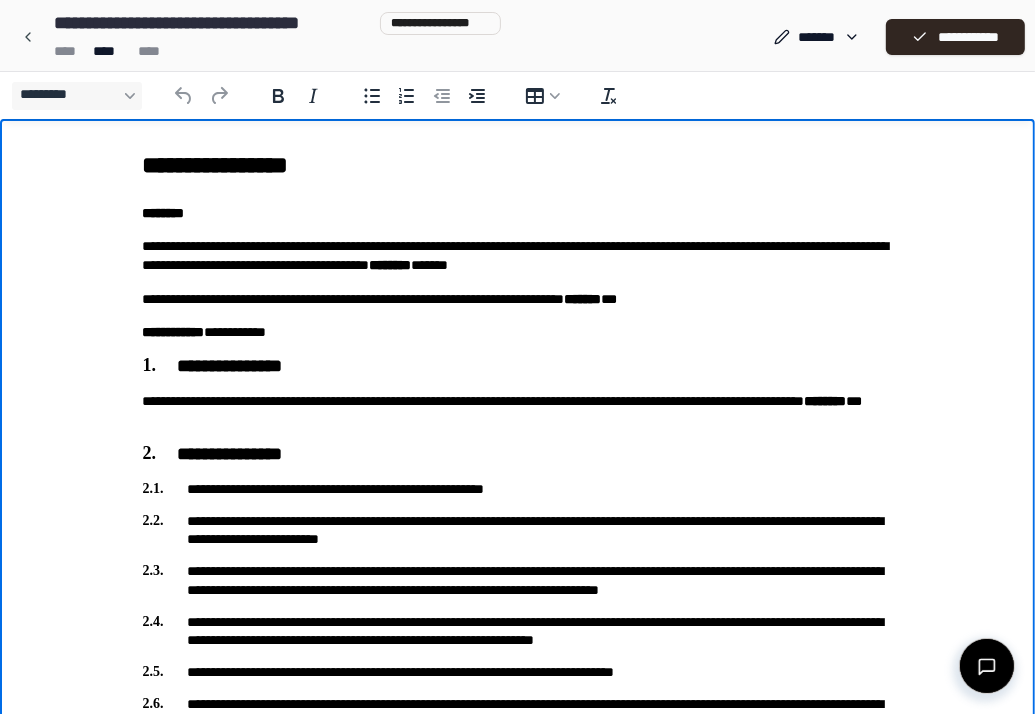 type 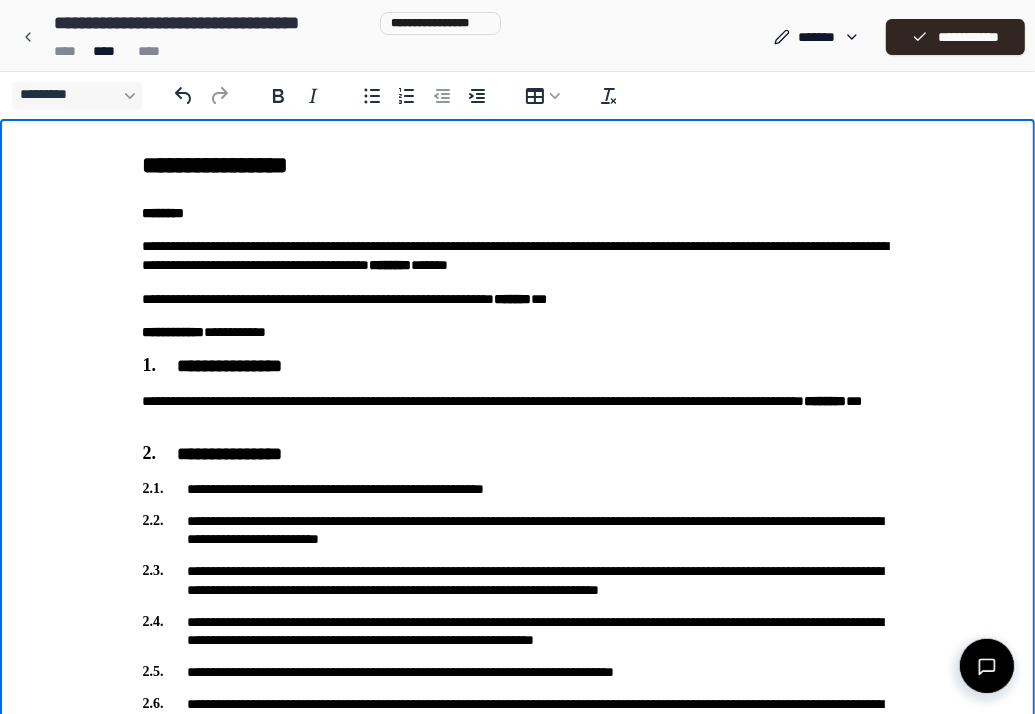 click on "**********" at bounding box center (518, 298) 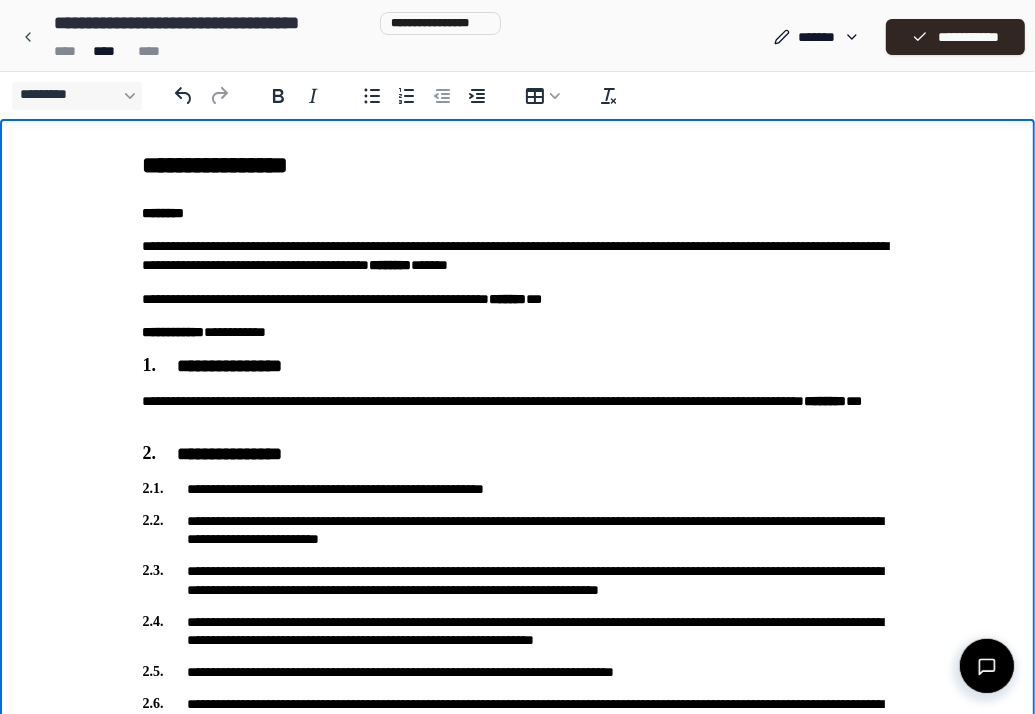 click on "**********" at bounding box center [518, 298] 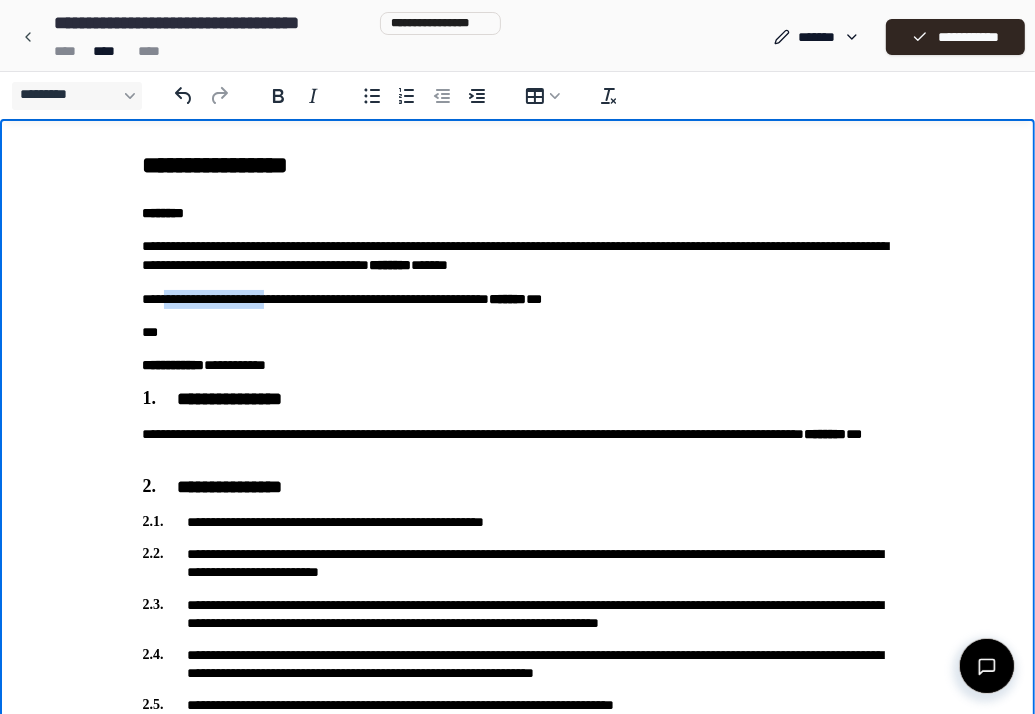 drag, startPoint x: 329, startPoint y: 296, endPoint x: 162, endPoint y: 300, distance: 167.0479 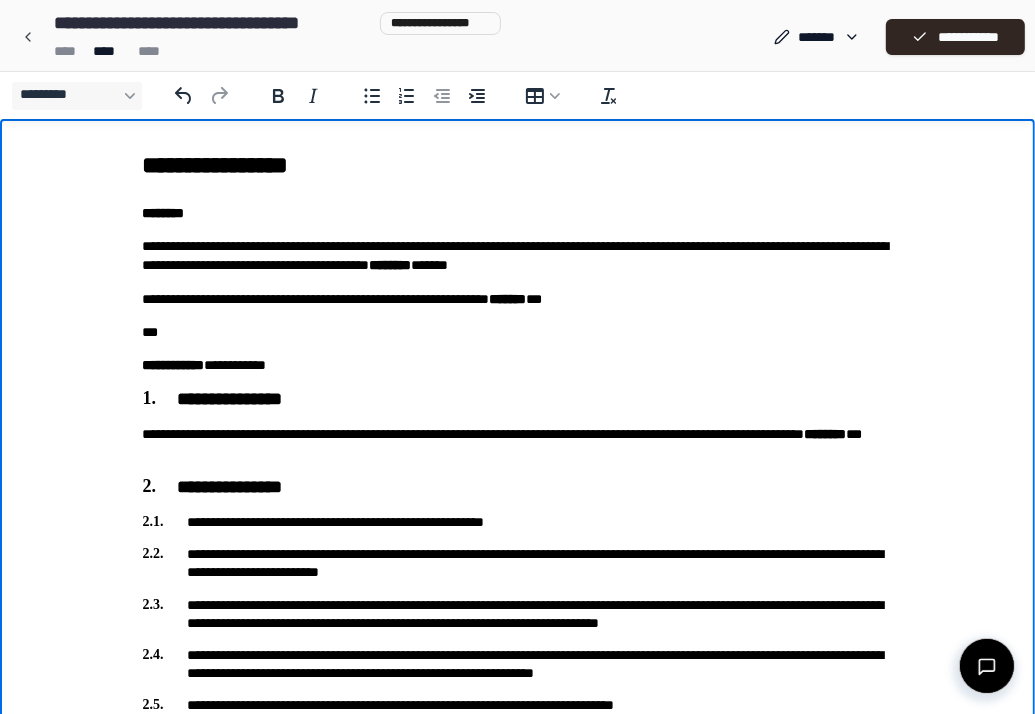 click on "***" at bounding box center [518, 331] 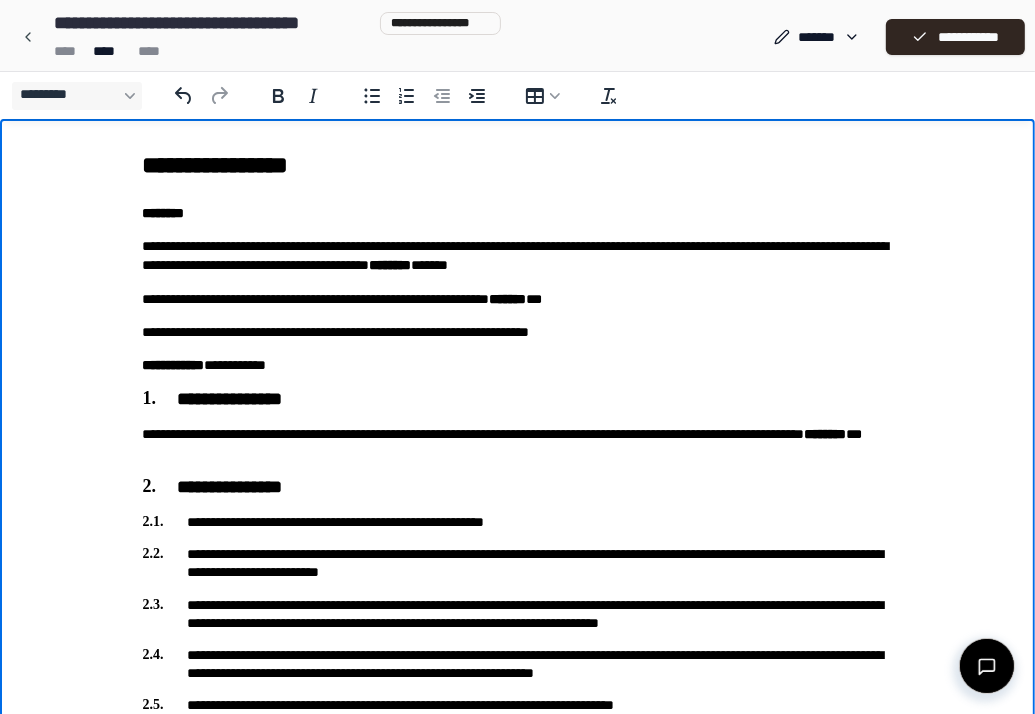 click on "**********" at bounding box center (518, 331) 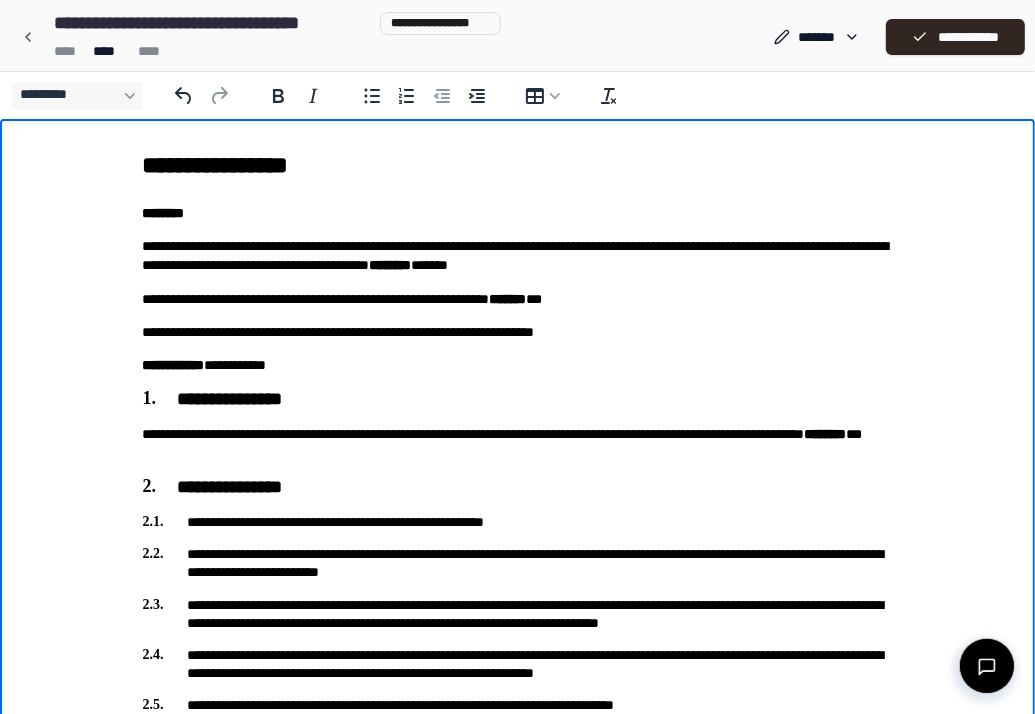 click on "**********" at bounding box center [518, 331] 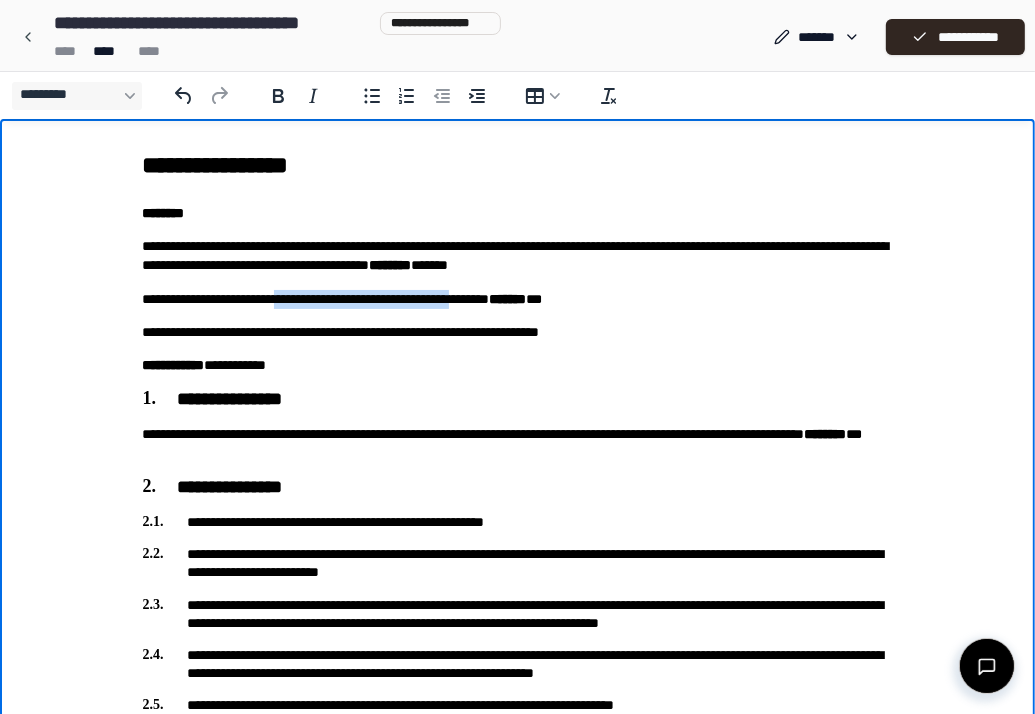 drag, startPoint x: 601, startPoint y: 297, endPoint x: 337, endPoint y: 303, distance: 264.06818 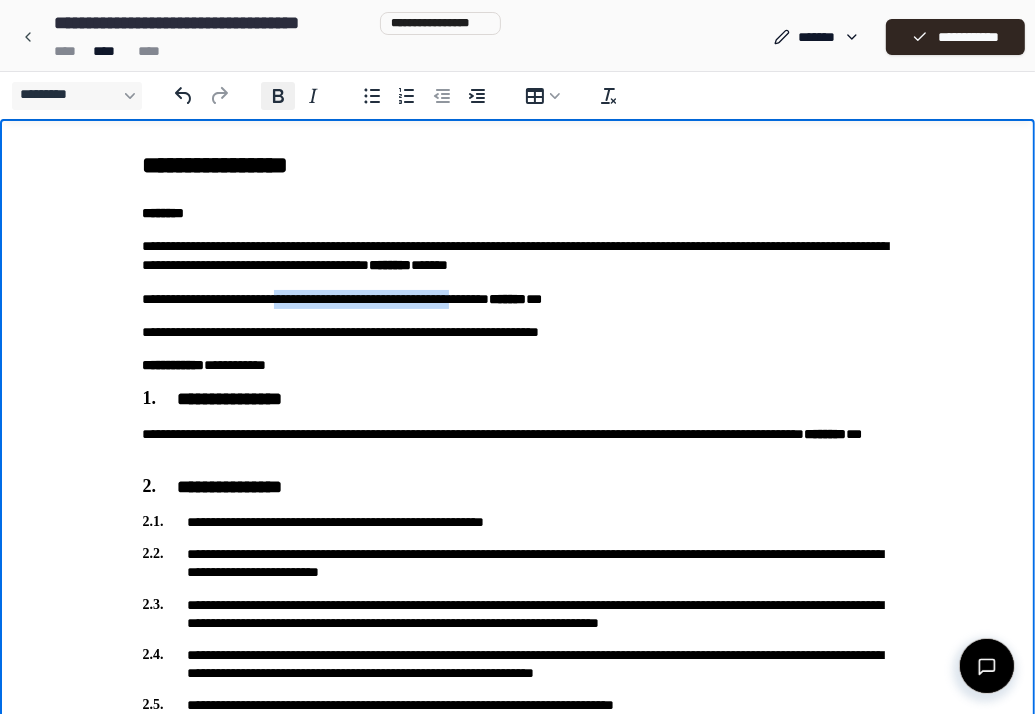 click 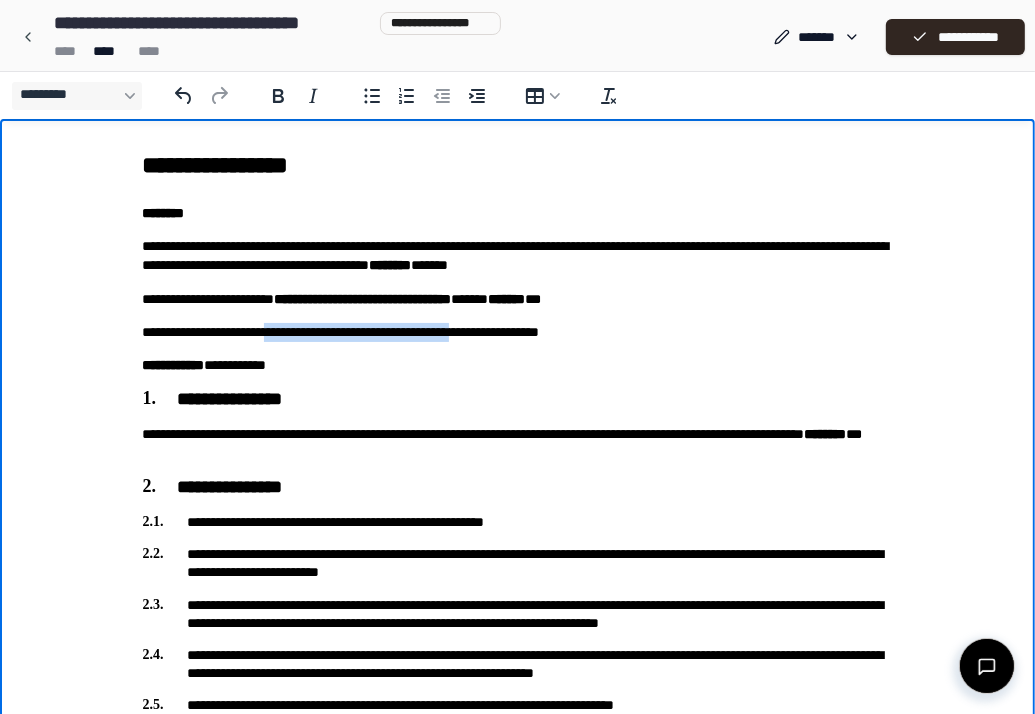 drag, startPoint x: 609, startPoint y: 328, endPoint x: 331, endPoint y: 315, distance: 278.3038 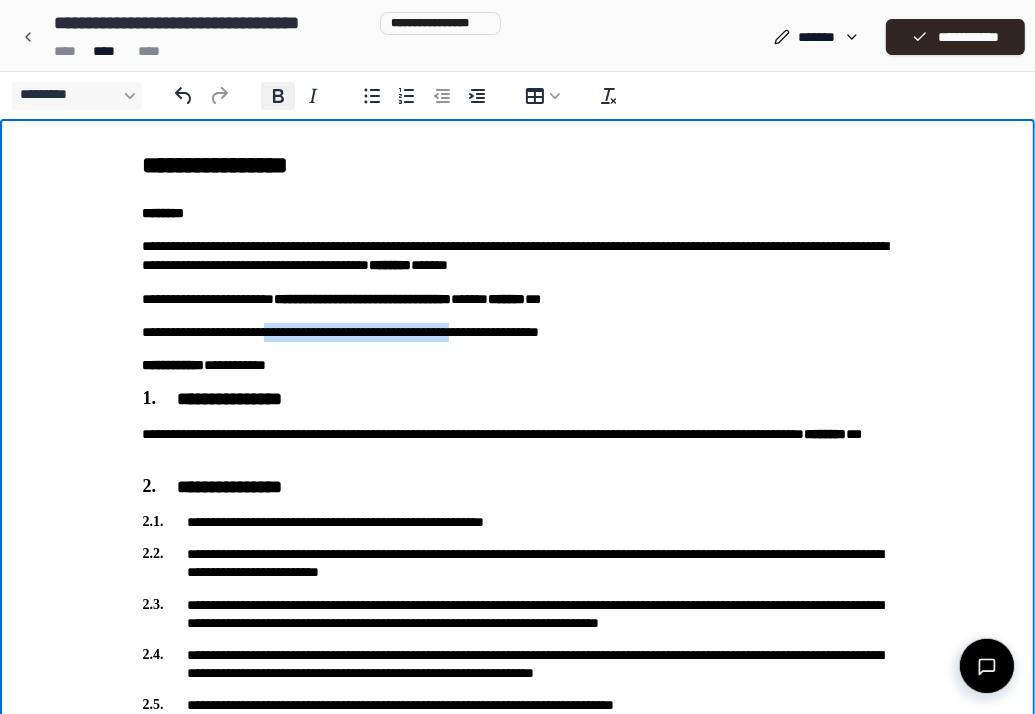 click 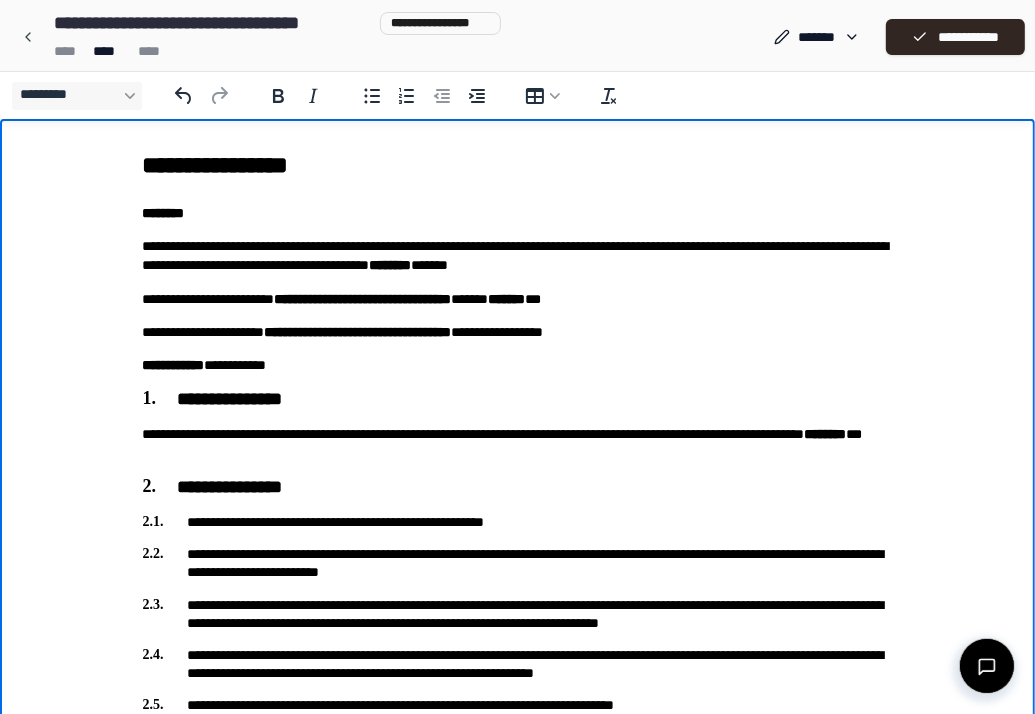 click on "**********" at bounding box center (518, 364) 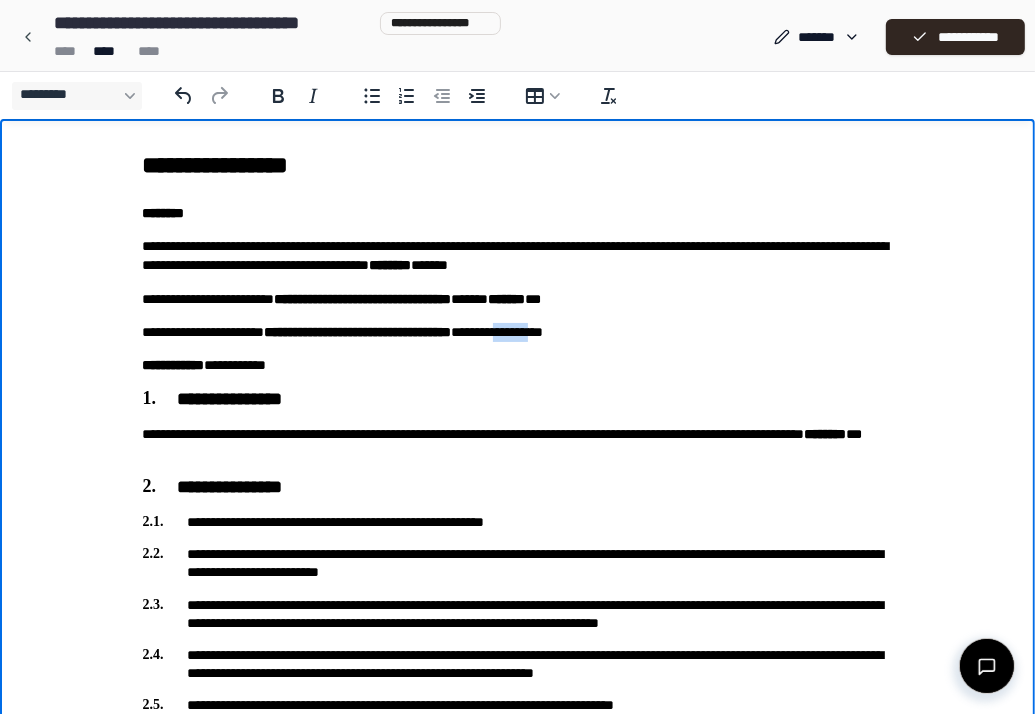 drag, startPoint x: 708, startPoint y: 332, endPoint x: 660, endPoint y: 331, distance: 48.010414 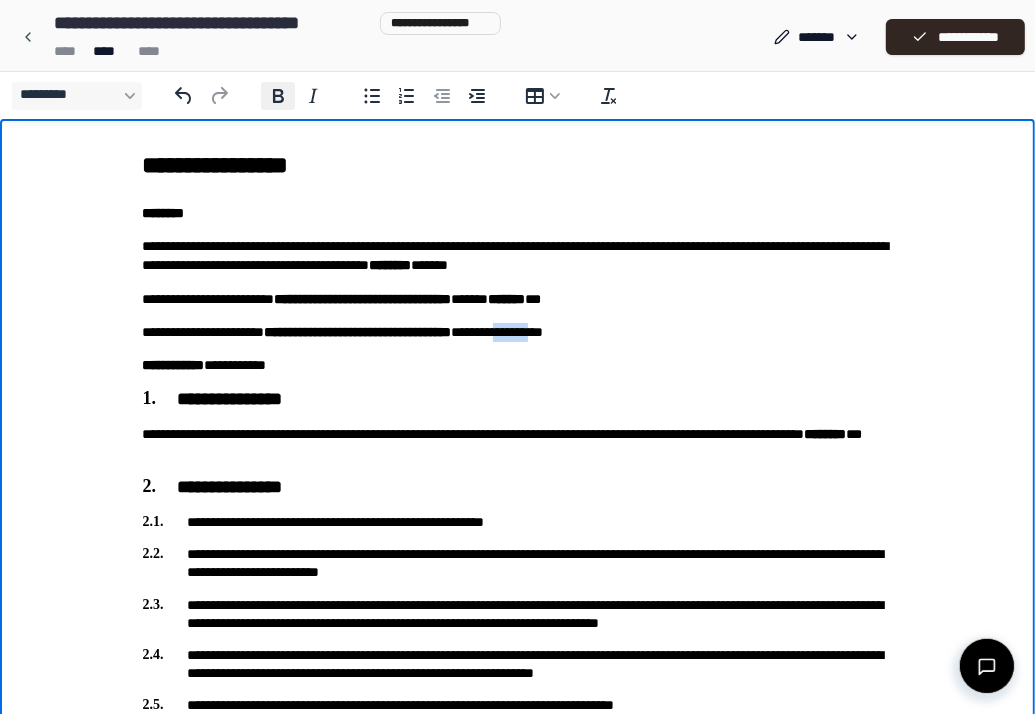 click 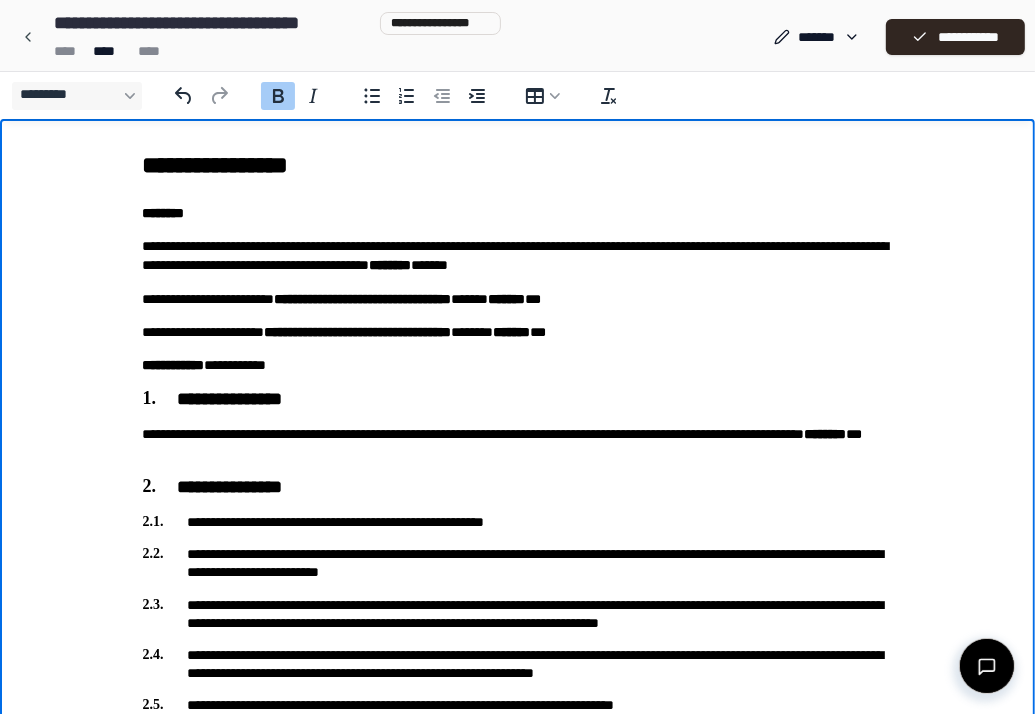 click on "**********" at bounding box center (518, 331) 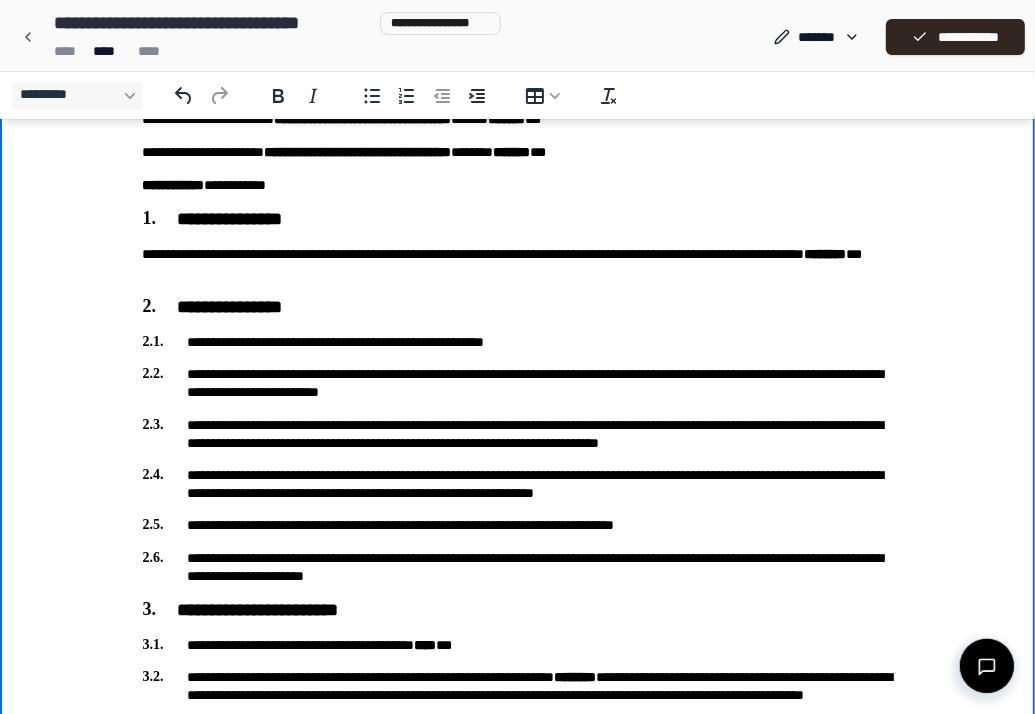 scroll, scrollTop: 211, scrollLeft: 0, axis: vertical 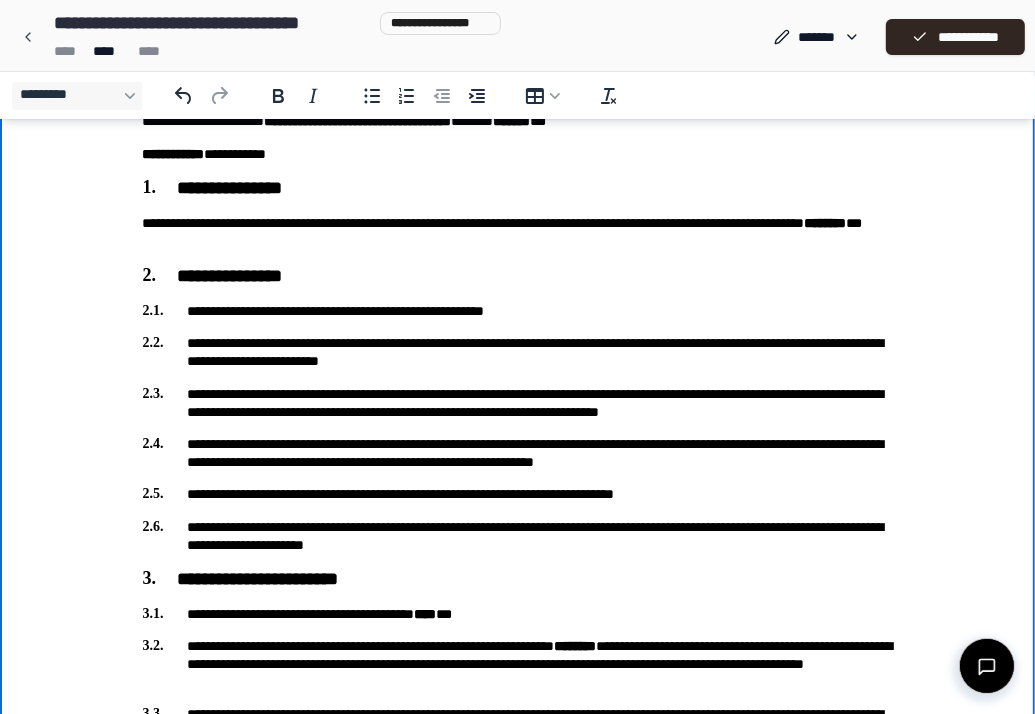 click on "**********" at bounding box center [518, 353] 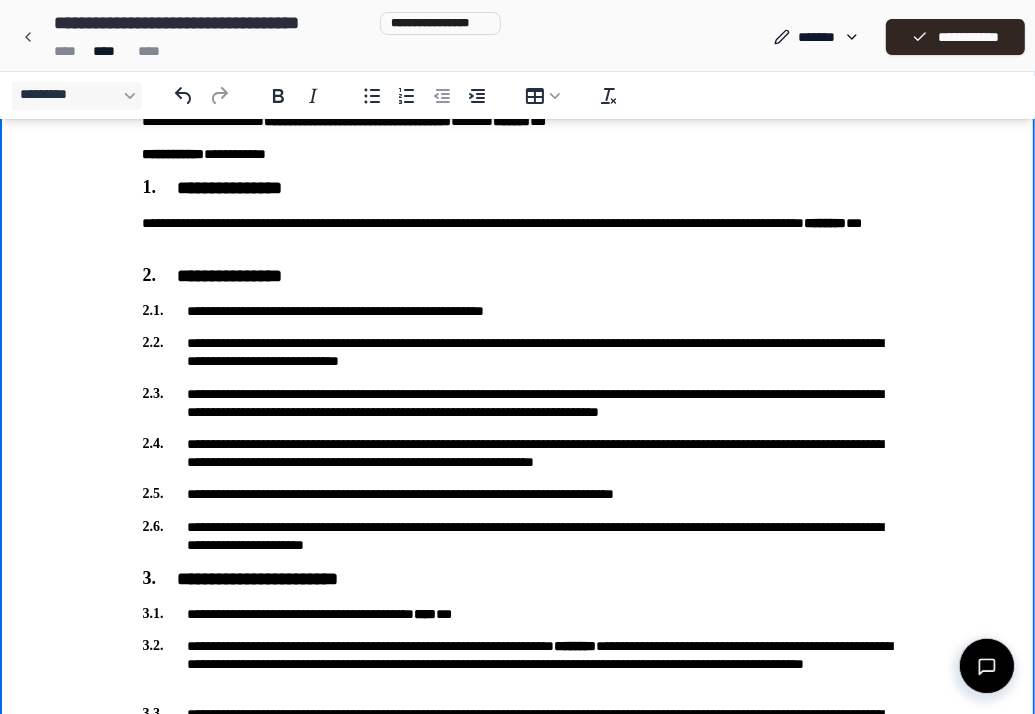 click on "**********" at bounding box center [518, 353] 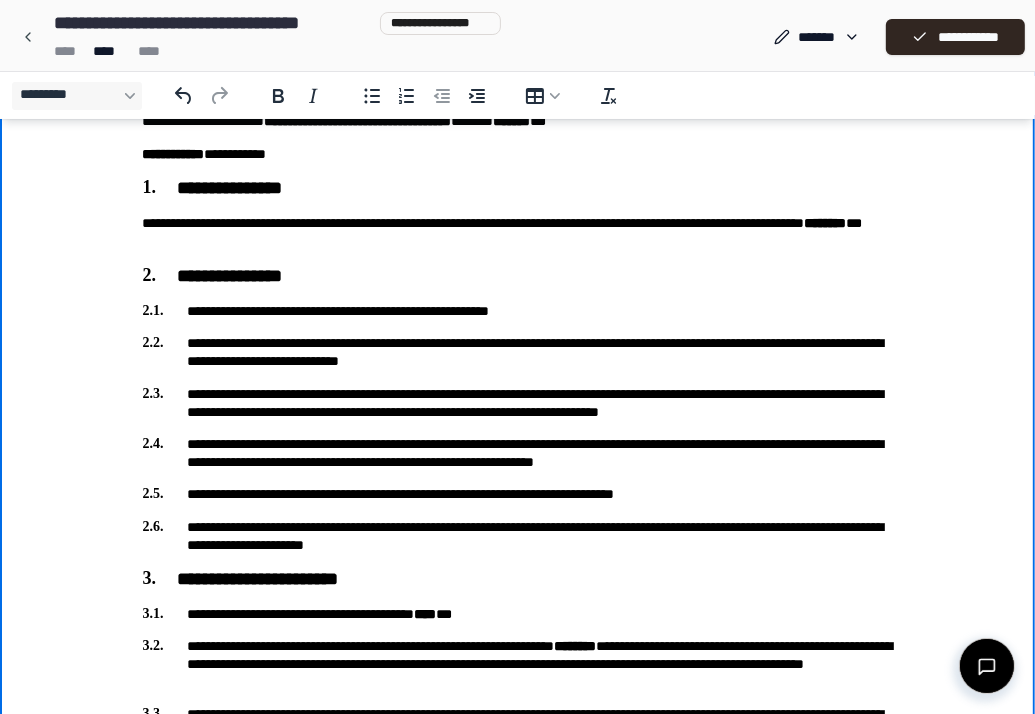 click on "**********" at bounding box center (518, 312) 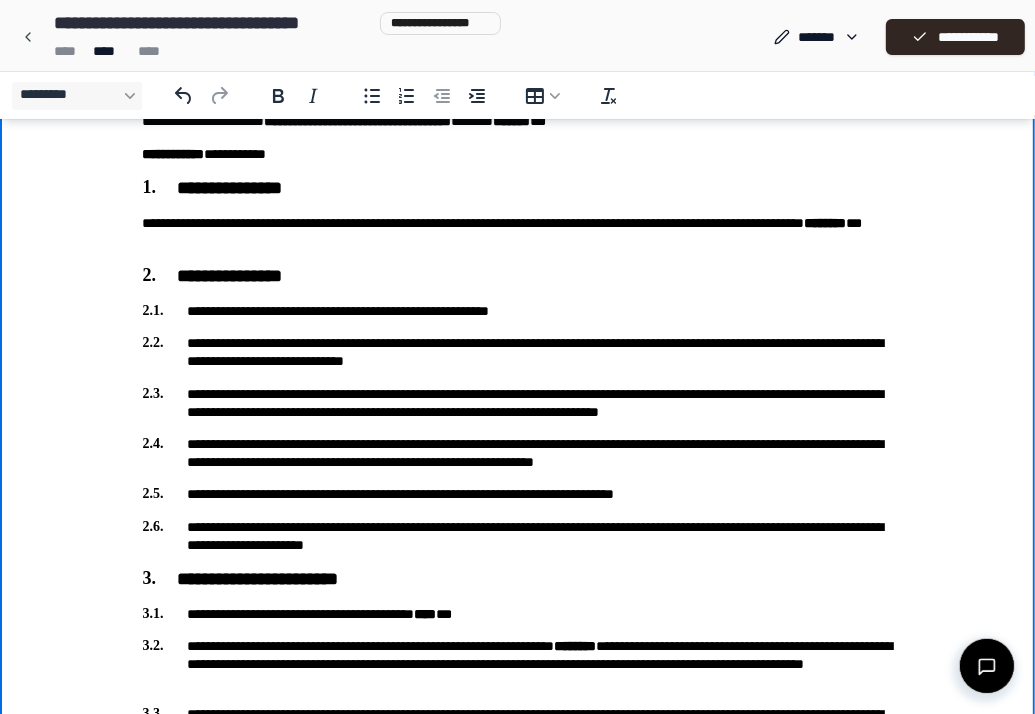click on "**********" at bounding box center (518, 353) 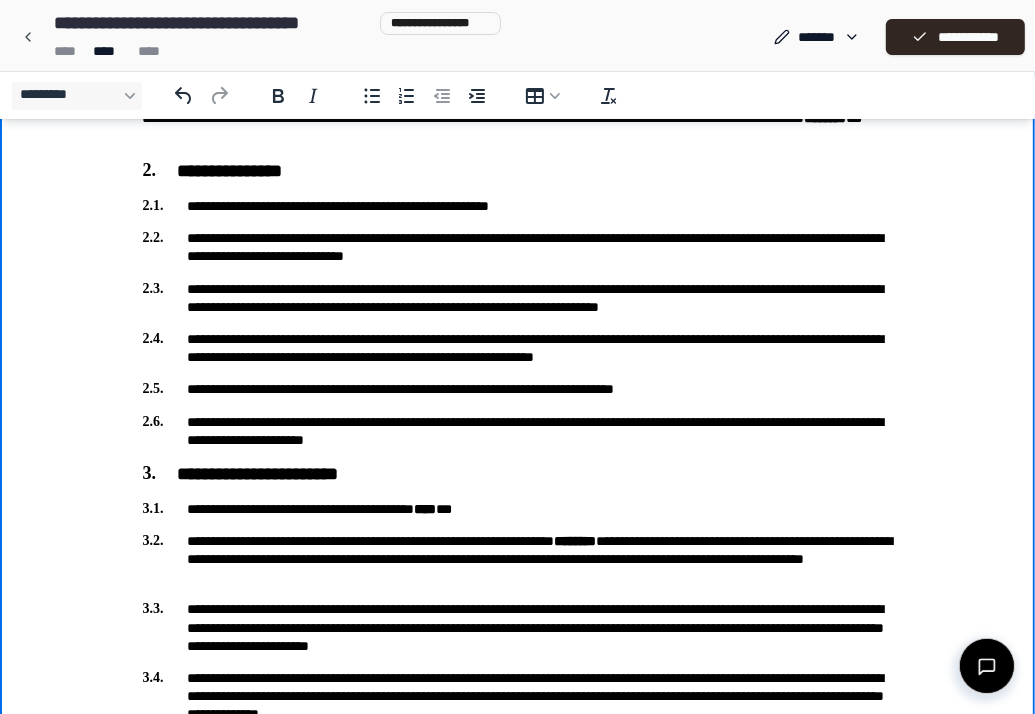 scroll, scrollTop: 322, scrollLeft: 0, axis: vertical 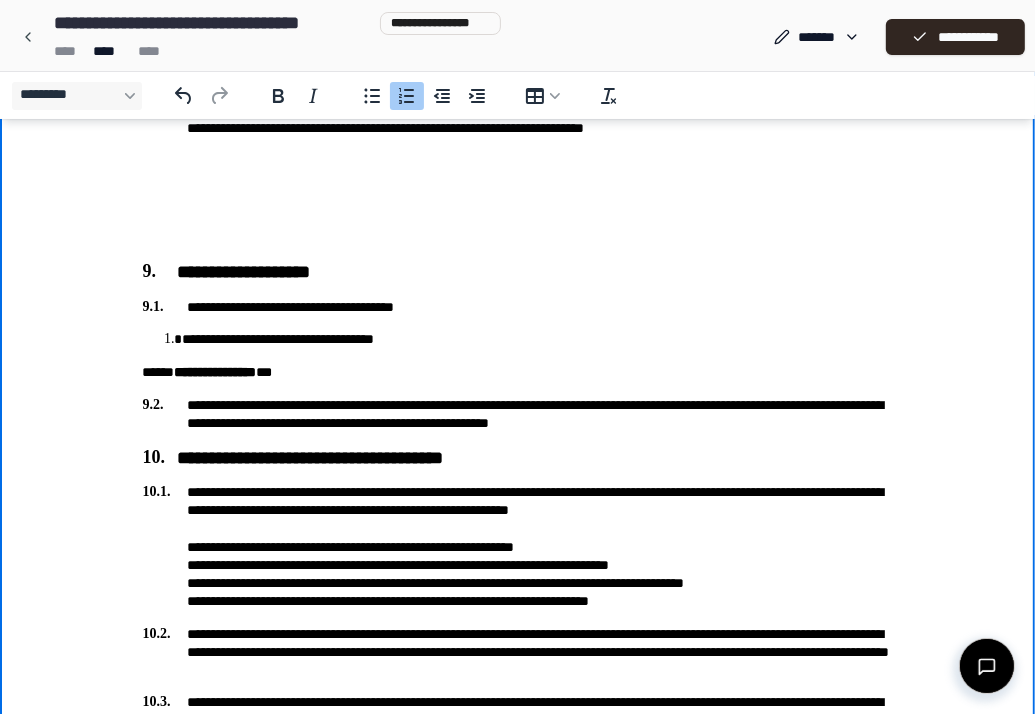 click on "**********" at bounding box center (538, 340) 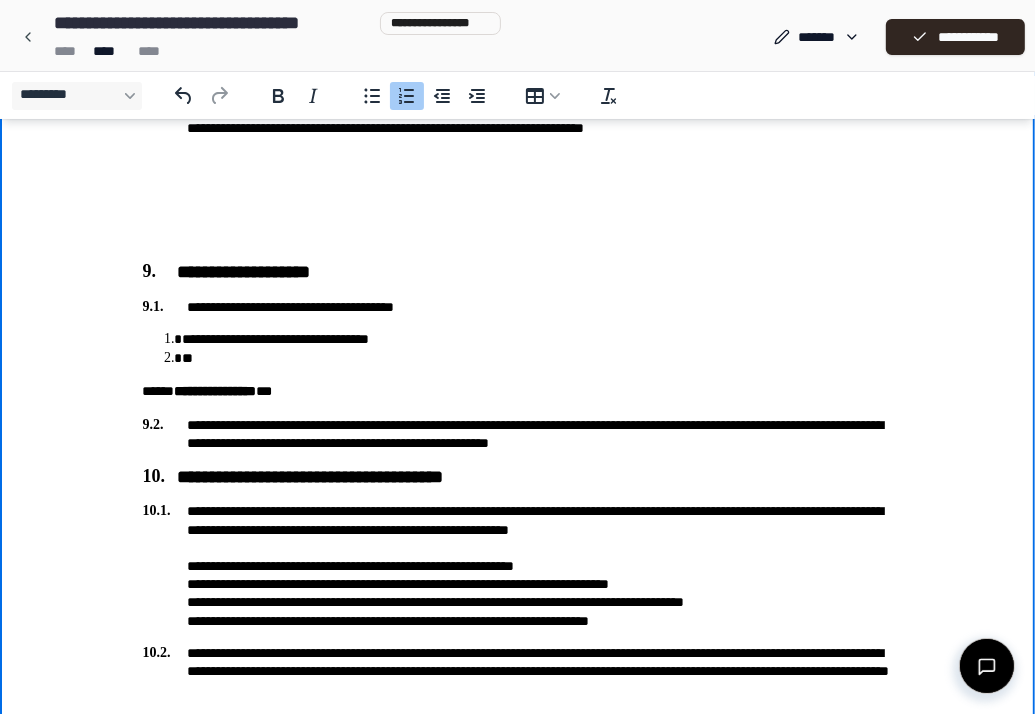 click on "**" at bounding box center [538, 359] 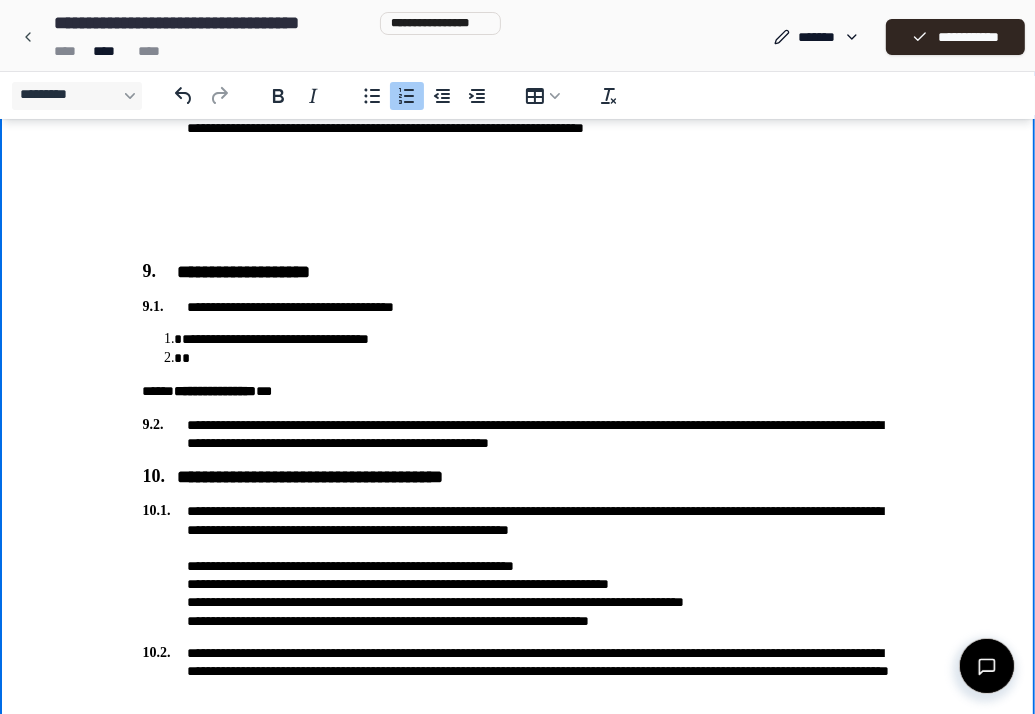 click on "*" at bounding box center (538, 359) 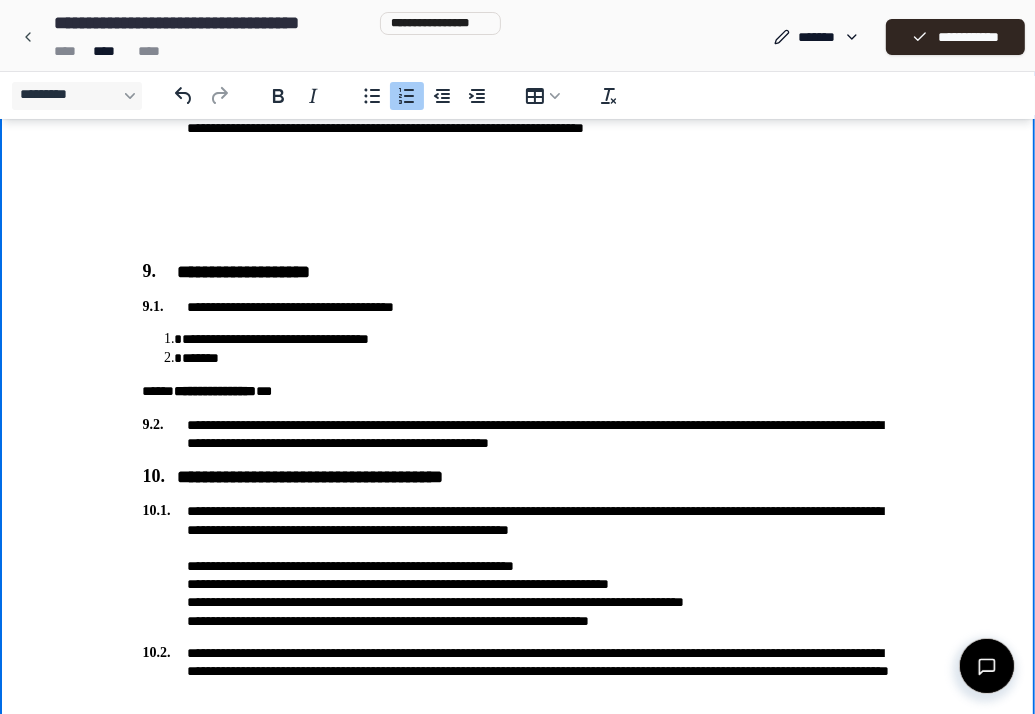 click on "*******" at bounding box center [538, 359] 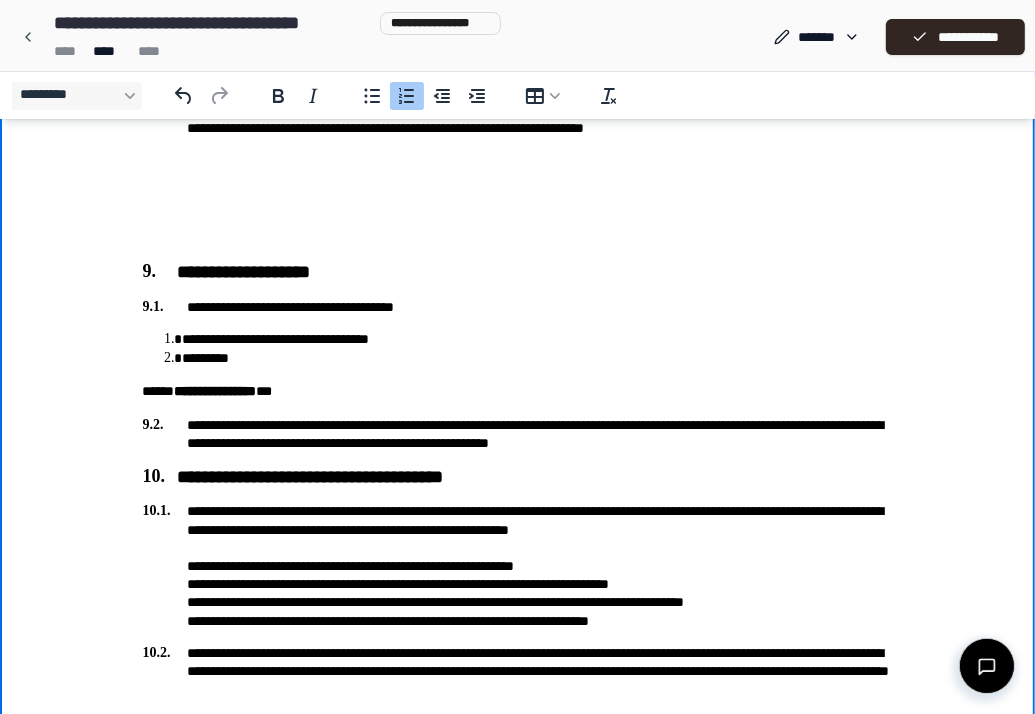 click on "*********" at bounding box center (538, 359) 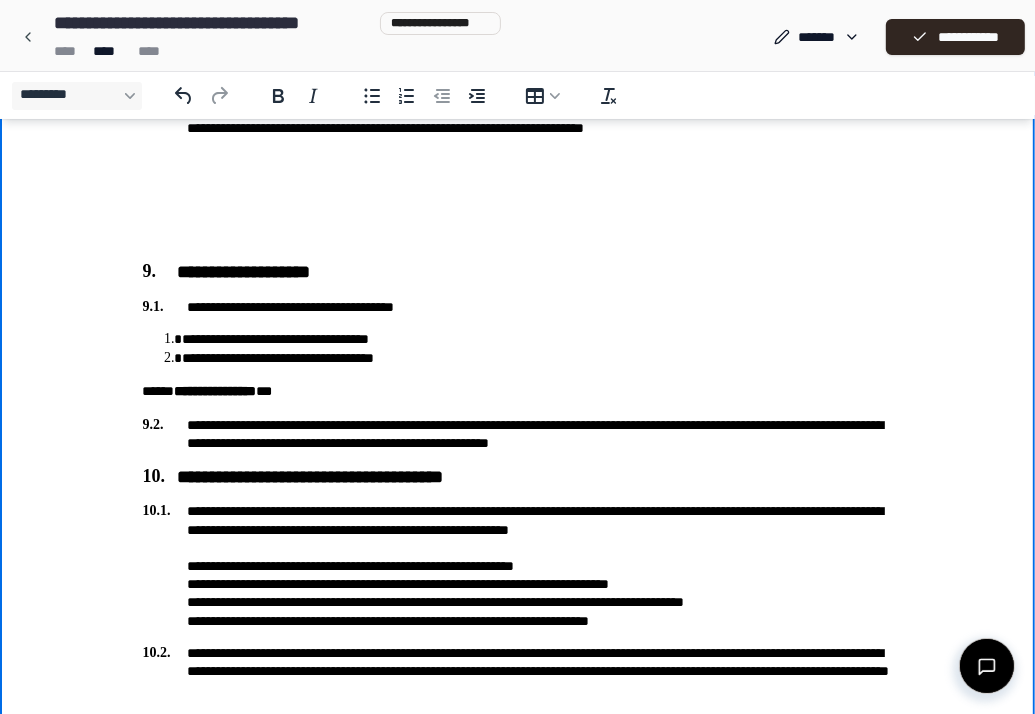 click on "**********" at bounding box center (518, 392) 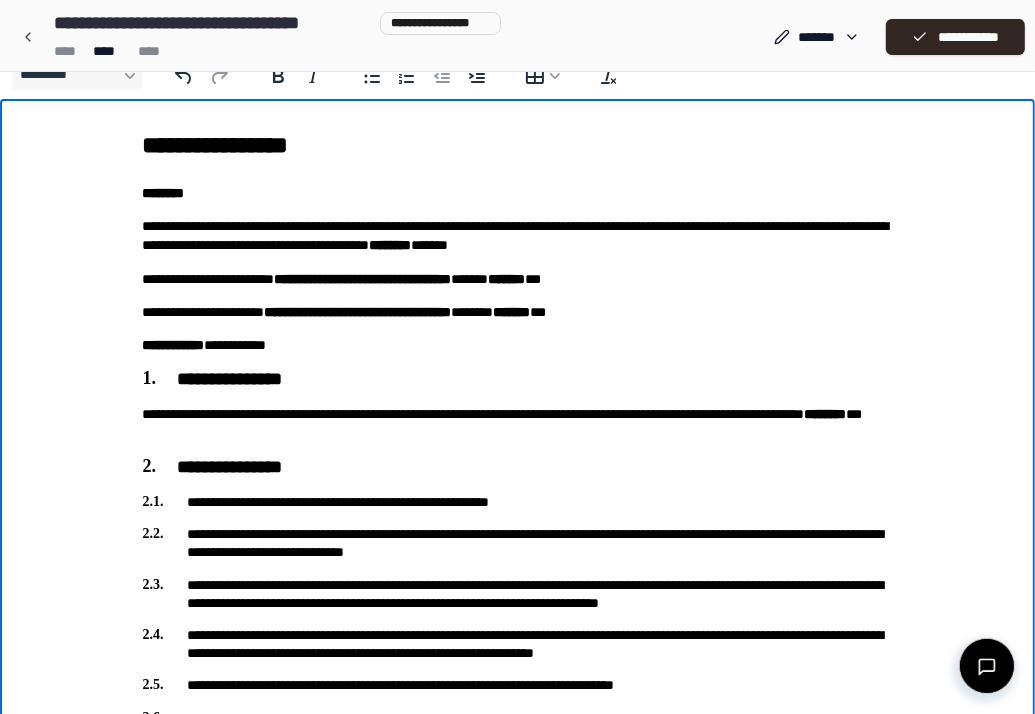 scroll, scrollTop: 0, scrollLeft: 0, axis: both 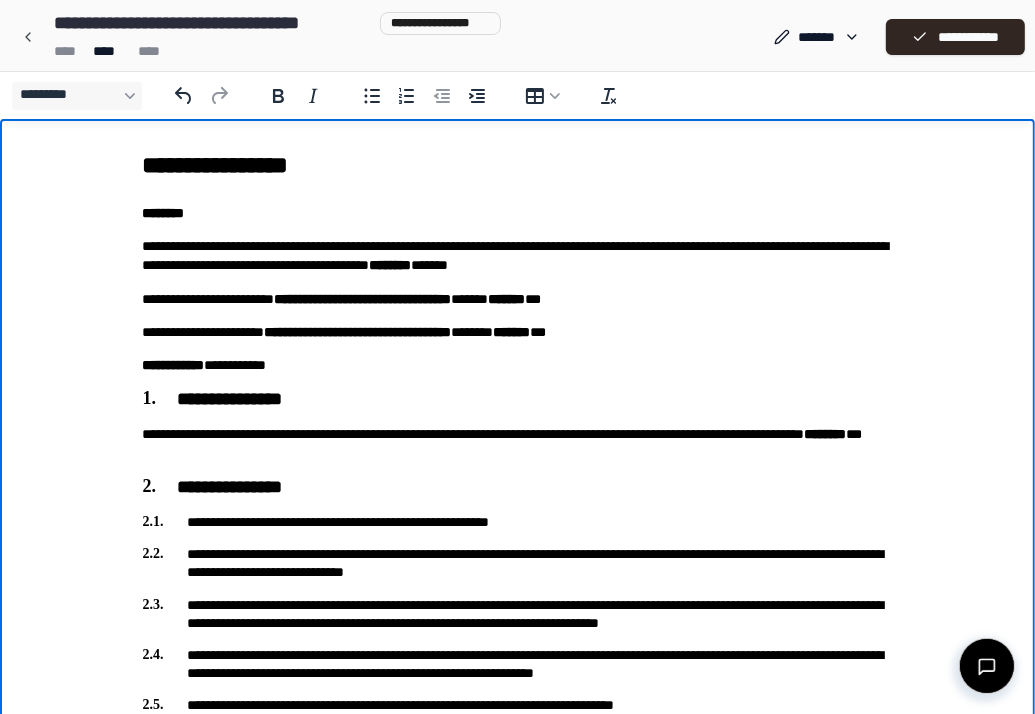 click on "**** **** ****" at bounding box center [273, 51] 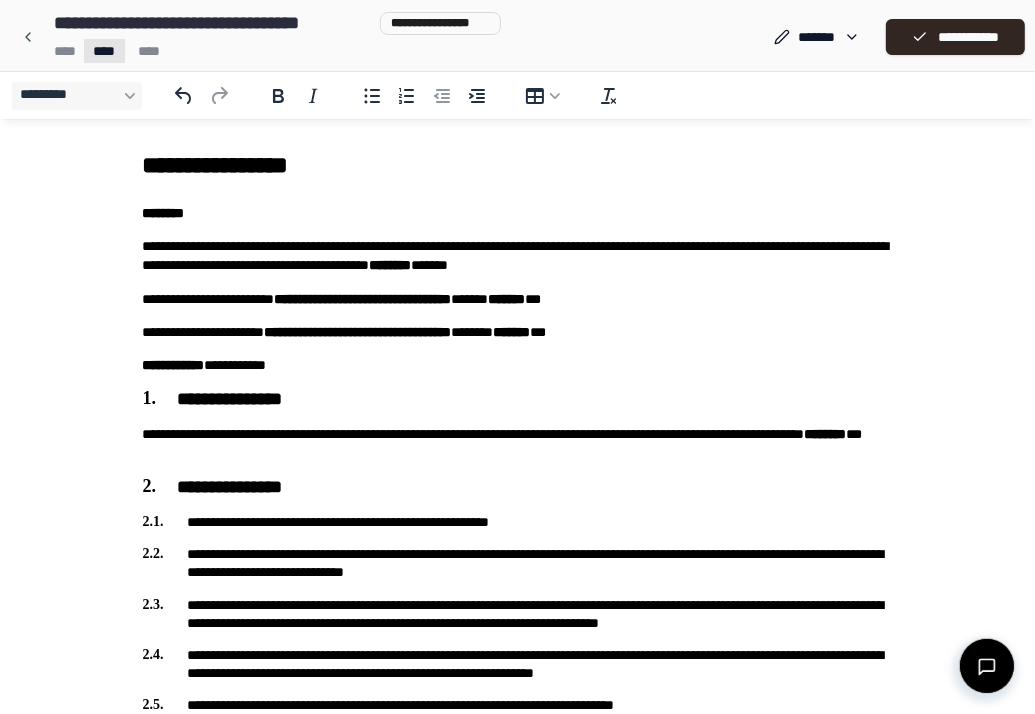 click on "**********" at bounding box center (517, 2663) 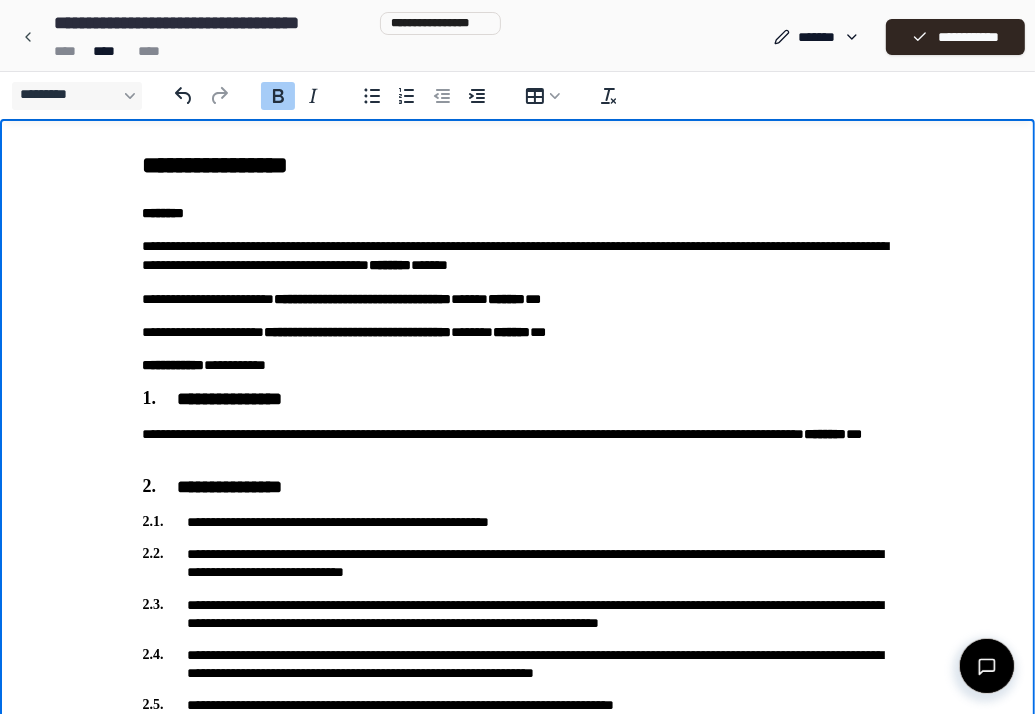 click on "**********" at bounding box center (518, 2692) 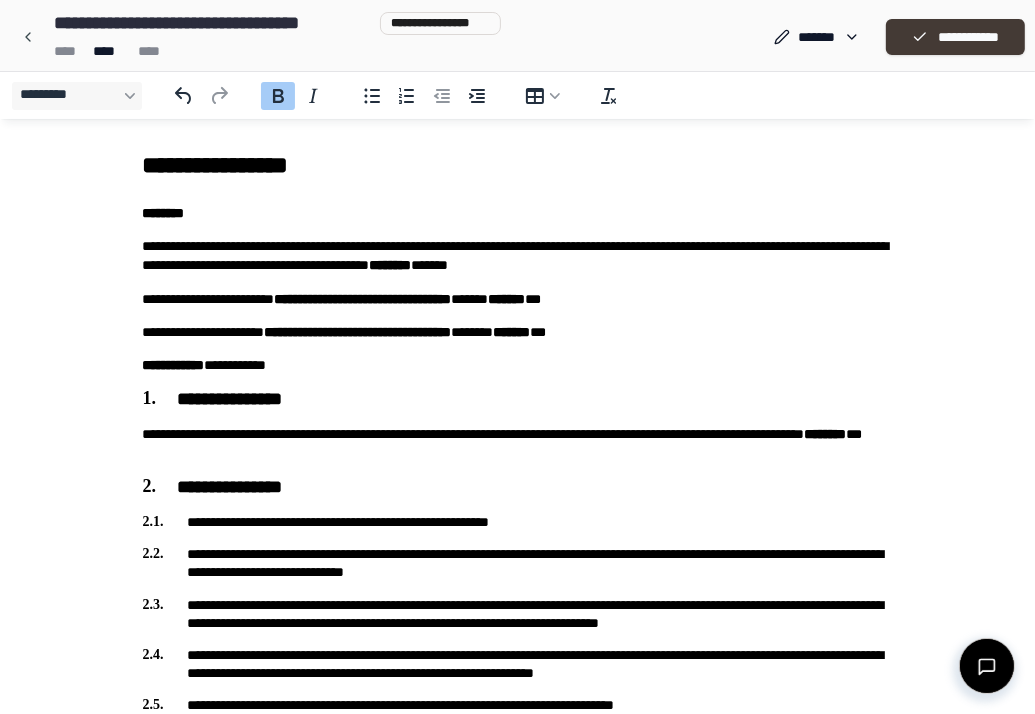 click on "**********" at bounding box center (955, 37) 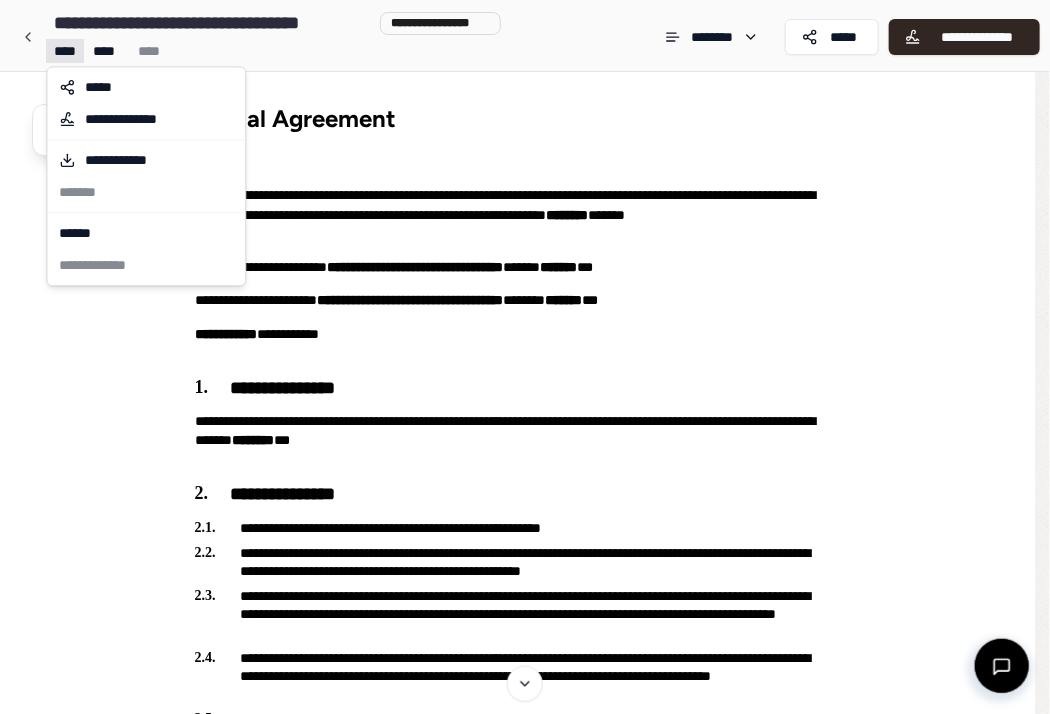 click on "**********" at bounding box center [525, 3077] 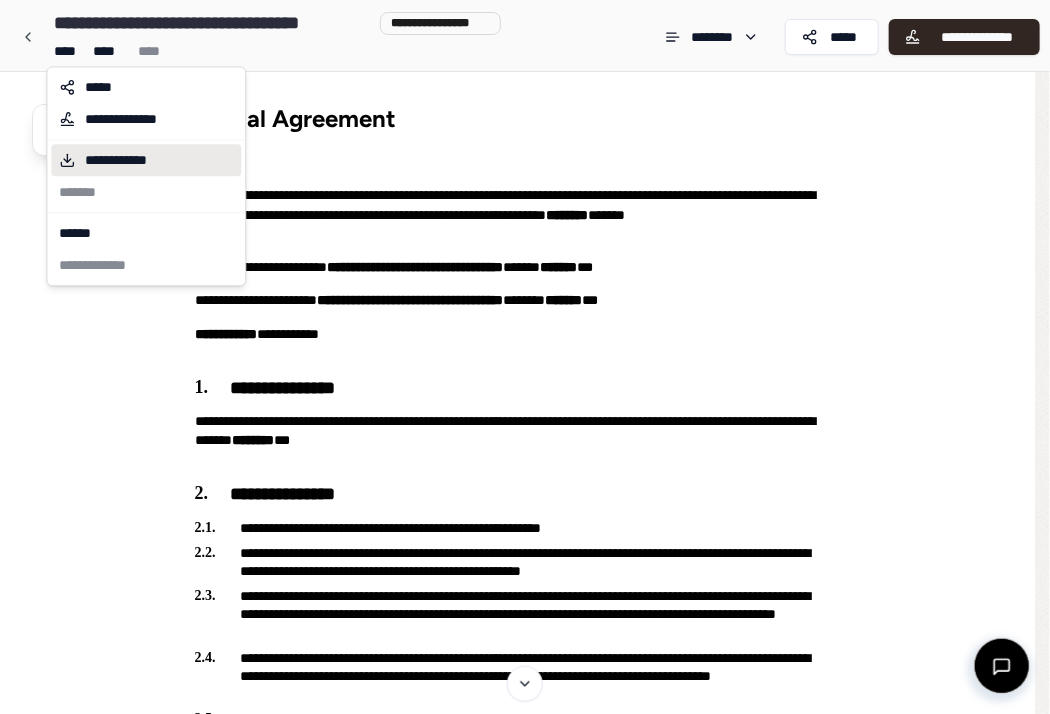 click on "**********" at bounding box center [131, 160] 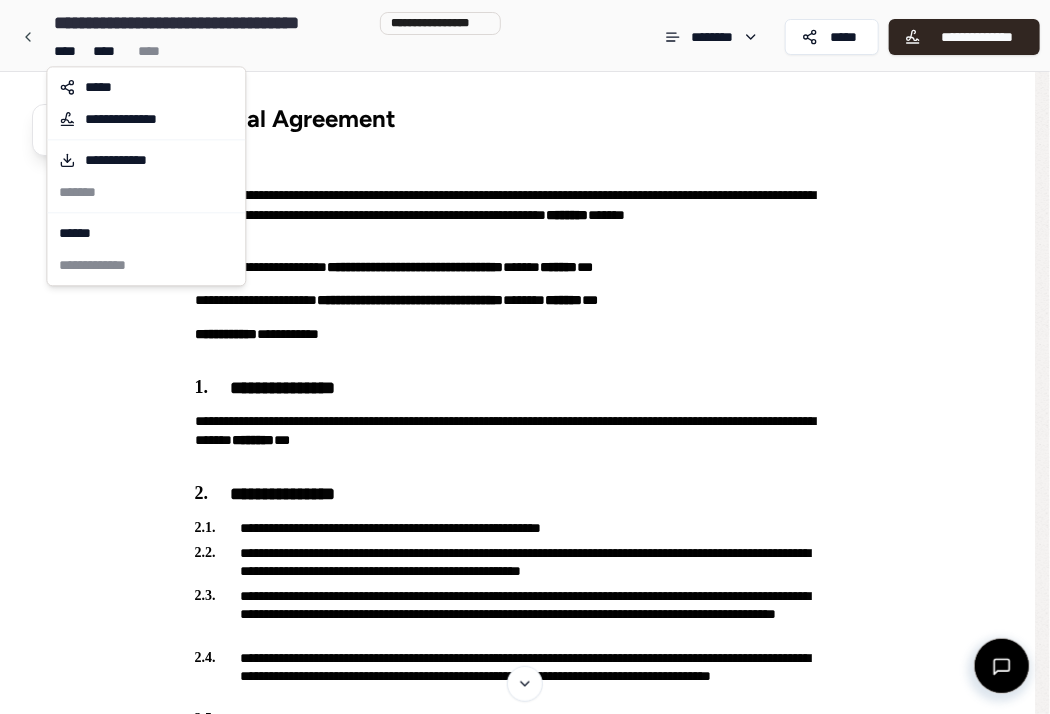 click on "**********" at bounding box center (525, 3077) 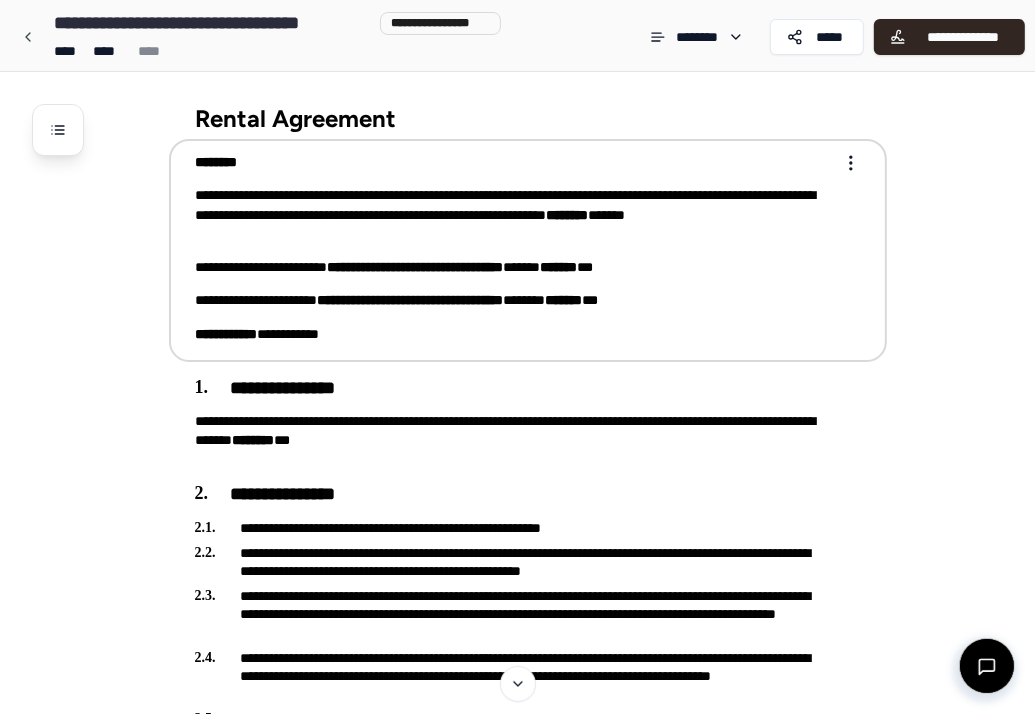 click on "**********" at bounding box center (514, 248) 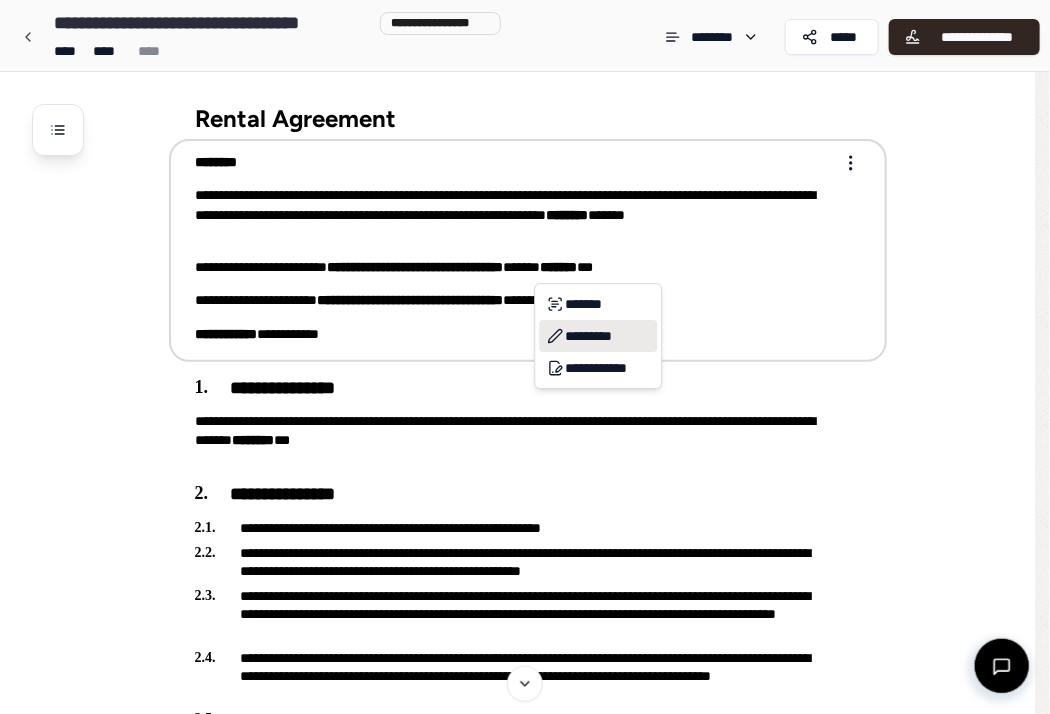 click on "*********" at bounding box center (598, 336) 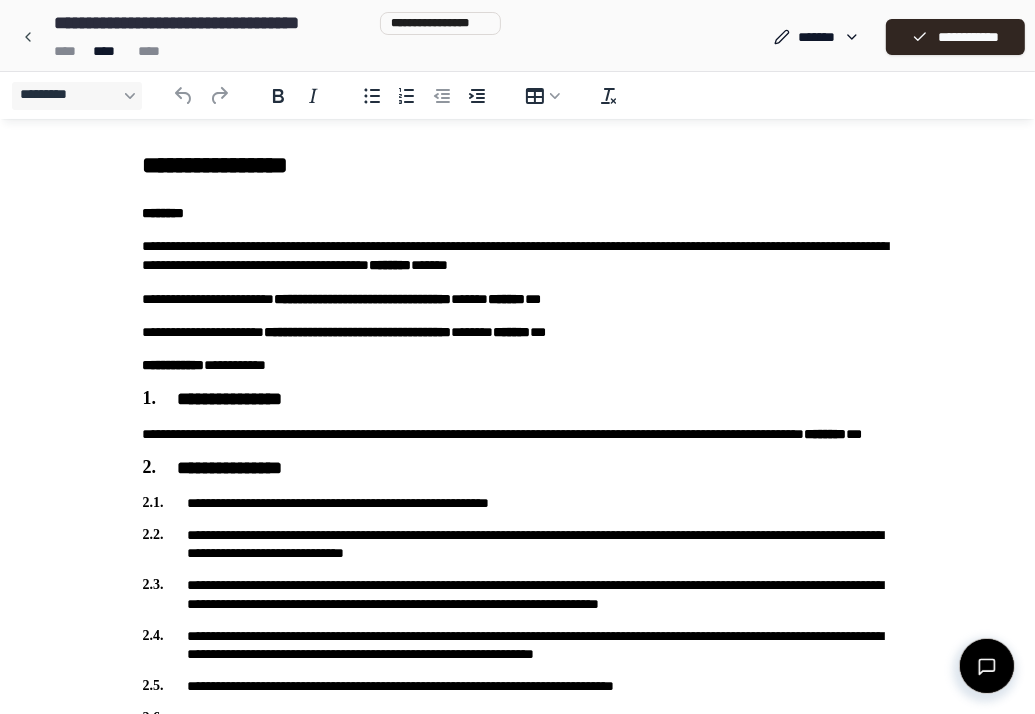 scroll, scrollTop: 0, scrollLeft: 0, axis: both 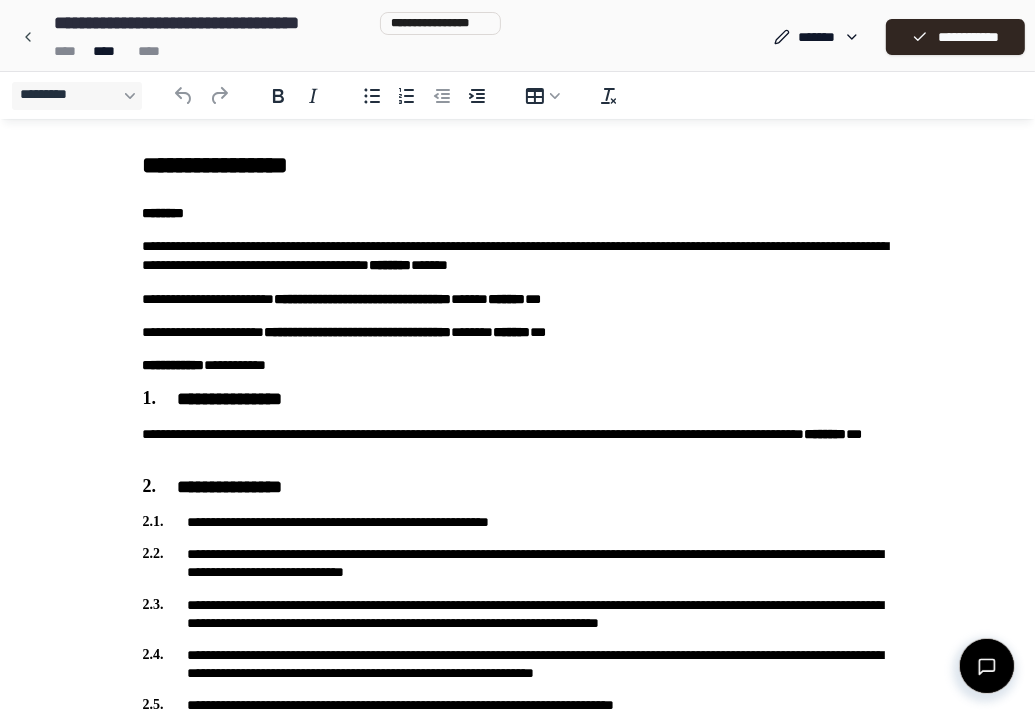 click on "**********" at bounding box center [363, 298] 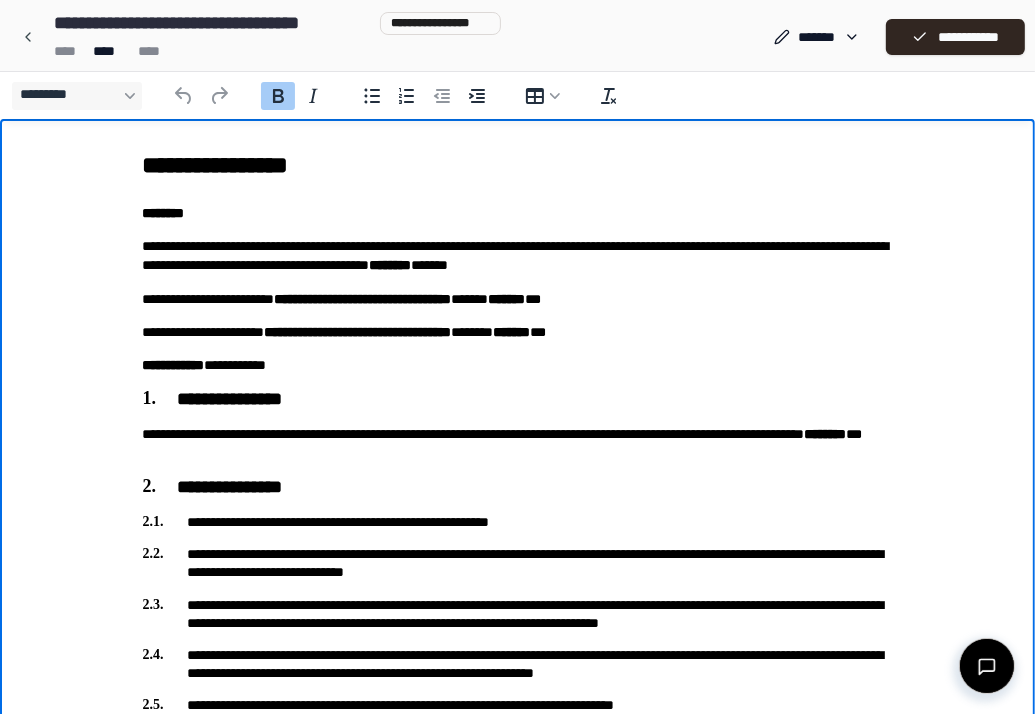 type 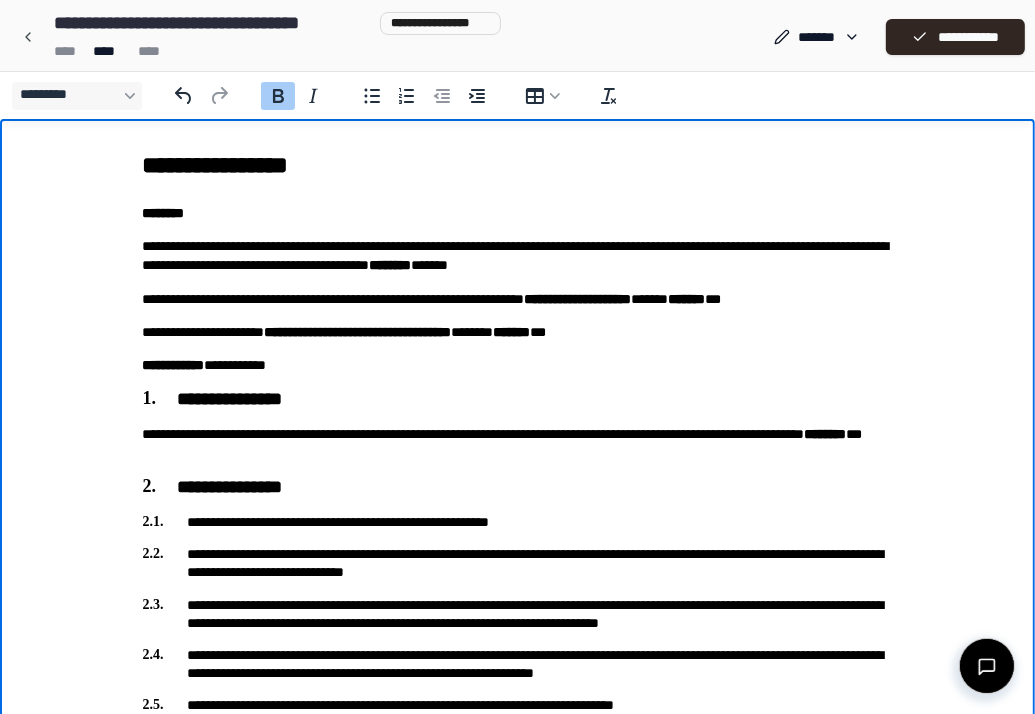 click on "**********" at bounding box center (518, 298) 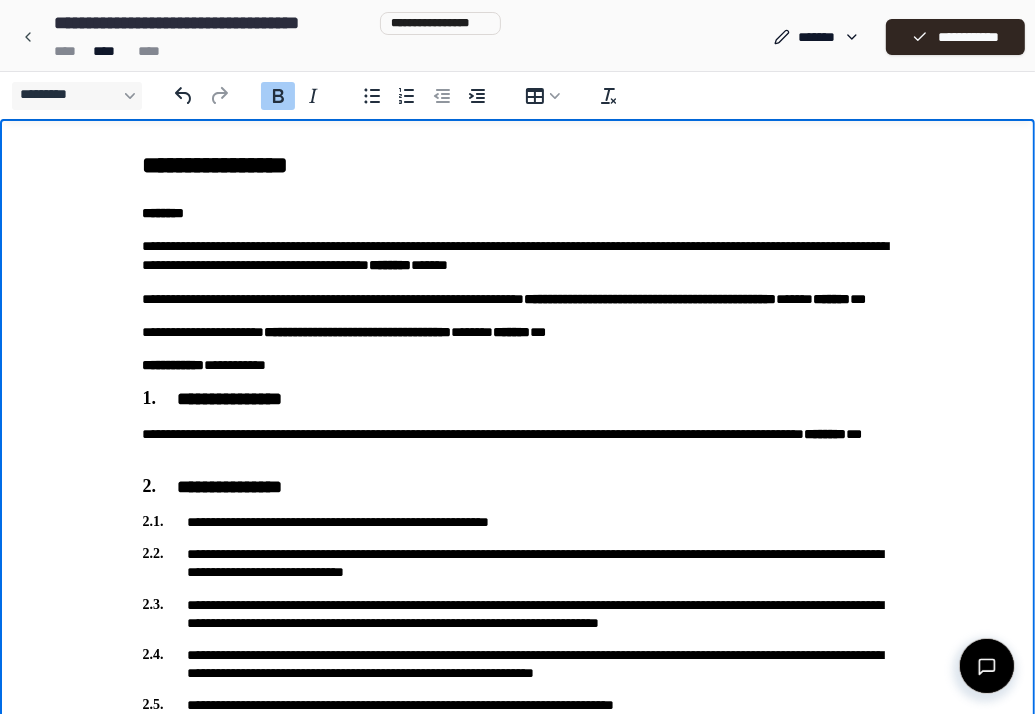 click on "**********" at bounding box center [358, 331] 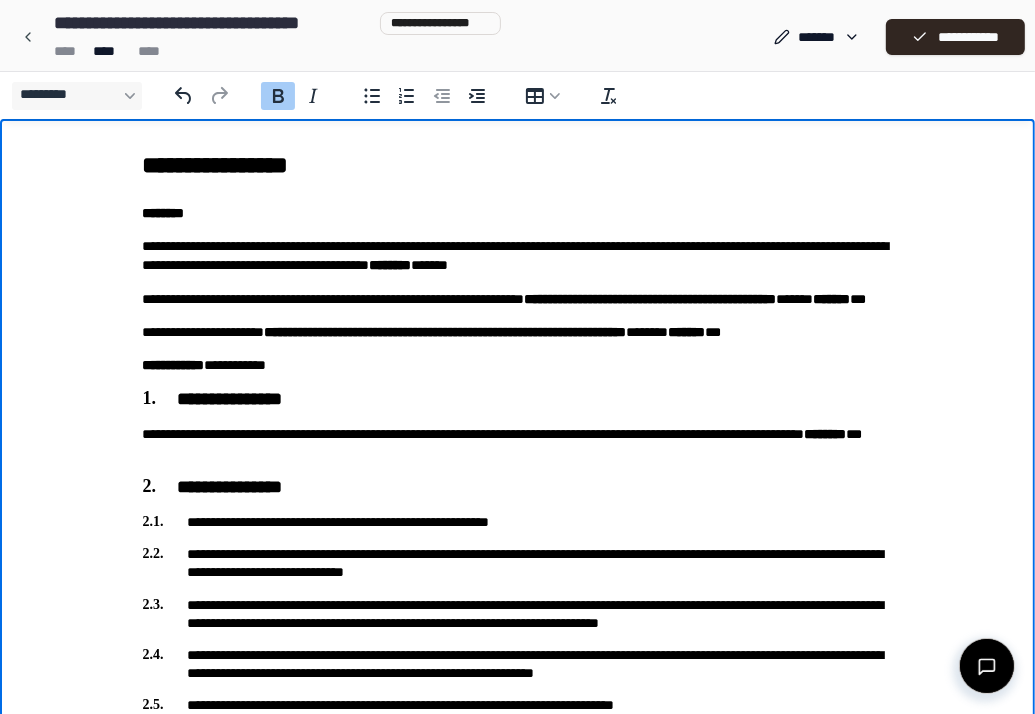 click on "**********" at bounding box center (446, 331) 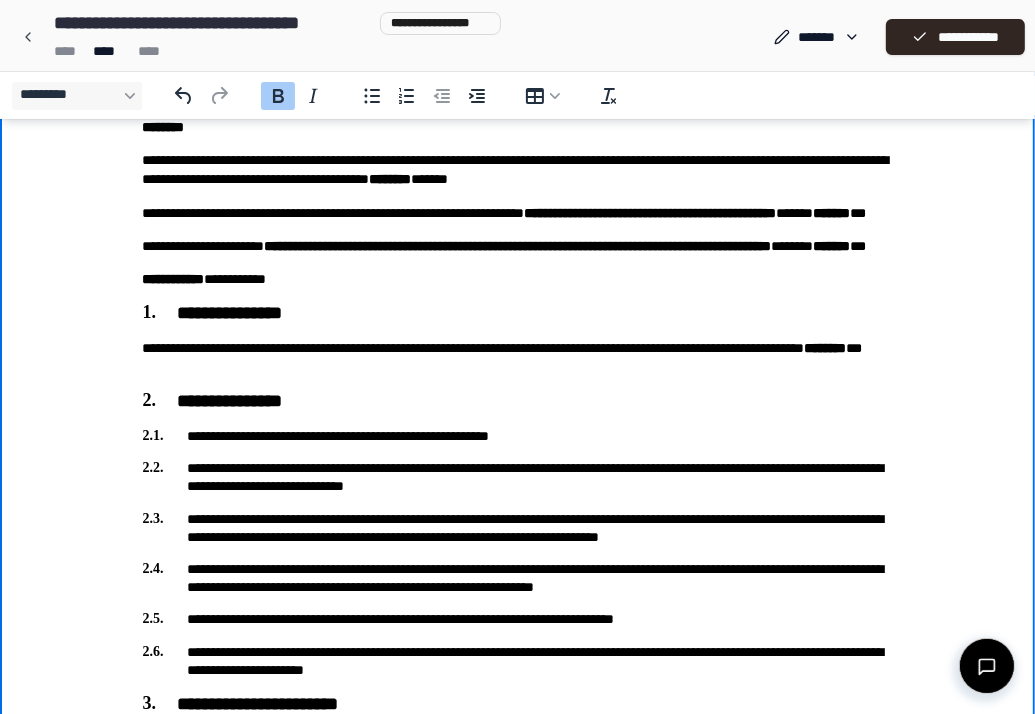 scroll, scrollTop: 99, scrollLeft: 0, axis: vertical 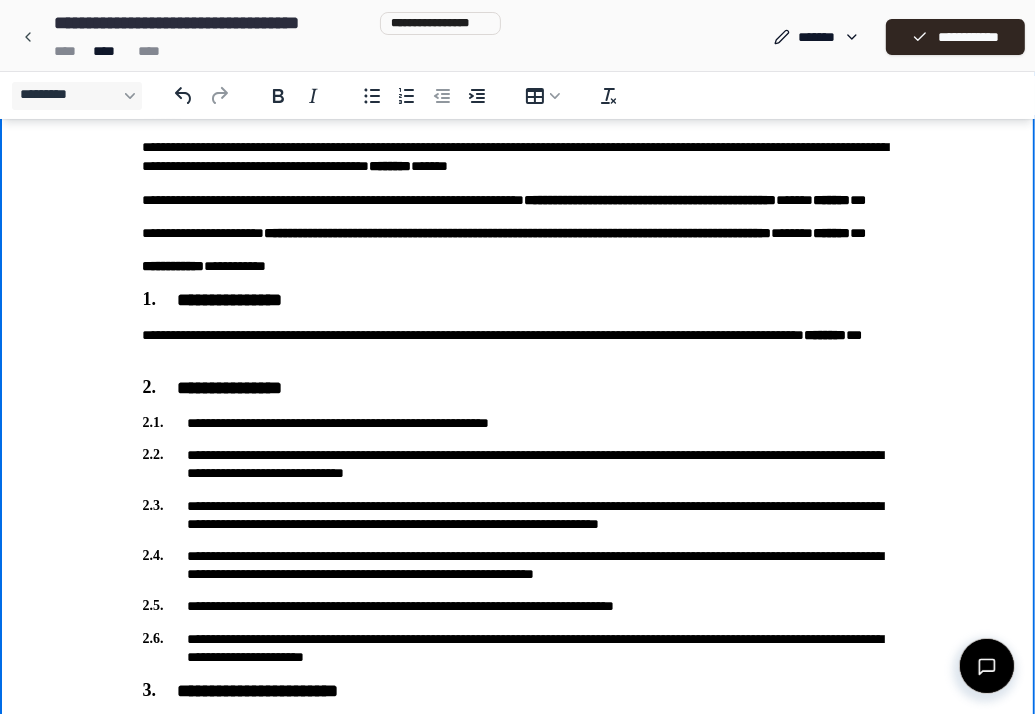click on "**********" at bounding box center [518, 464] 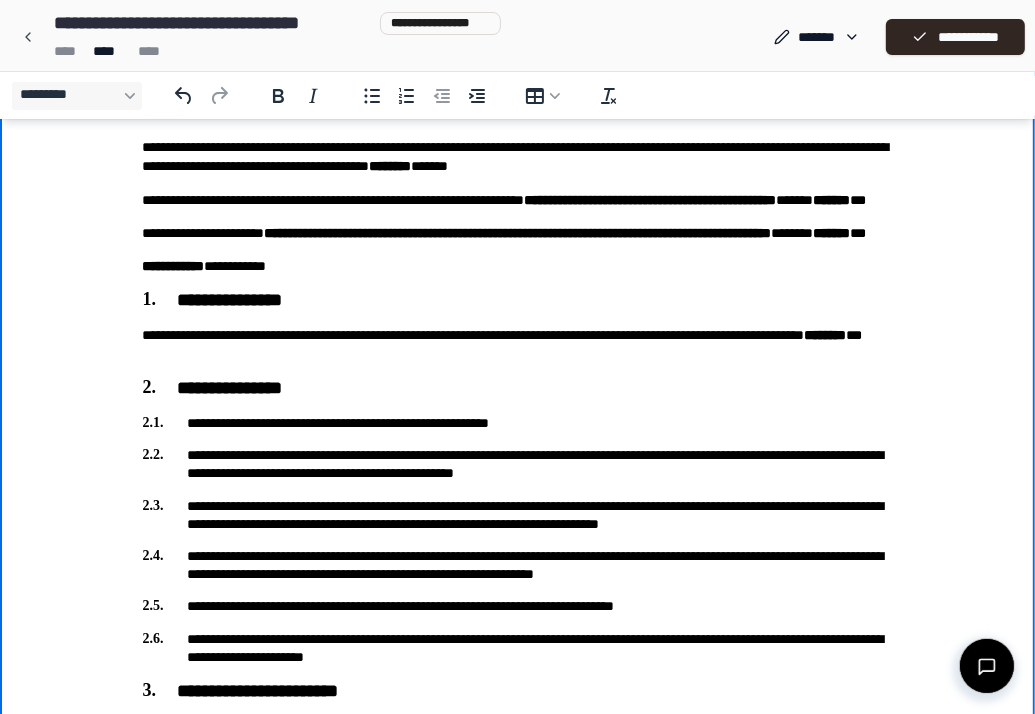 click on "**********" at bounding box center [518, 464] 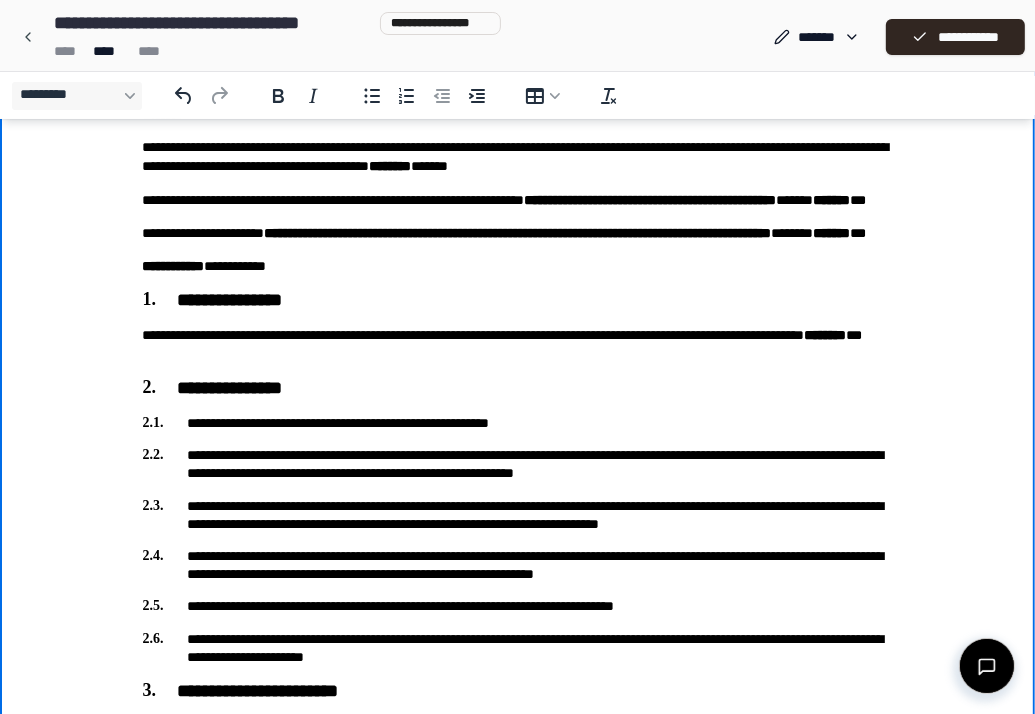scroll, scrollTop: 0, scrollLeft: 0, axis: both 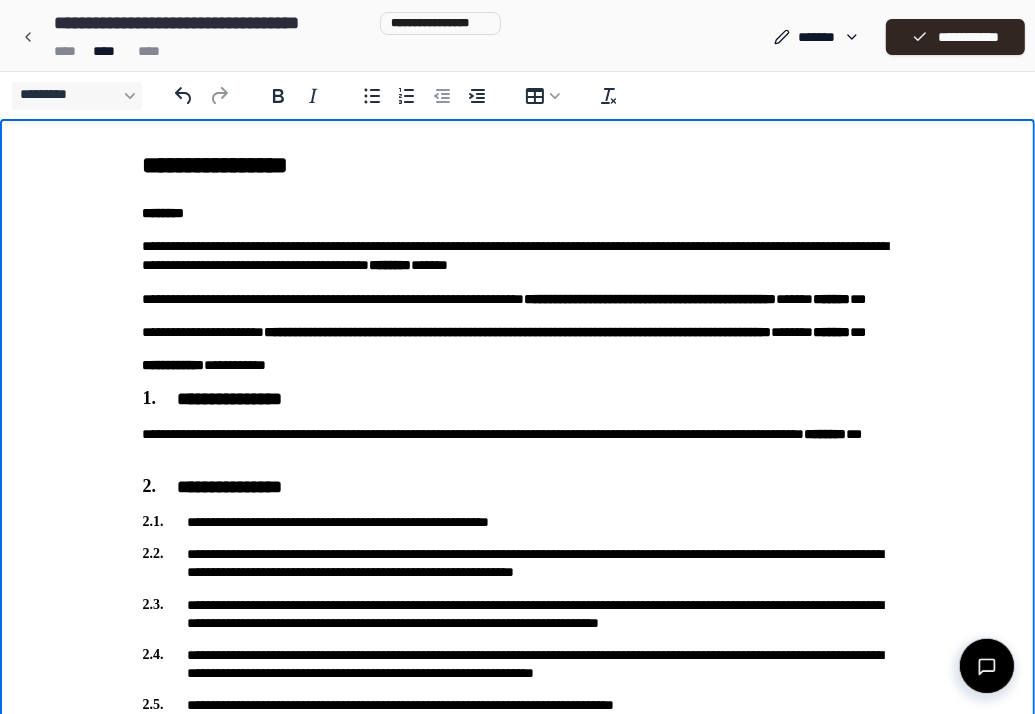 click on "**********" at bounding box center [518, 255] 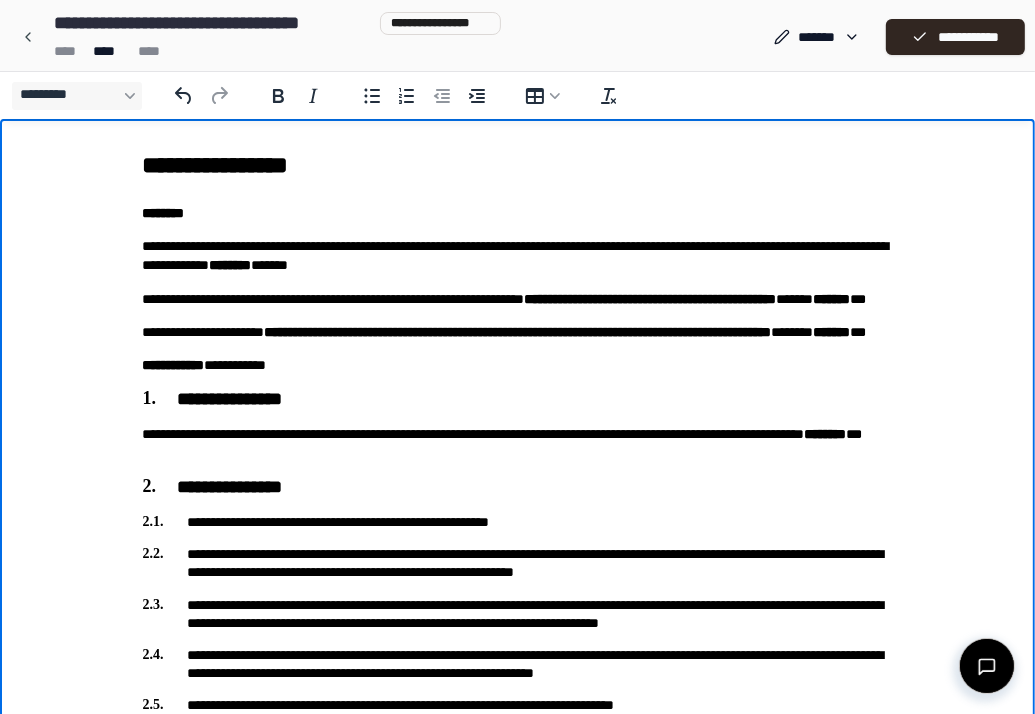 drag, startPoint x: 327, startPoint y: 267, endPoint x: 415, endPoint y: 252, distance: 89.26926 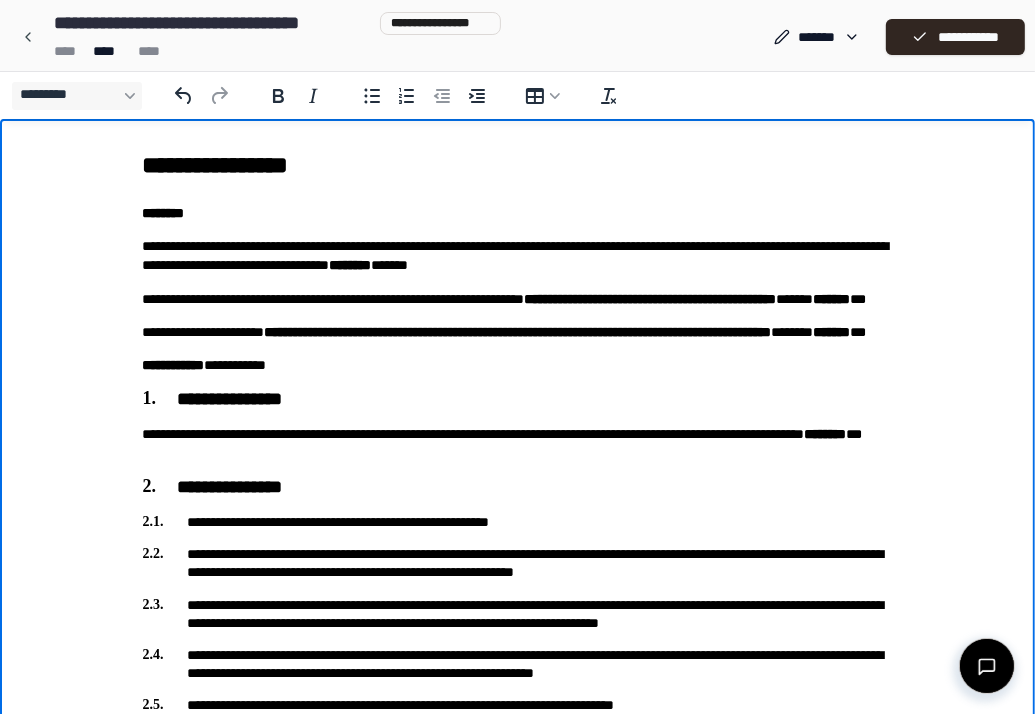 click on "**********" at bounding box center [518, 255] 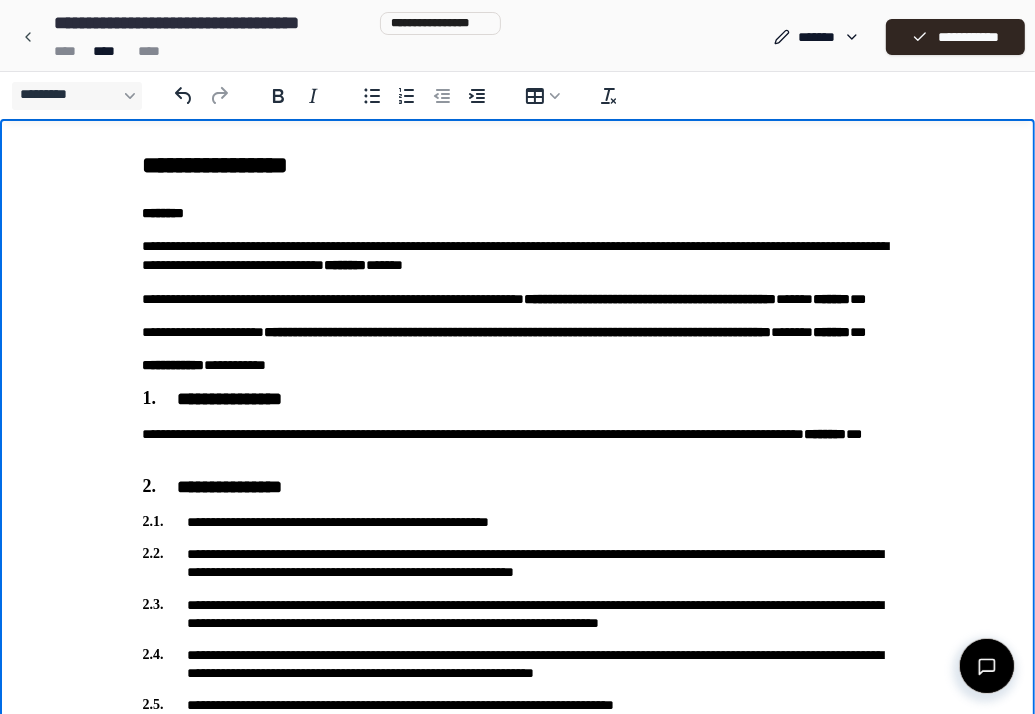 click on "**********" at bounding box center (518, 255) 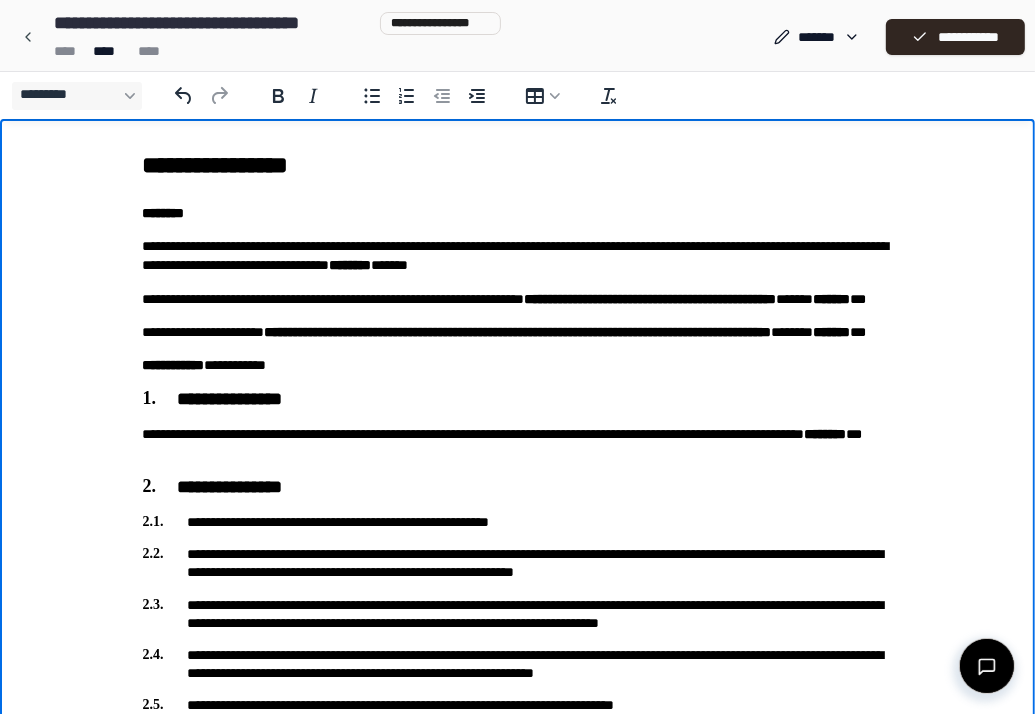 click on "**********" at bounding box center (518, 2692) 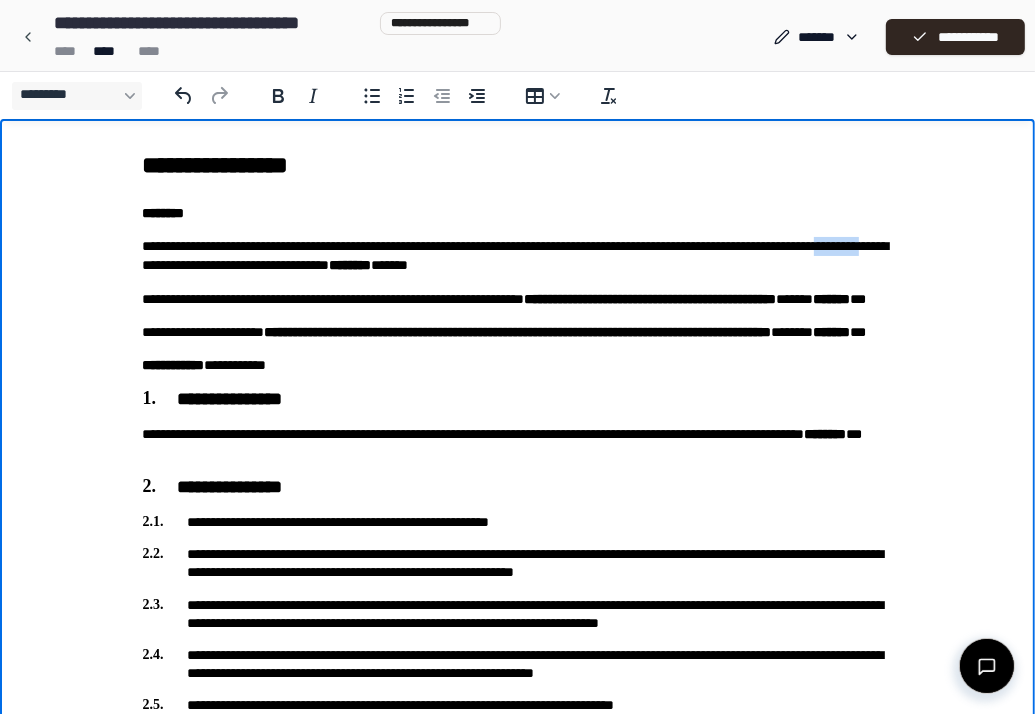 drag, startPoint x: 331, startPoint y: 264, endPoint x: 305, endPoint y: 264, distance: 26 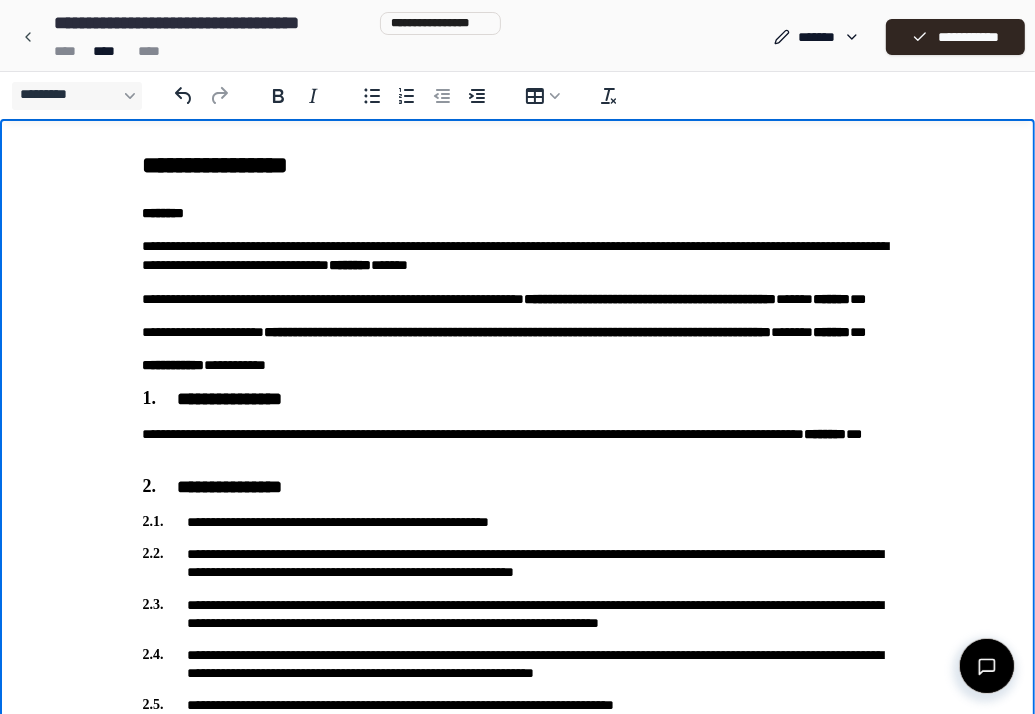 click on "**********" at bounding box center (518, 2692) 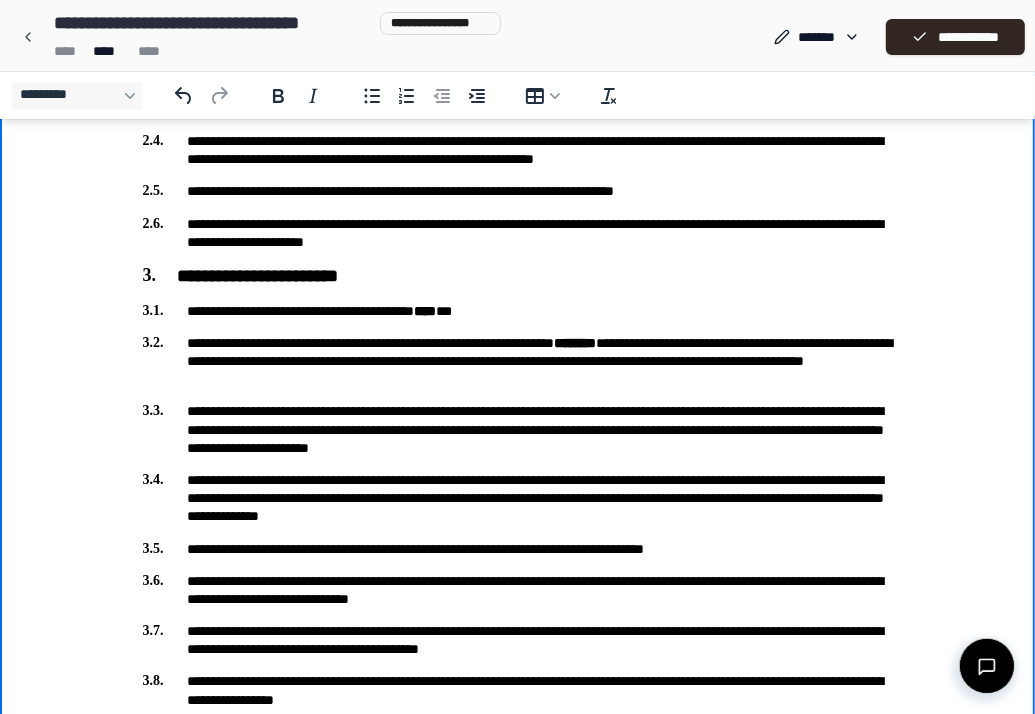 scroll, scrollTop: 520, scrollLeft: 0, axis: vertical 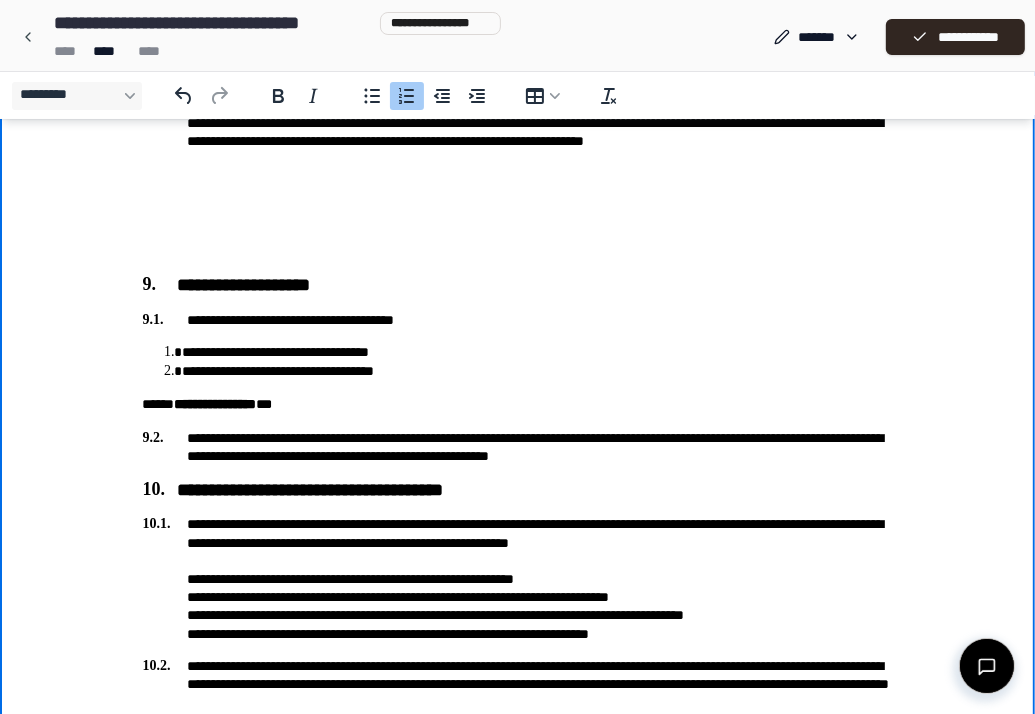 click on "**********" at bounding box center [538, 353] 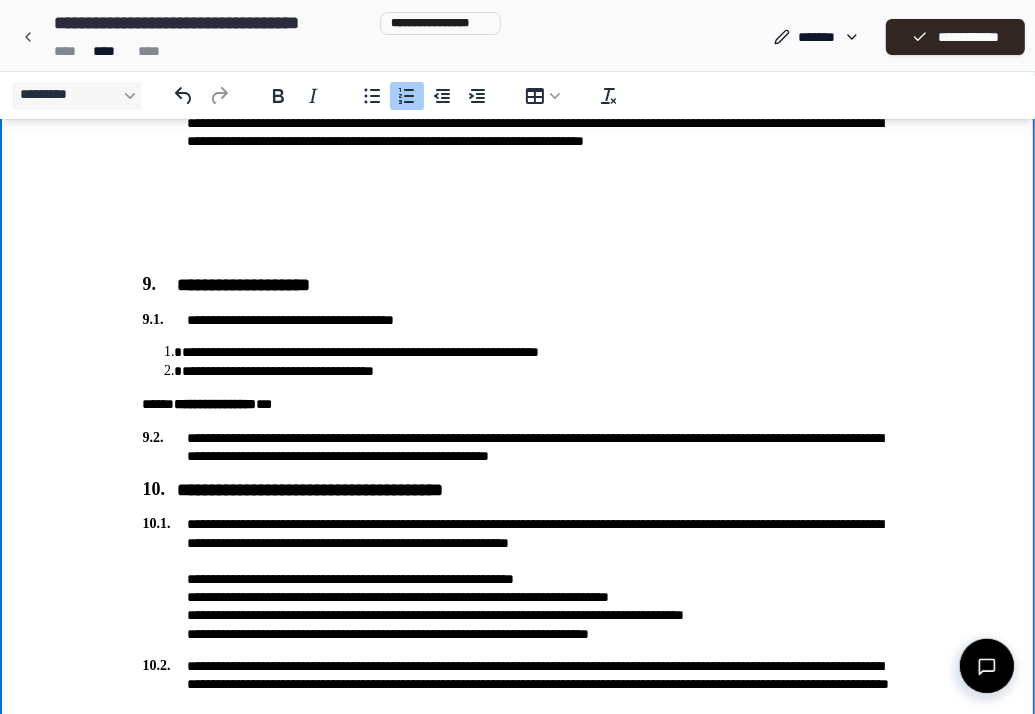 click on "**********" at bounding box center [538, 353] 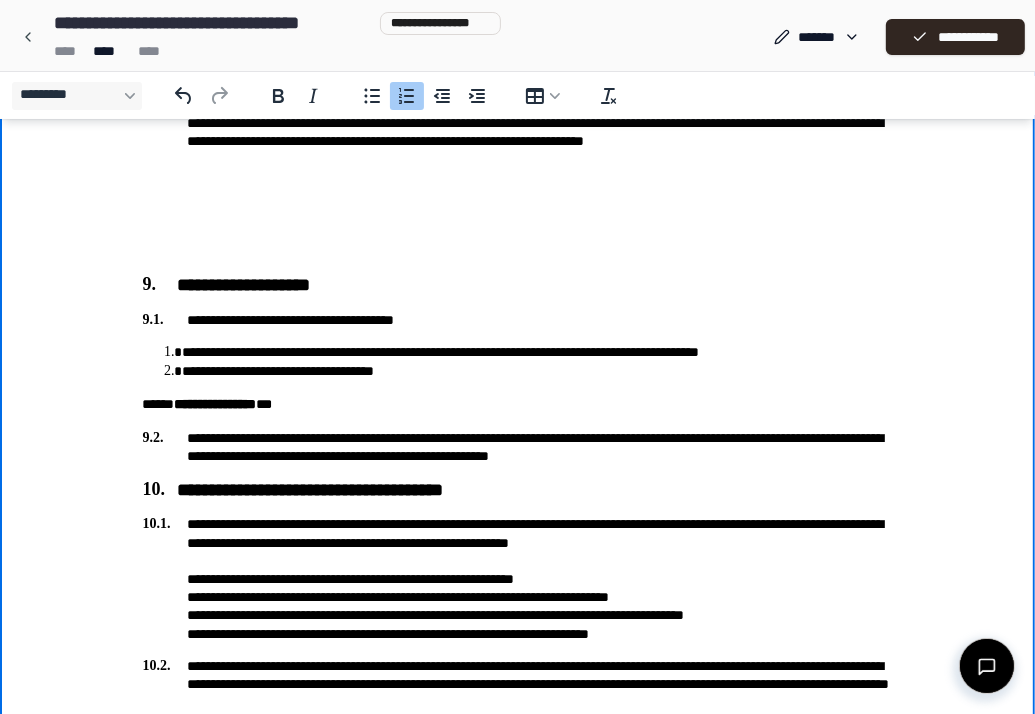 click on "**********" at bounding box center (538, 372) 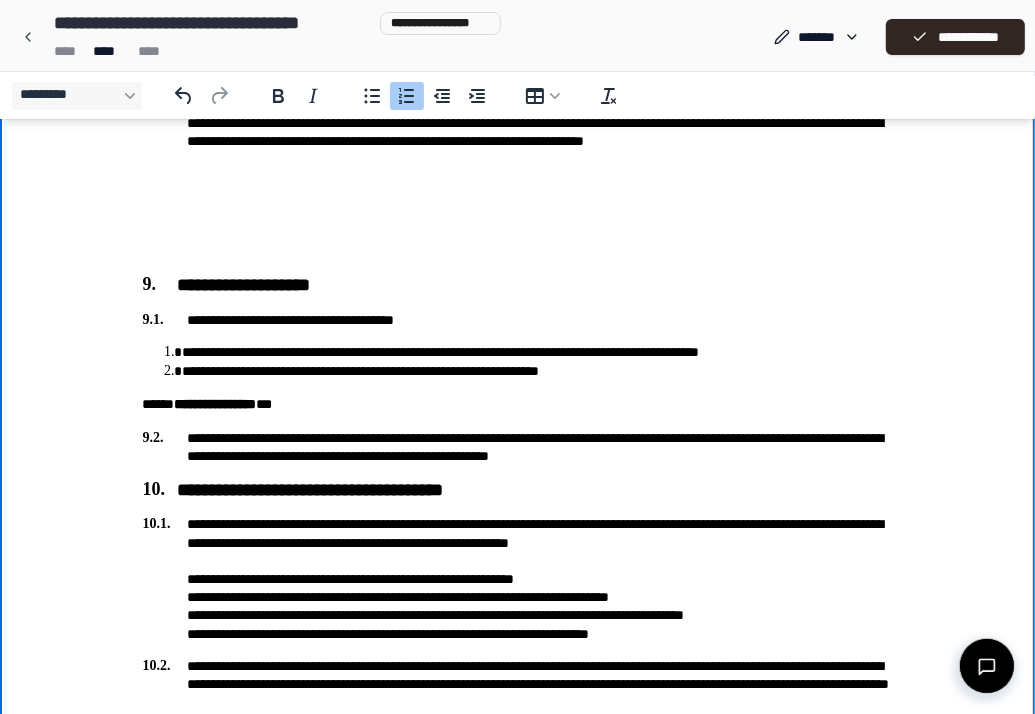 click on "**********" at bounding box center [538, 372] 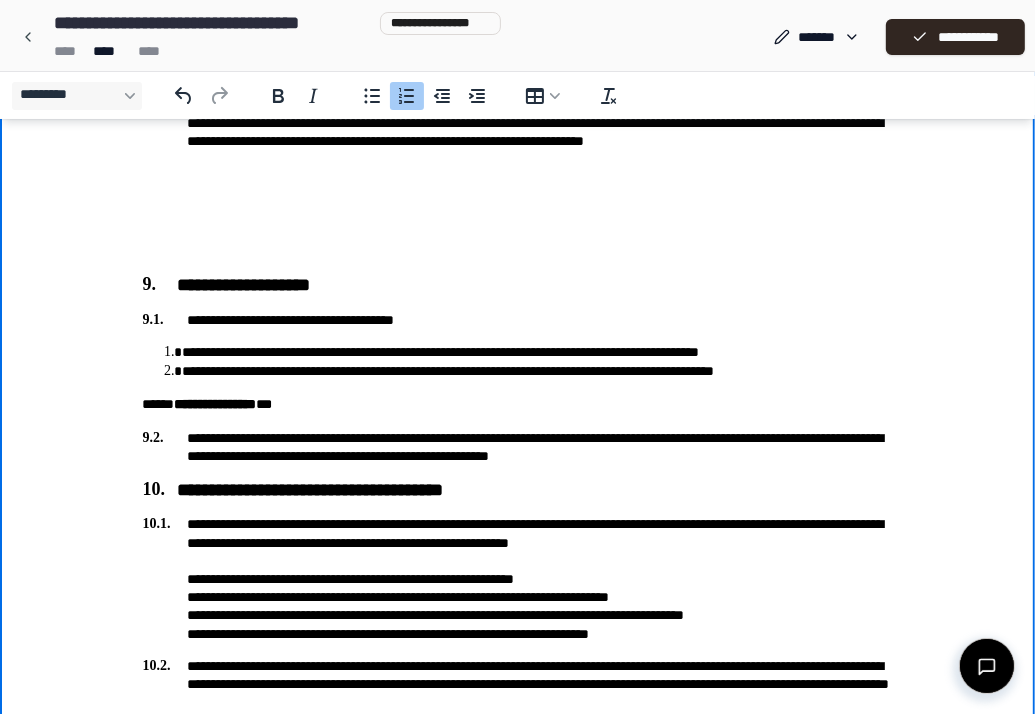 click on "**********" at bounding box center [538, 372] 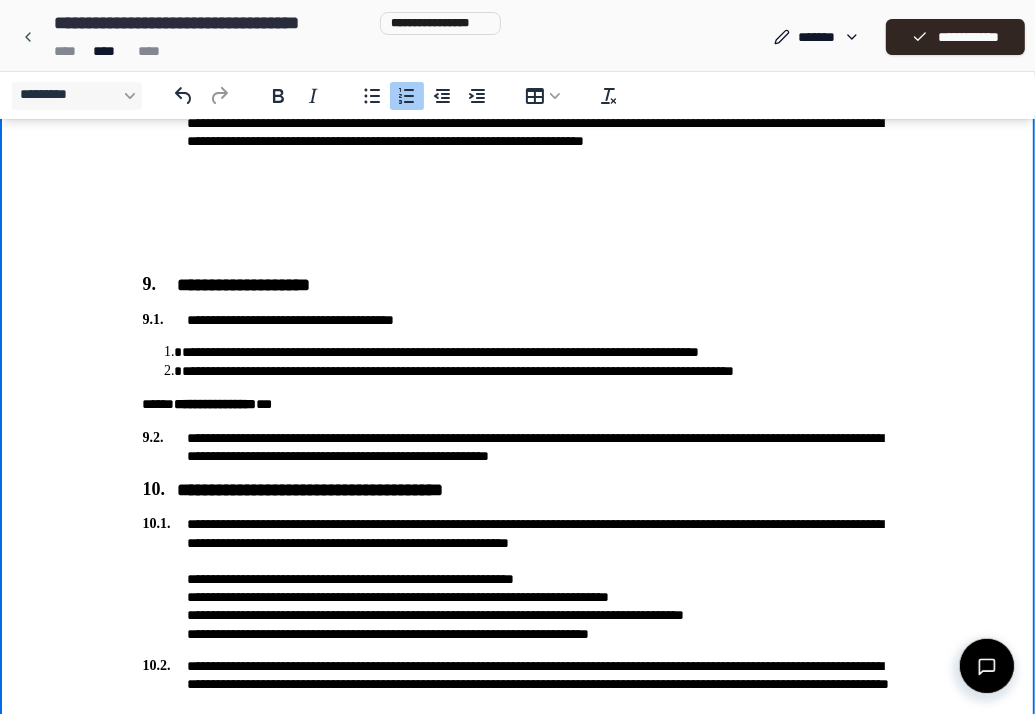 click on "**********" at bounding box center (538, 353) 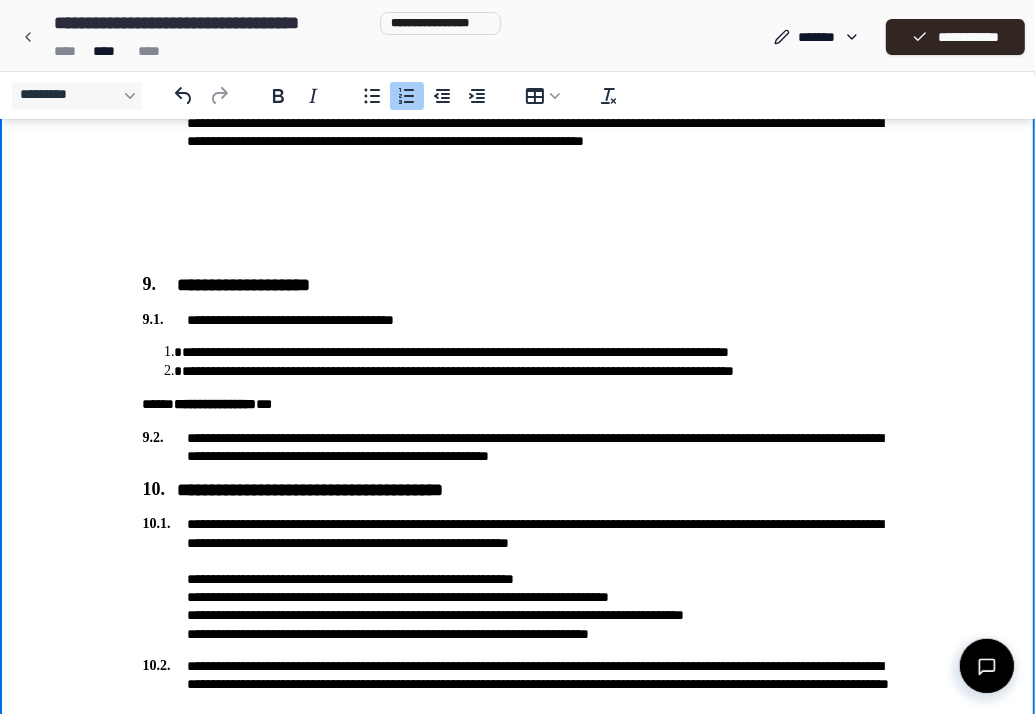 click on "**********" at bounding box center (538, 372) 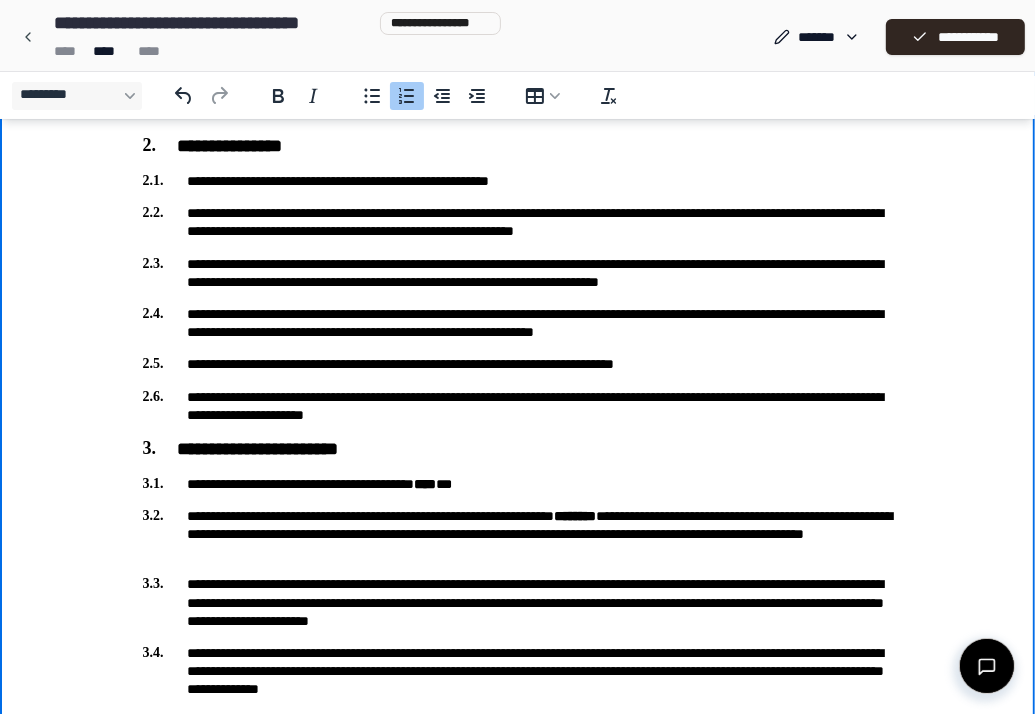 scroll, scrollTop: 322, scrollLeft: 0, axis: vertical 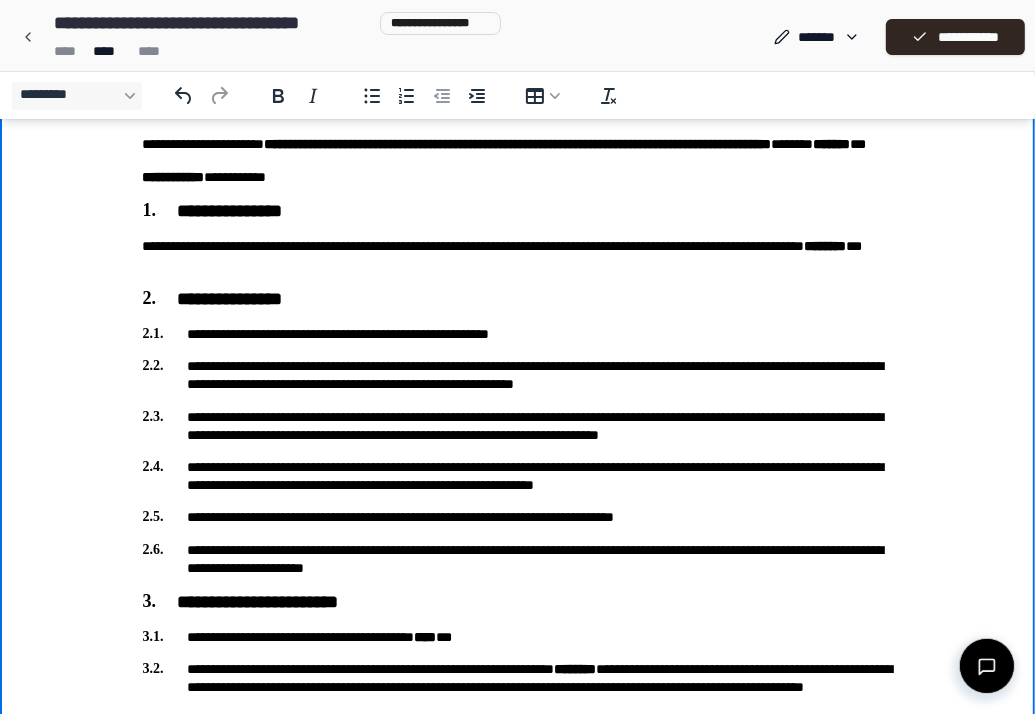 click on "**********" at bounding box center (518, 257) 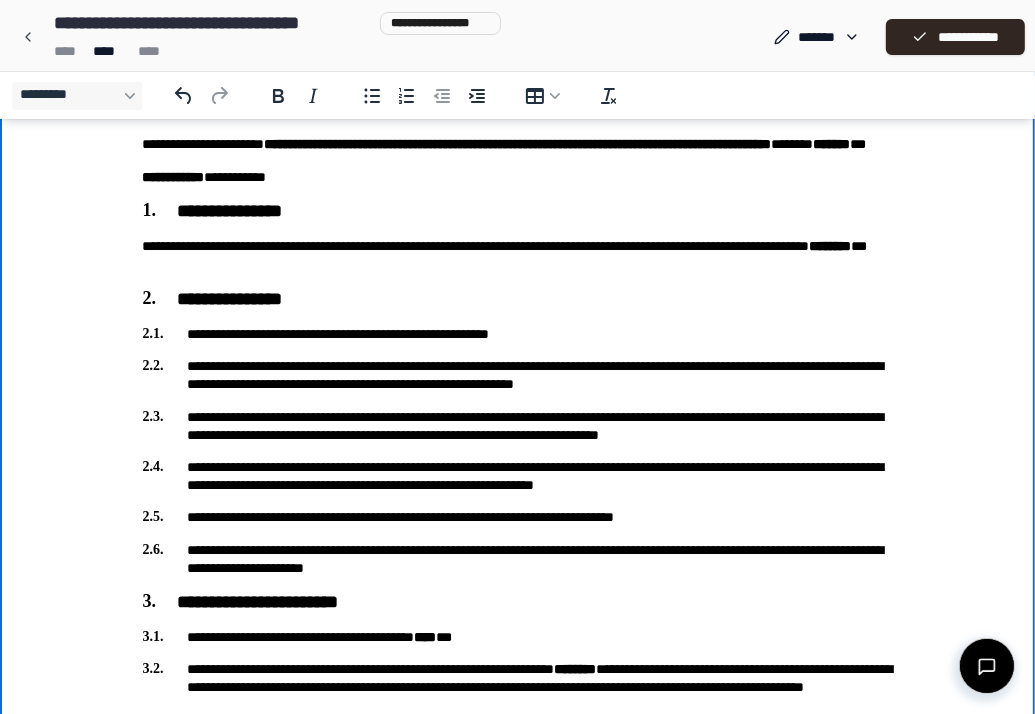 click on "**********" at bounding box center [518, 257] 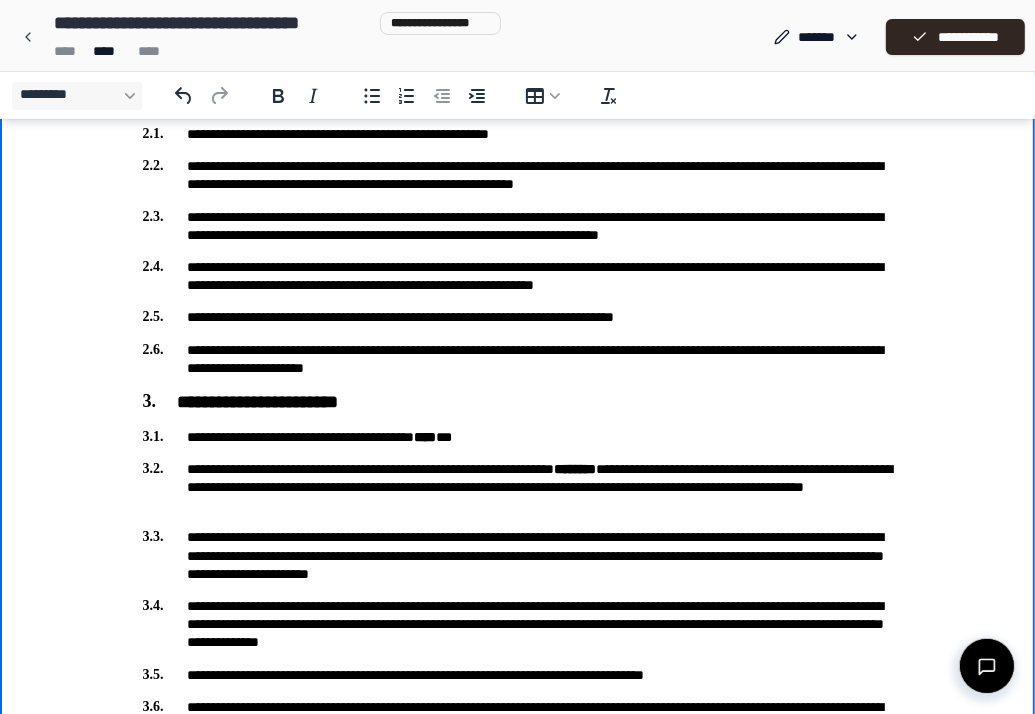 scroll, scrollTop: 395, scrollLeft: 0, axis: vertical 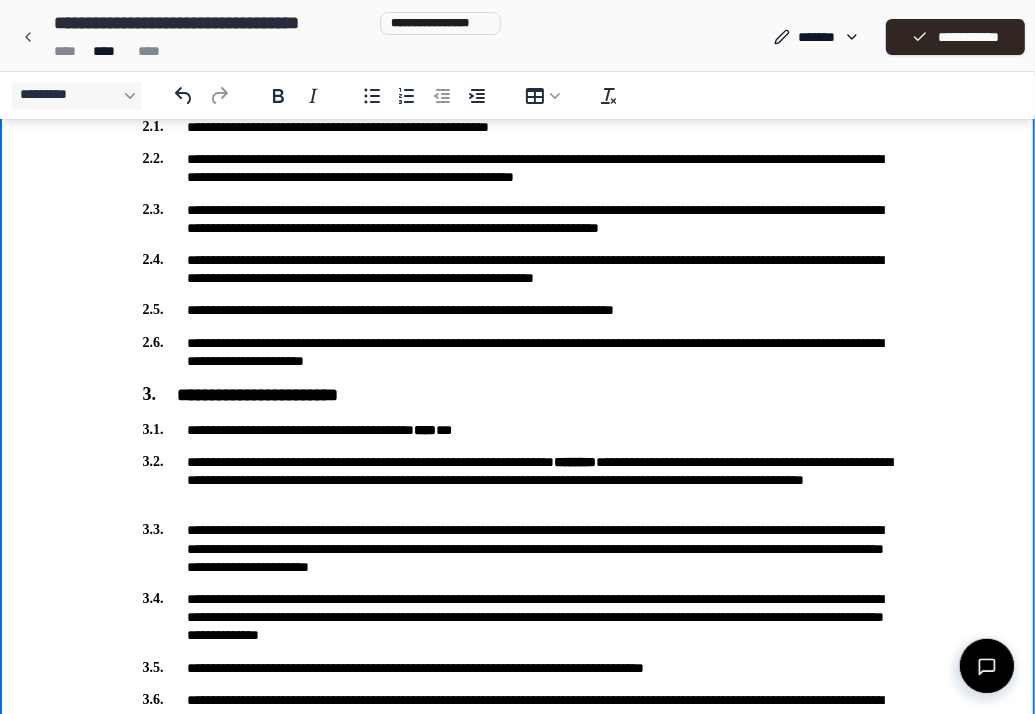 click on "**********" at bounding box center (518, 431) 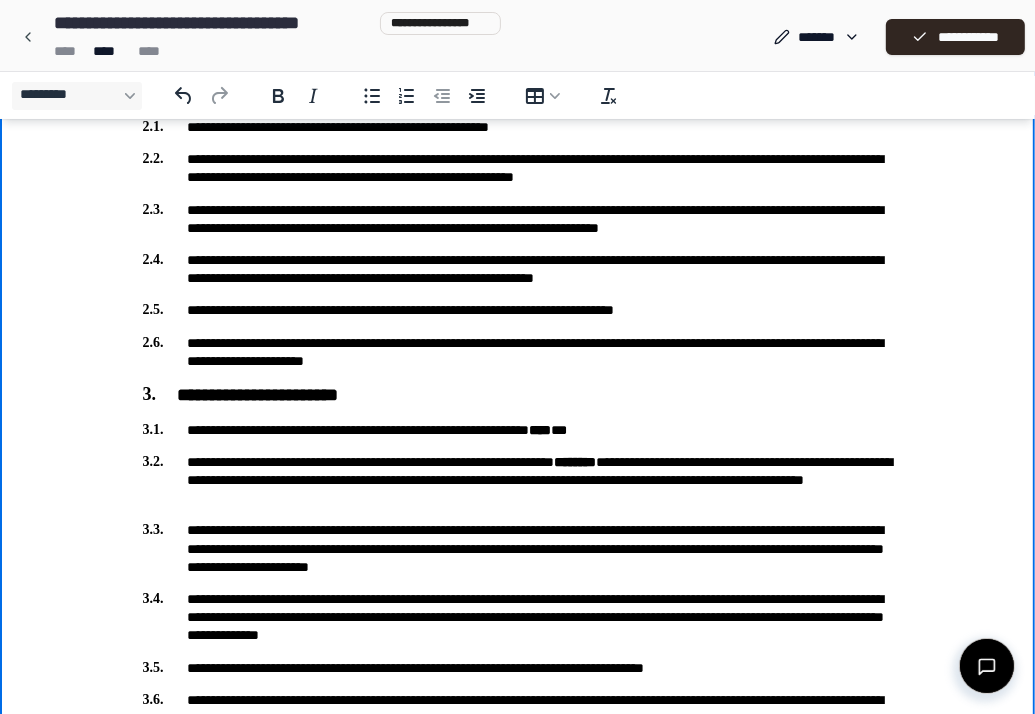 click on "**********" at bounding box center (518, 2299) 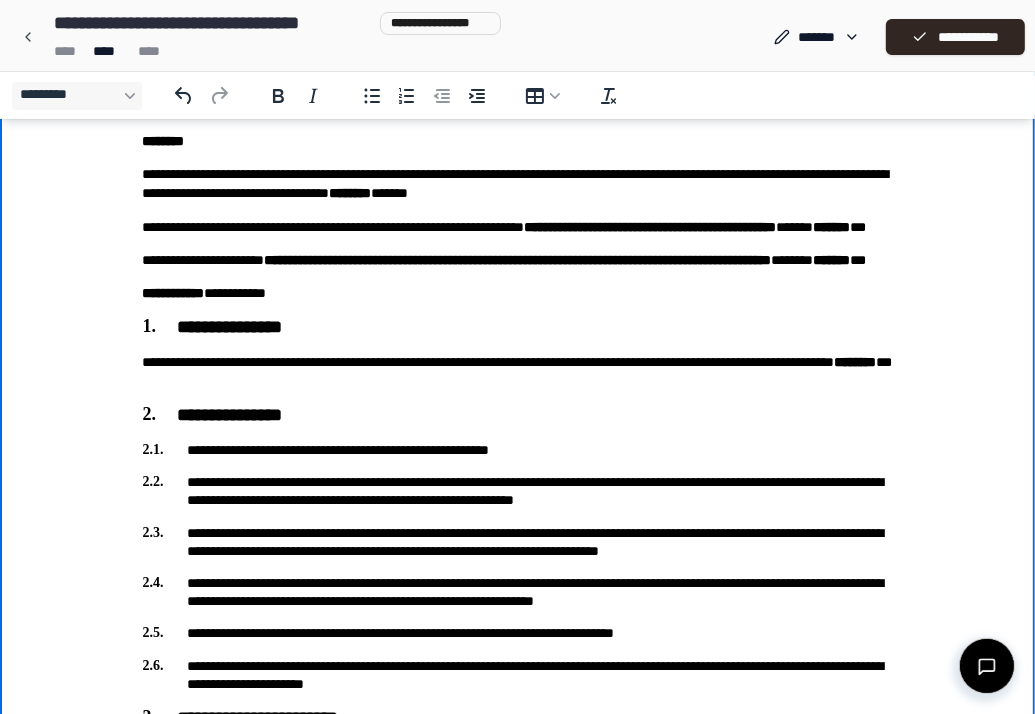 scroll, scrollTop: 0, scrollLeft: 0, axis: both 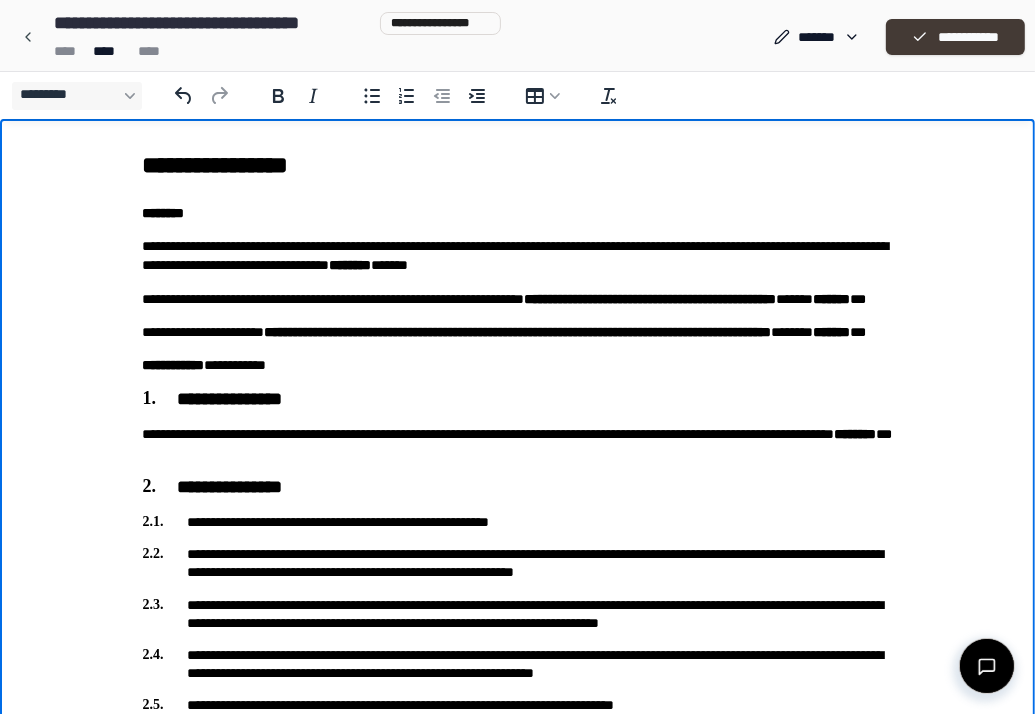 click on "**********" at bounding box center [955, 37] 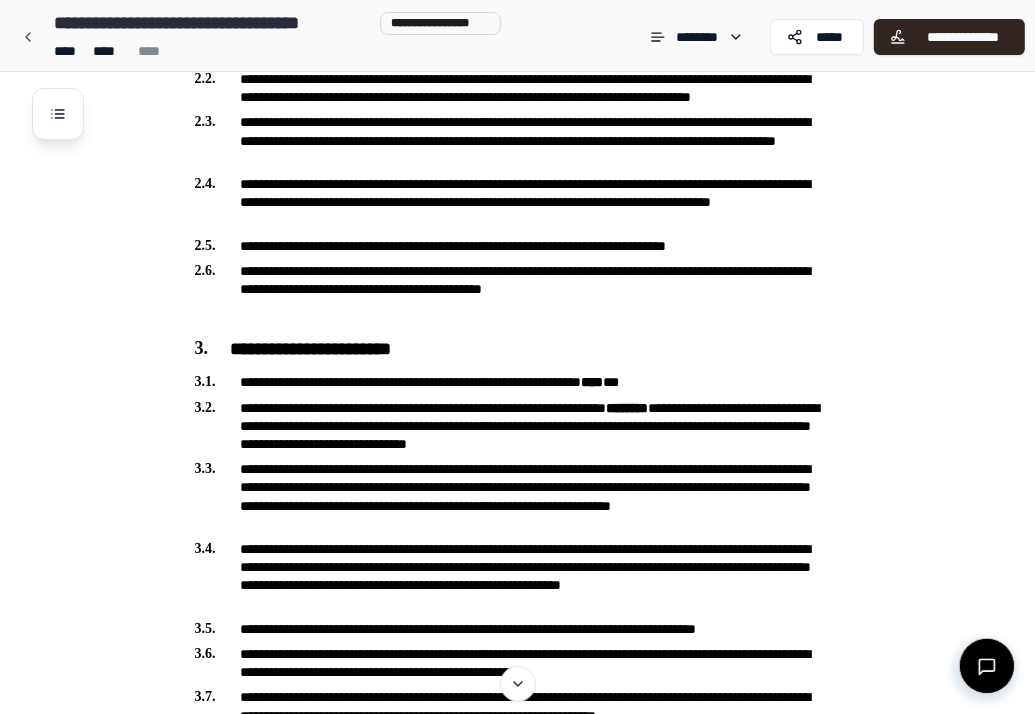scroll, scrollTop: 0, scrollLeft: 0, axis: both 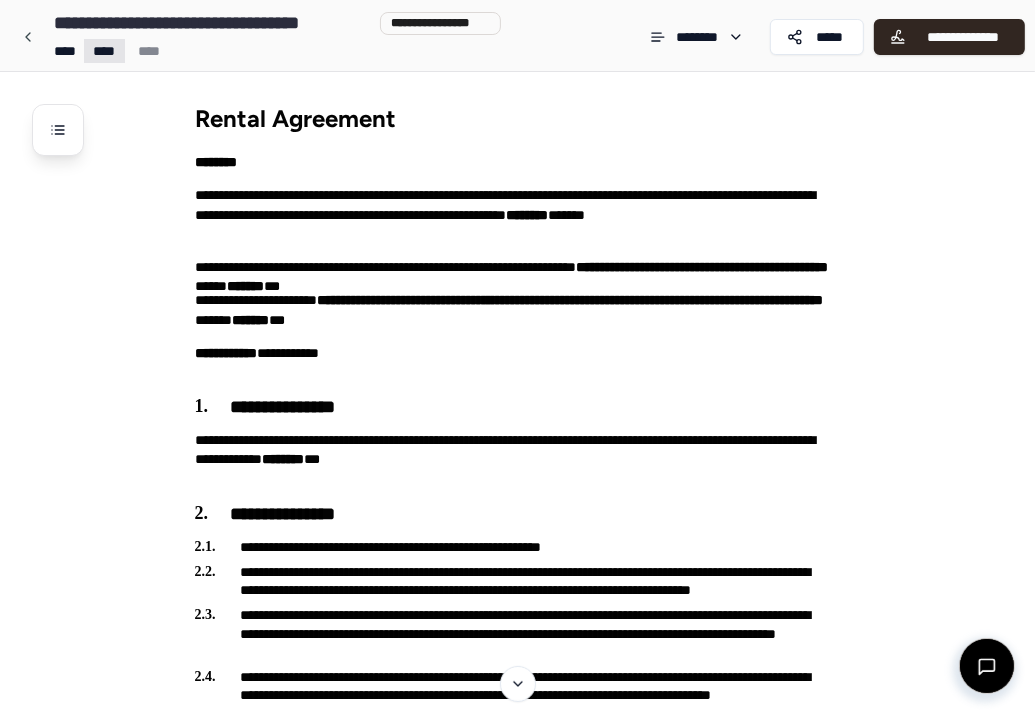 click on "**********" at bounding box center [517, 3086] 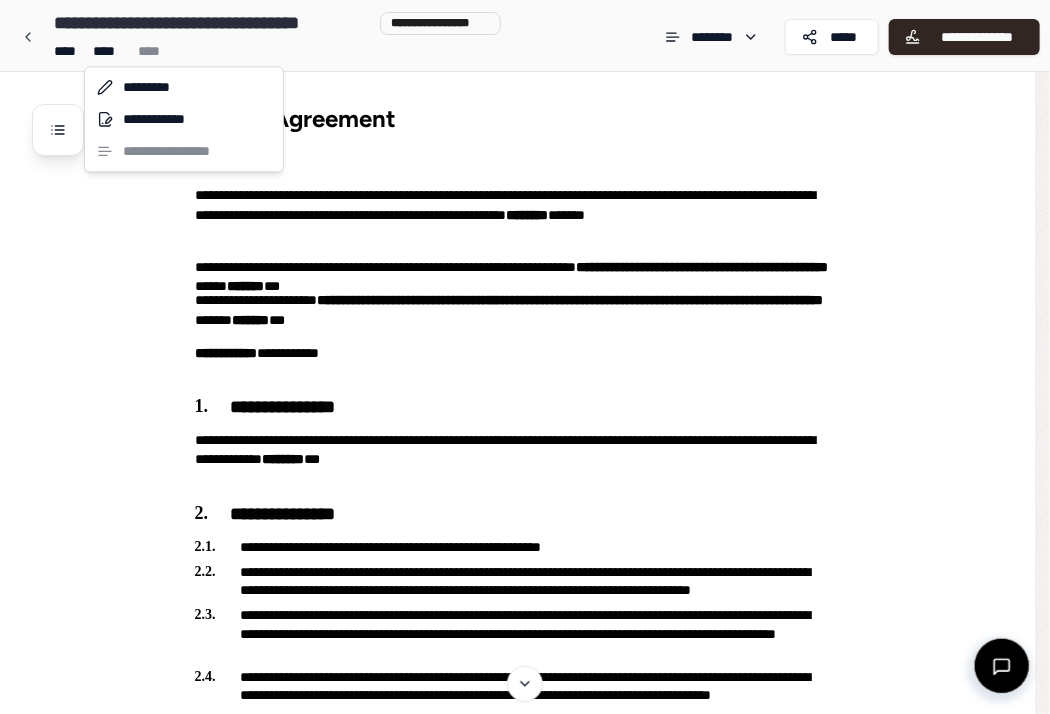 click on "**********" at bounding box center [525, 3086] 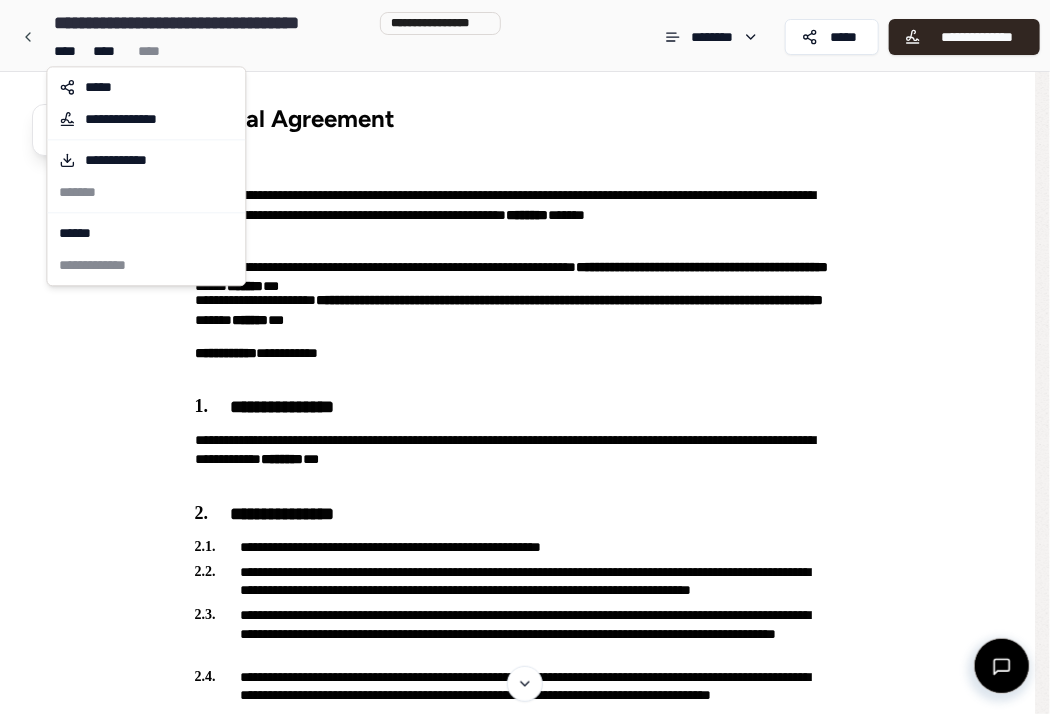 click on "**********" at bounding box center [517, 3086] 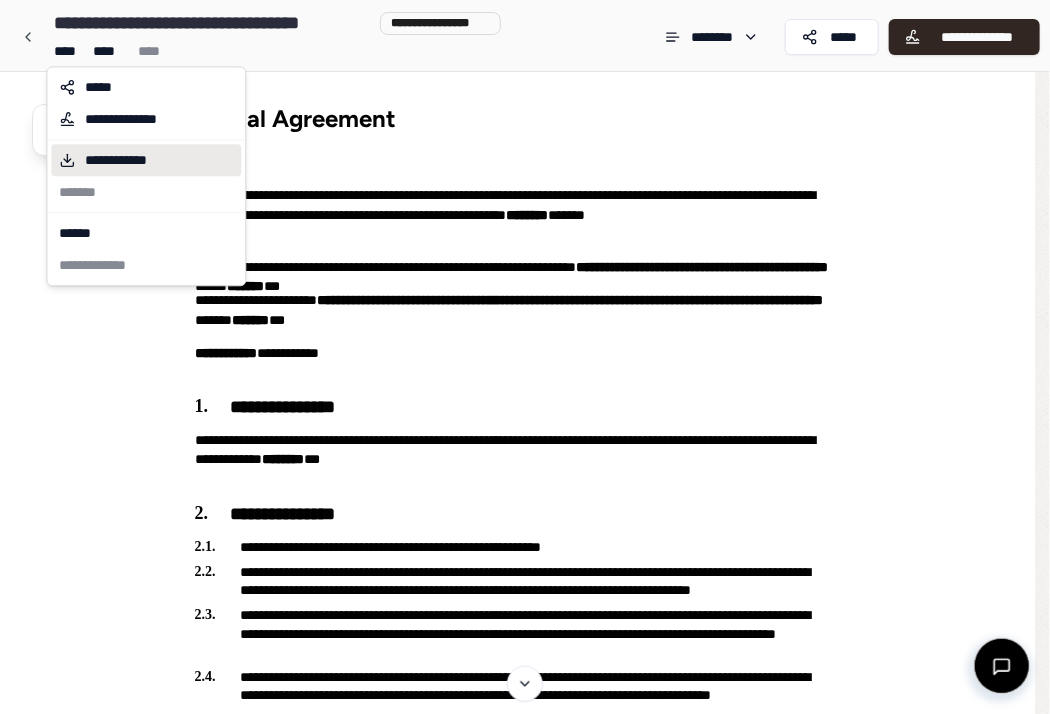 click on "**********" at bounding box center [131, 160] 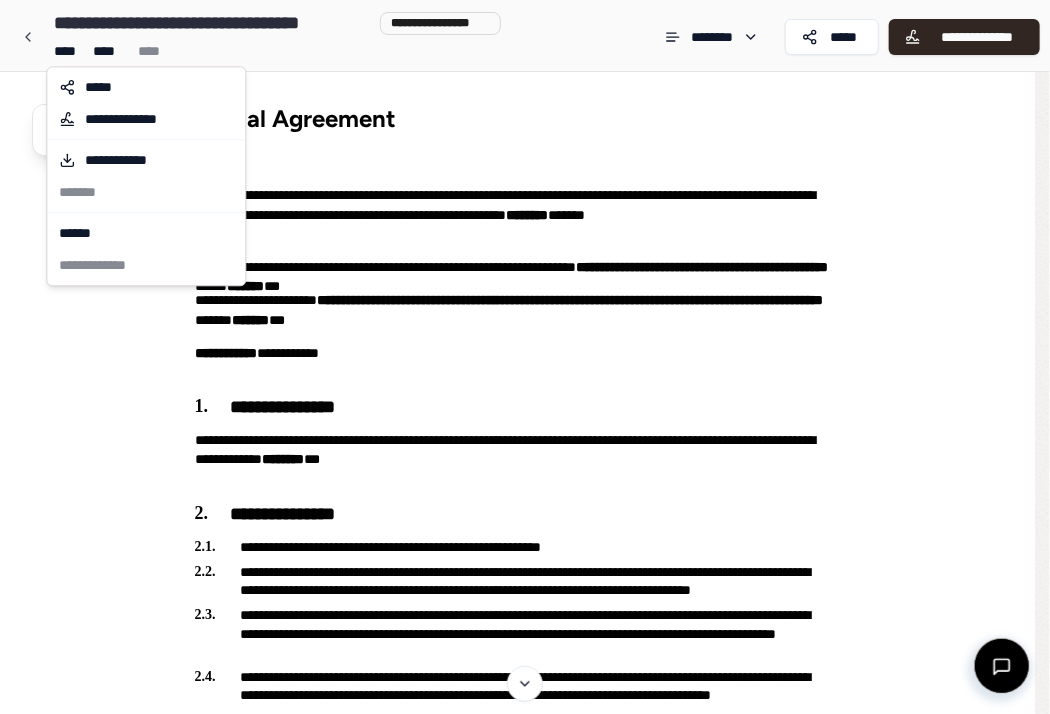 click on "**********" at bounding box center (525, 3086) 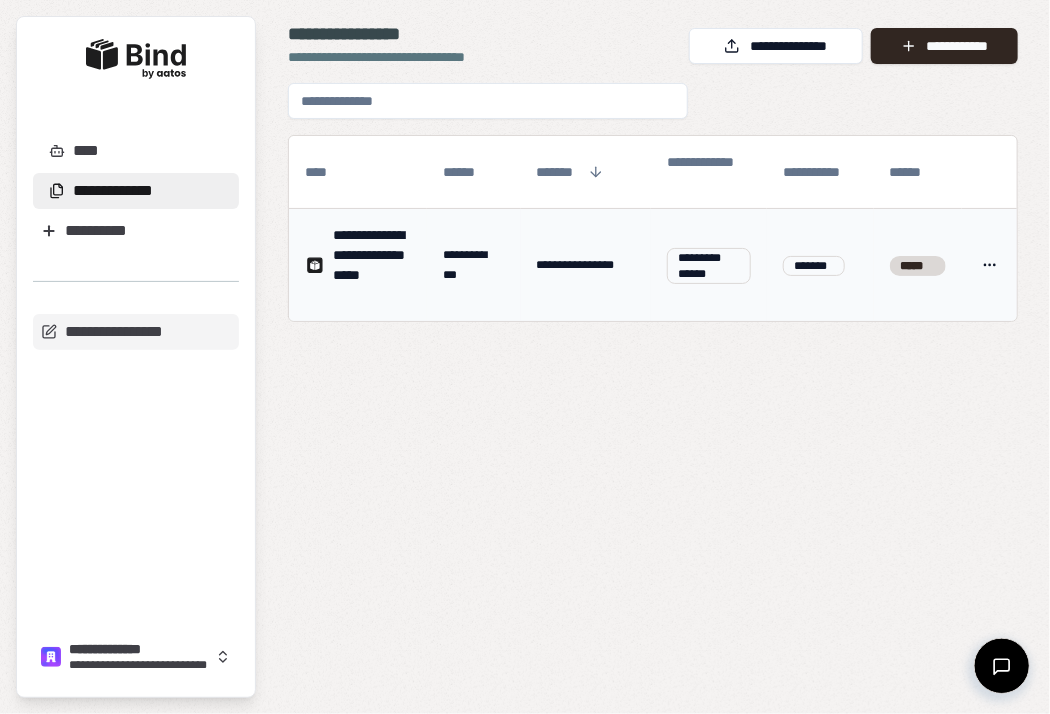 click on "**********" at bounding box center [709, 266] 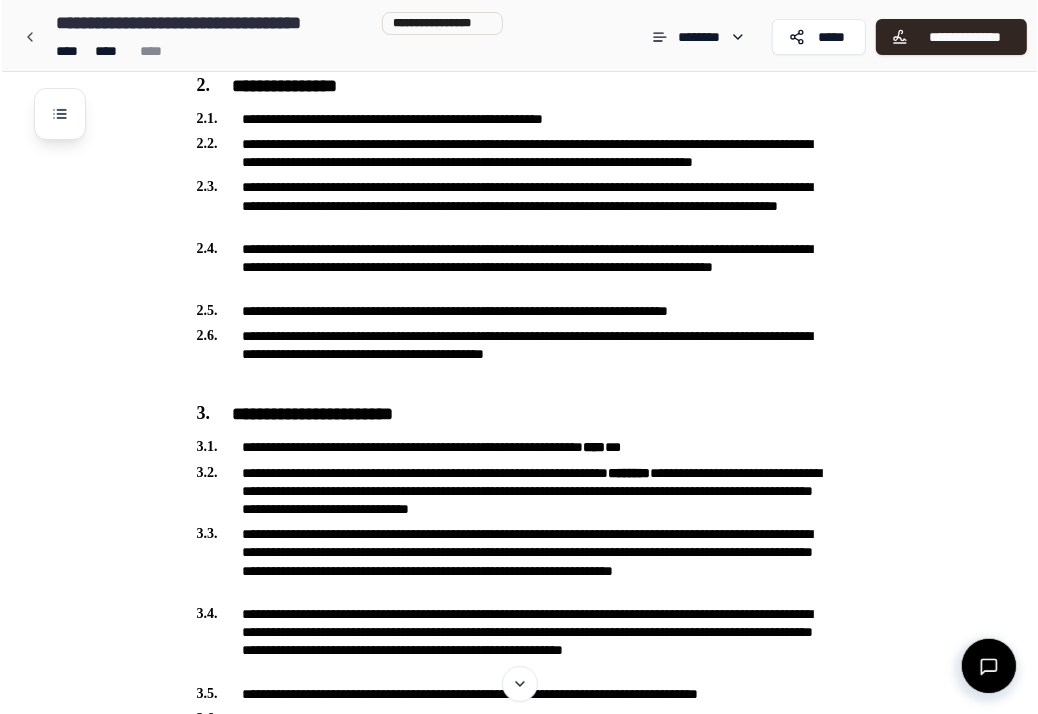 scroll, scrollTop: 442, scrollLeft: 0, axis: vertical 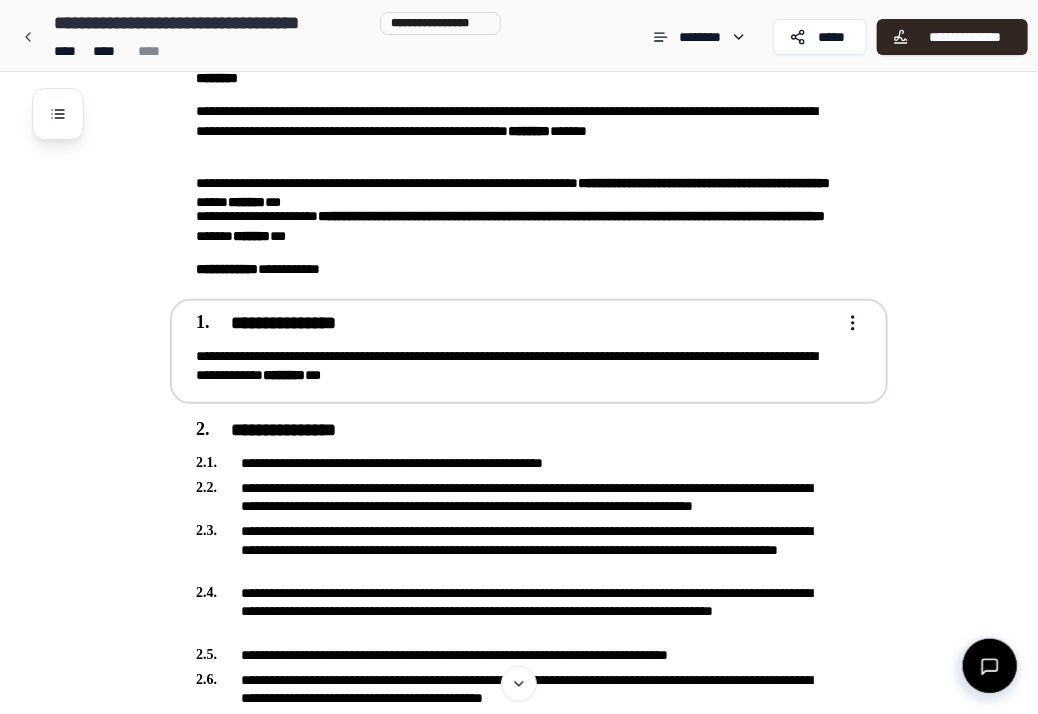 click on "**********" at bounding box center [515, 366] 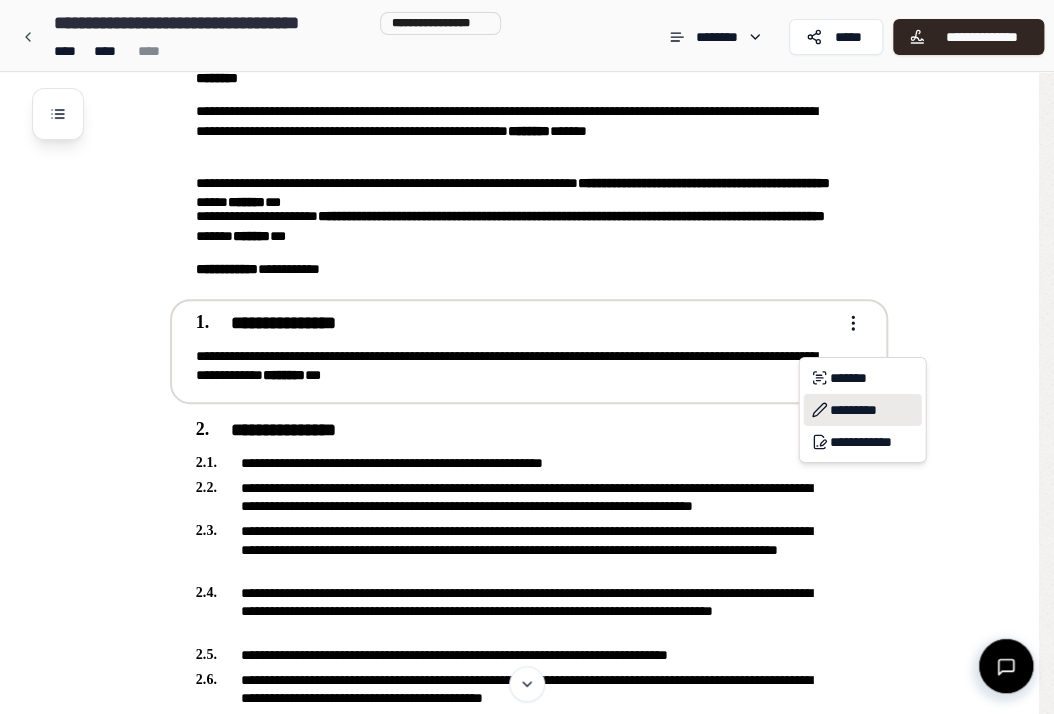 click on "*********" at bounding box center (862, 410) 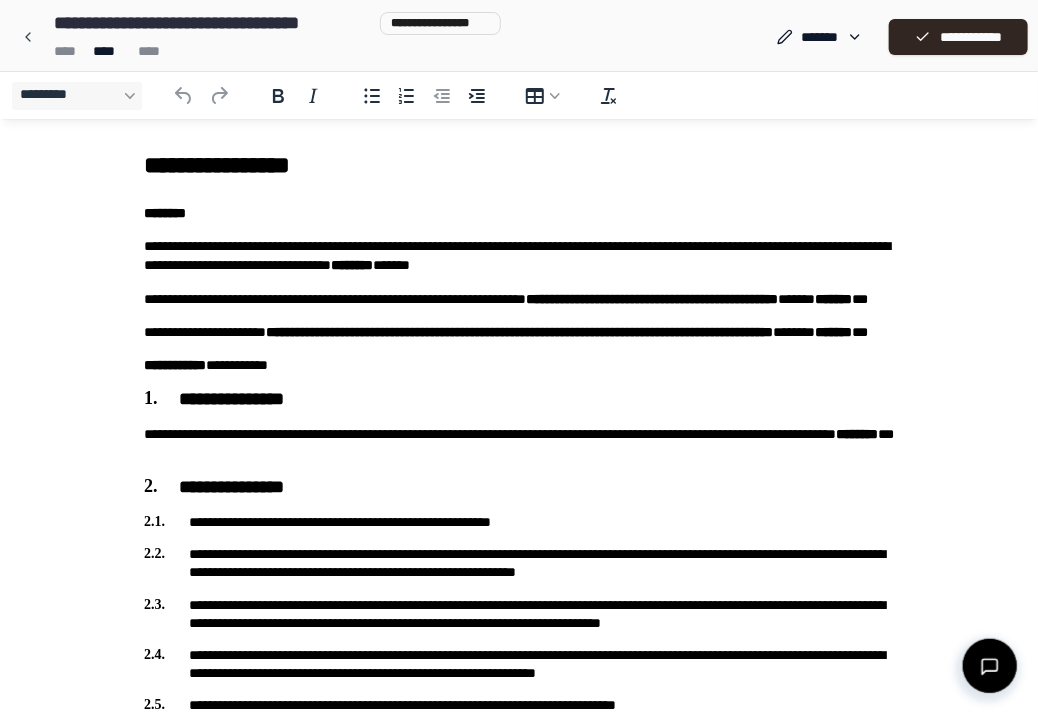 scroll, scrollTop: 0, scrollLeft: 0, axis: both 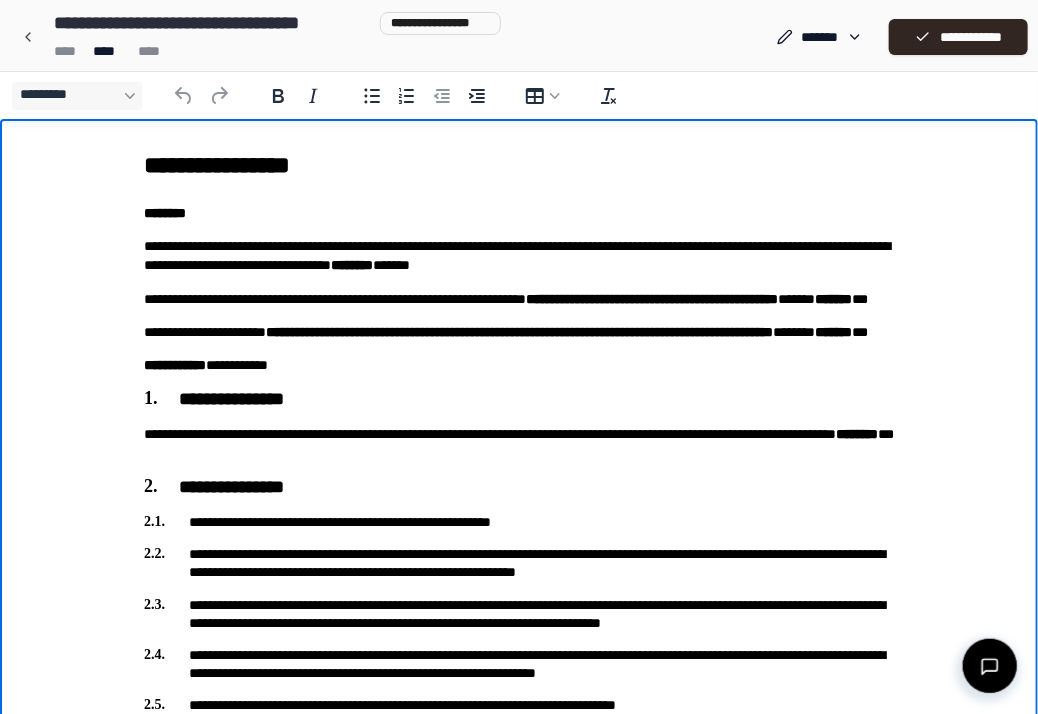 click on "**********" at bounding box center [519, 443] 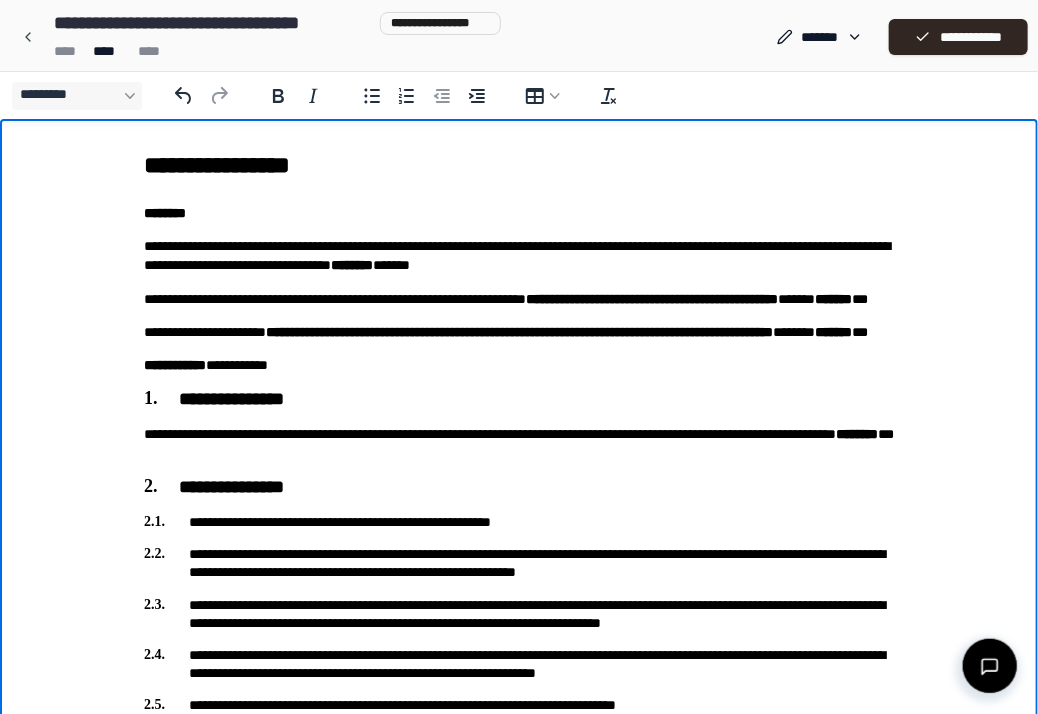 click on "**********" at bounding box center (519, 443) 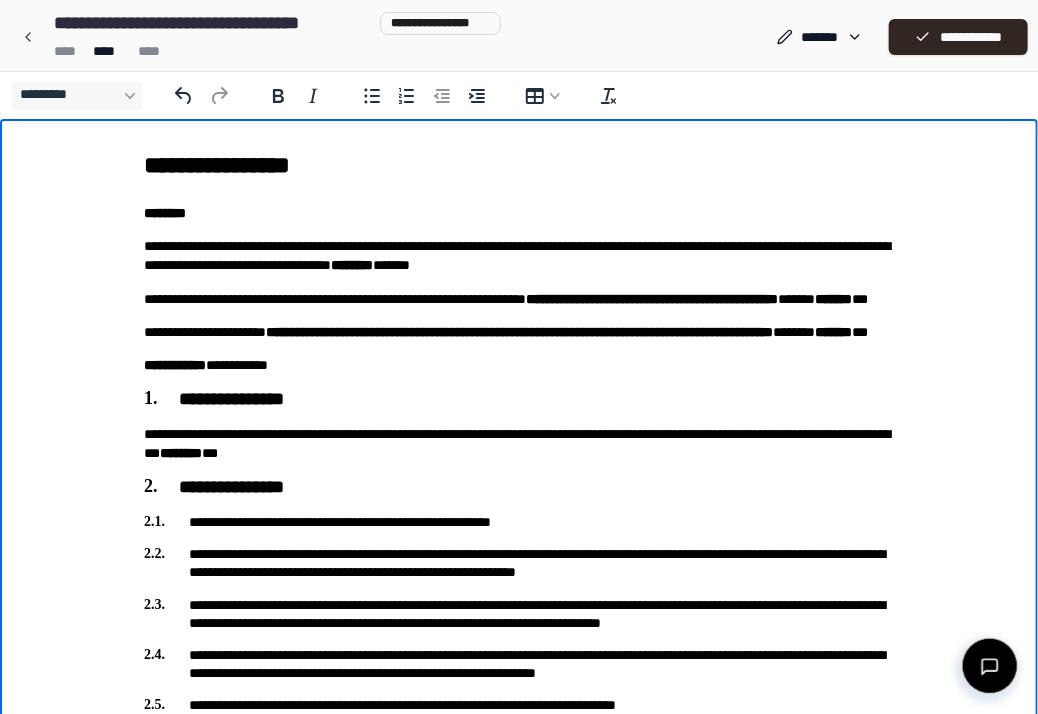 click on "**********" at bounding box center [519, 443] 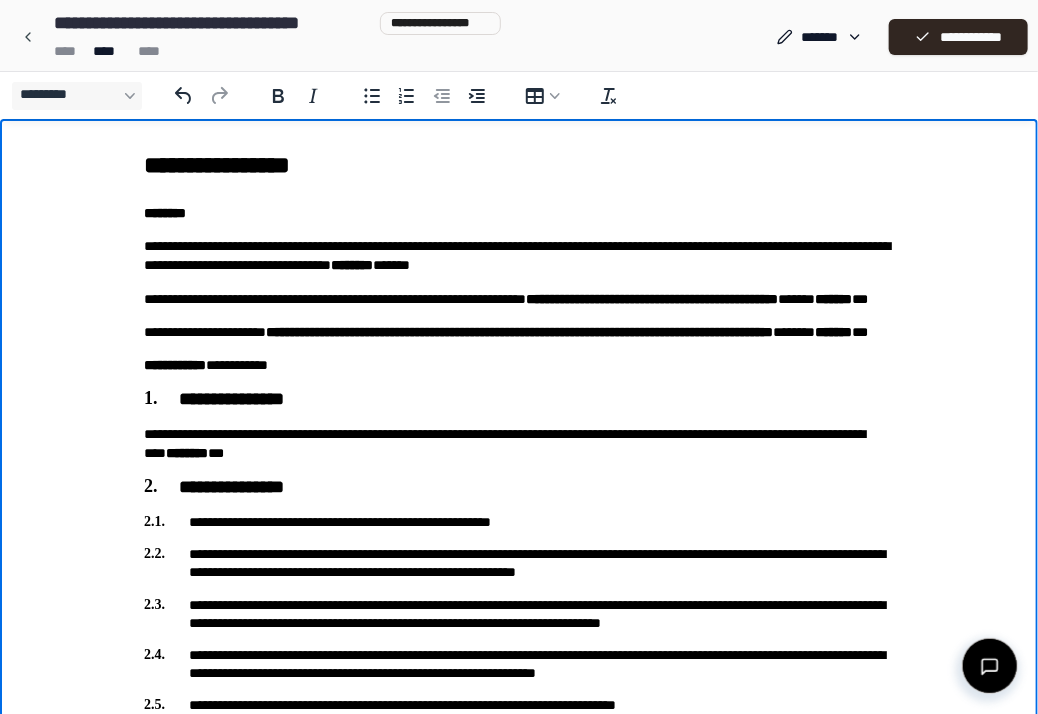 click on "********" at bounding box center [187, 452] 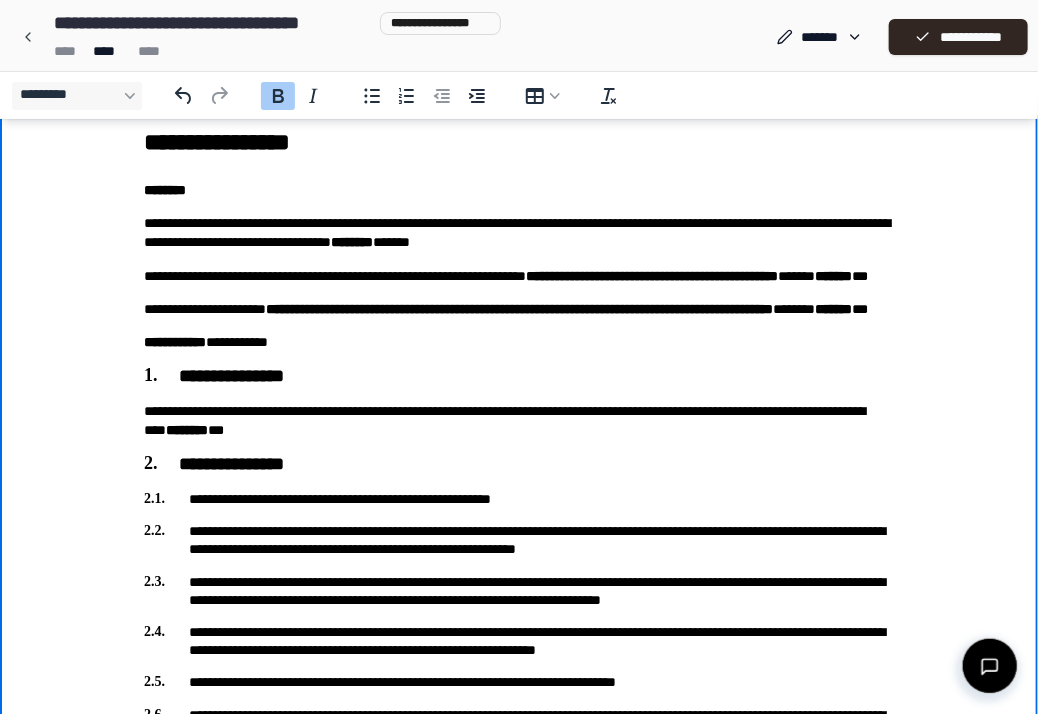 scroll, scrollTop: 0, scrollLeft: 0, axis: both 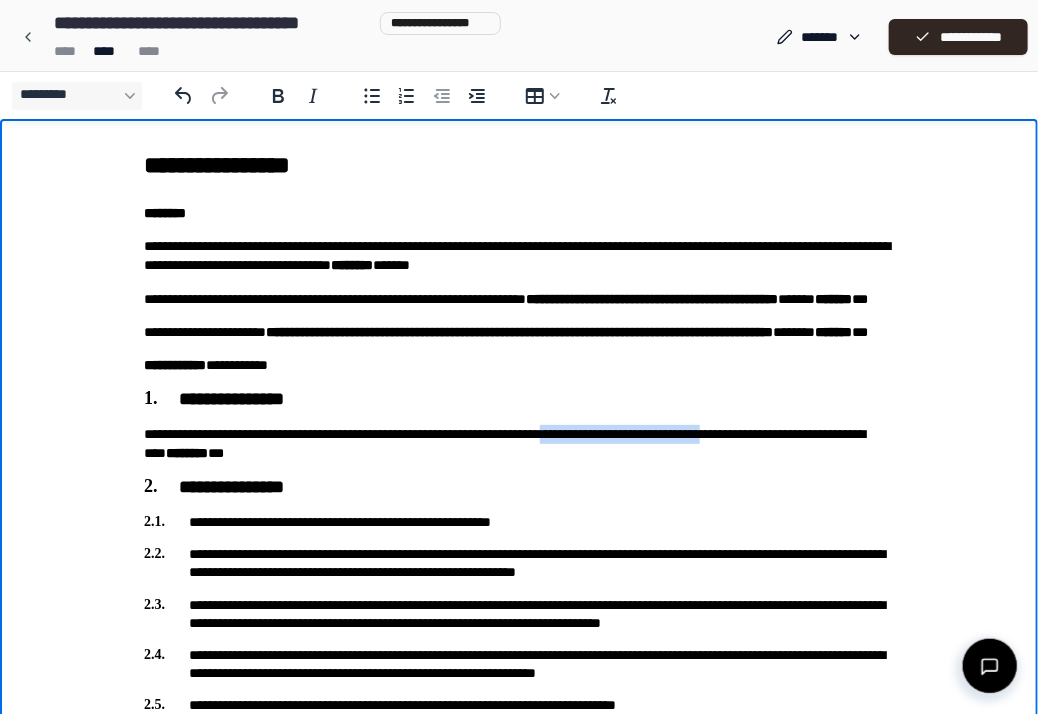drag, startPoint x: 856, startPoint y: 434, endPoint x: 649, endPoint y: 440, distance: 207.08694 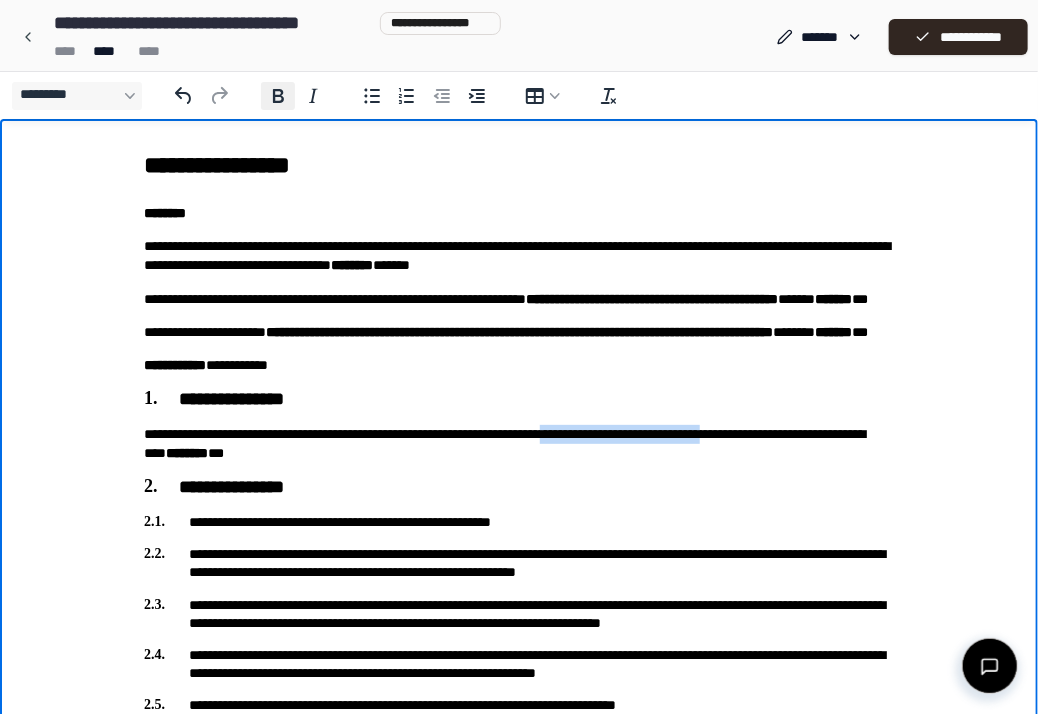 click 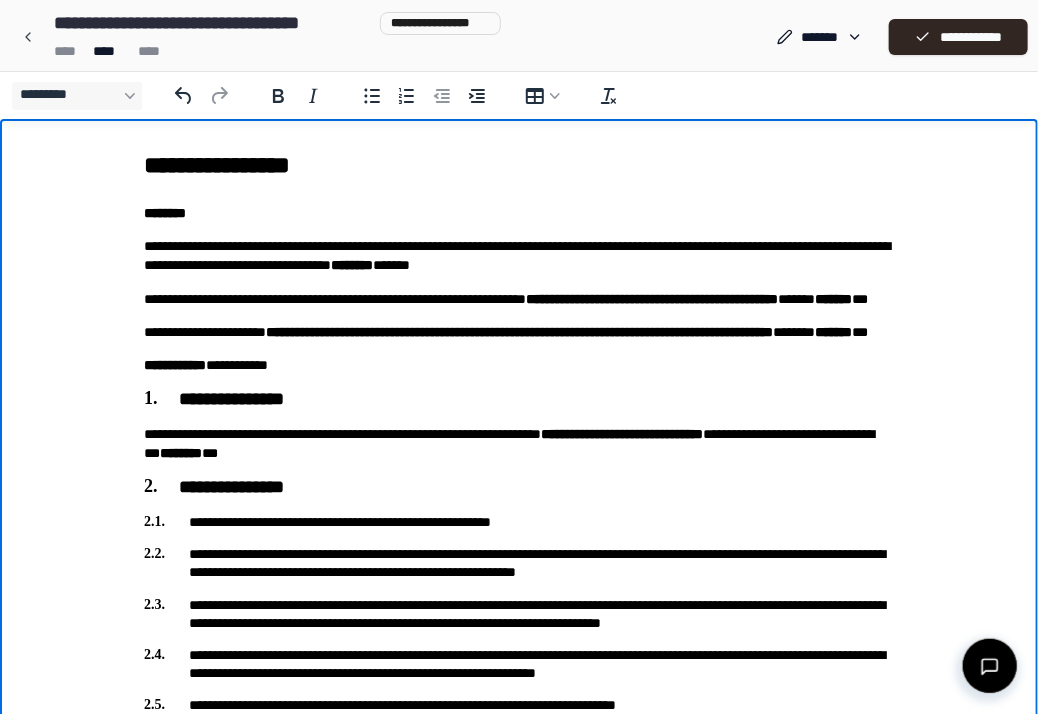 click on "**********" at bounding box center [519, 487] 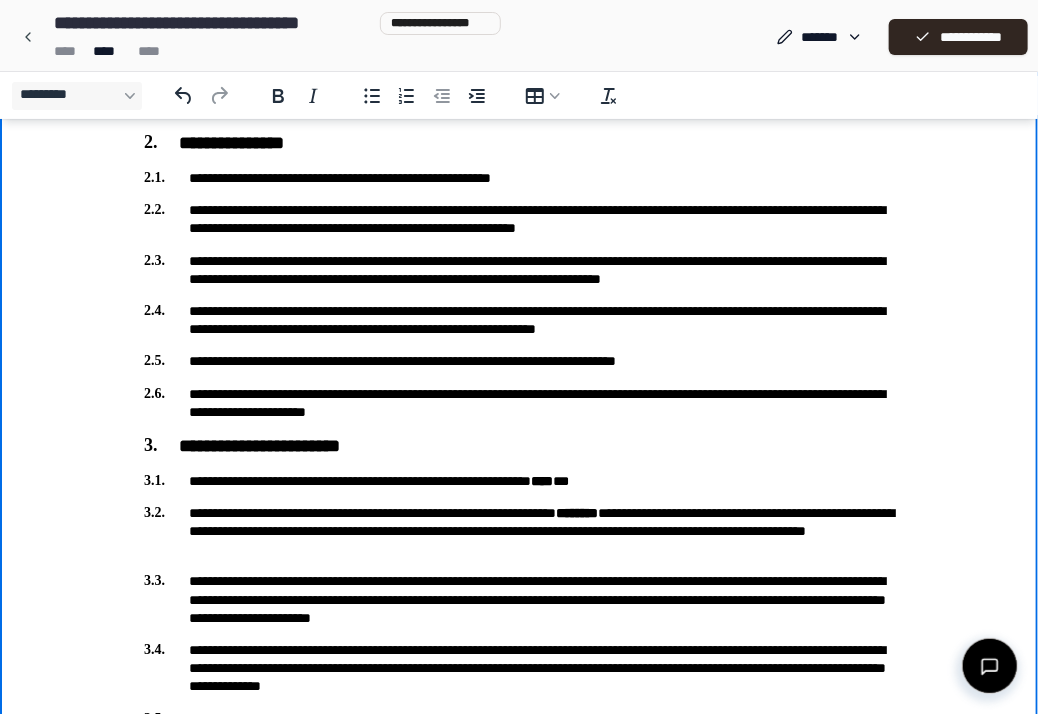 scroll, scrollTop: 420, scrollLeft: 0, axis: vertical 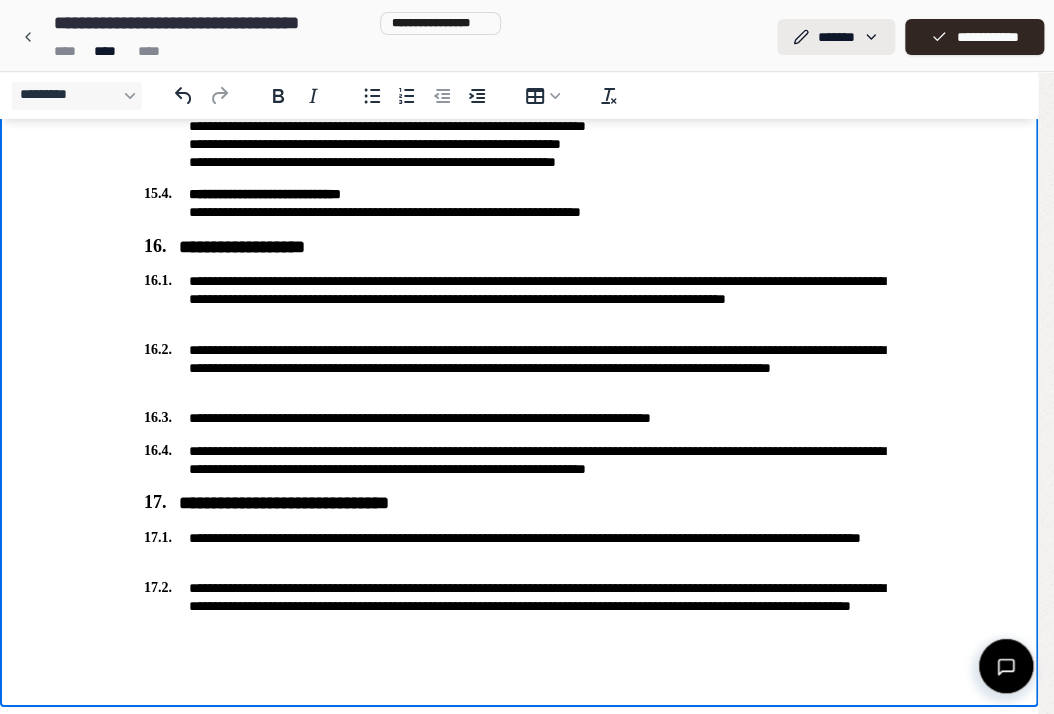 click on "**********" at bounding box center (519, -1949) 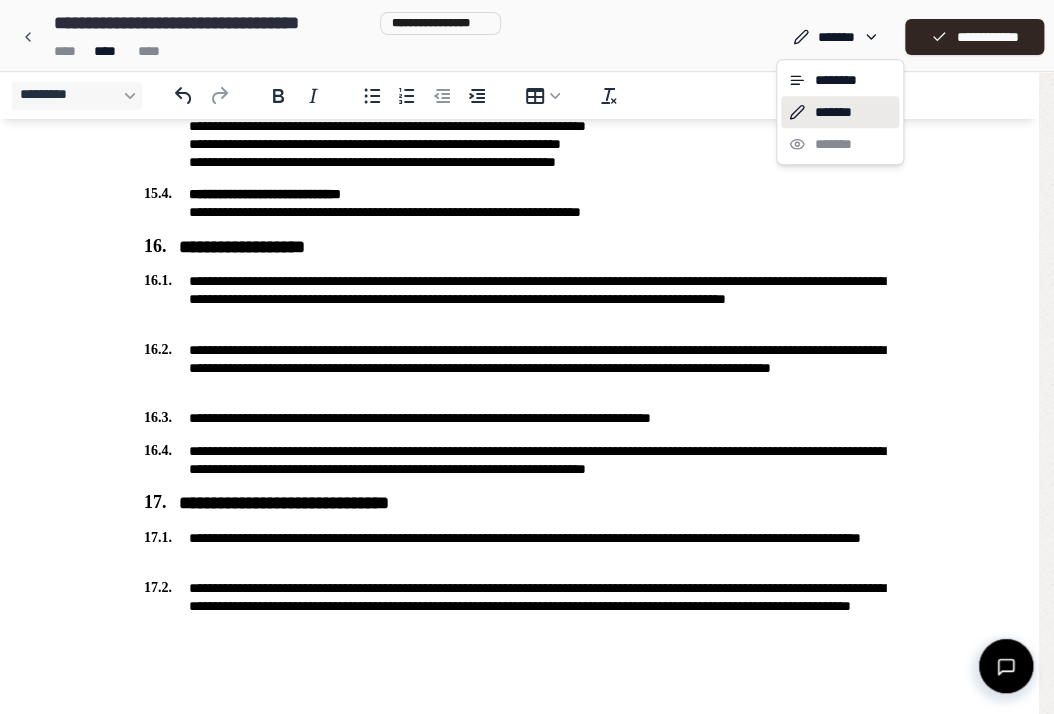 click on "*******" at bounding box center (840, 112) 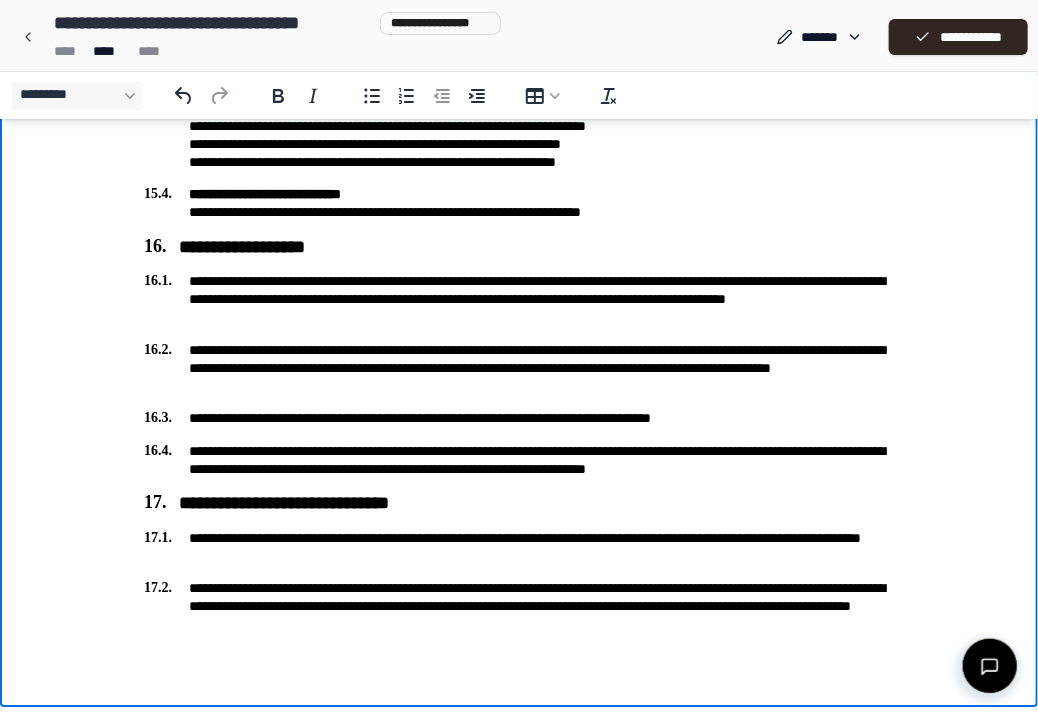 click on "**********" at bounding box center (519, -1917) 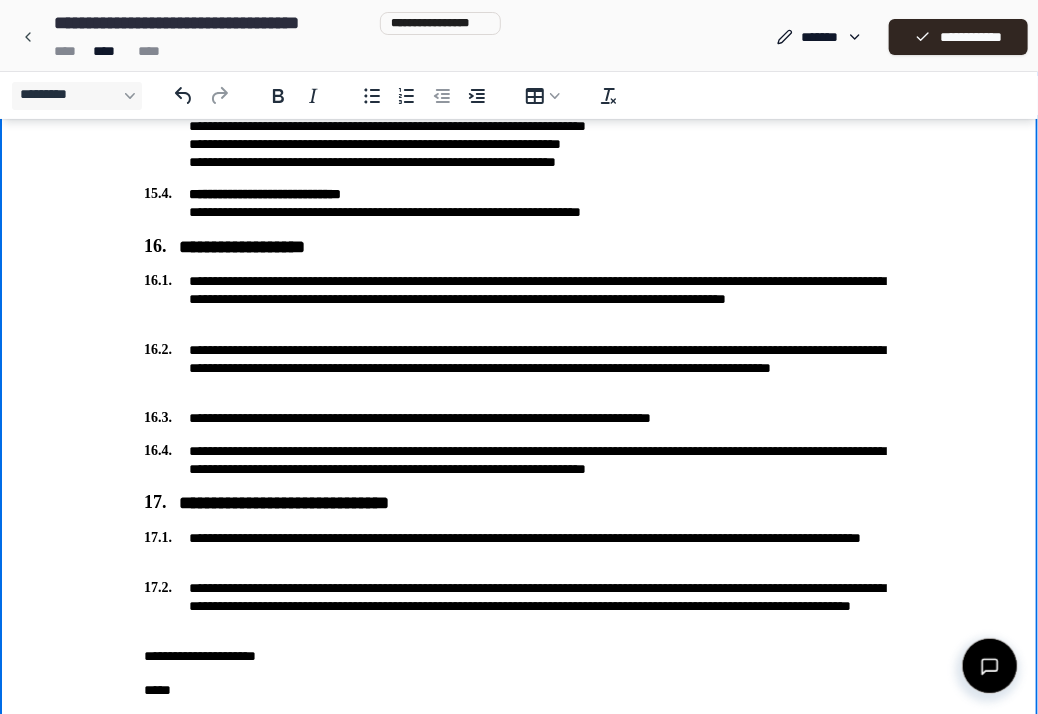 click on "**********" at bounding box center [519, 658] 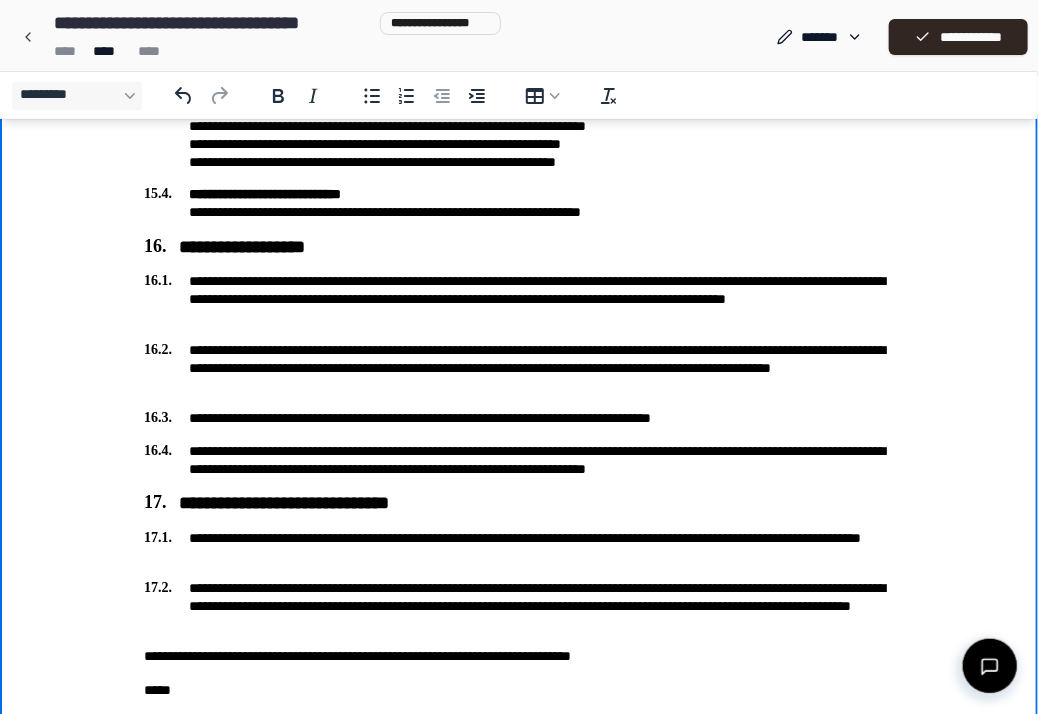 click on "**********" at bounding box center (519, 608) 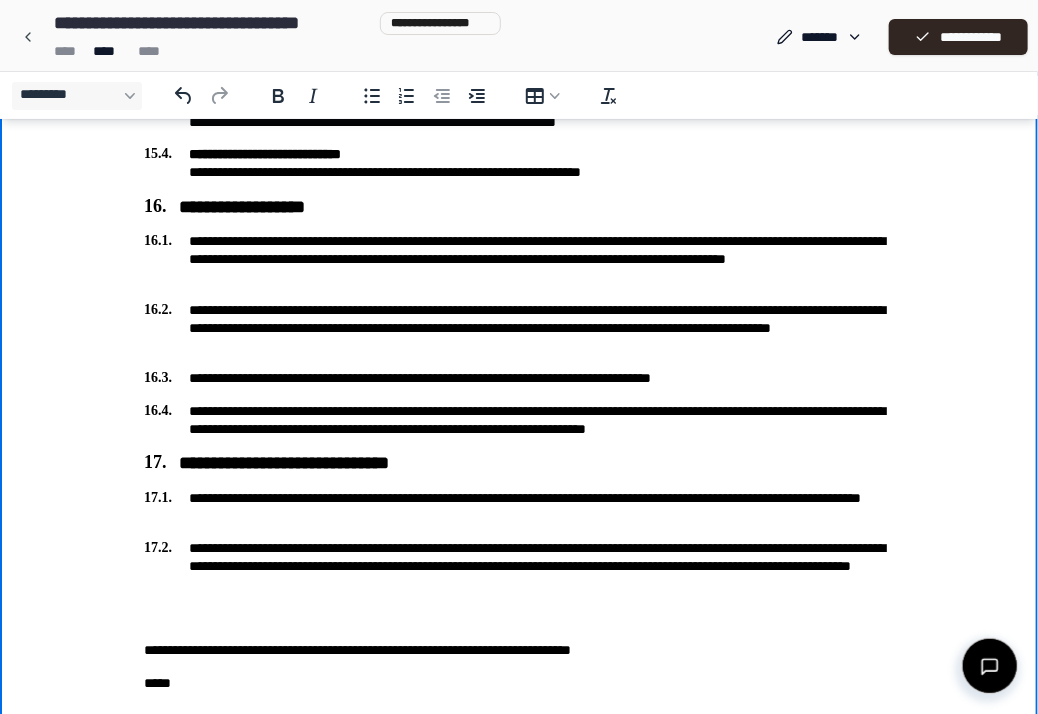 scroll, scrollTop: 4720, scrollLeft: 0, axis: vertical 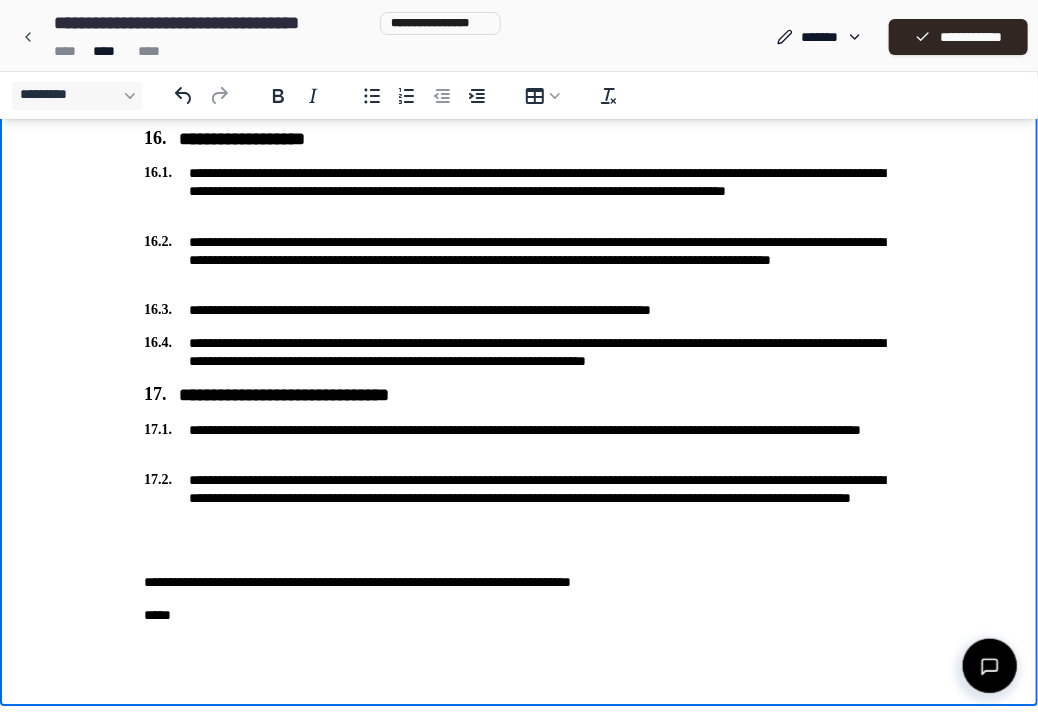 click on "*****" at bounding box center [519, 617] 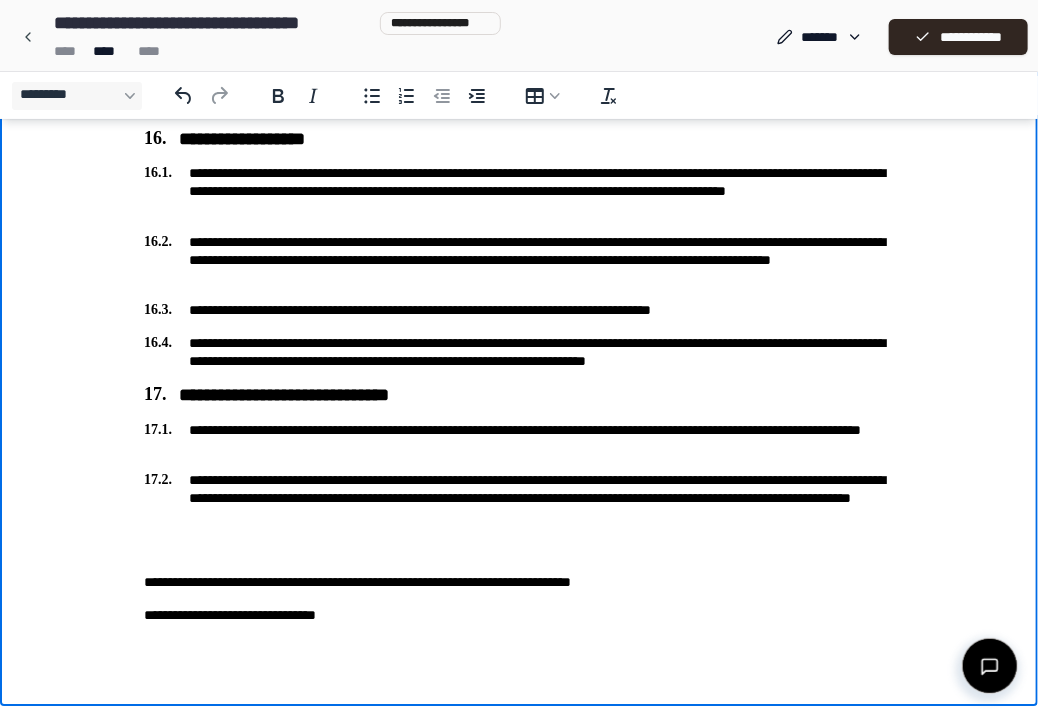 click on "**********" at bounding box center (519, 584) 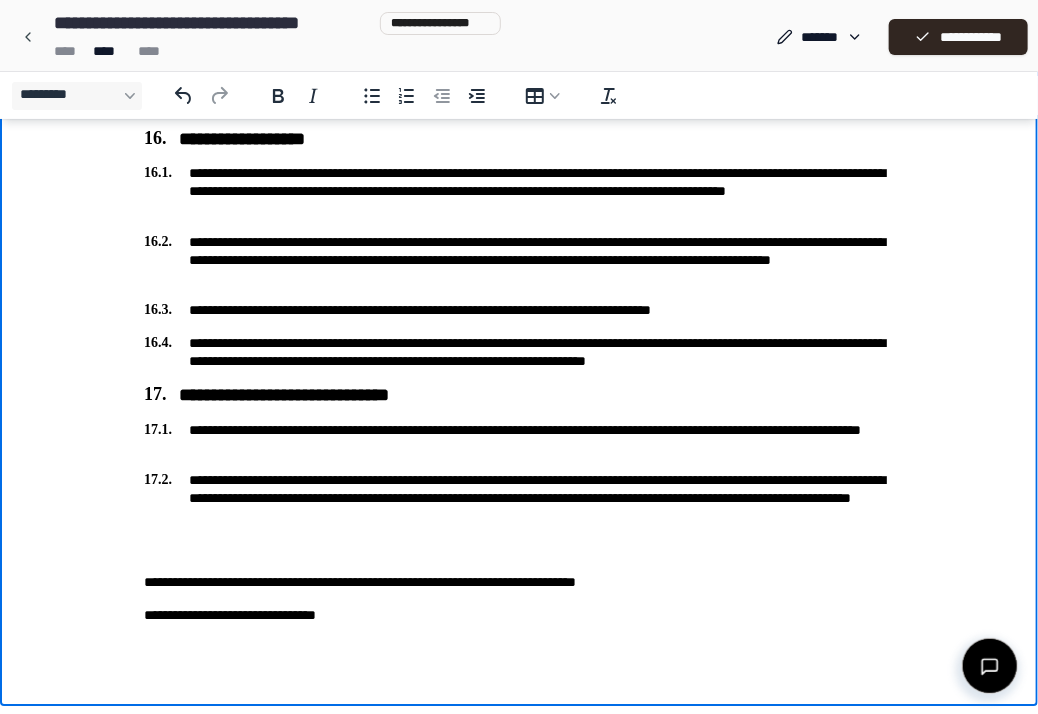 click on "**********" at bounding box center [519, 617] 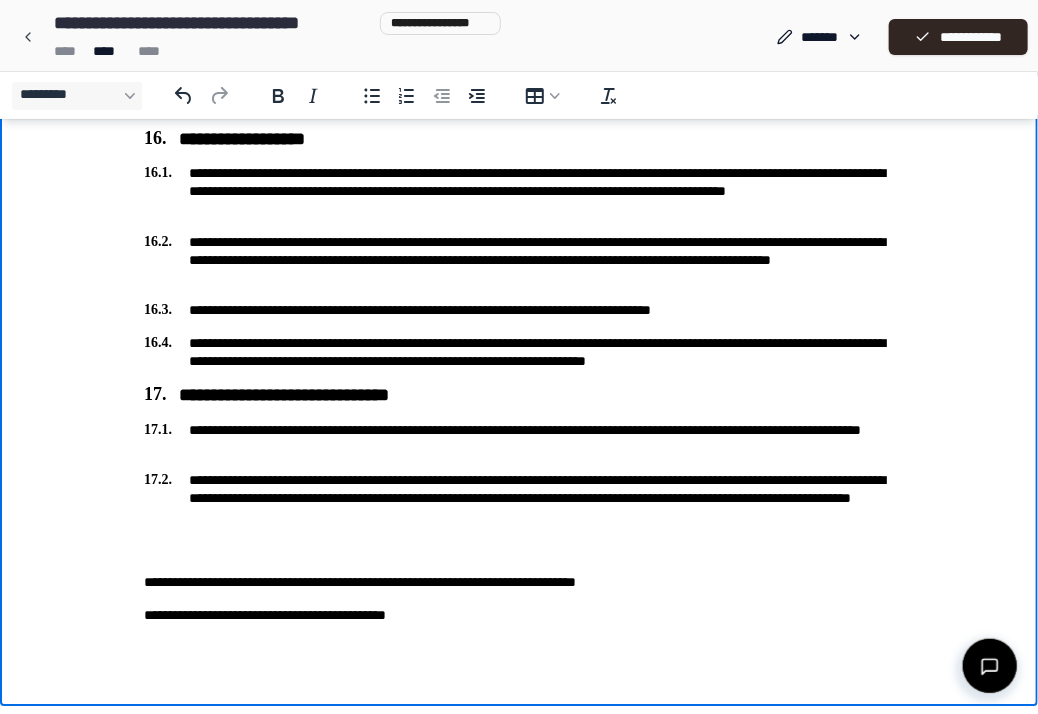 click on "**********" at bounding box center (519, -1971) 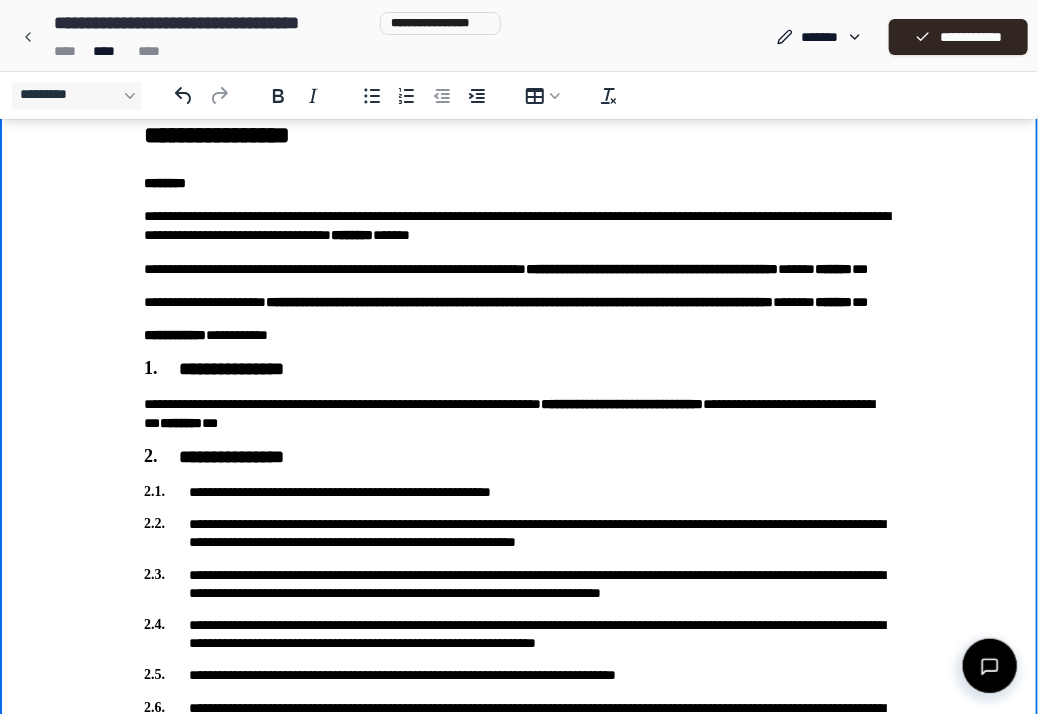 scroll, scrollTop: 0, scrollLeft: 0, axis: both 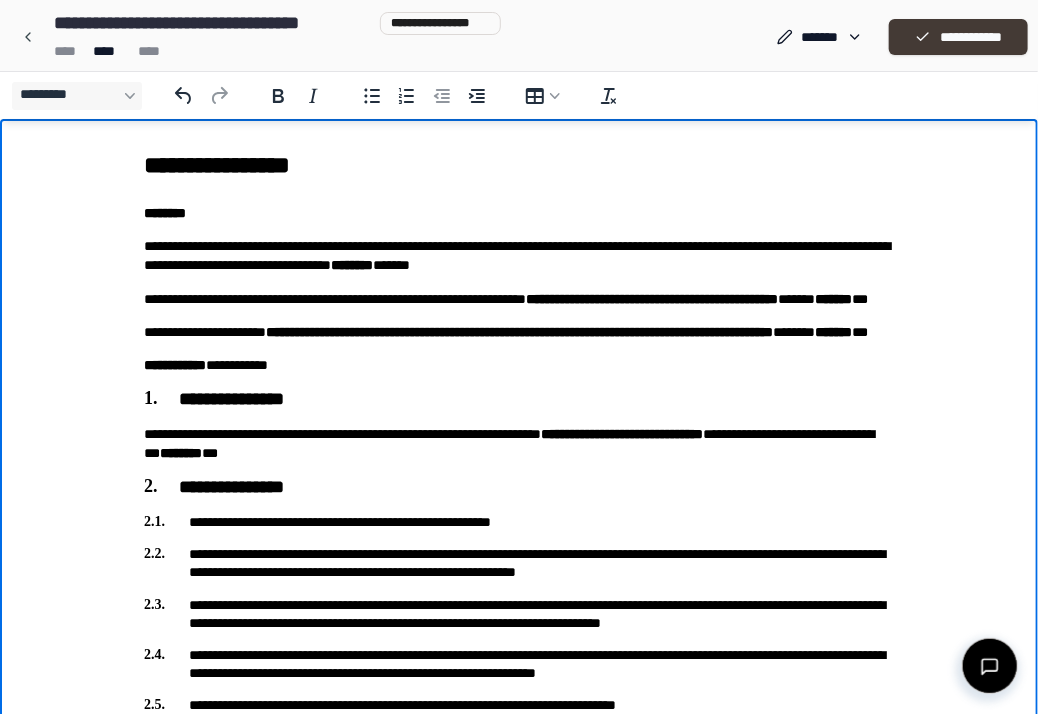 click on "**********" at bounding box center (958, 37) 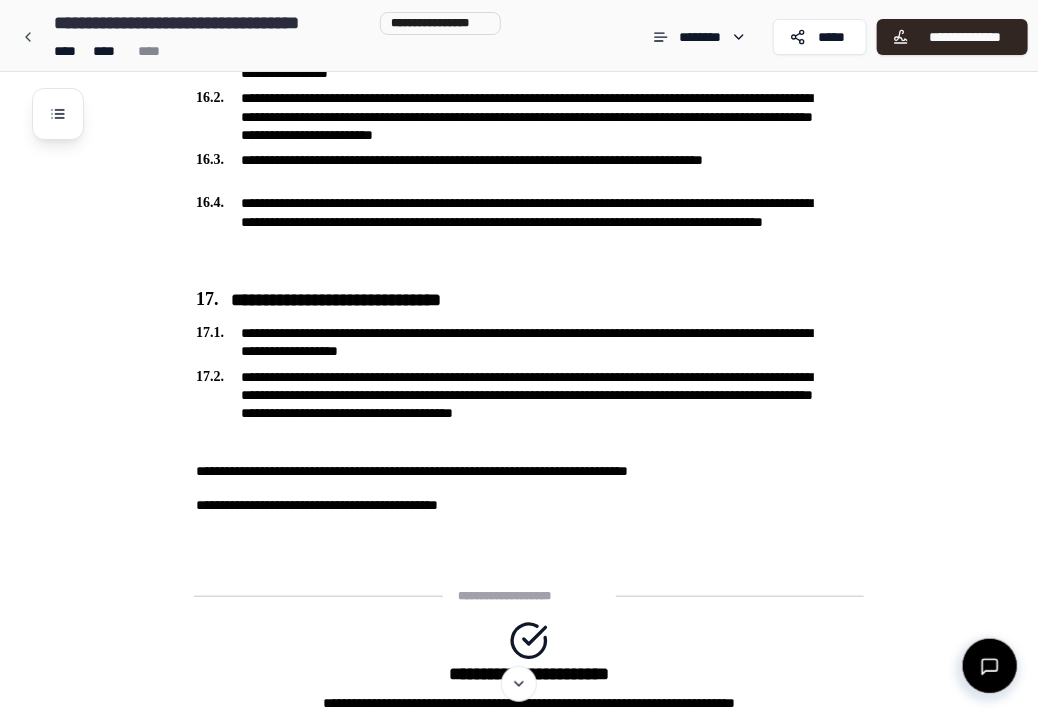 scroll, scrollTop: 5372, scrollLeft: 0, axis: vertical 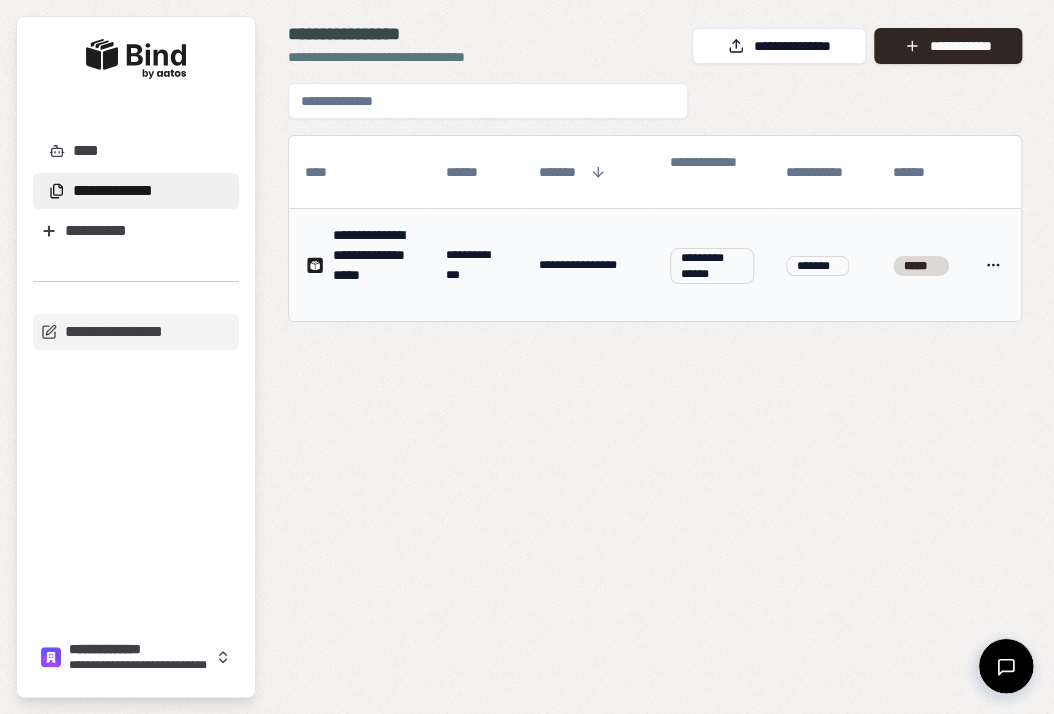 click on "**********" at bounding box center (712, 266) 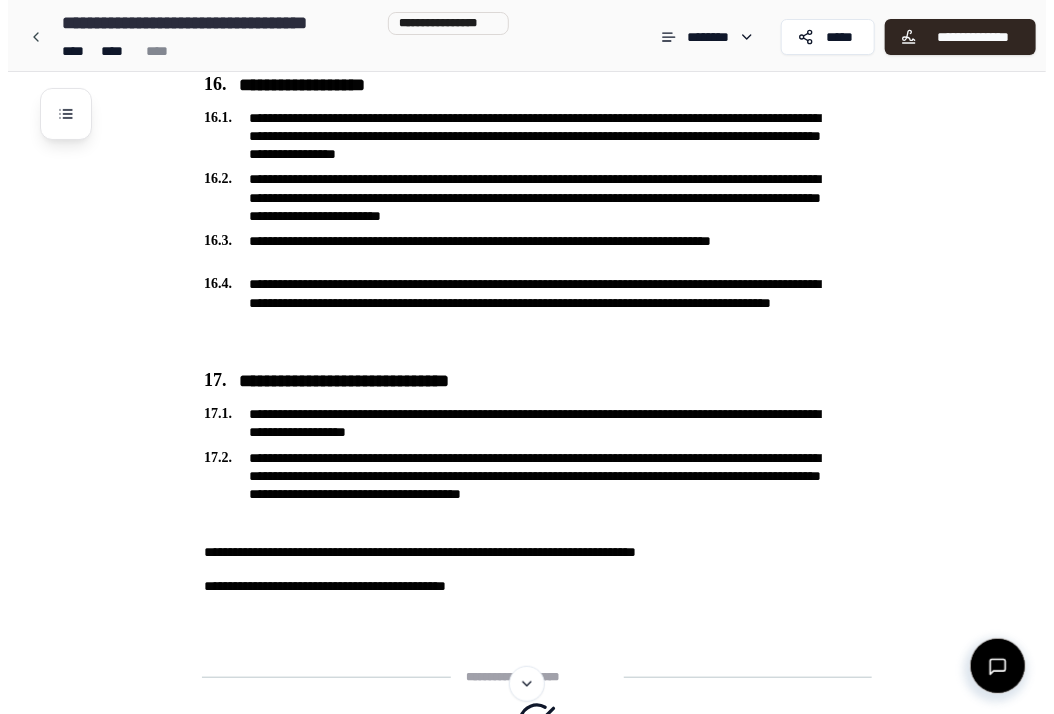 scroll, scrollTop: 5544, scrollLeft: 0, axis: vertical 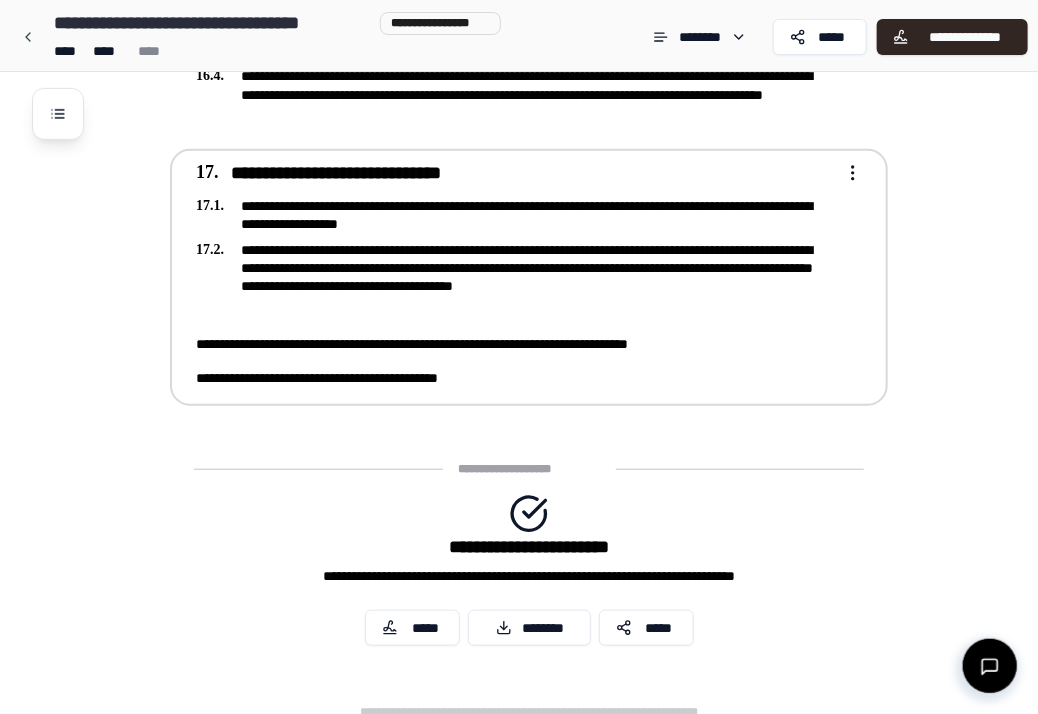 click on "**********" at bounding box center [515, 378] 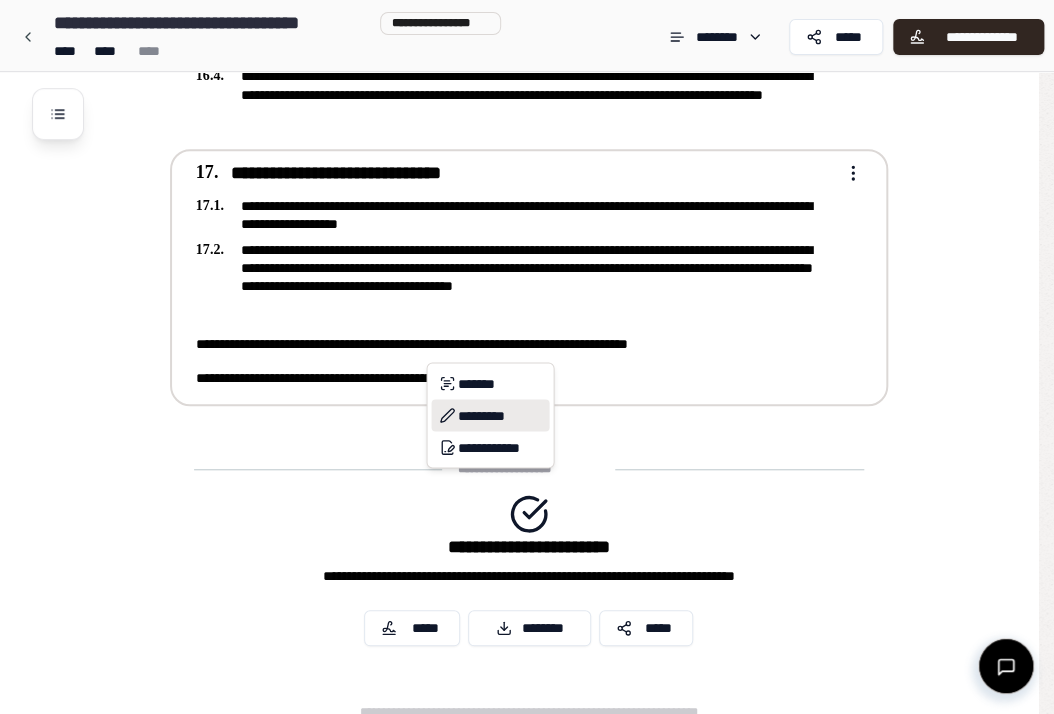 click on "*********" at bounding box center [490, 415] 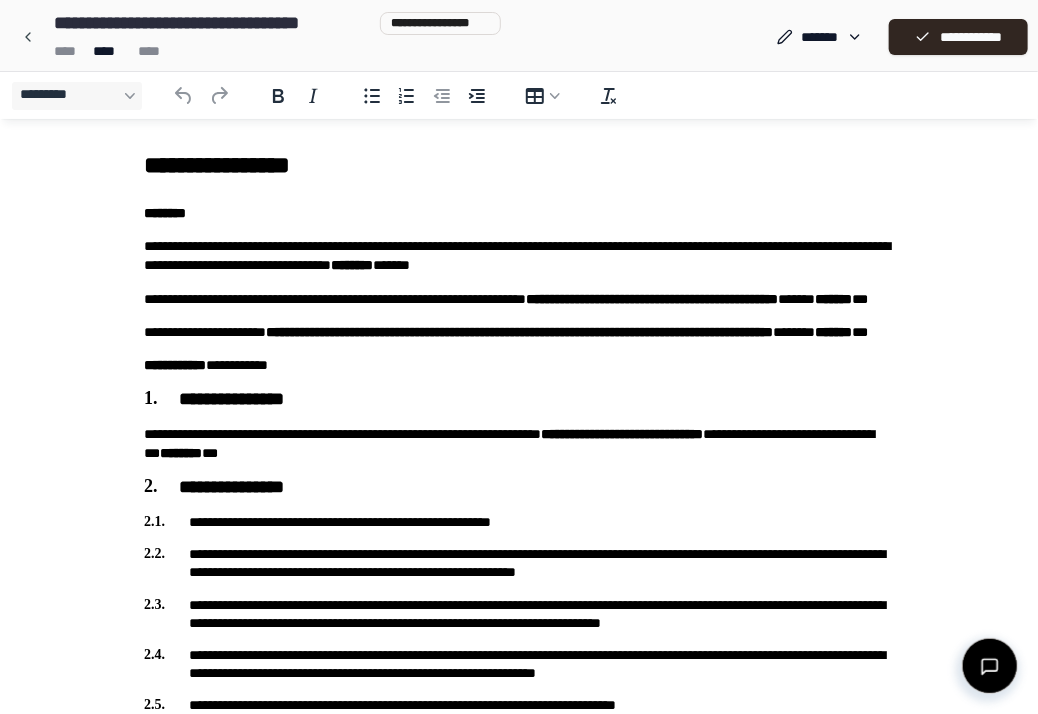 scroll, scrollTop: 0, scrollLeft: 0, axis: both 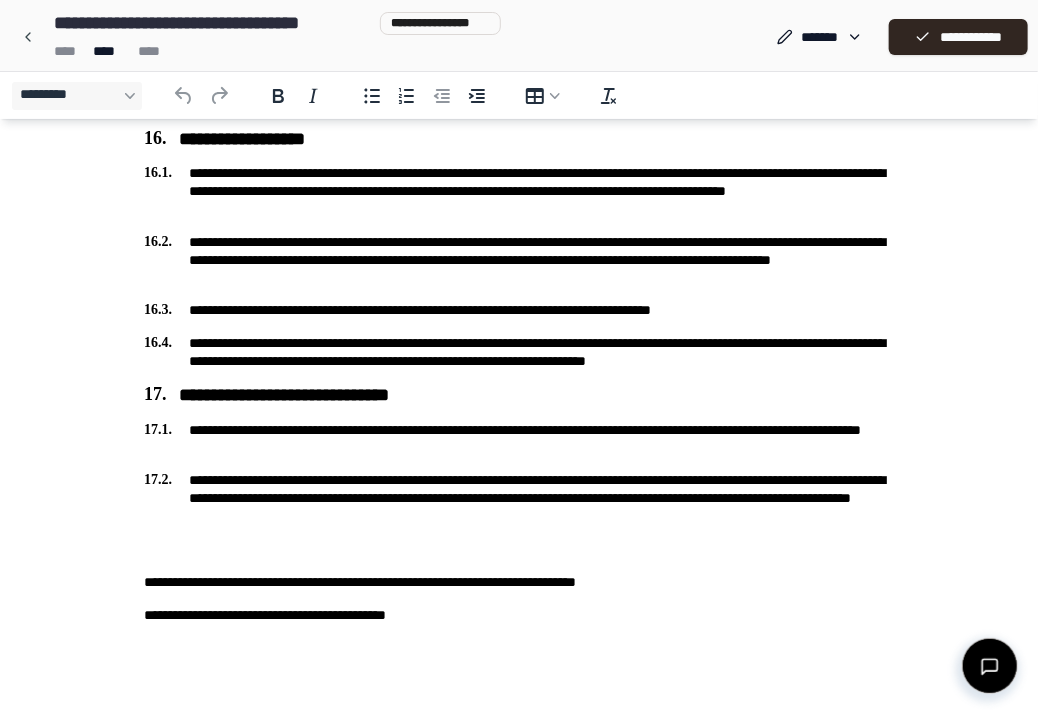 click on "**********" at bounding box center [519, -1971] 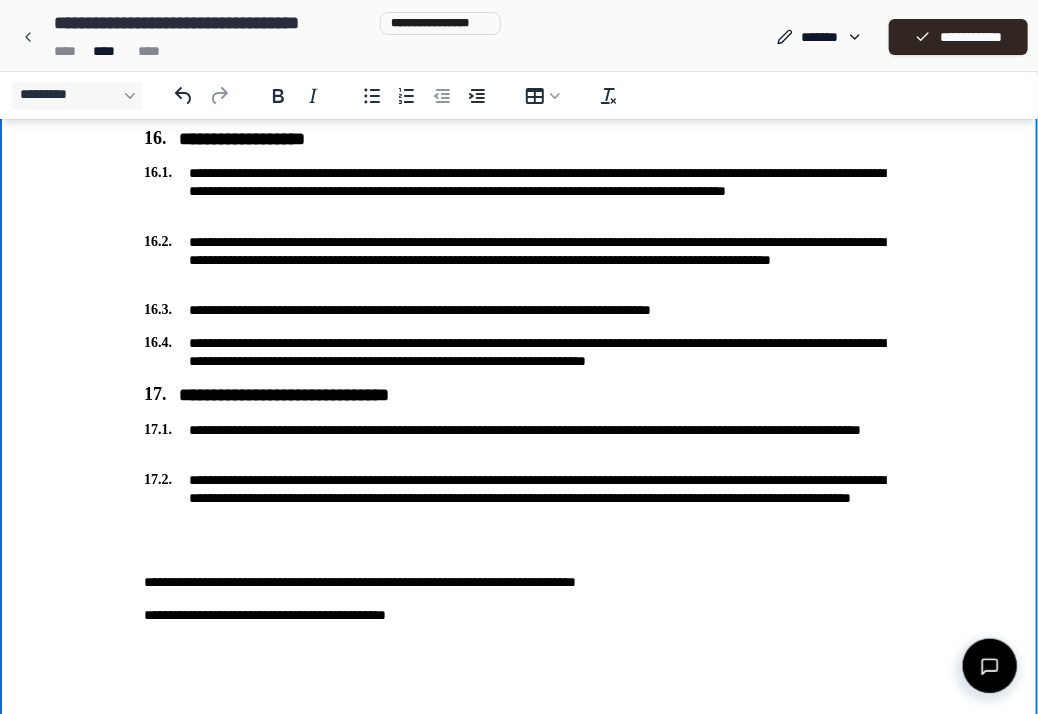 type 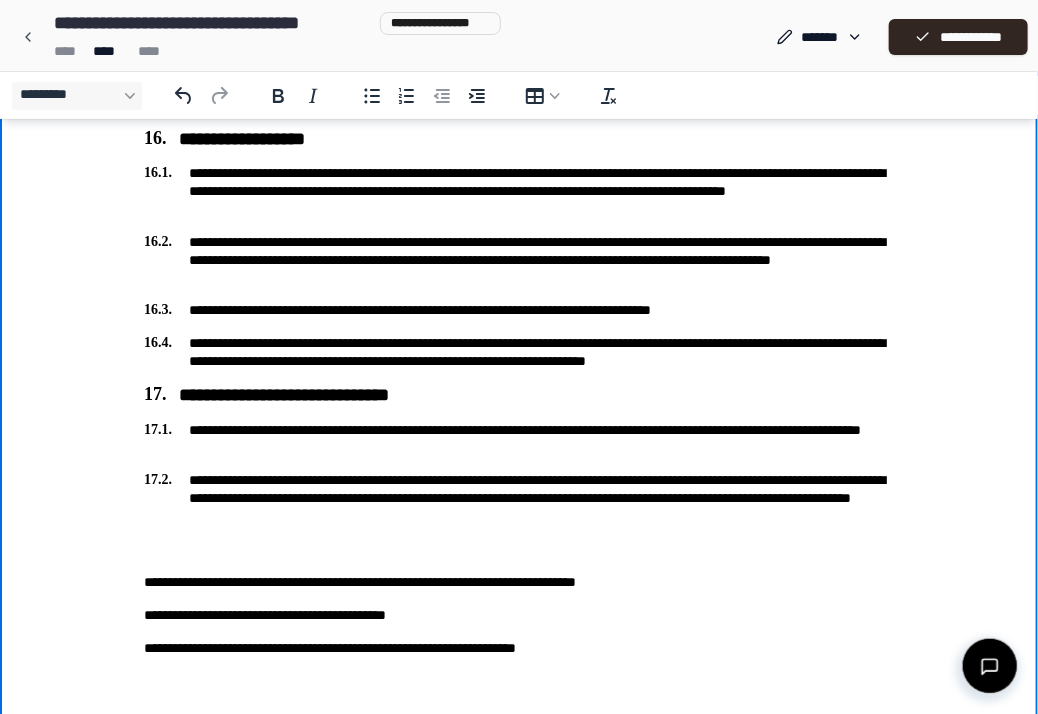 click on "**********" at bounding box center (519, 617) 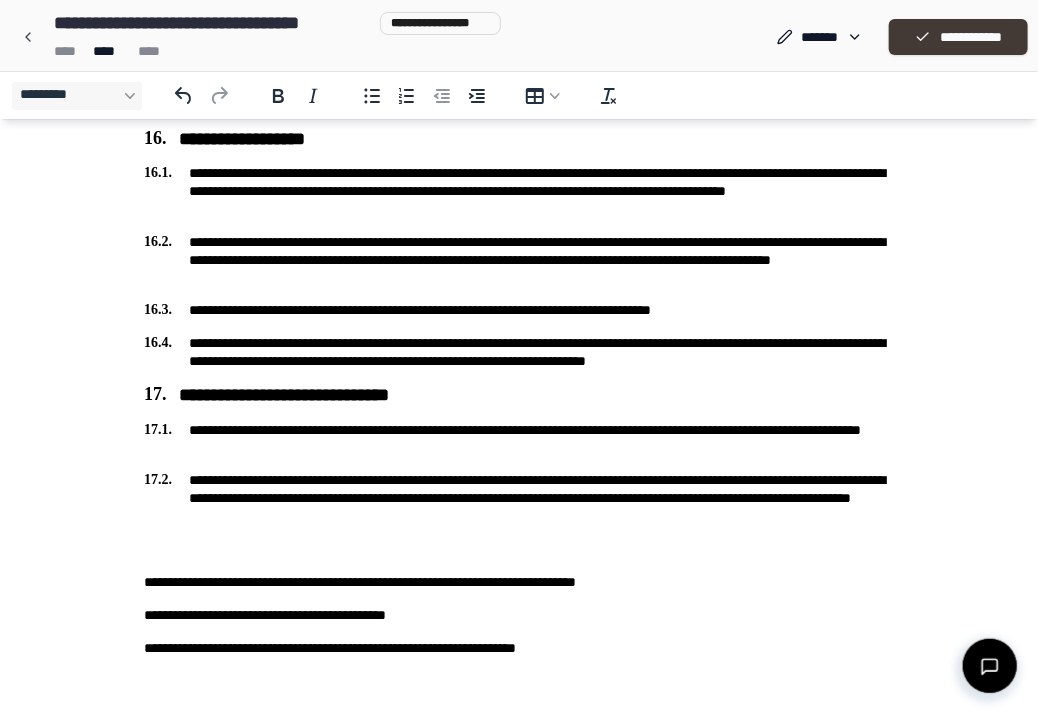 click on "**********" at bounding box center [958, 37] 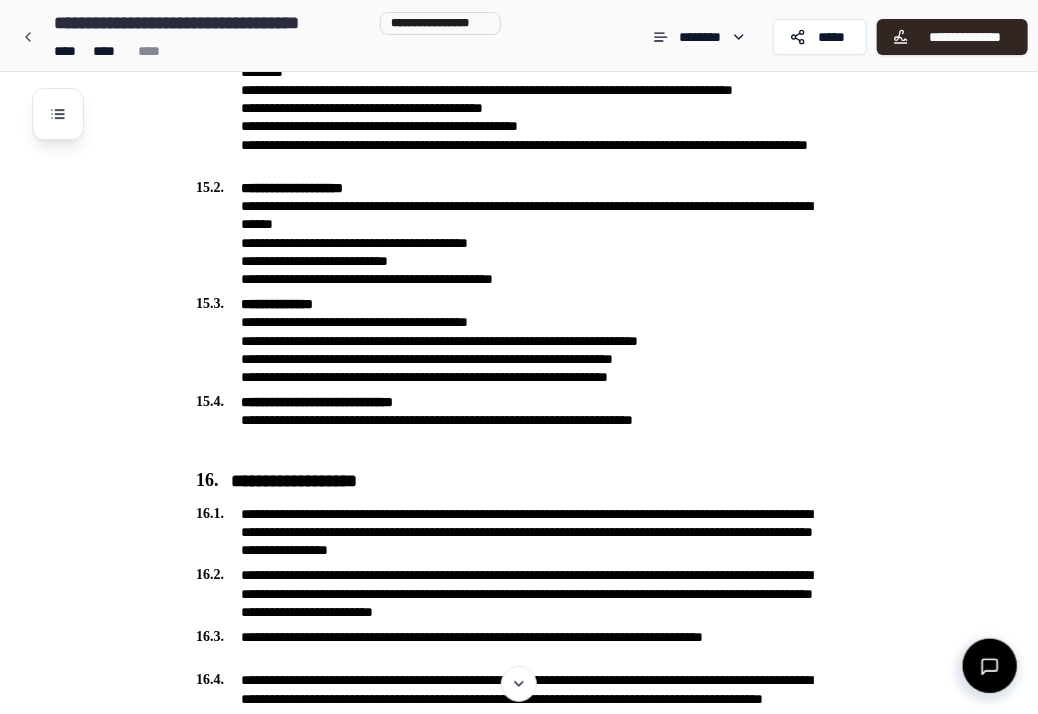 scroll, scrollTop: 4948, scrollLeft: 0, axis: vertical 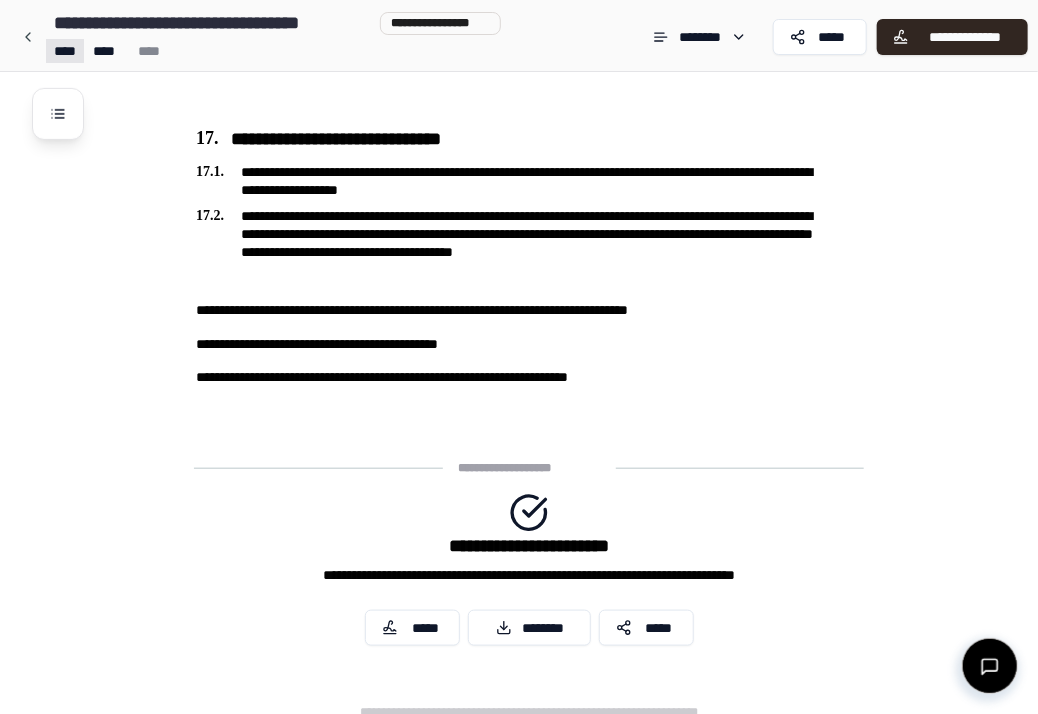 click on "**********" at bounding box center [519, -2432] 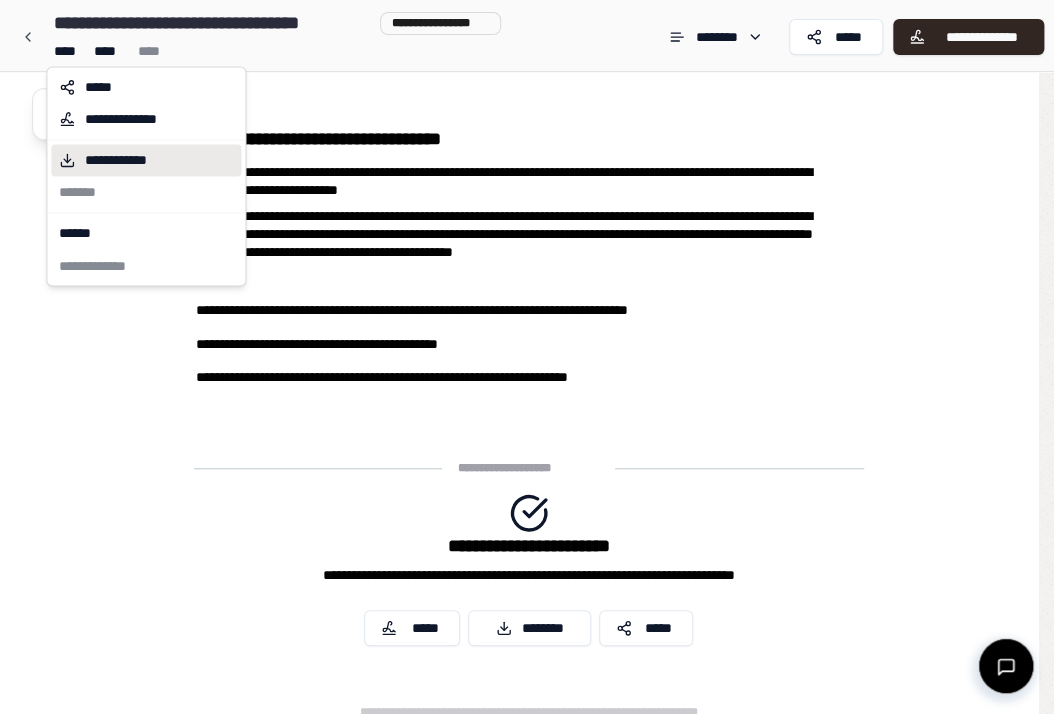 click on "**********" at bounding box center [131, 160] 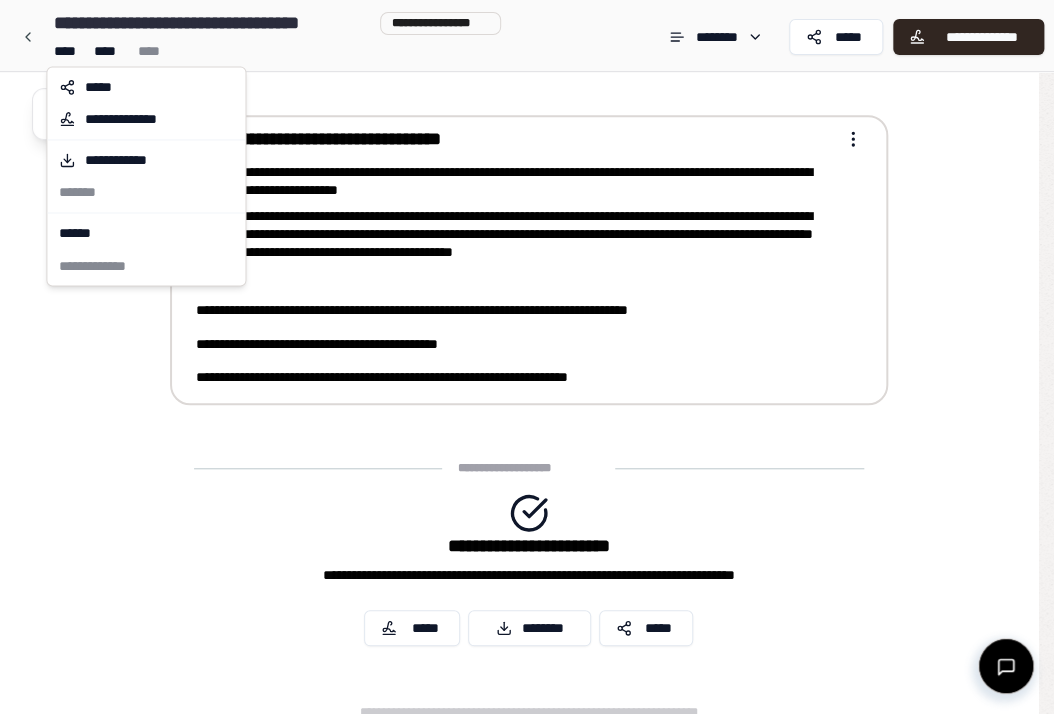 click on "**********" at bounding box center [527, -2432] 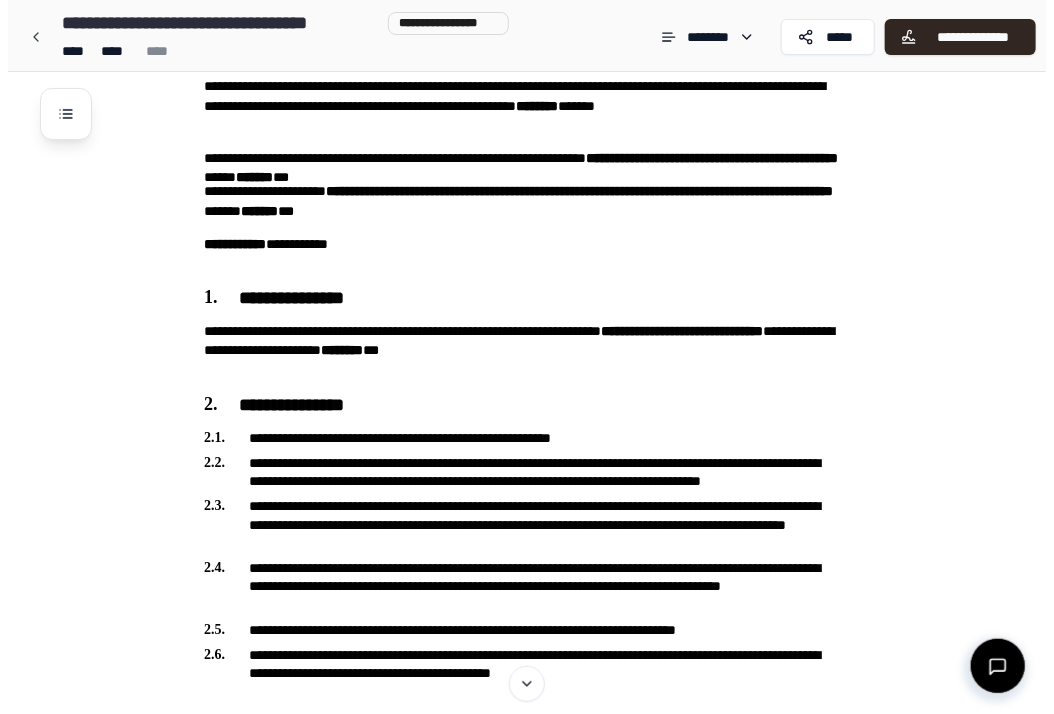 scroll, scrollTop: 102, scrollLeft: 0, axis: vertical 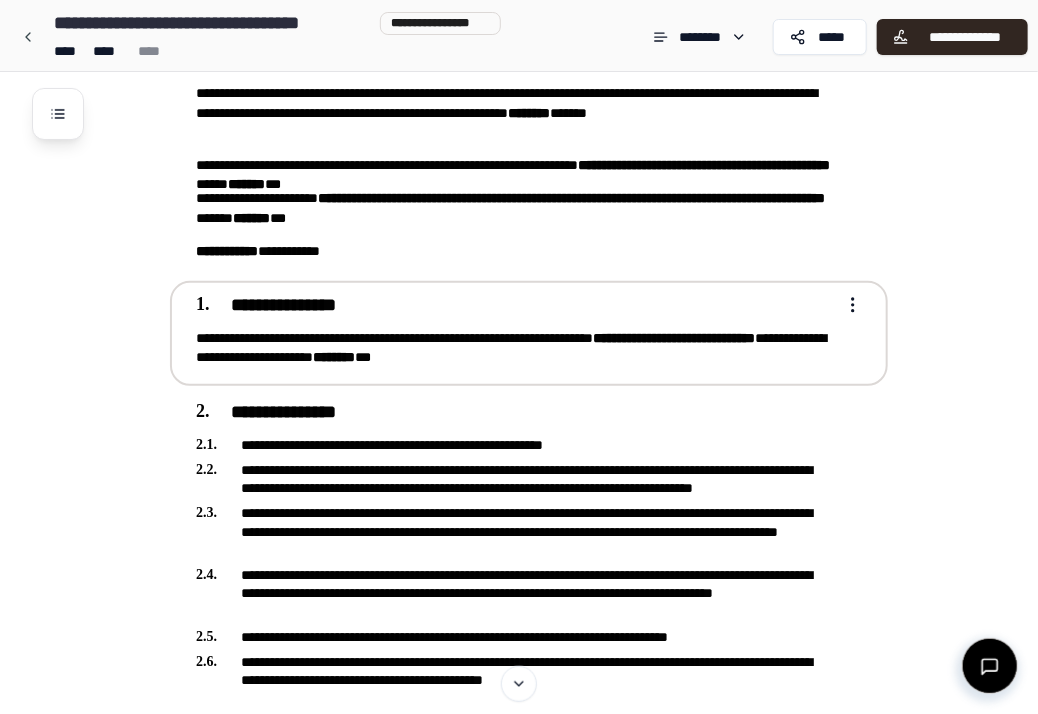 click on "**********" at bounding box center [674, 338] 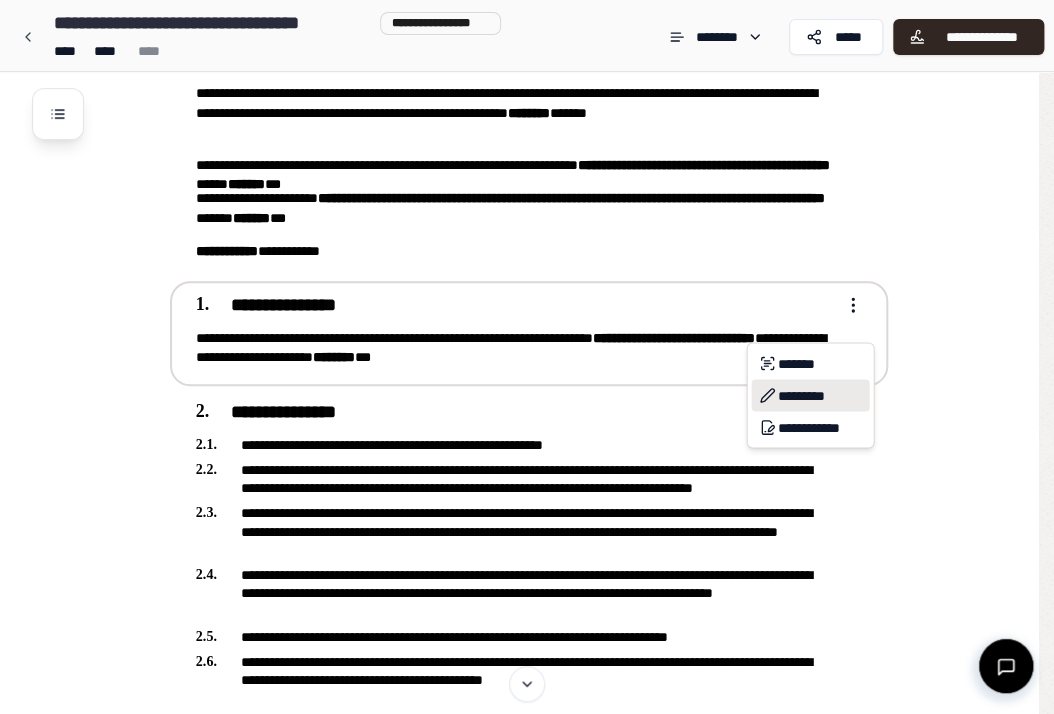 click on "*********" at bounding box center [810, 395] 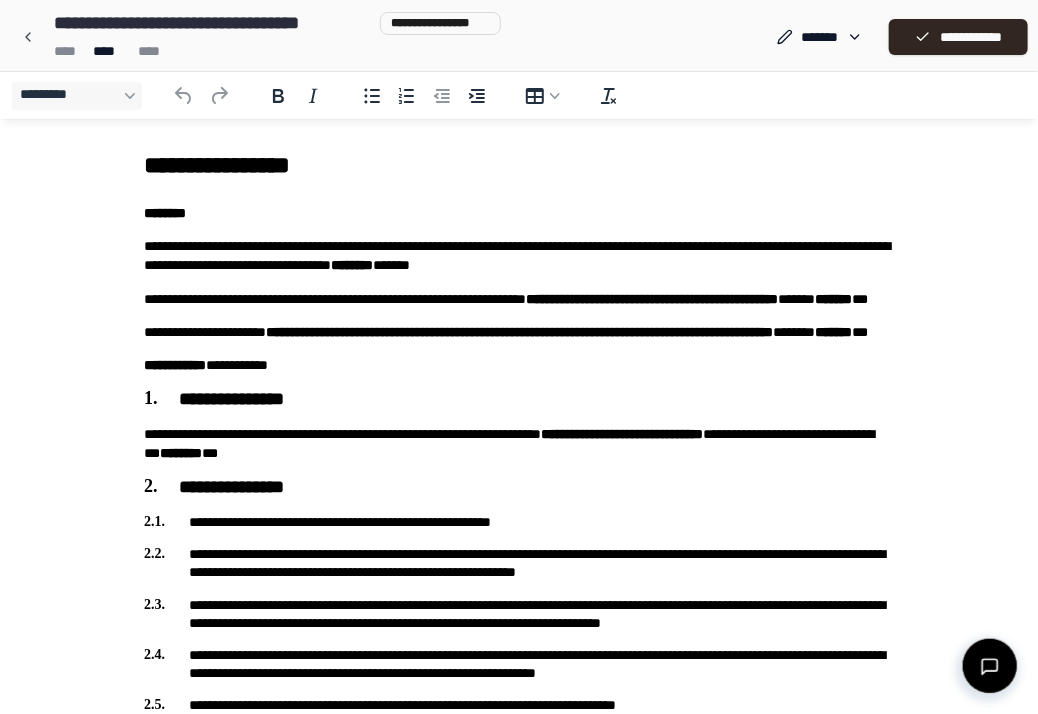 scroll, scrollTop: 0, scrollLeft: 0, axis: both 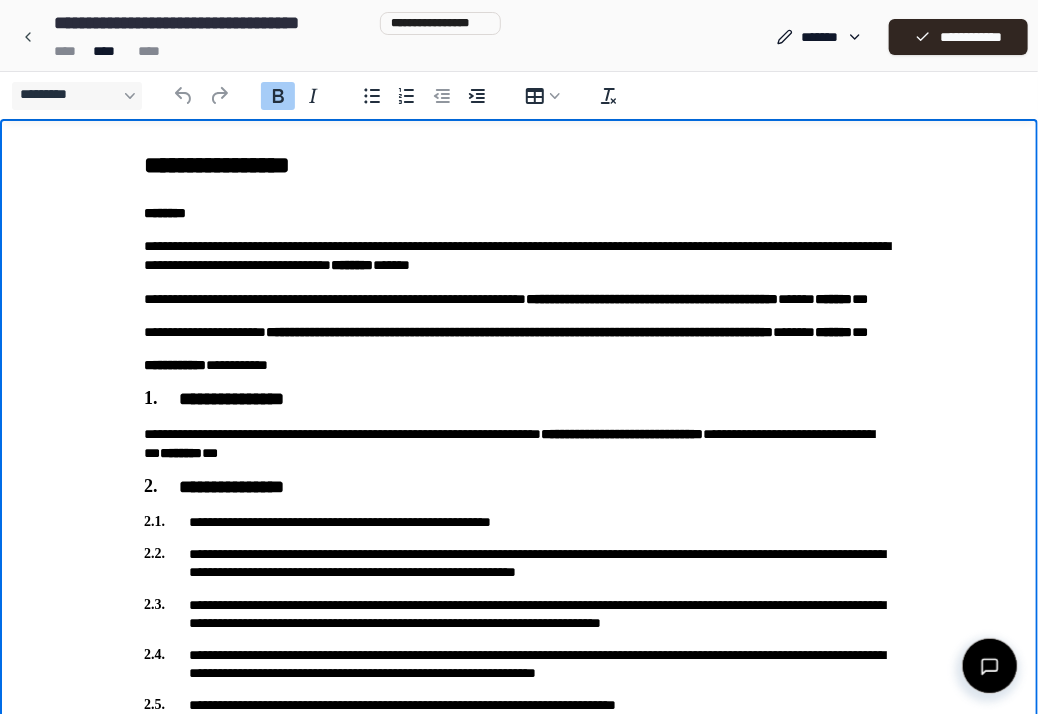 type 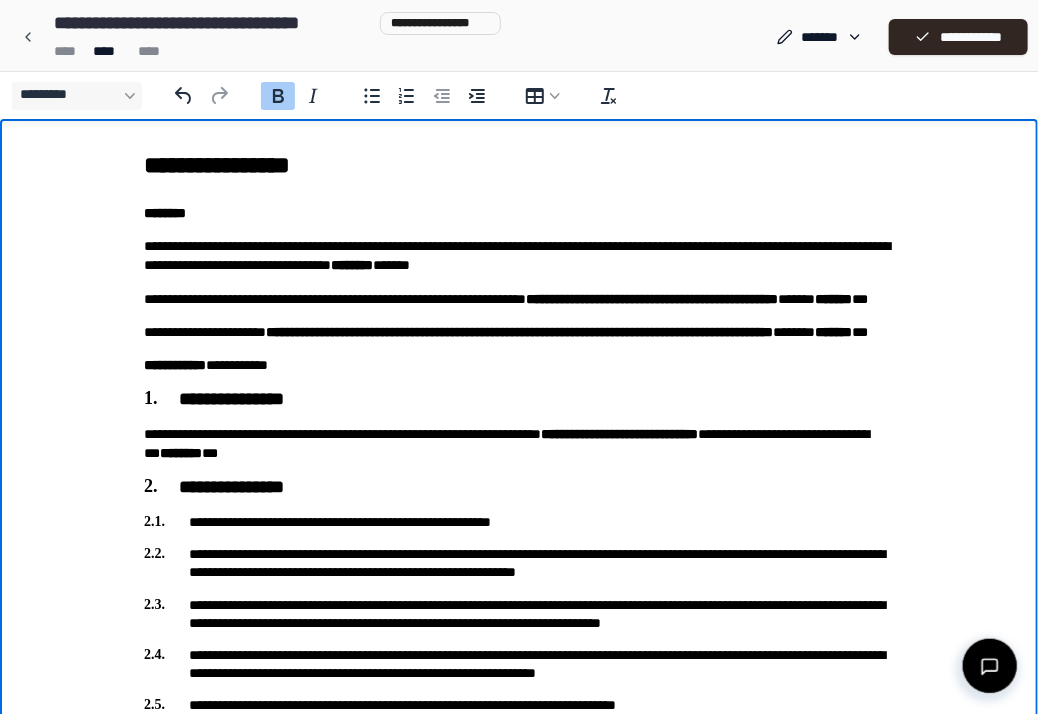 click on "**********" at bounding box center (619, 433) 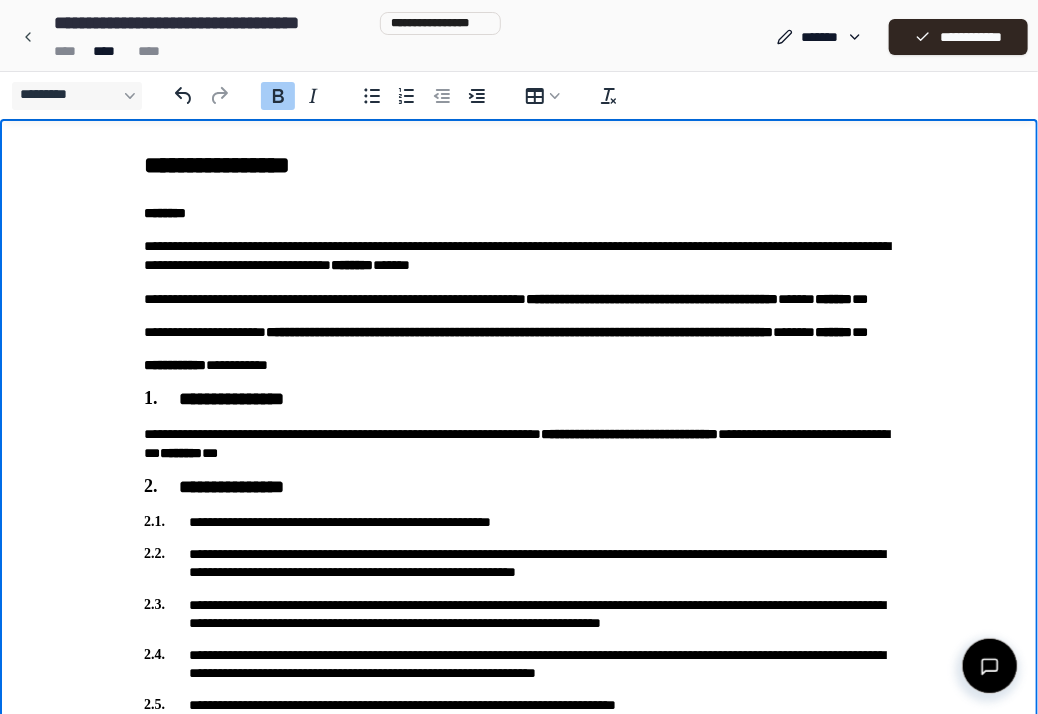 click on "**********" at bounding box center [629, 433] 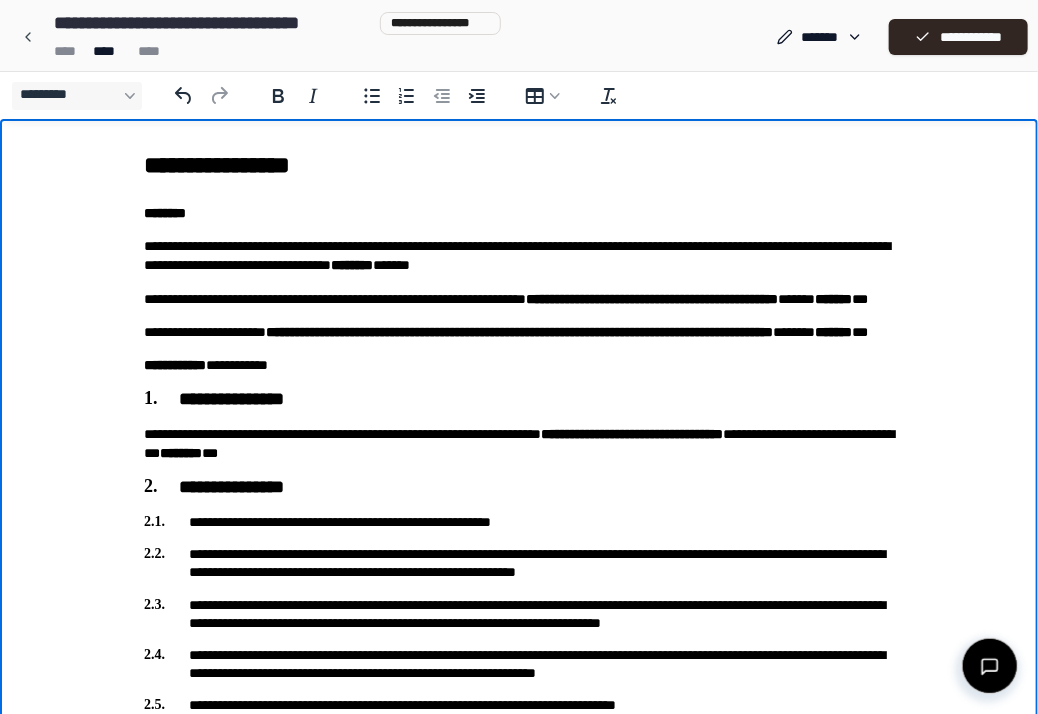 click on "**********" at bounding box center [519, 487] 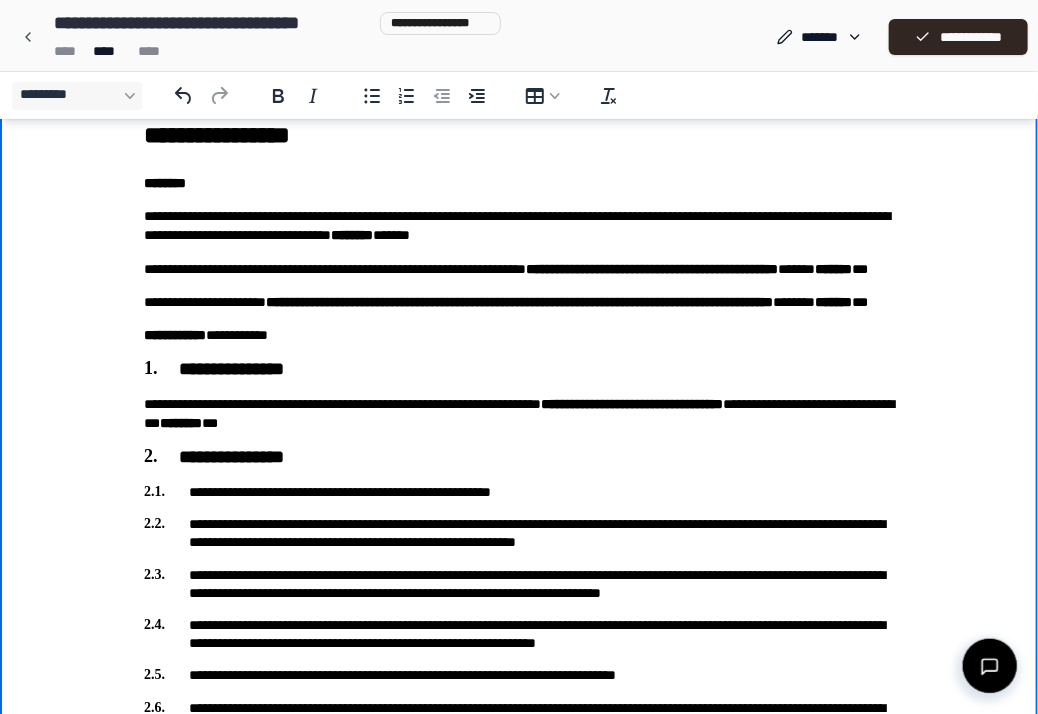 scroll, scrollTop: 0, scrollLeft: 0, axis: both 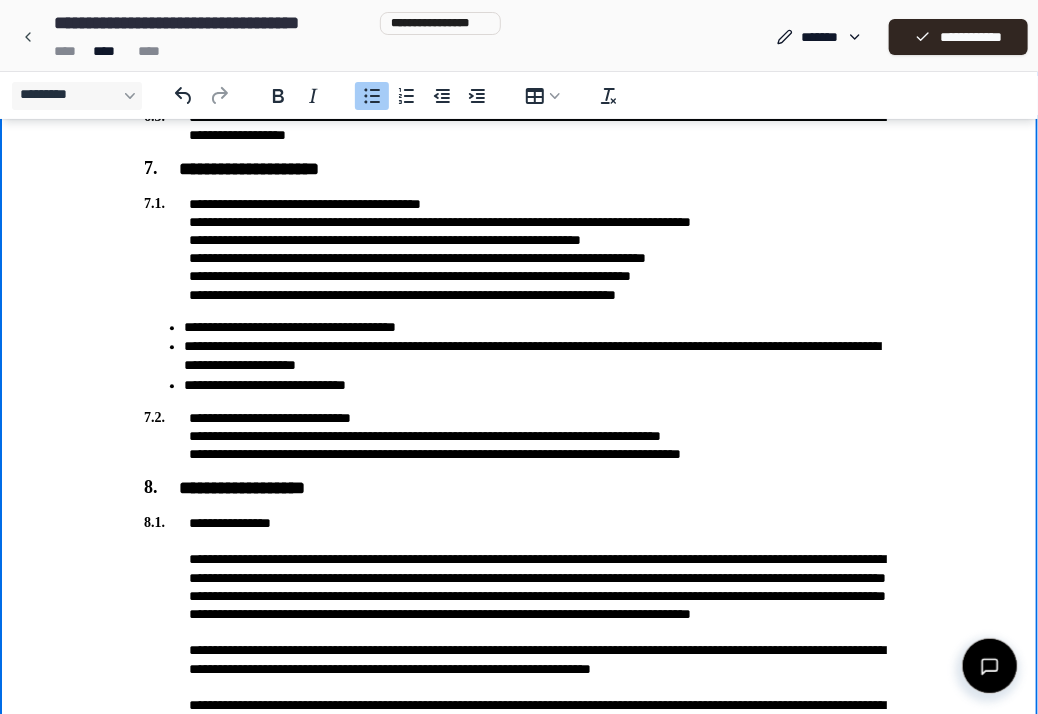 click on "**********" at bounding box center [539, 328] 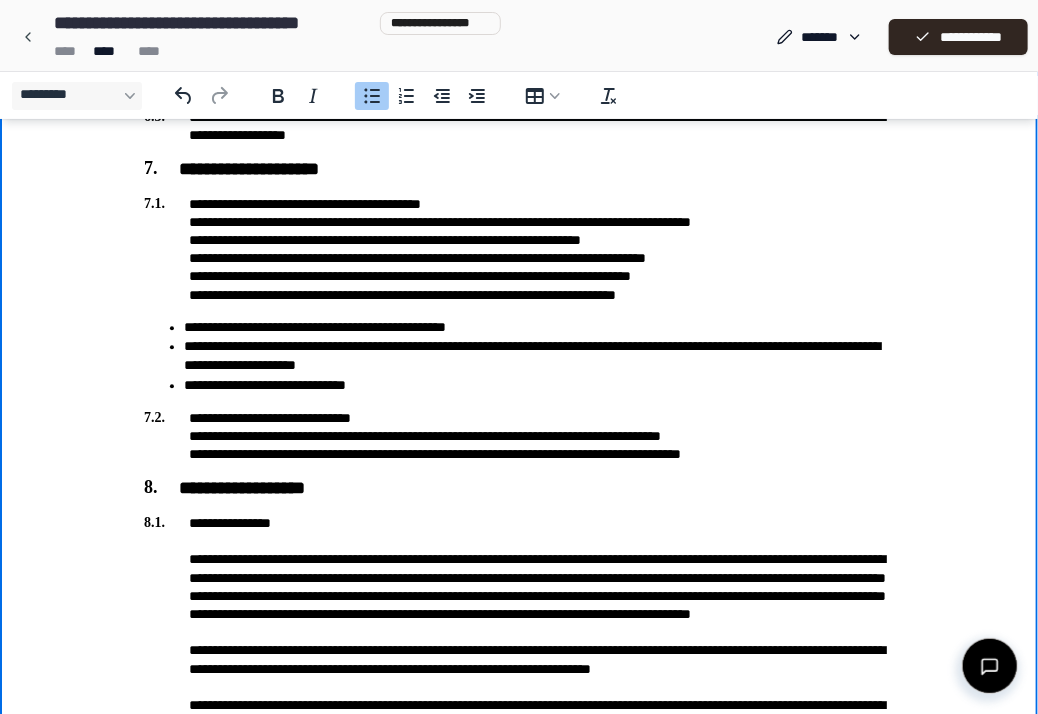 click on "**********" at bounding box center (539, 386) 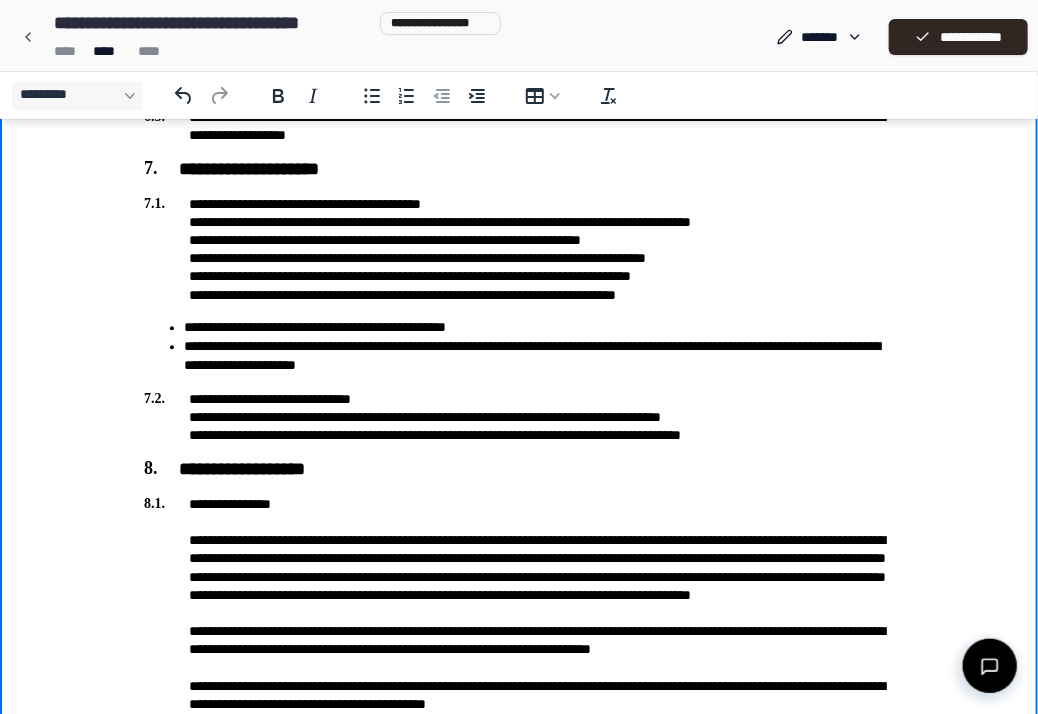 click on "**********" at bounding box center (519, 1214) 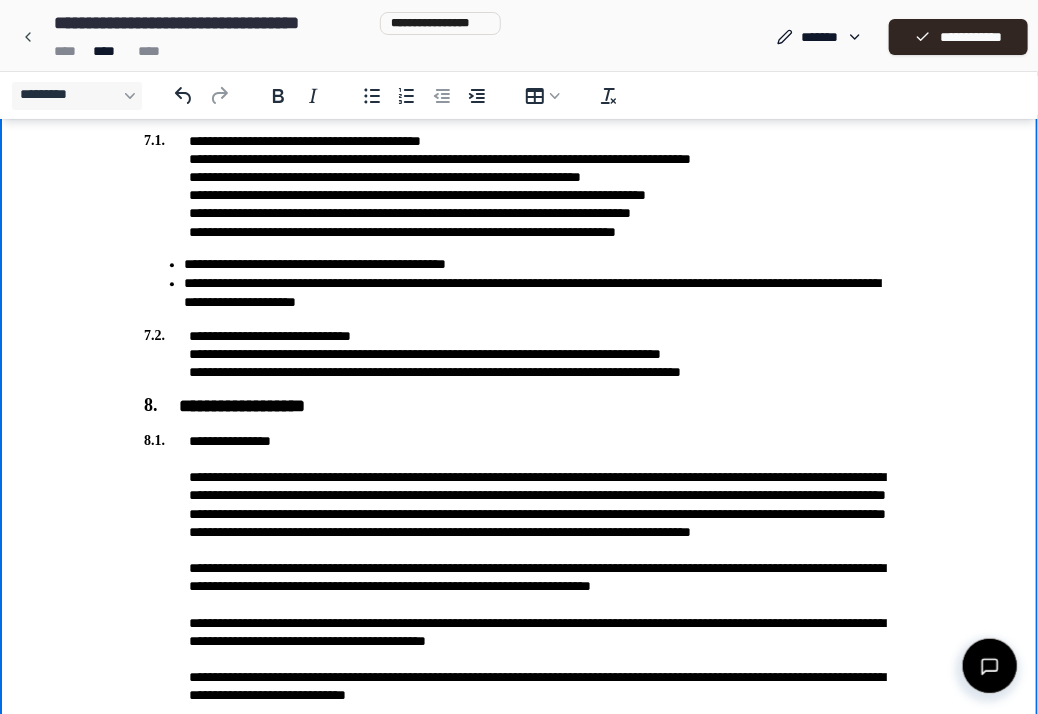 scroll, scrollTop: 1591, scrollLeft: 0, axis: vertical 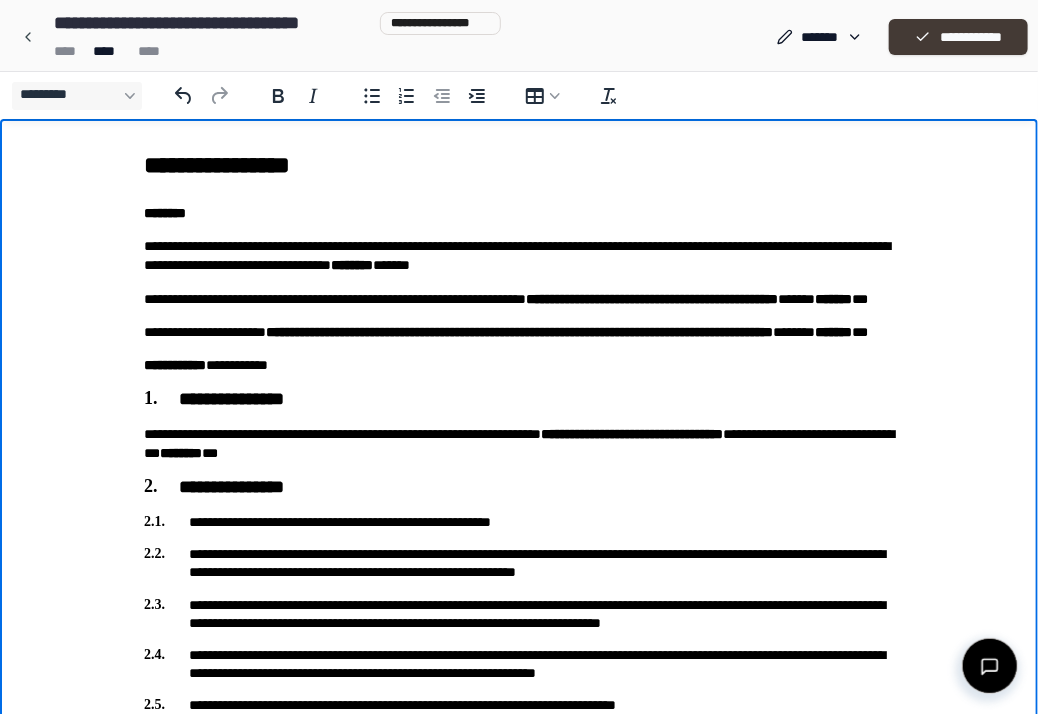 click on "**********" at bounding box center [958, 37] 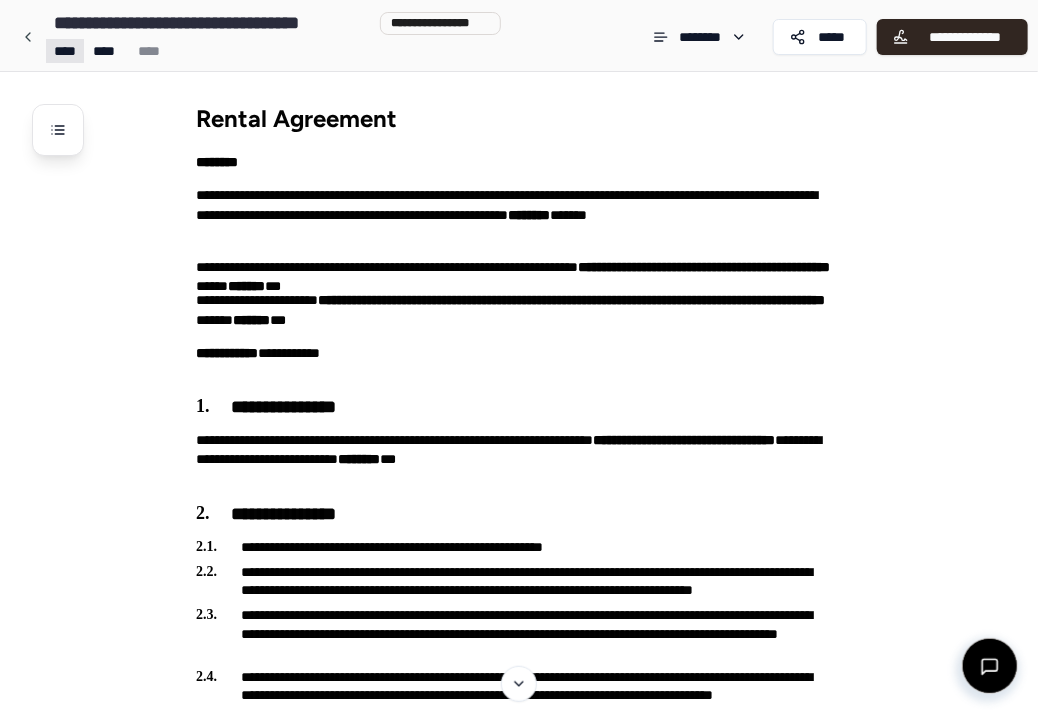 click on "**********" at bounding box center (519, 3136) 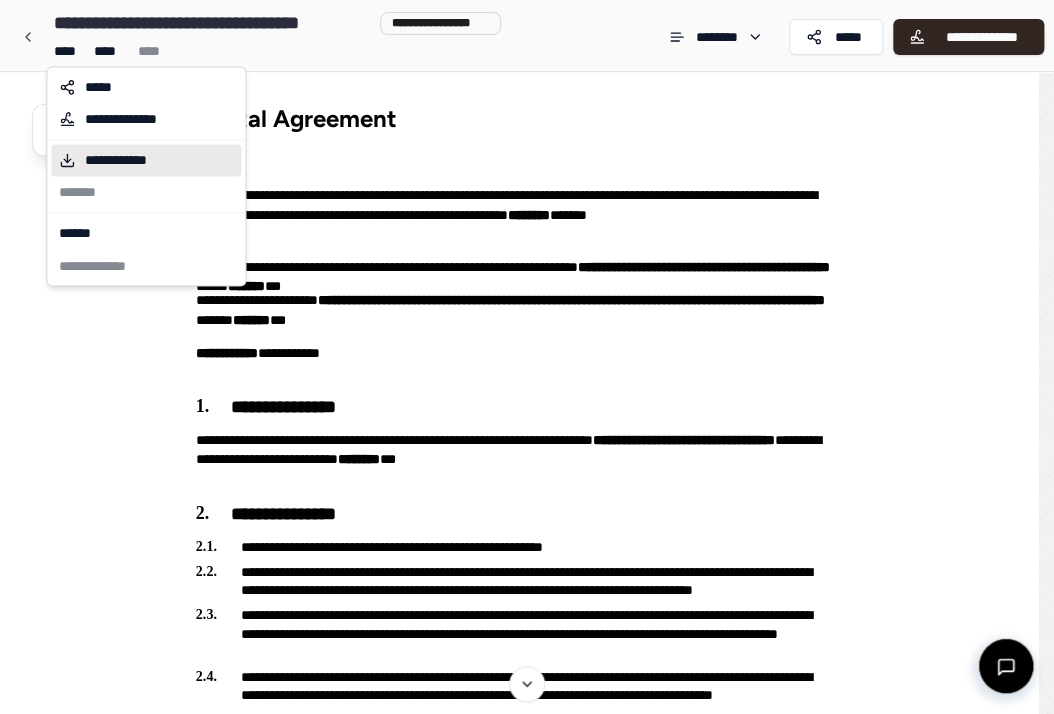 click on "**********" at bounding box center [131, 160] 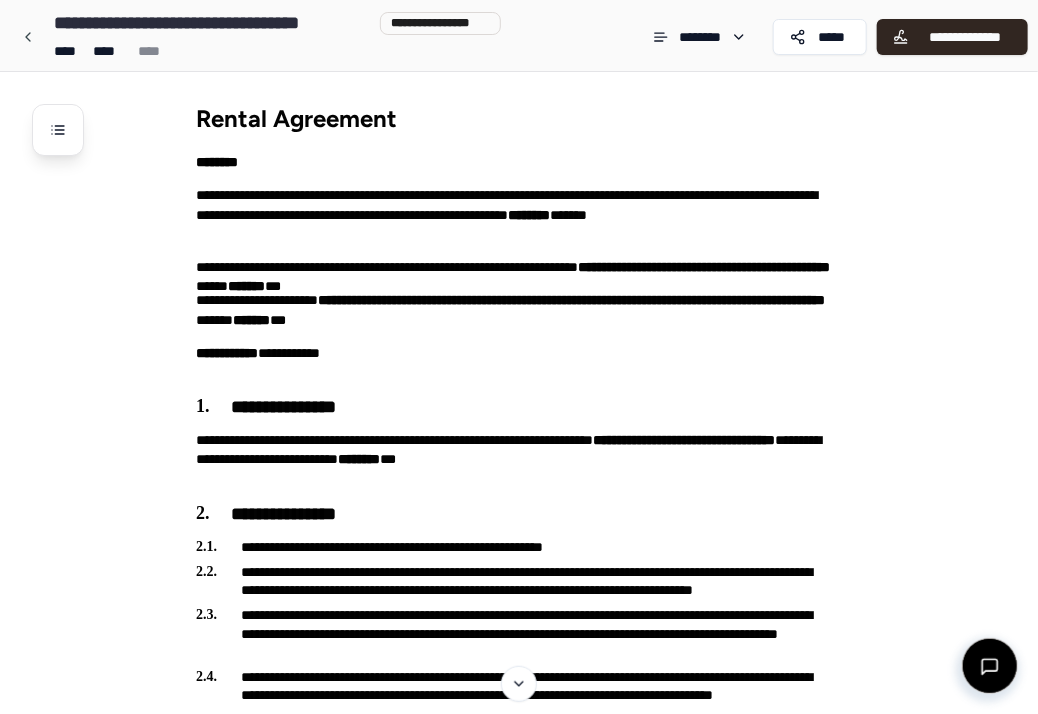 click on "**********" at bounding box center (519, 3136) 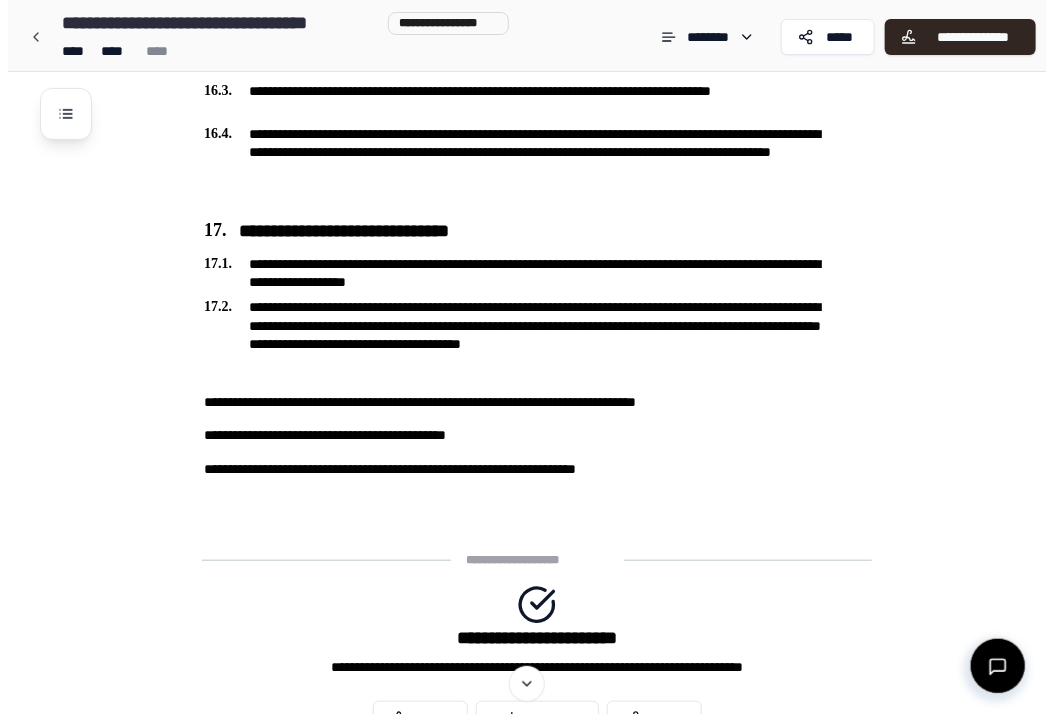 scroll, scrollTop: 5493, scrollLeft: 0, axis: vertical 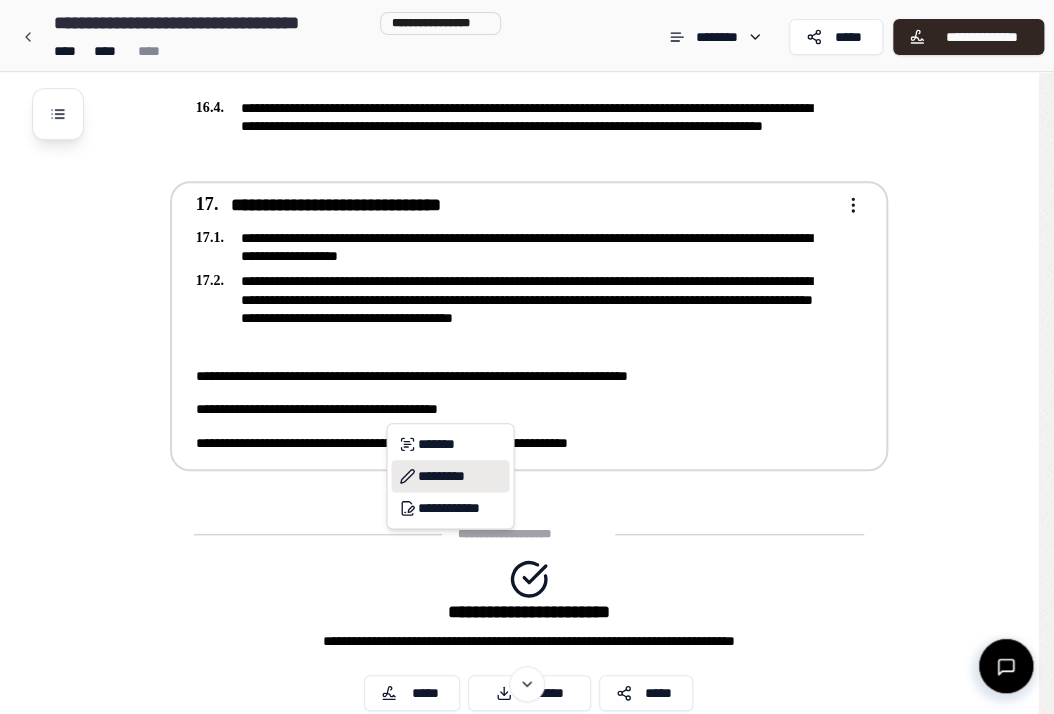click on "*********" at bounding box center (450, 476) 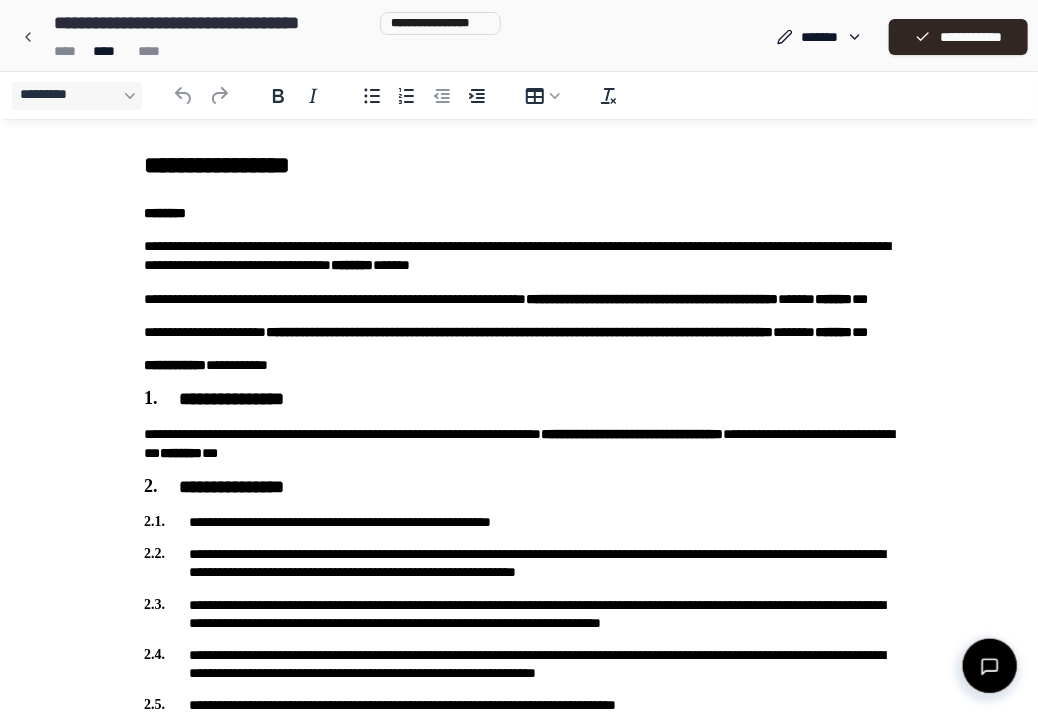 scroll, scrollTop: 0, scrollLeft: 0, axis: both 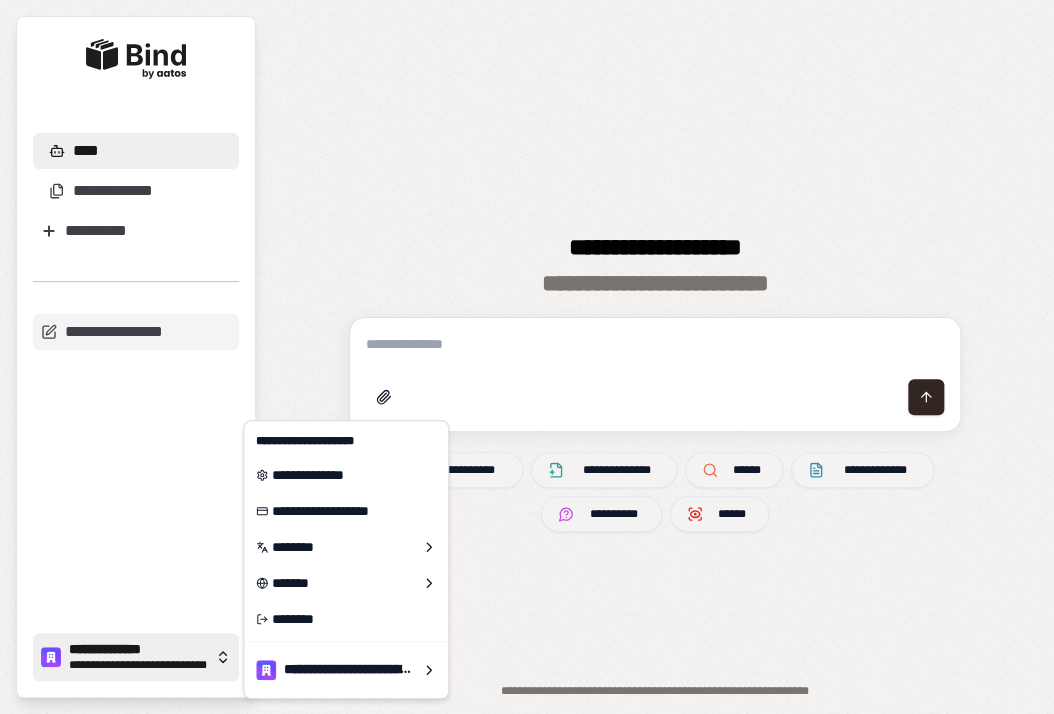 click on "**********" at bounding box center [138, 665] 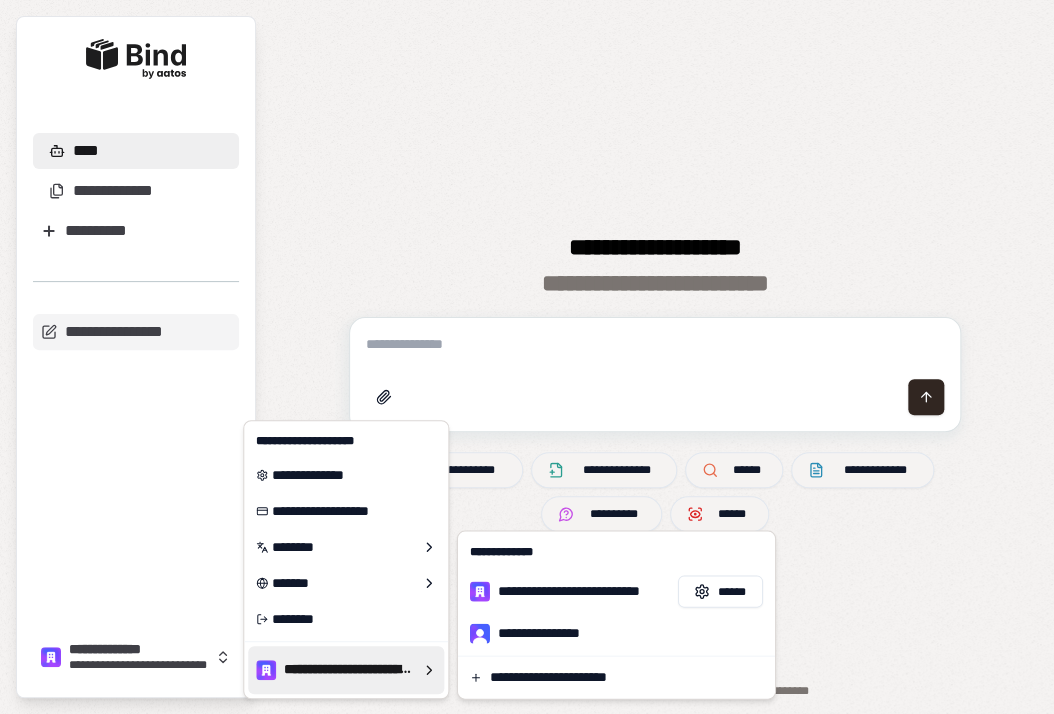 click on "**********" at bounding box center [527, 357] 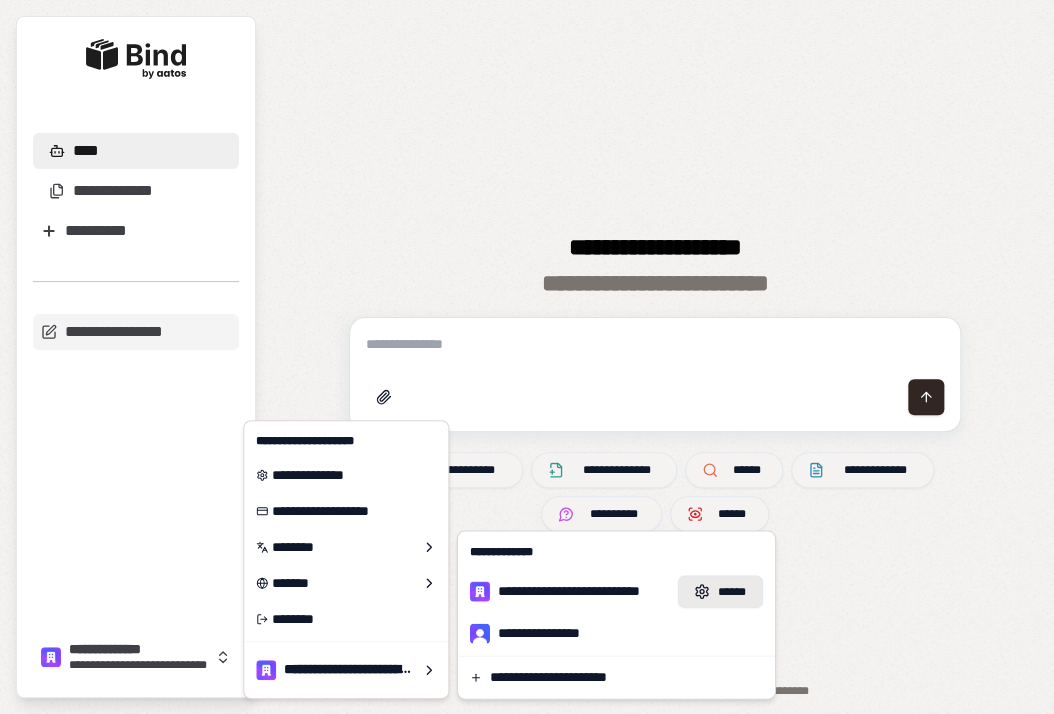 click on "******" at bounding box center [720, 591] 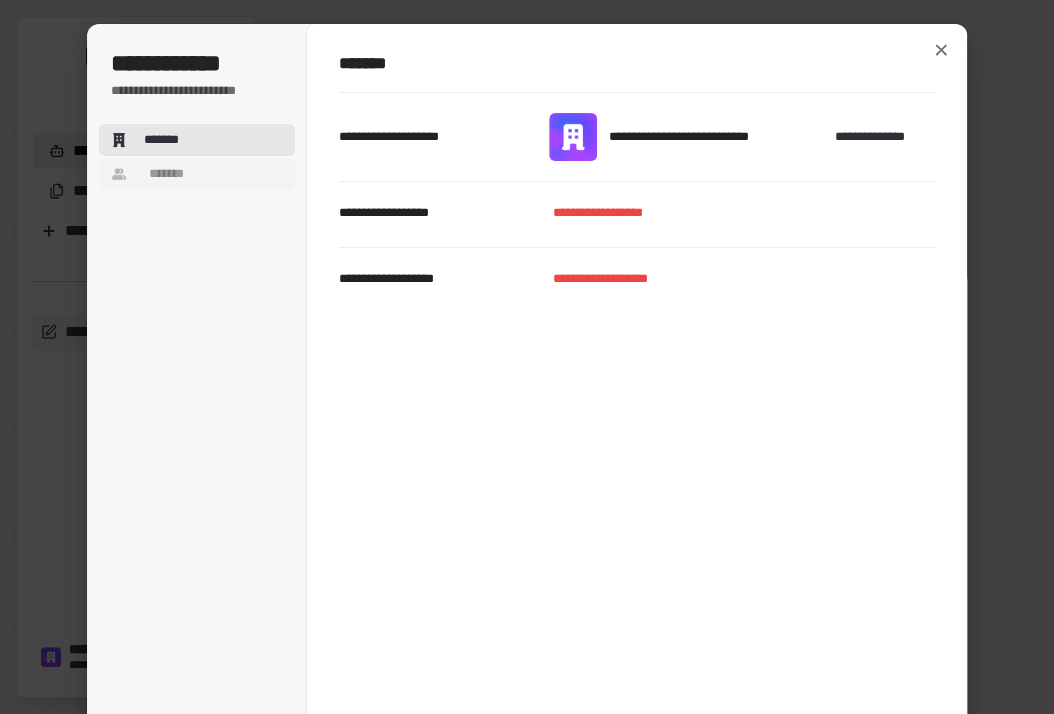 click on "*******" at bounding box center [166, 174] 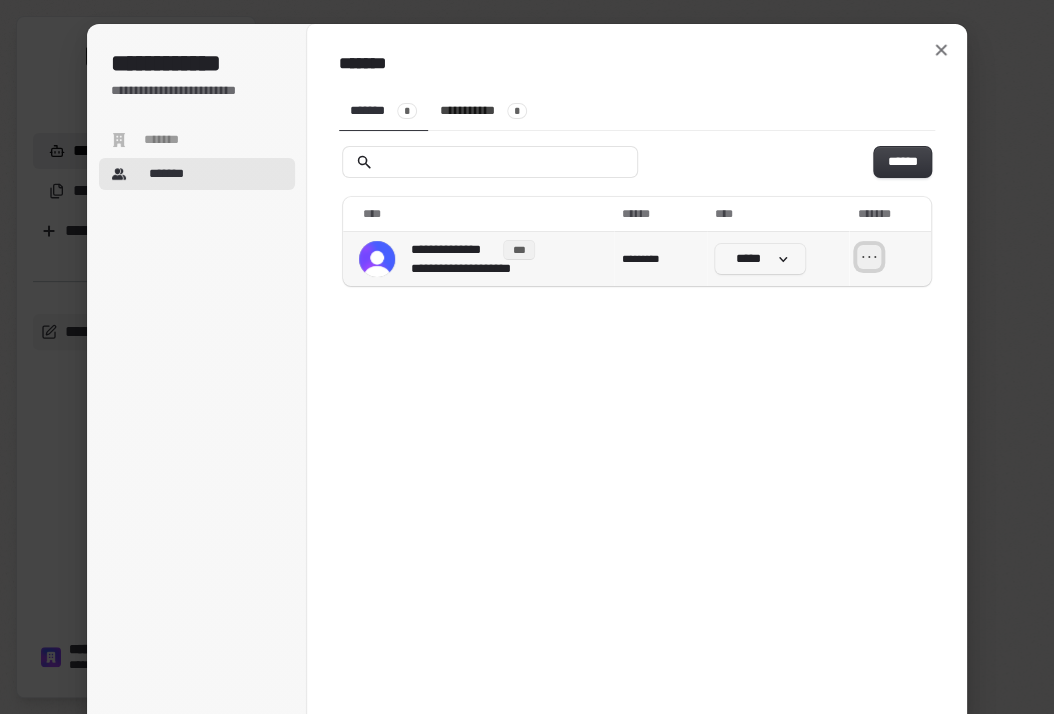 click 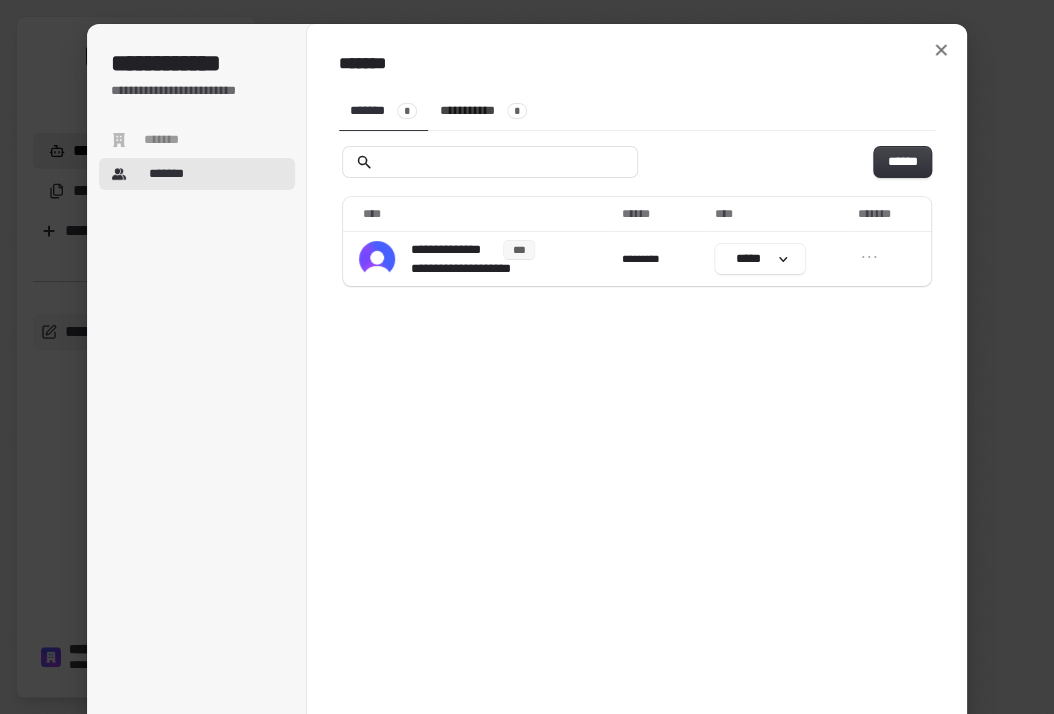 click on "**********" at bounding box center (637, 376) 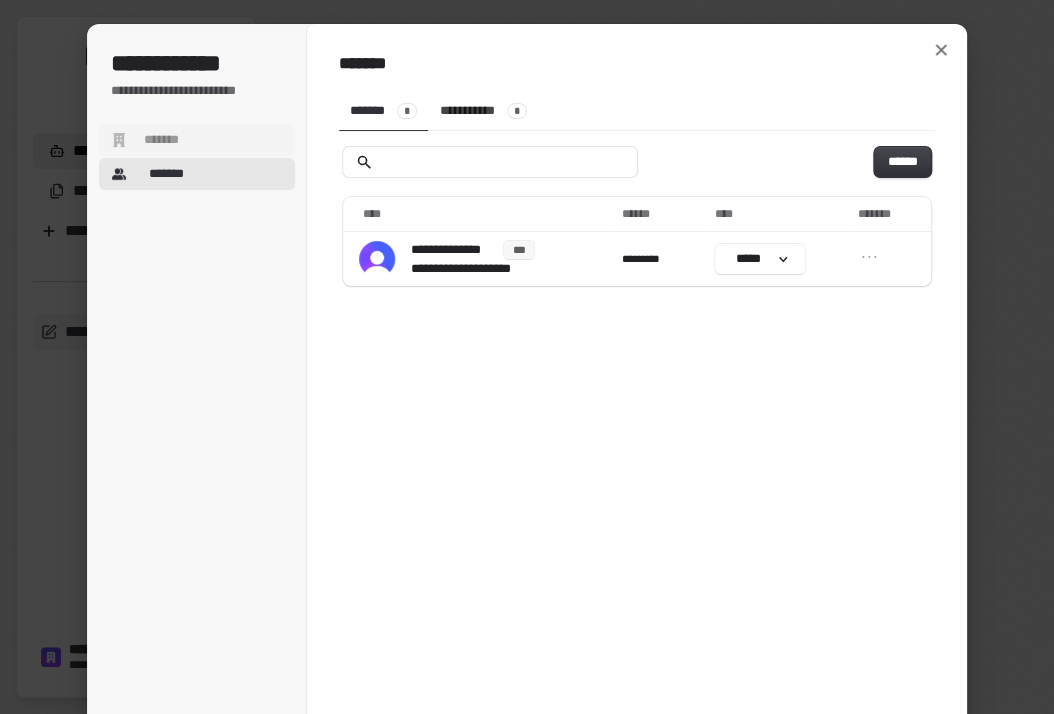 click on "*******" at bounding box center (162, 140) 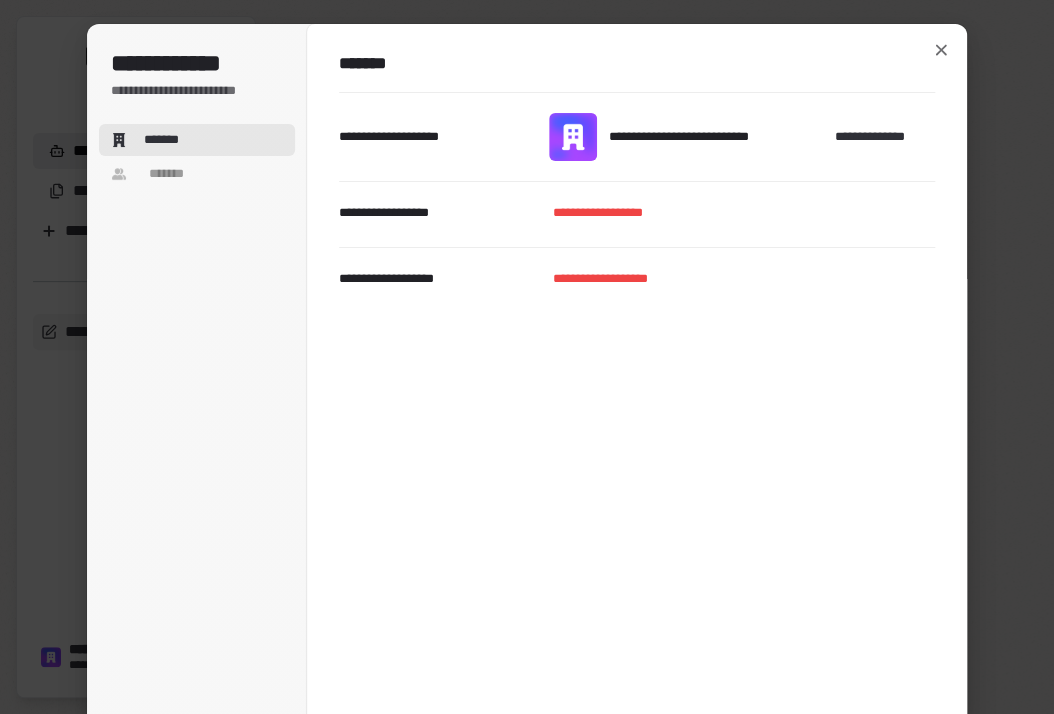 click on "**********" at bounding box center (692, 137) 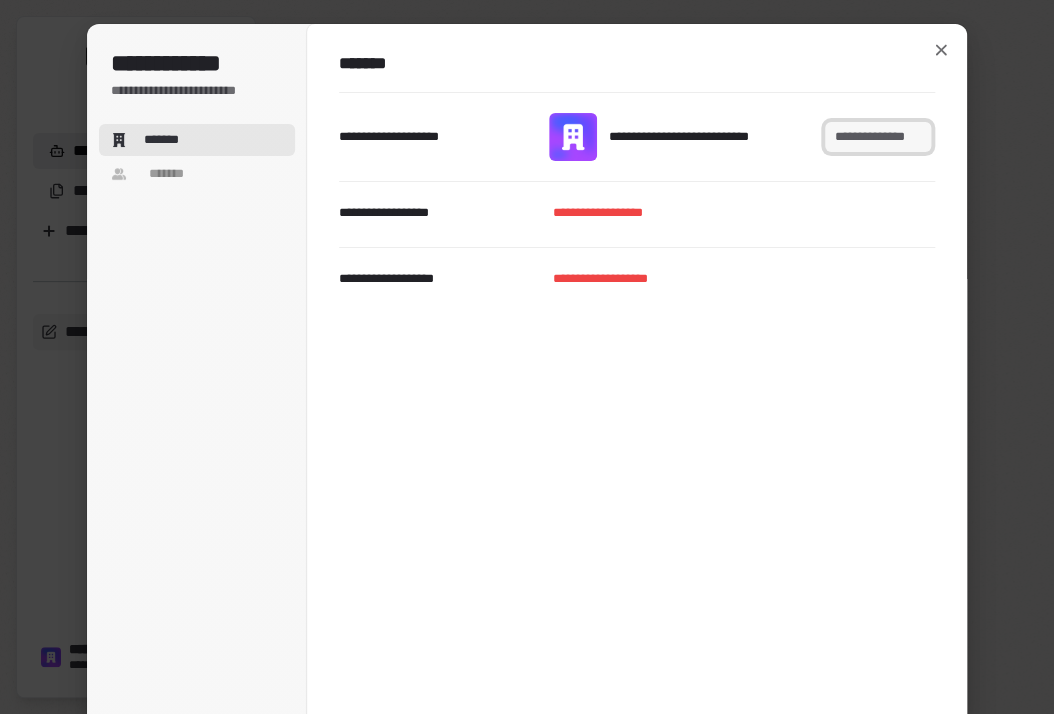 click on "**********" at bounding box center [878, 137] 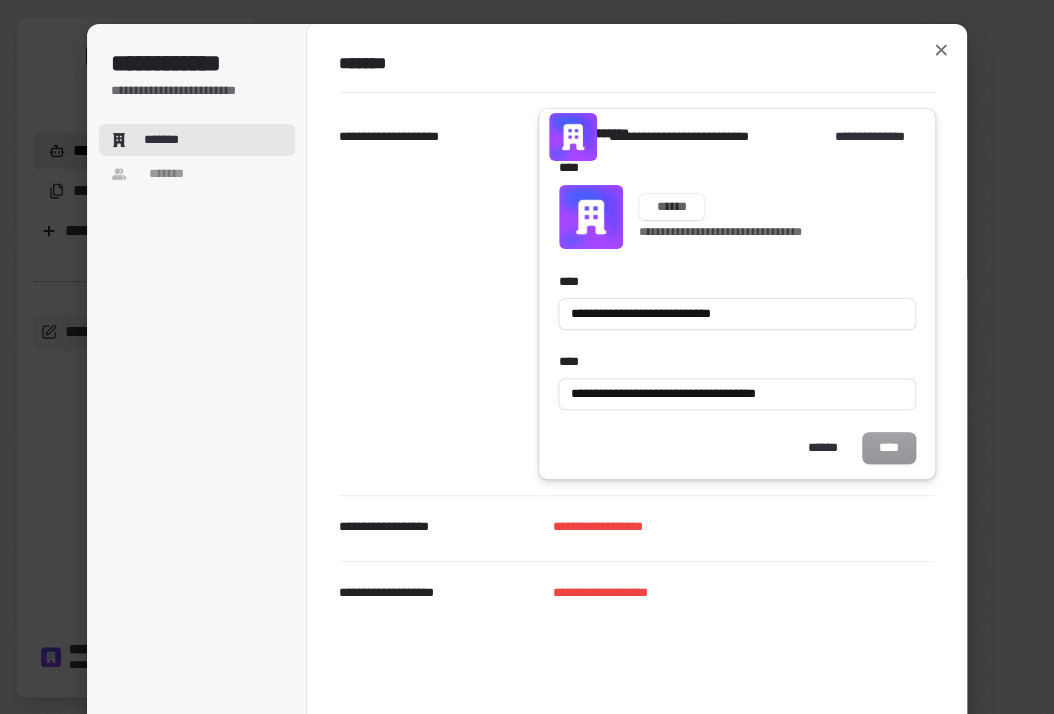 type on "**********" 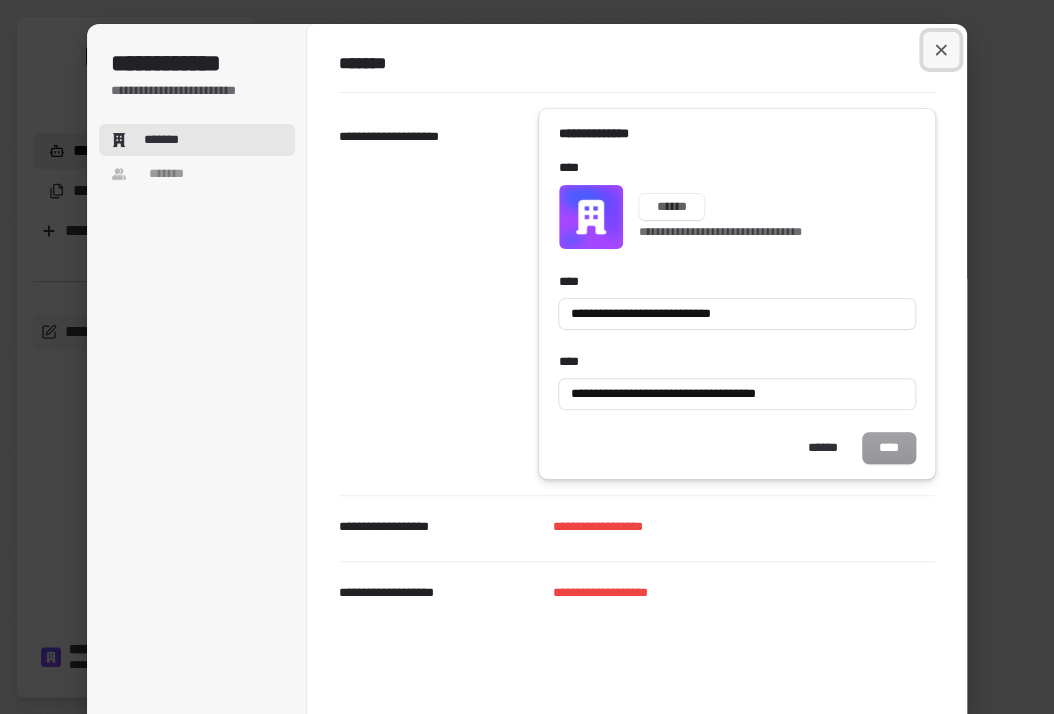 type on "**********" 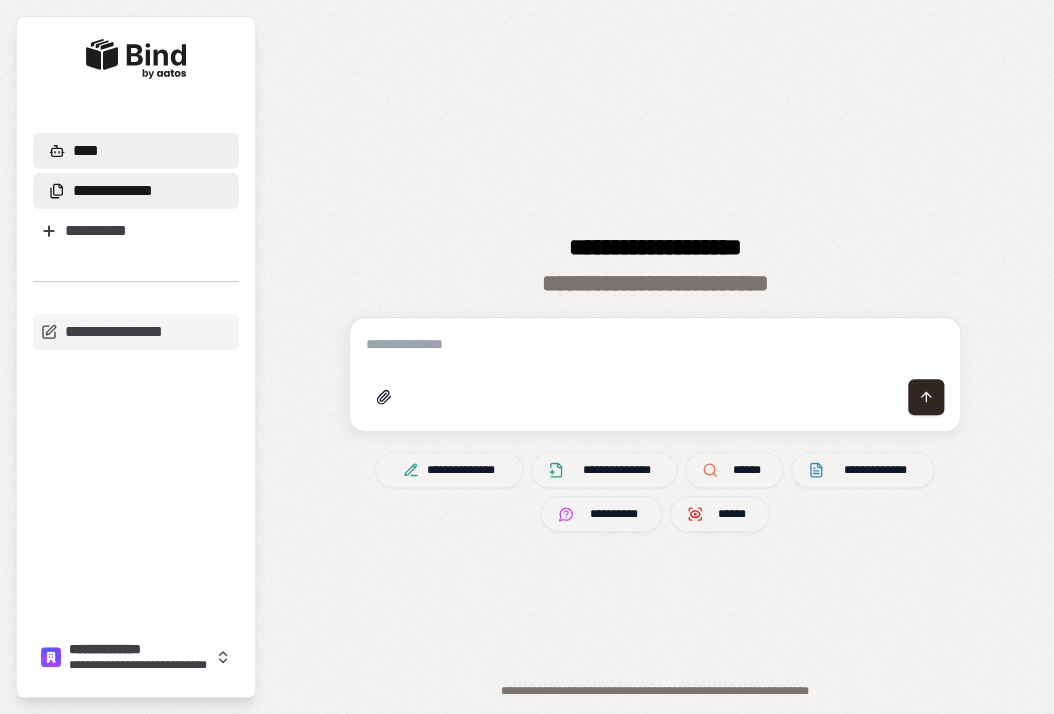 click on "**********" at bounding box center [113, 191] 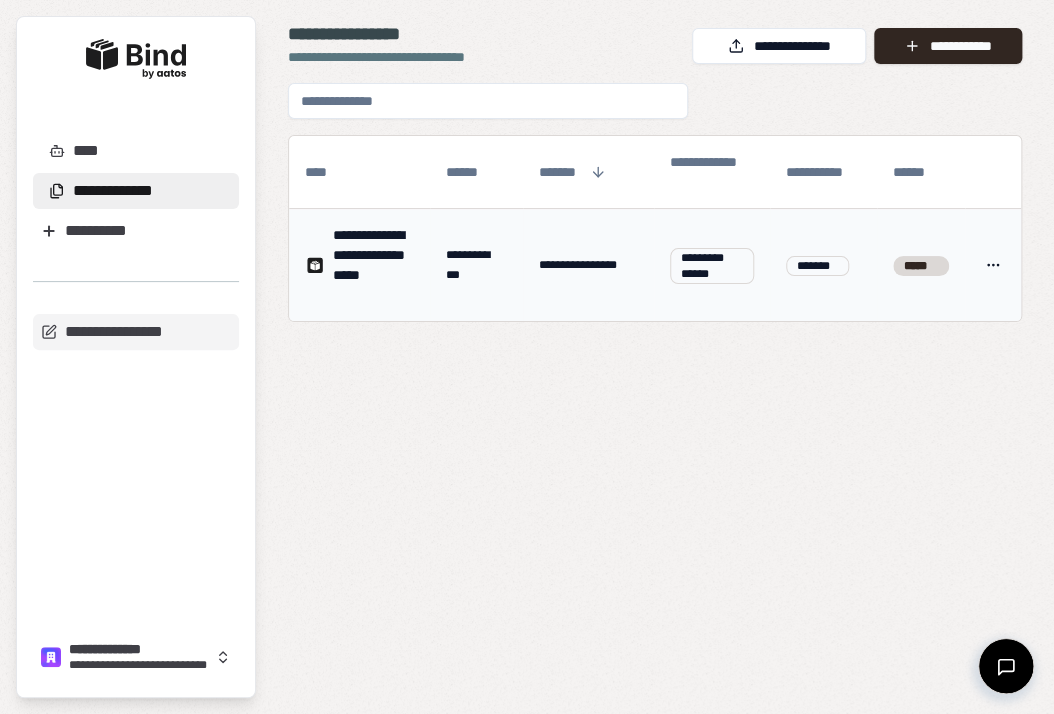 click on "*****" at bounding box center (921, 266) 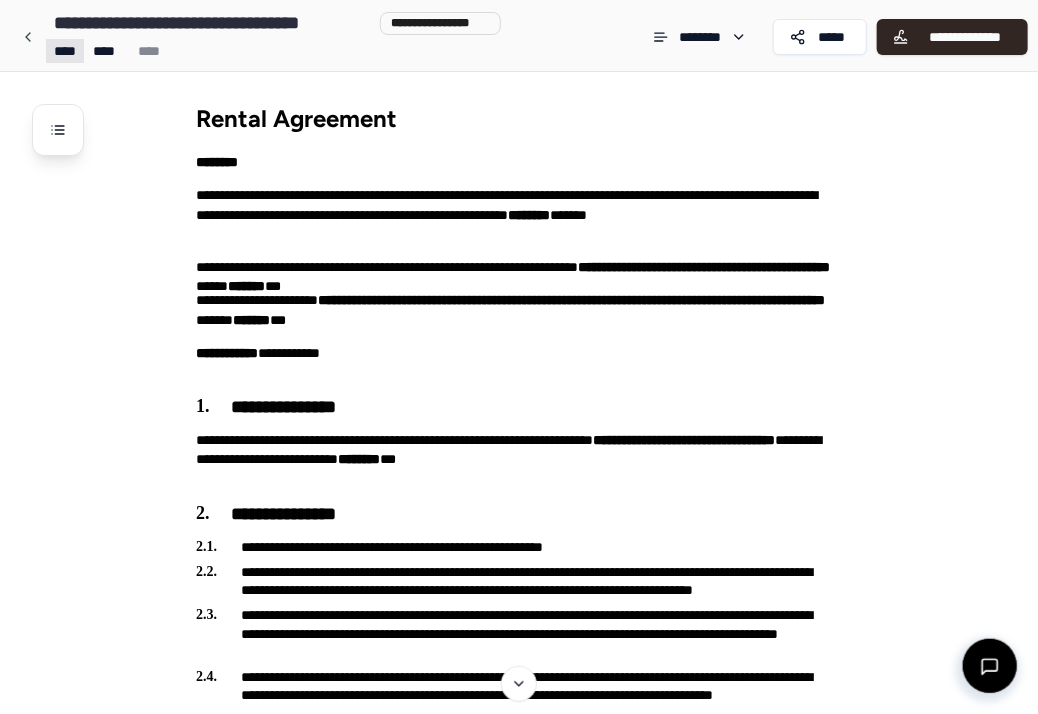 click on "**********" at bounding box center [519, 3136] 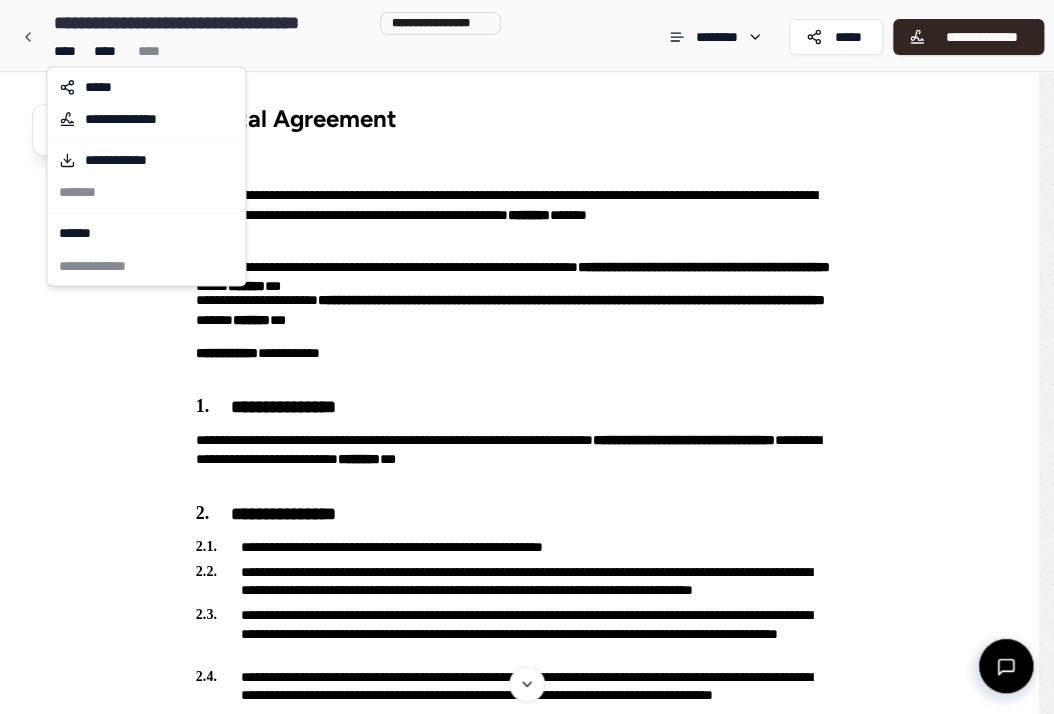 click on "**********" at bounding box center (527, 3136) 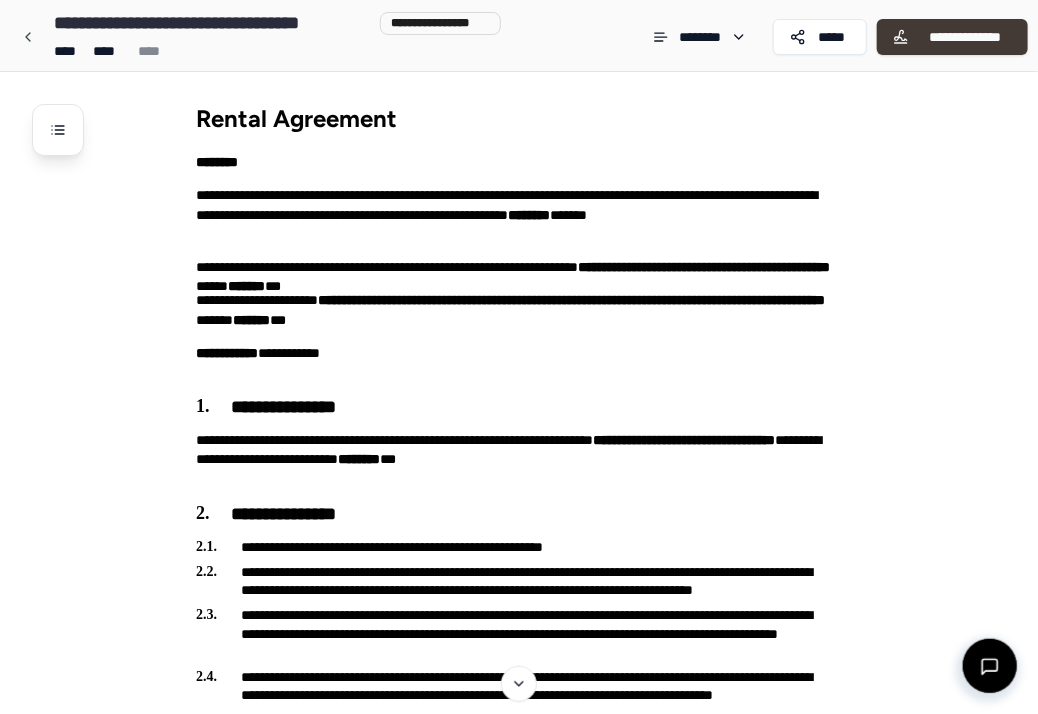 click on "**********" at bounding box center [965, 37] 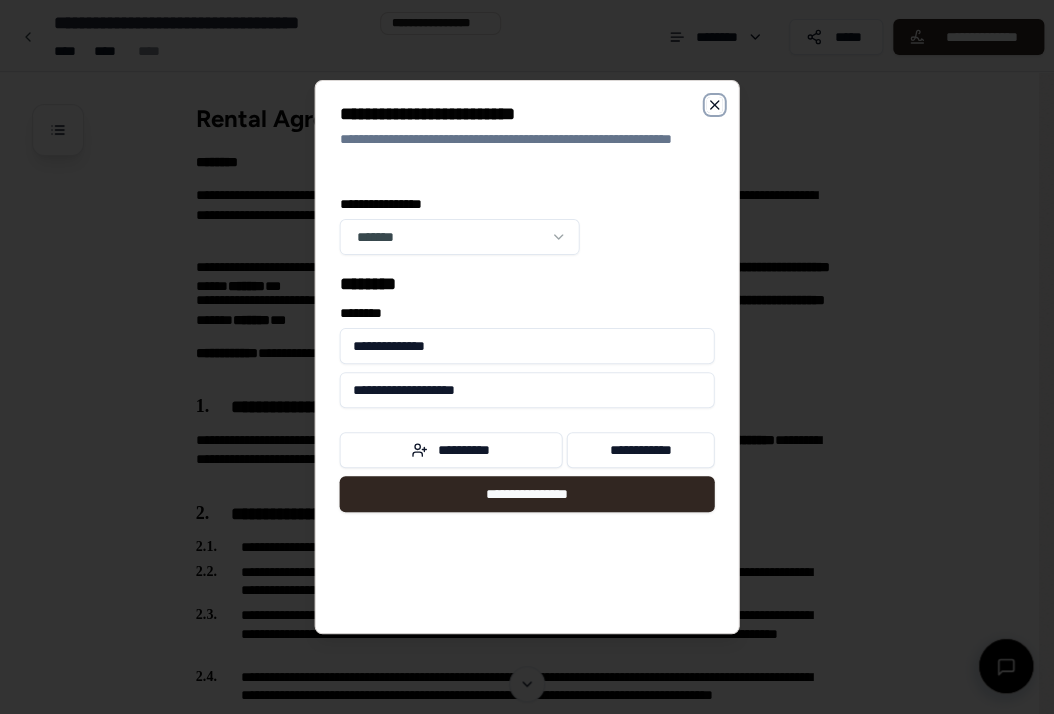 click 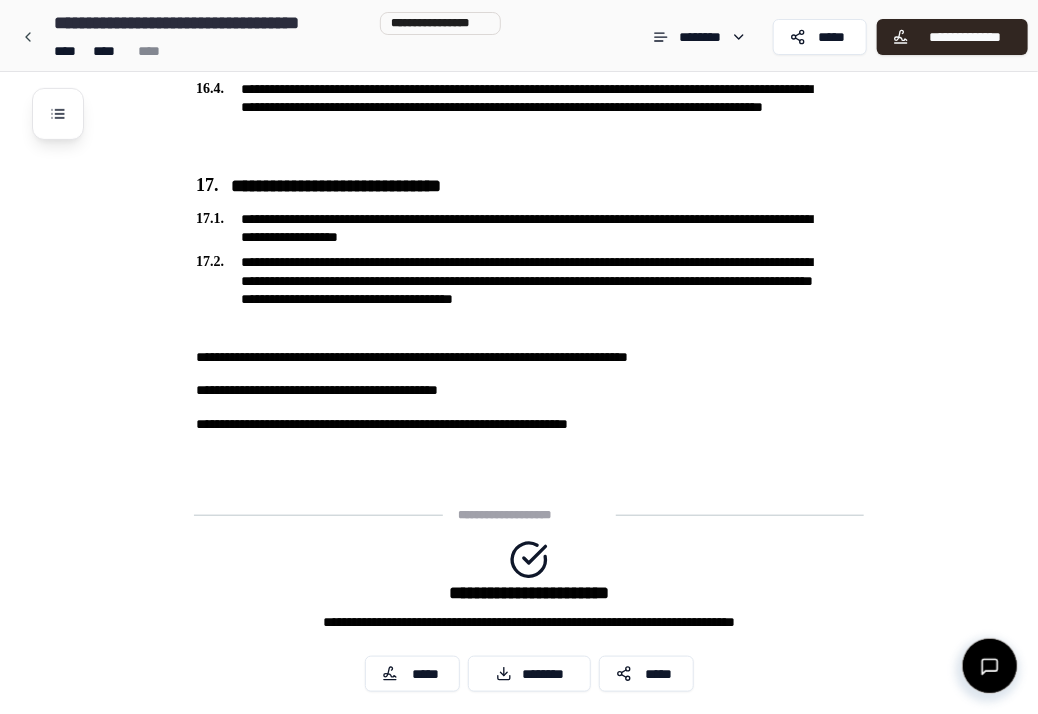 scroll, scrollTop: 5559, scrollLeft: 0, axis: vertical 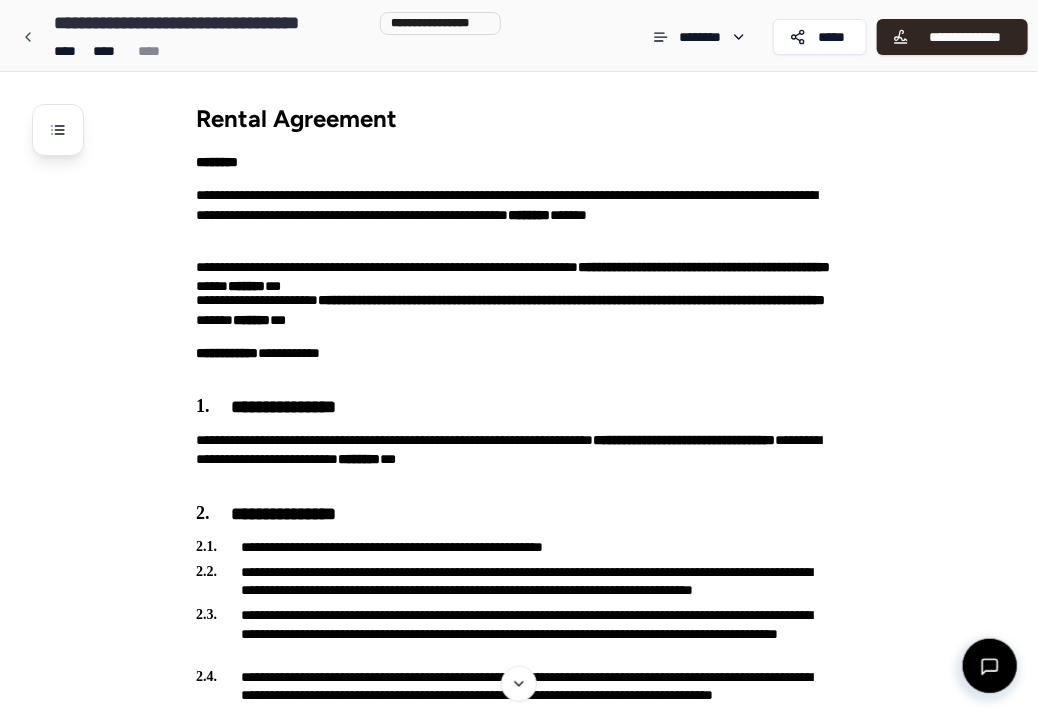 click on "**** **** ****" at bounding box center (273, 51) 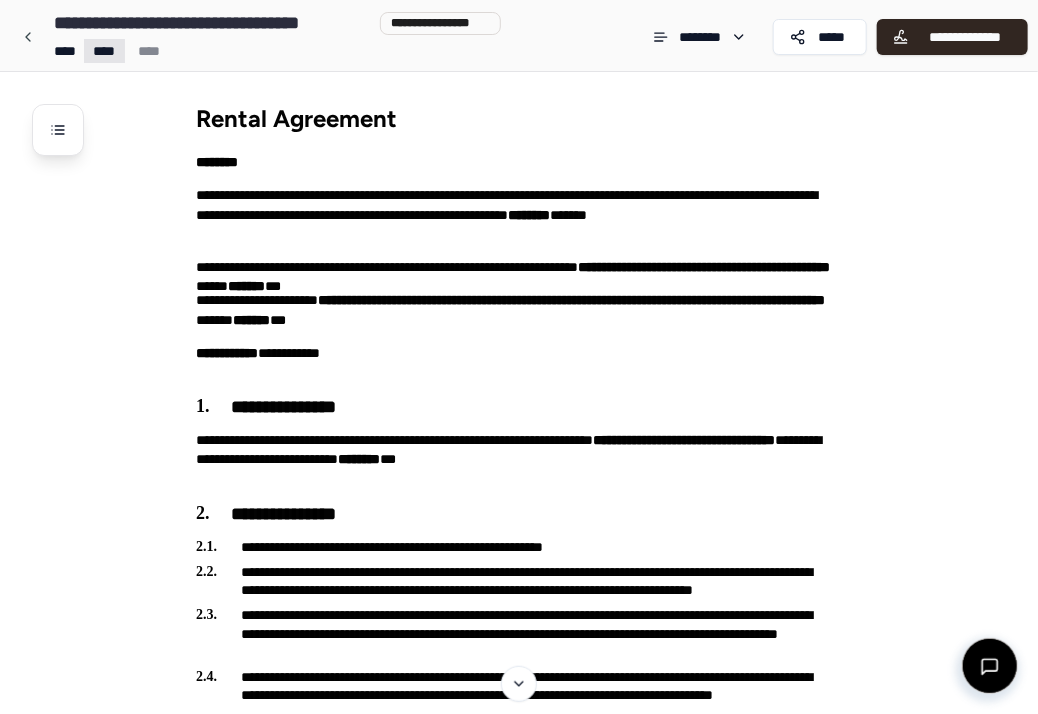 click on "**********" at bounding box center (519, 3136) 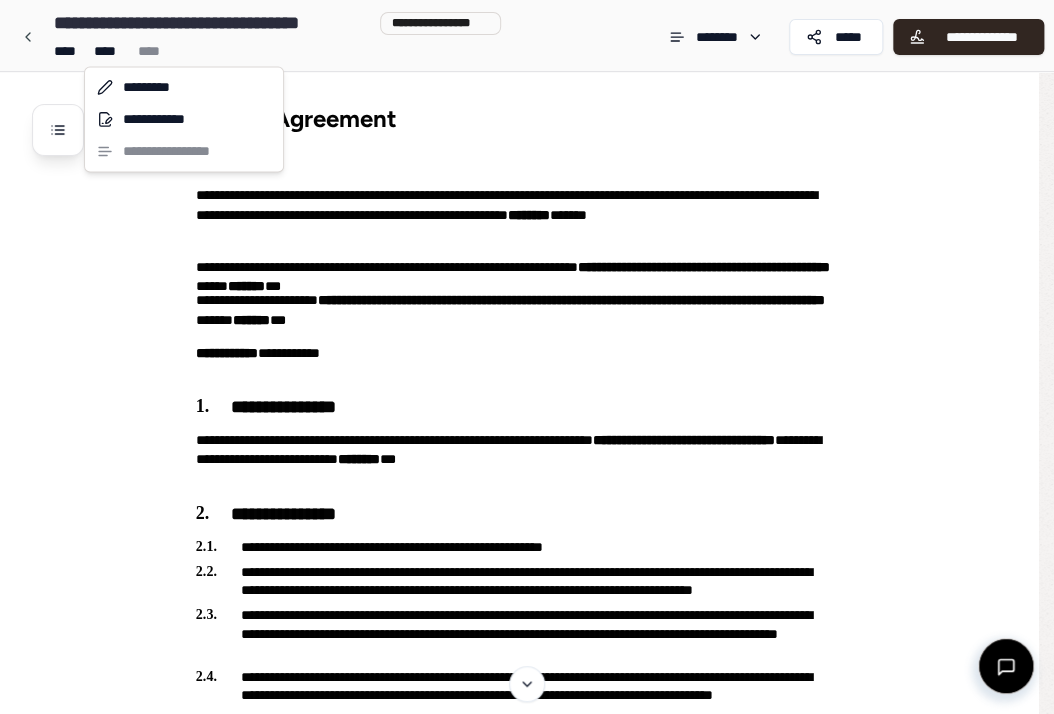 click on "**********" at bounding box center [527, 3136] 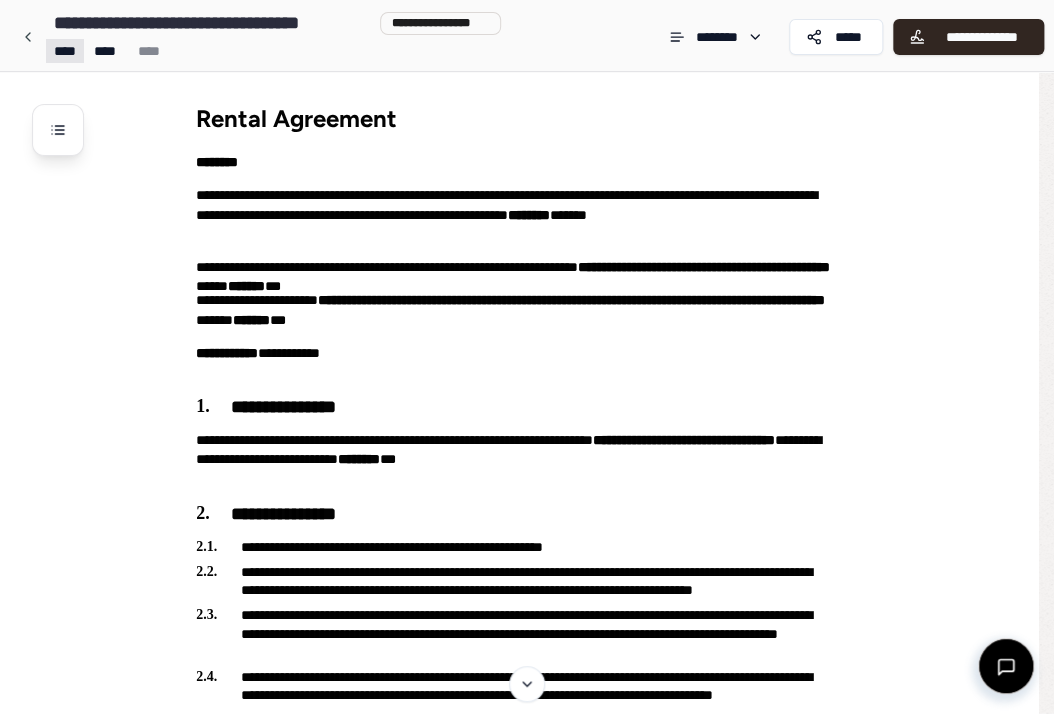 click on "**********" at bounding box center [519, 3136] 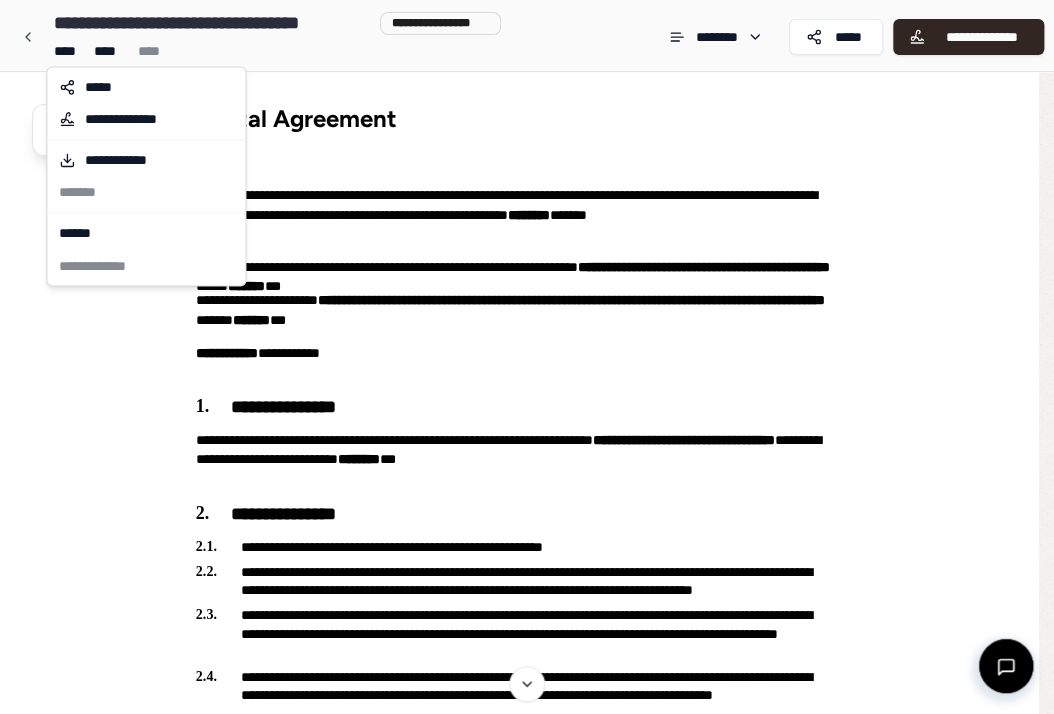 click on "**********" at bounding box center [527, 3136] 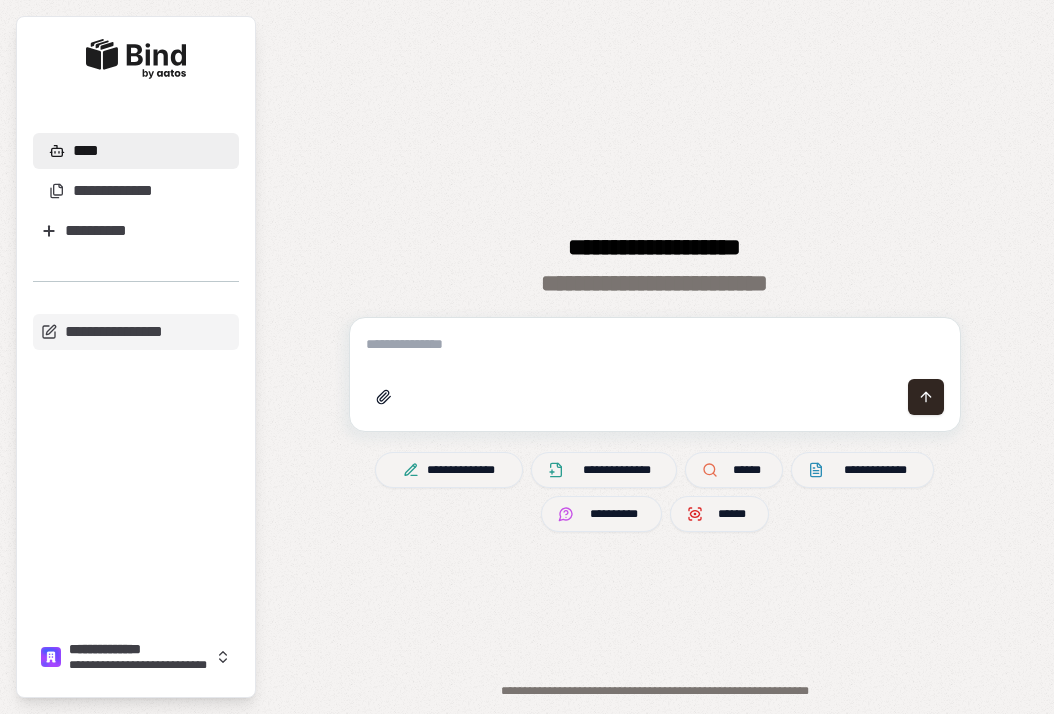 scroll, scrollTop: 0, scrollLeft: 0, axis: both 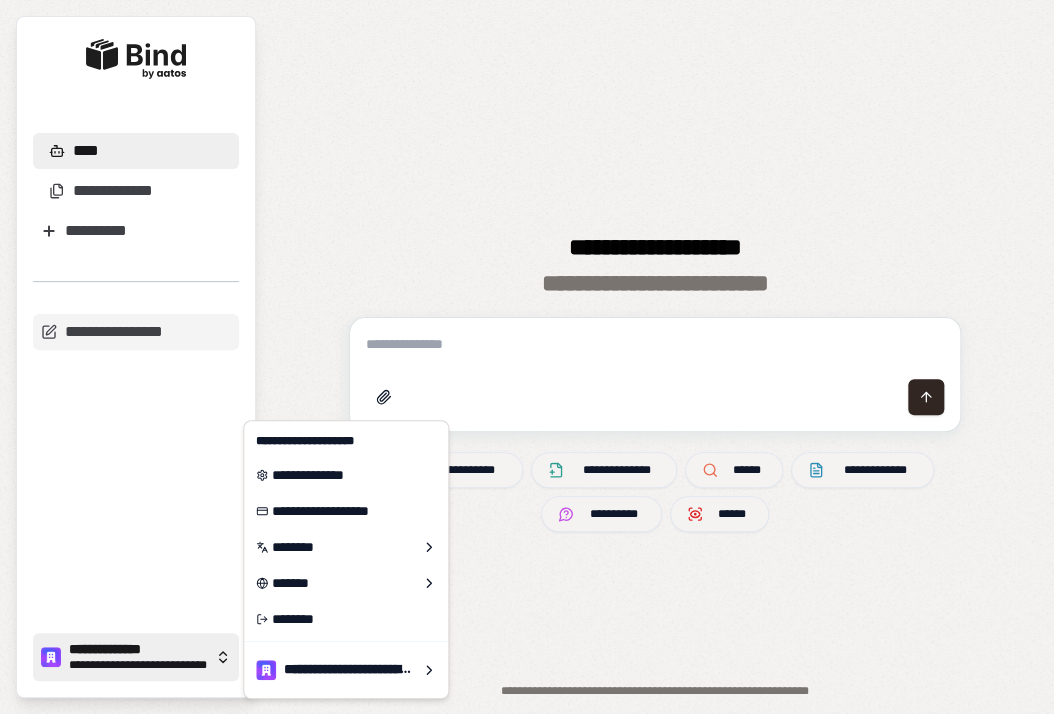 click 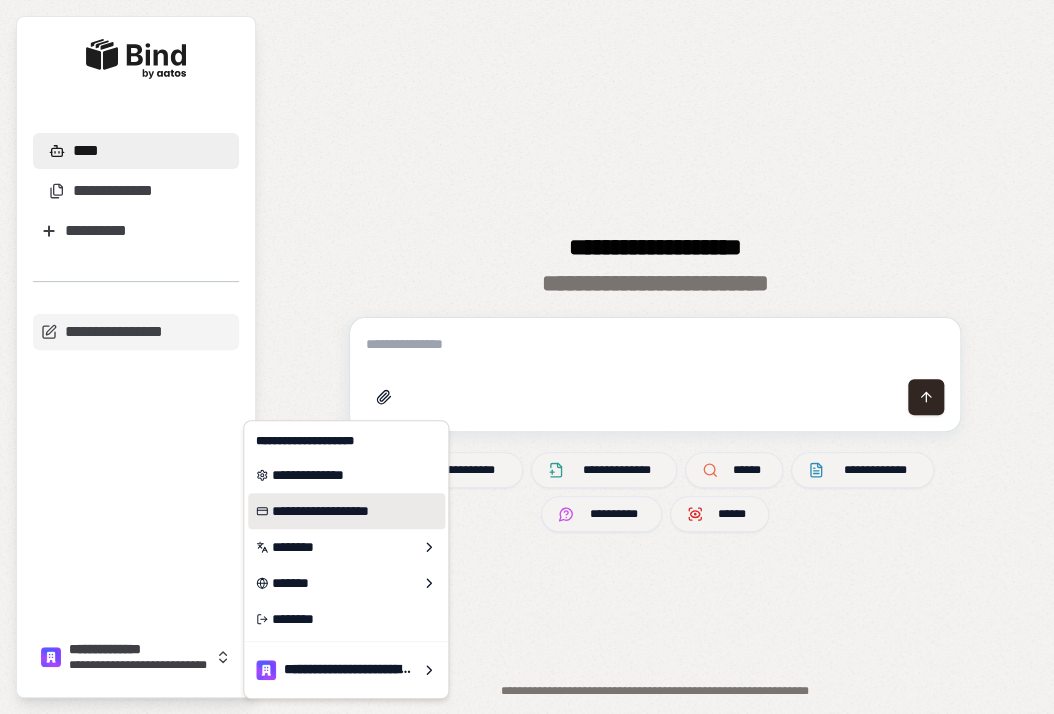 click on "**********" at bounding box center [346, 511] 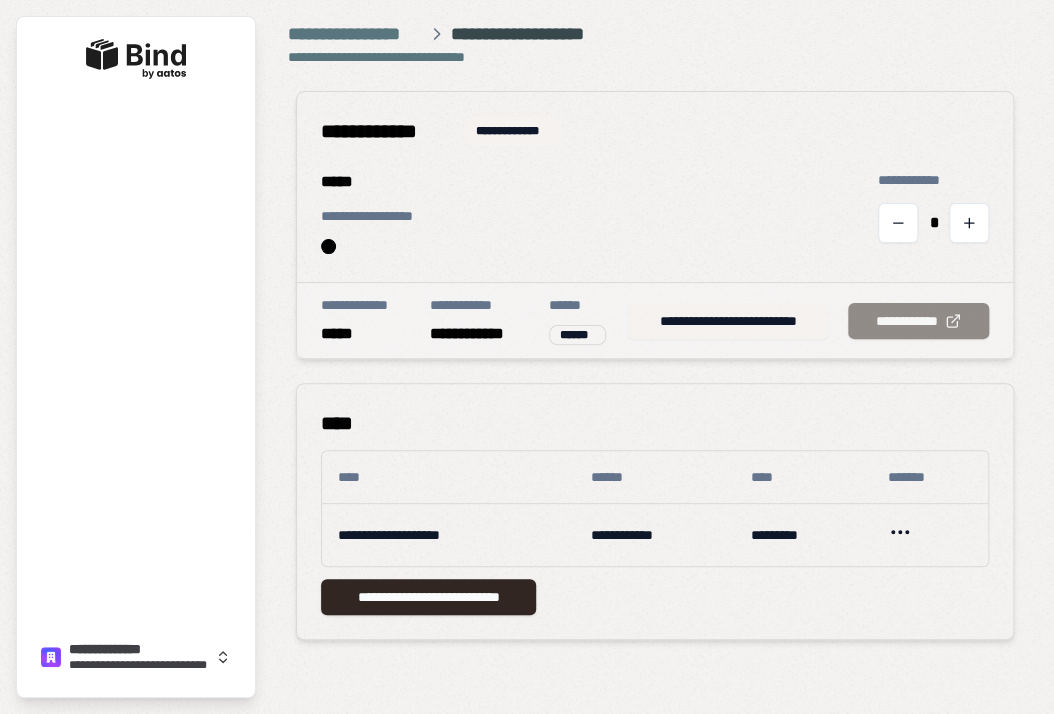 click on "**********" at bounding box center [728, 321] 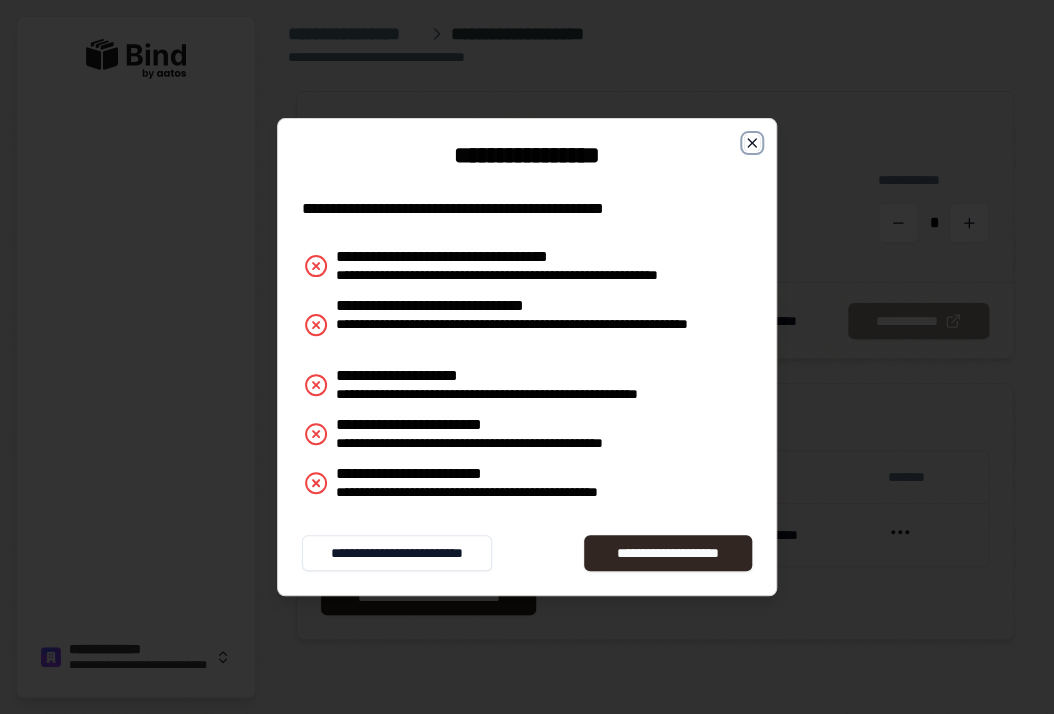 click 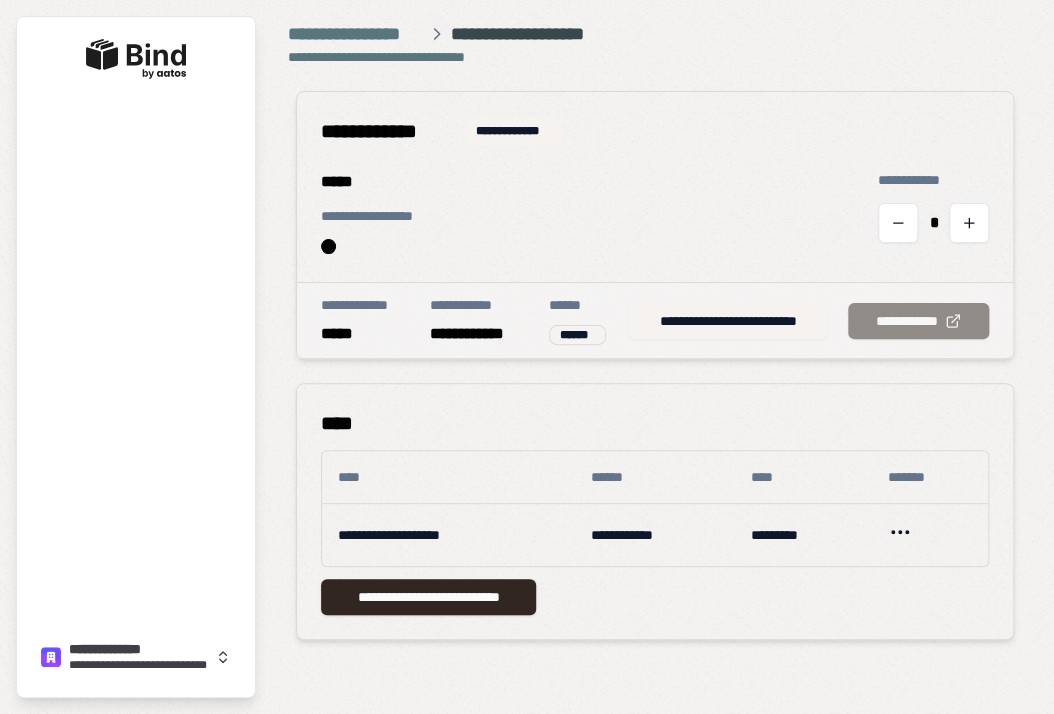 click on "******" at bounding box center (577, 335) 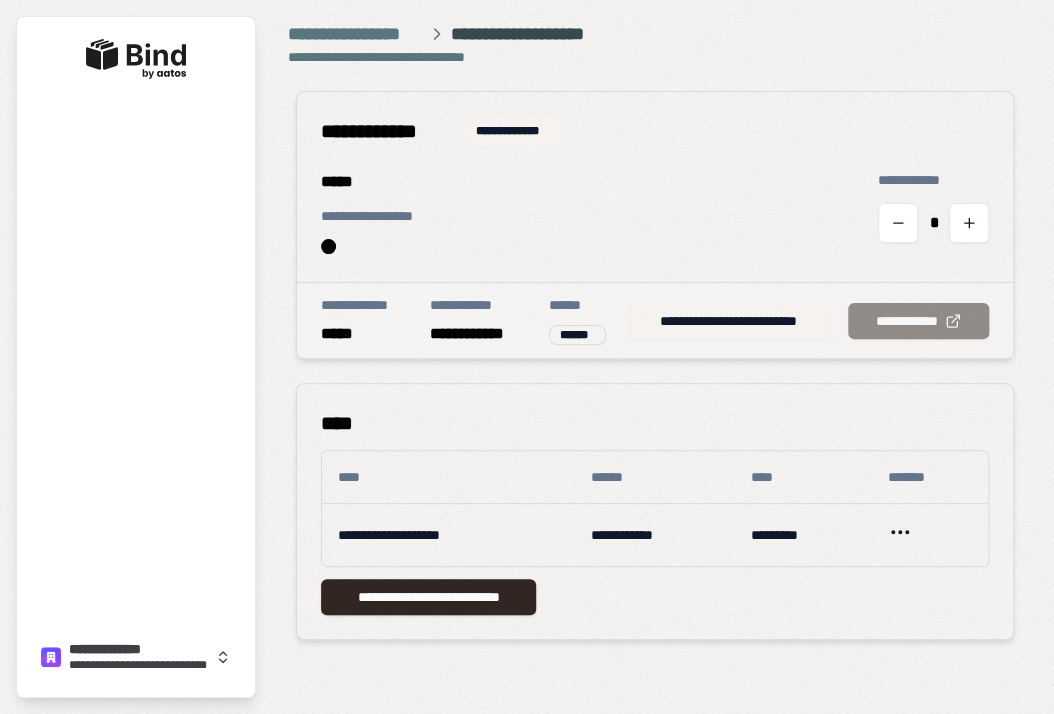 click on "**********" at bounding box center [728, 321] 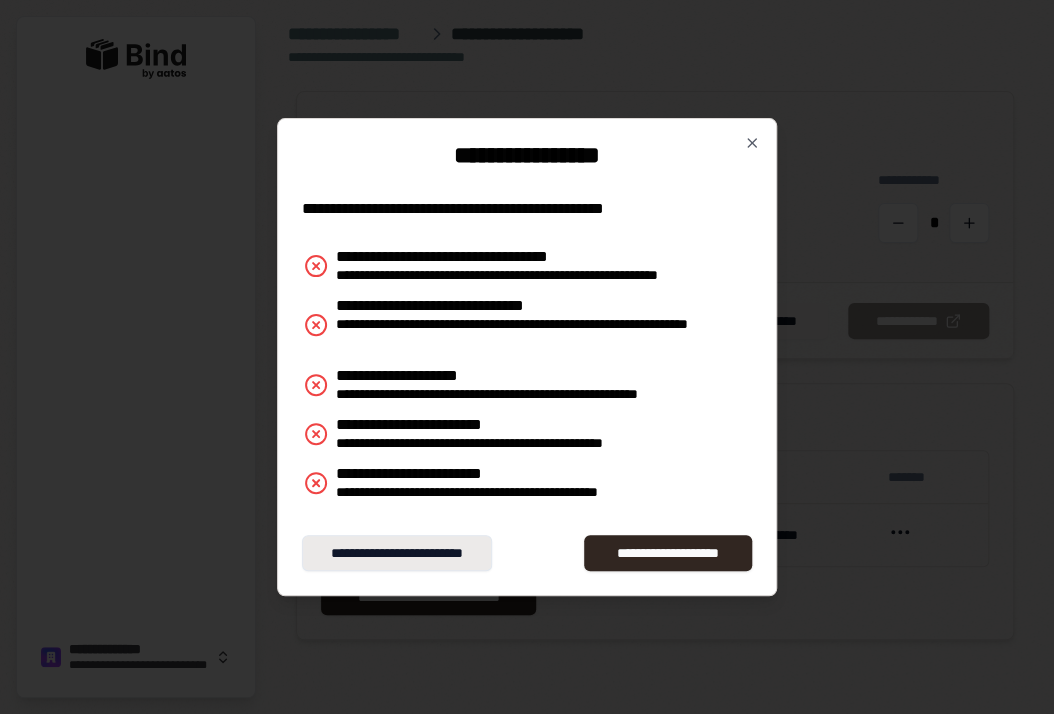 click on "**********" at bounding box center [397, 553] 